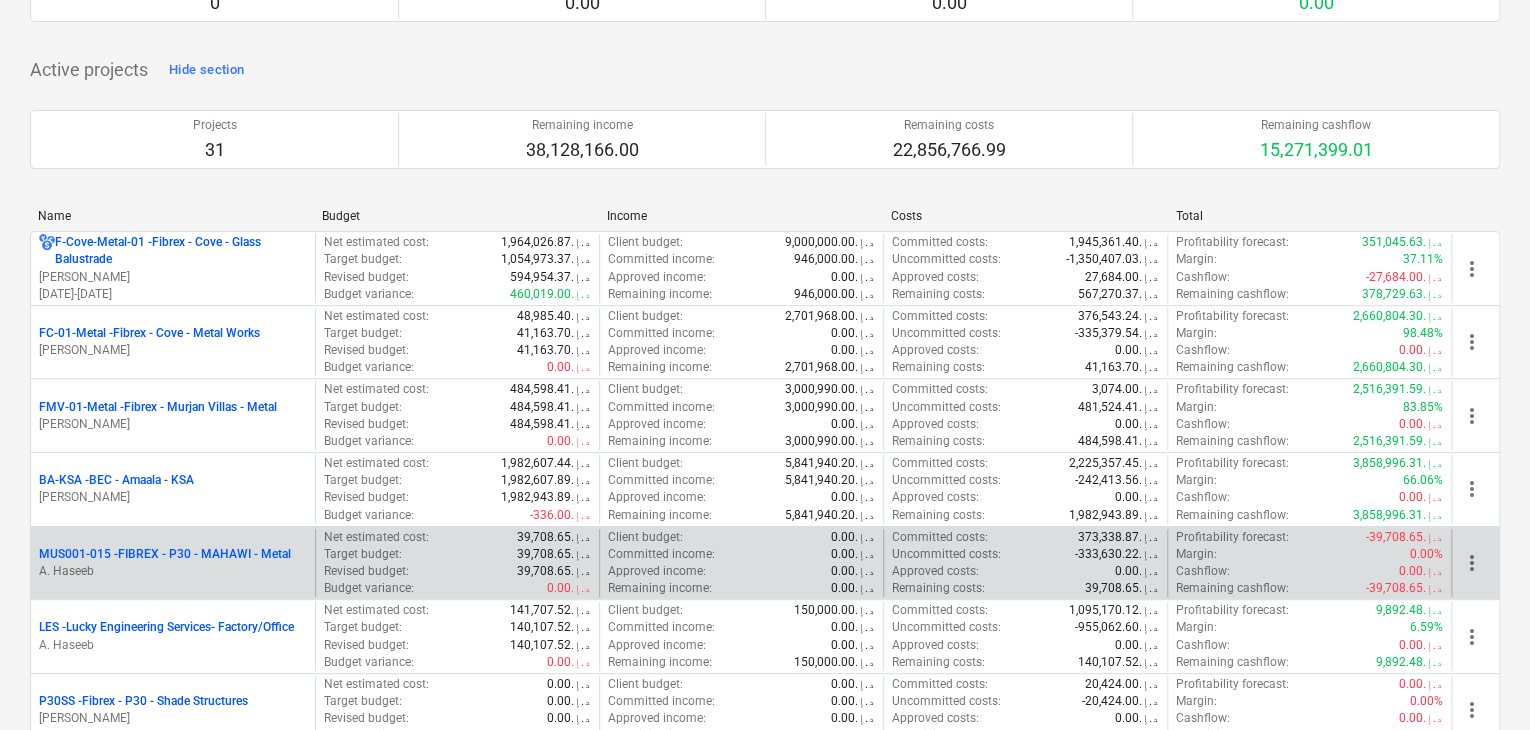 scroll, scrollTop: 200, scrollLeft: 0, axis: vertical 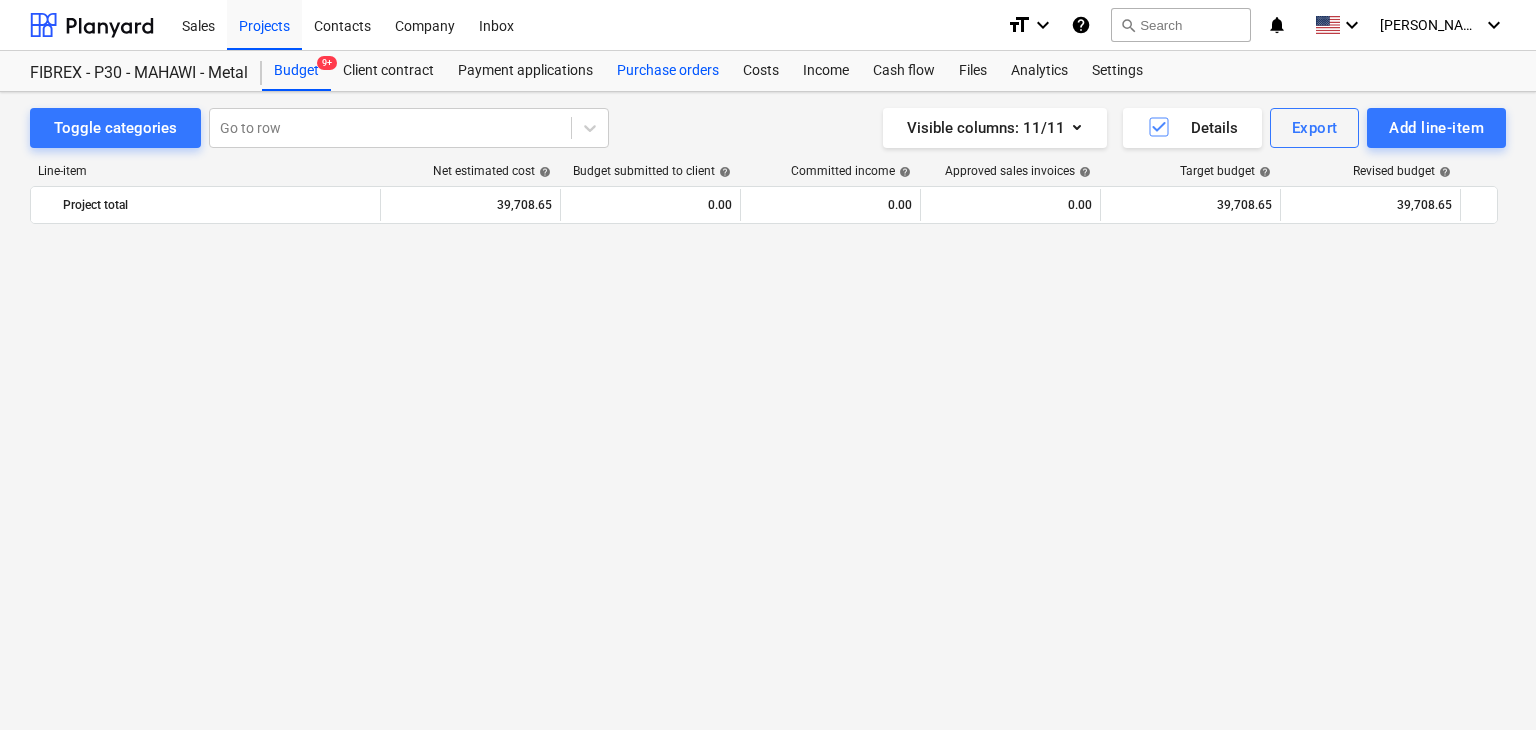 click on "Purchase orders" at bounding box center (668, 71) 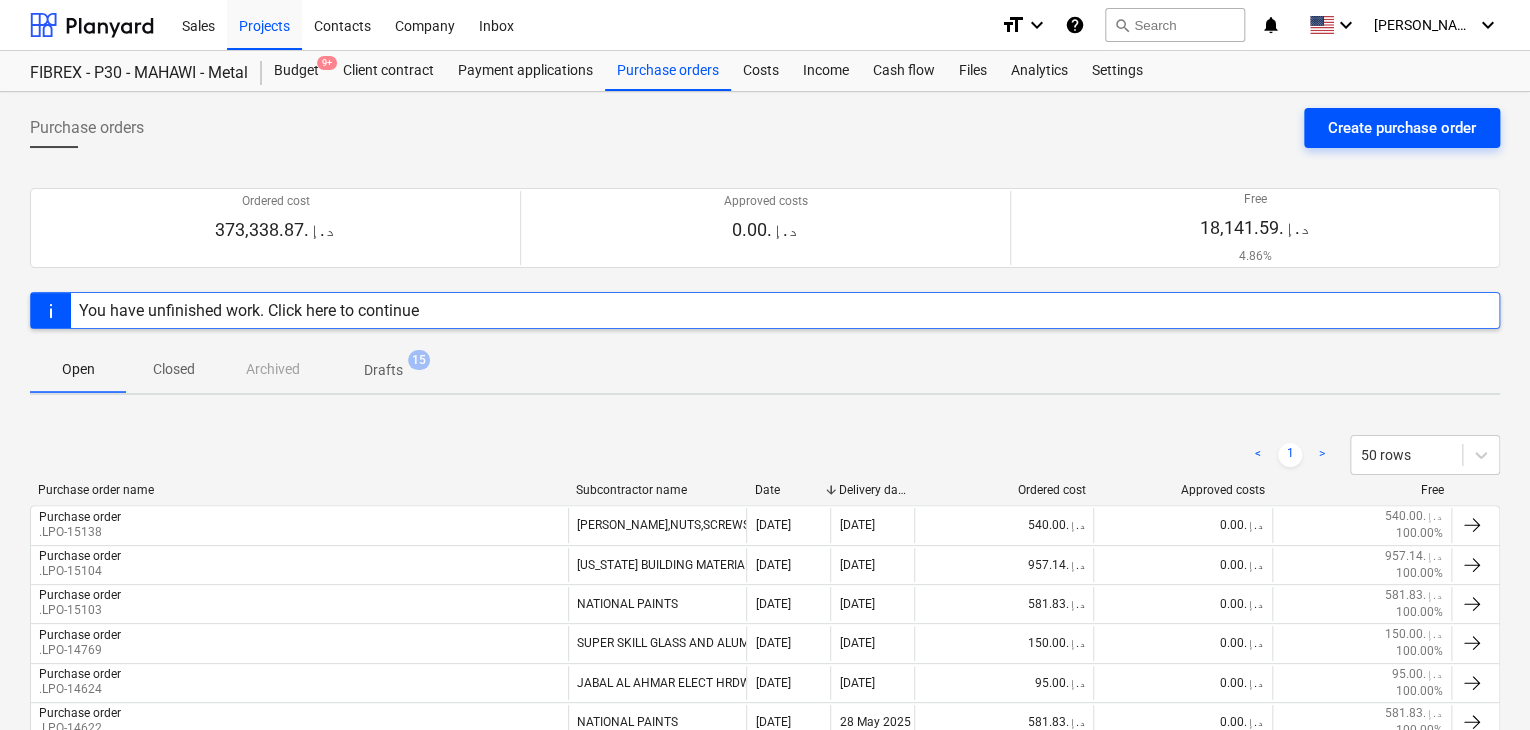 click on "Create purchase order" at bounding box center [1402, 128] 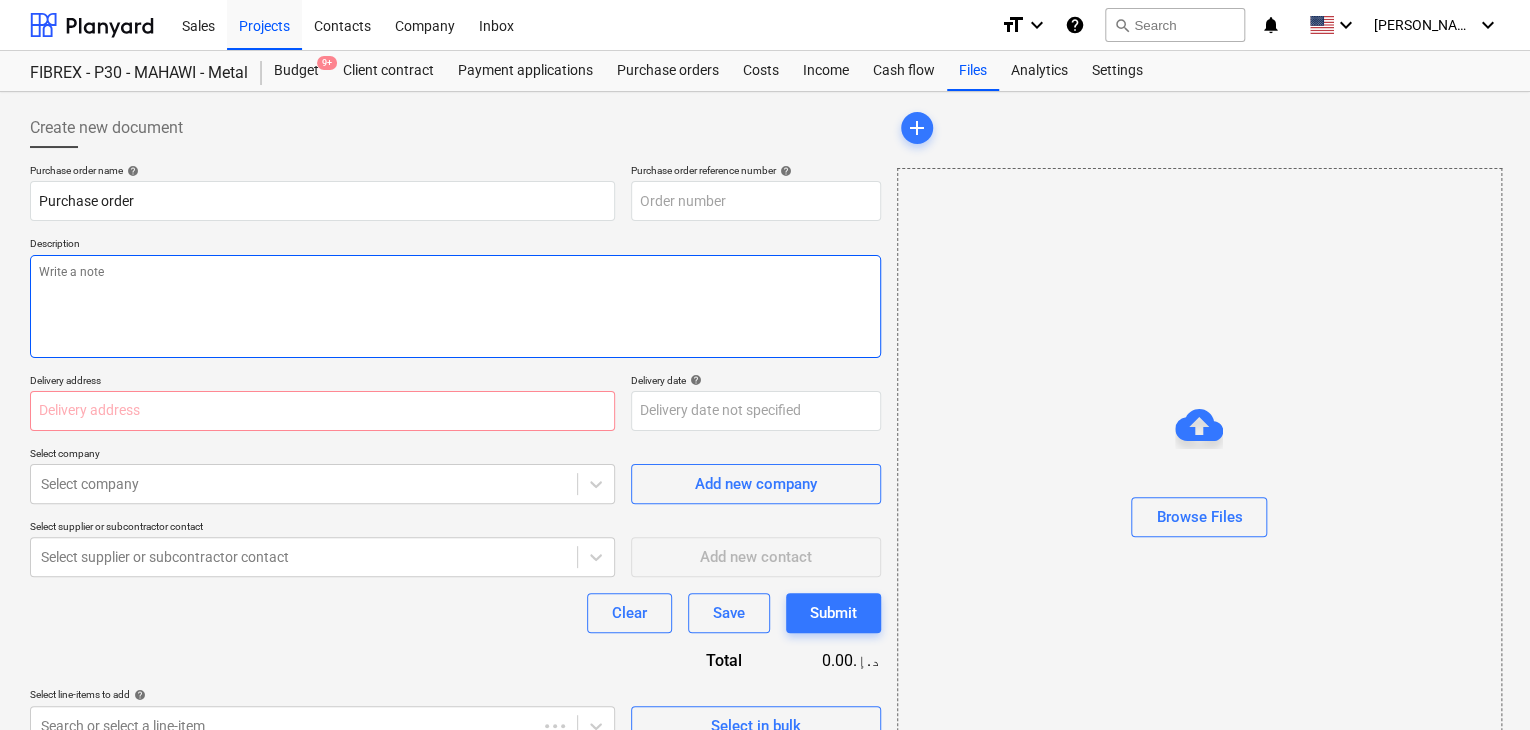 type on "x" 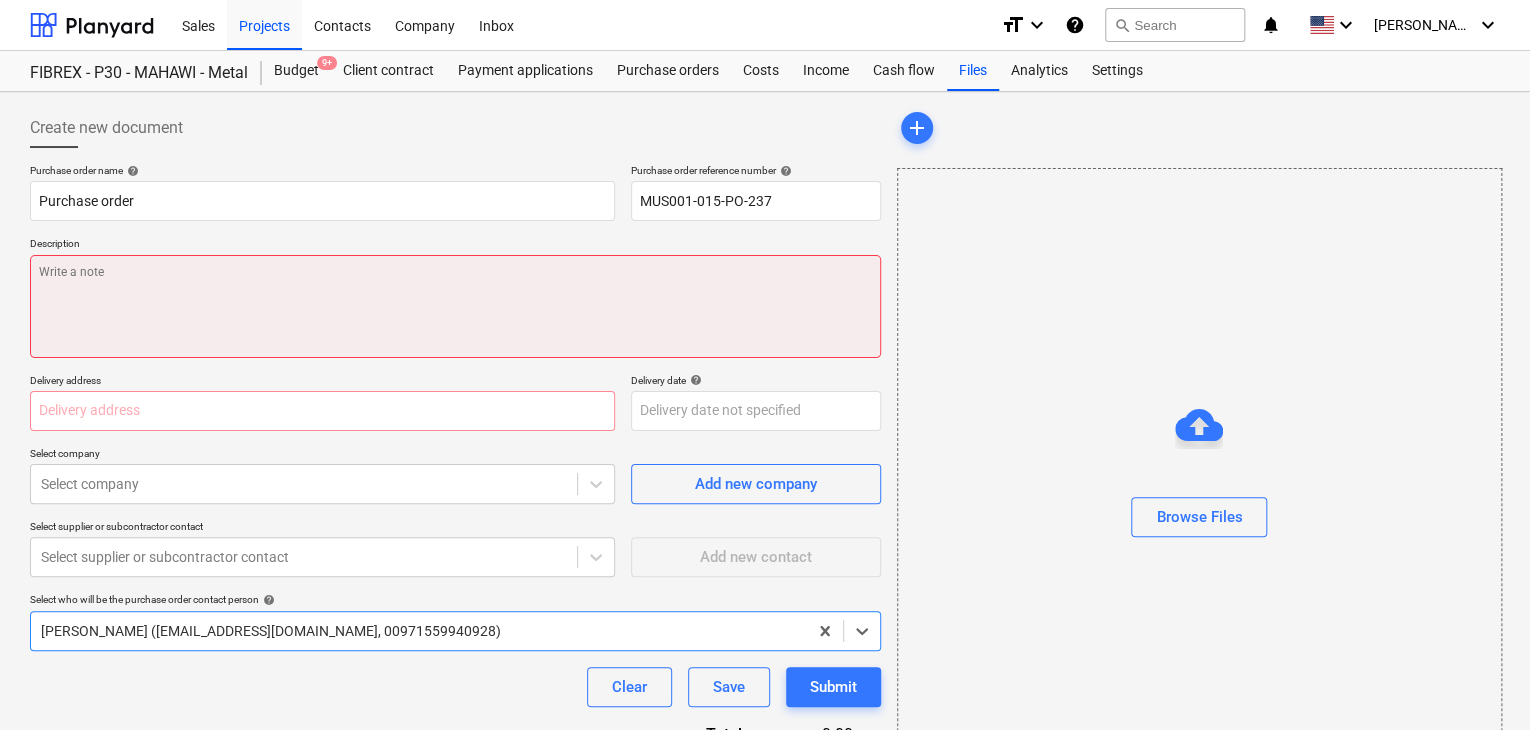 click at bounding box center (455, 306) 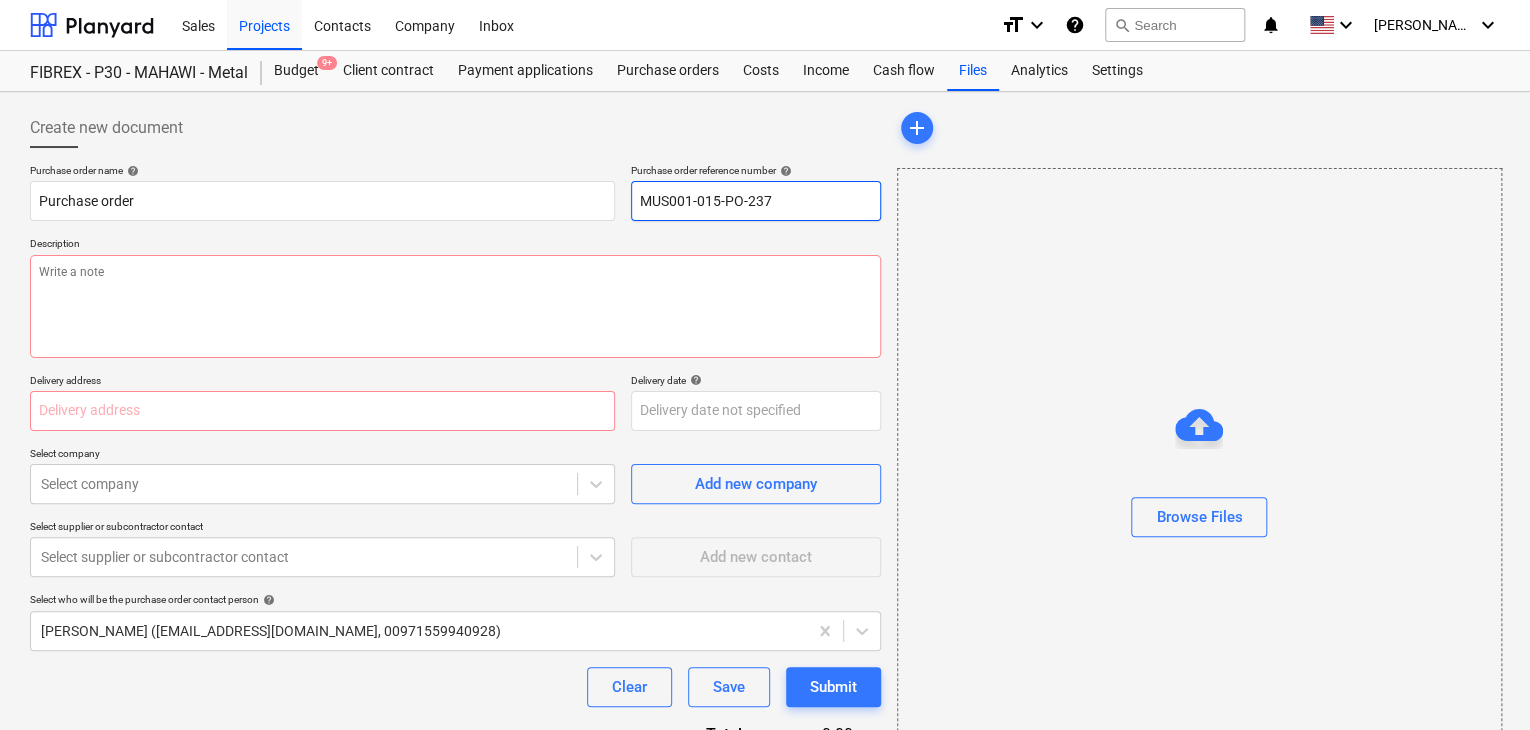 drag, startPoint x: 779, startPoint y: 202, endPoint x: 615, endPoint y: 191, distance: 164.36848 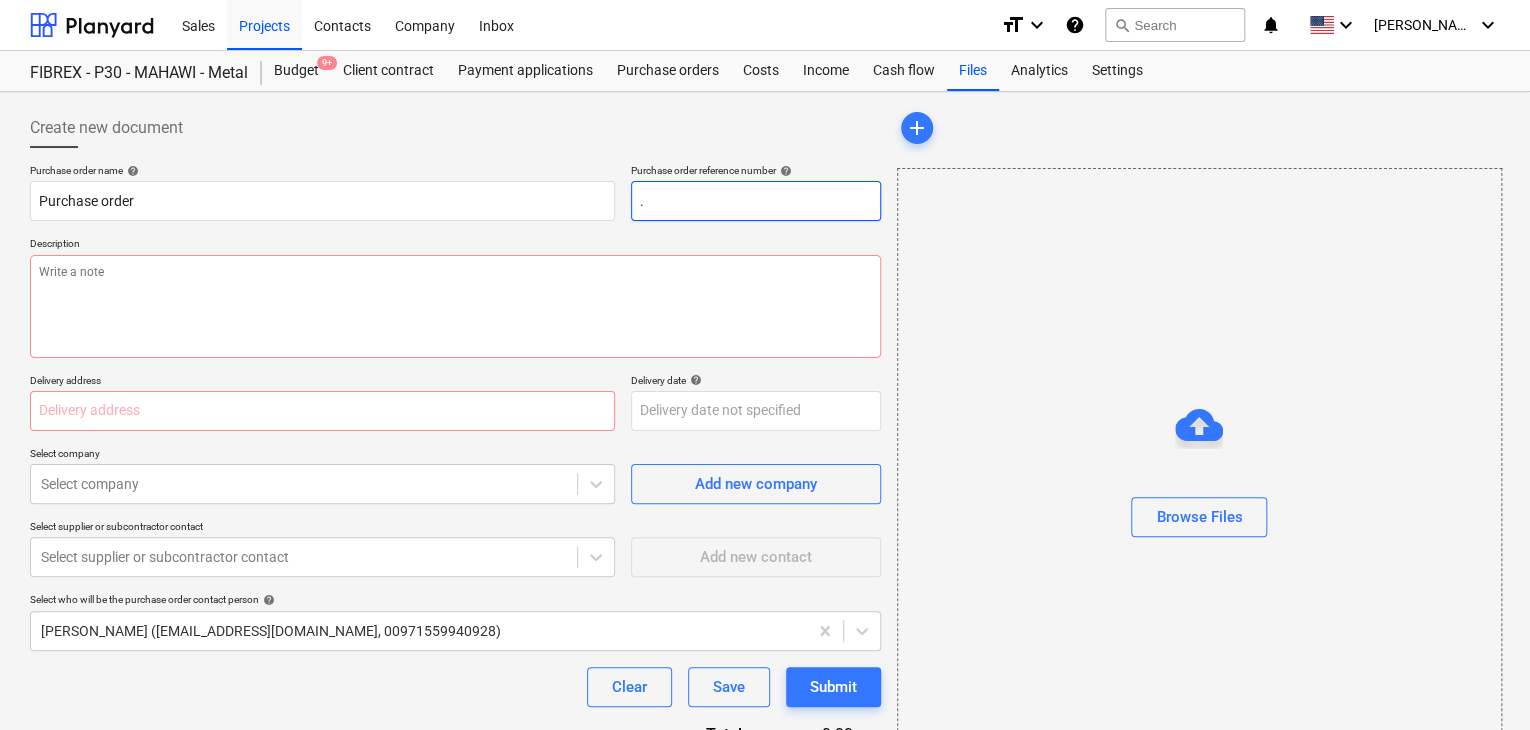type on "x" 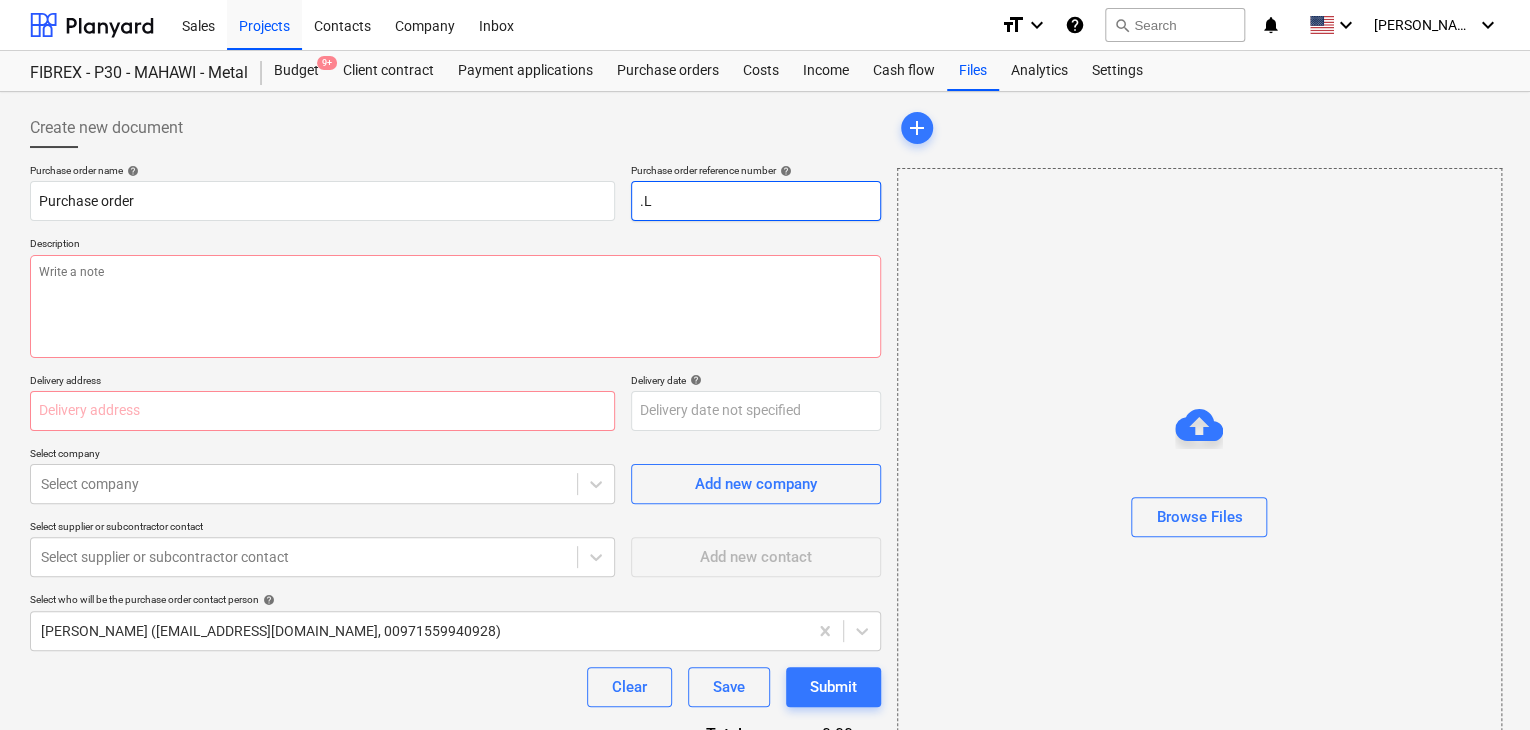 type on "x" 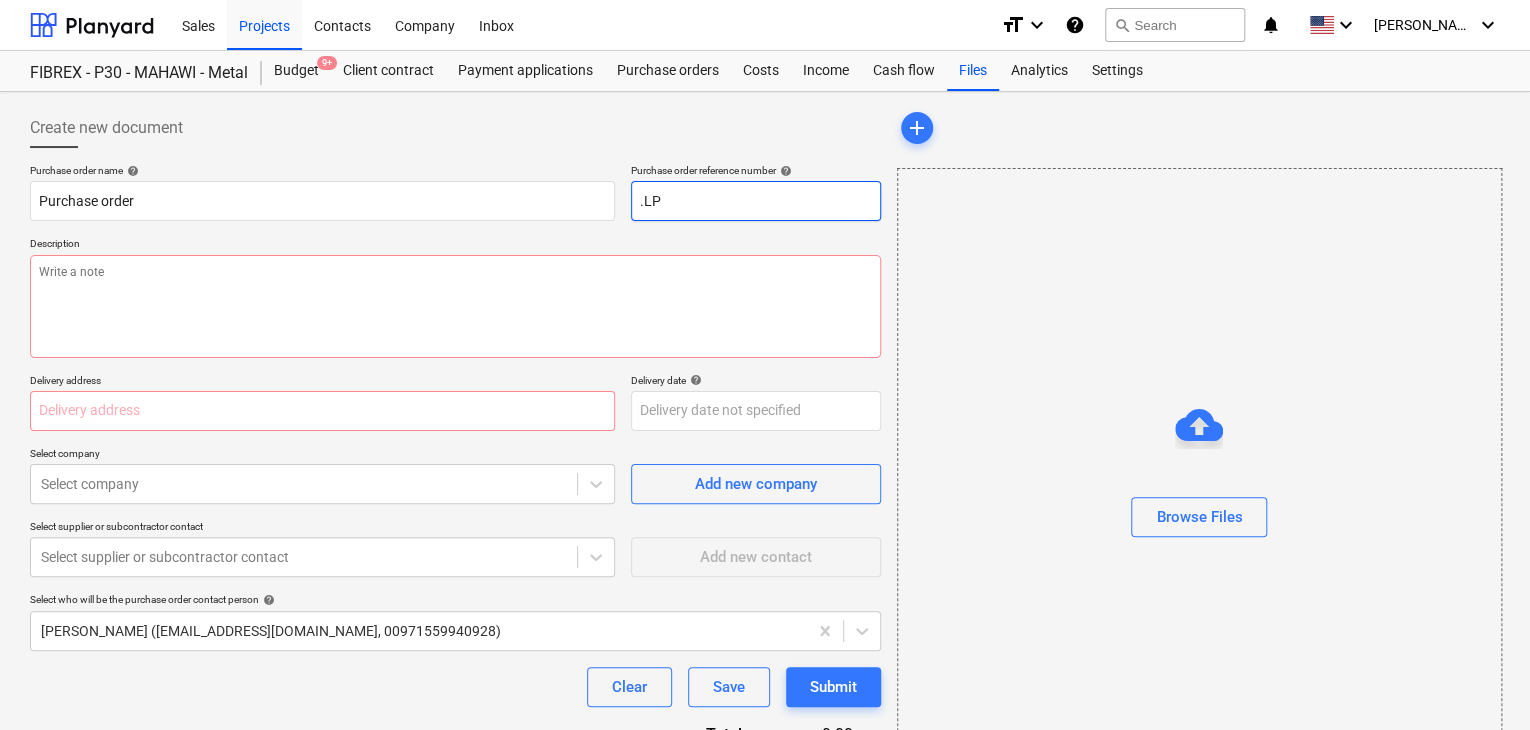 type on "x" 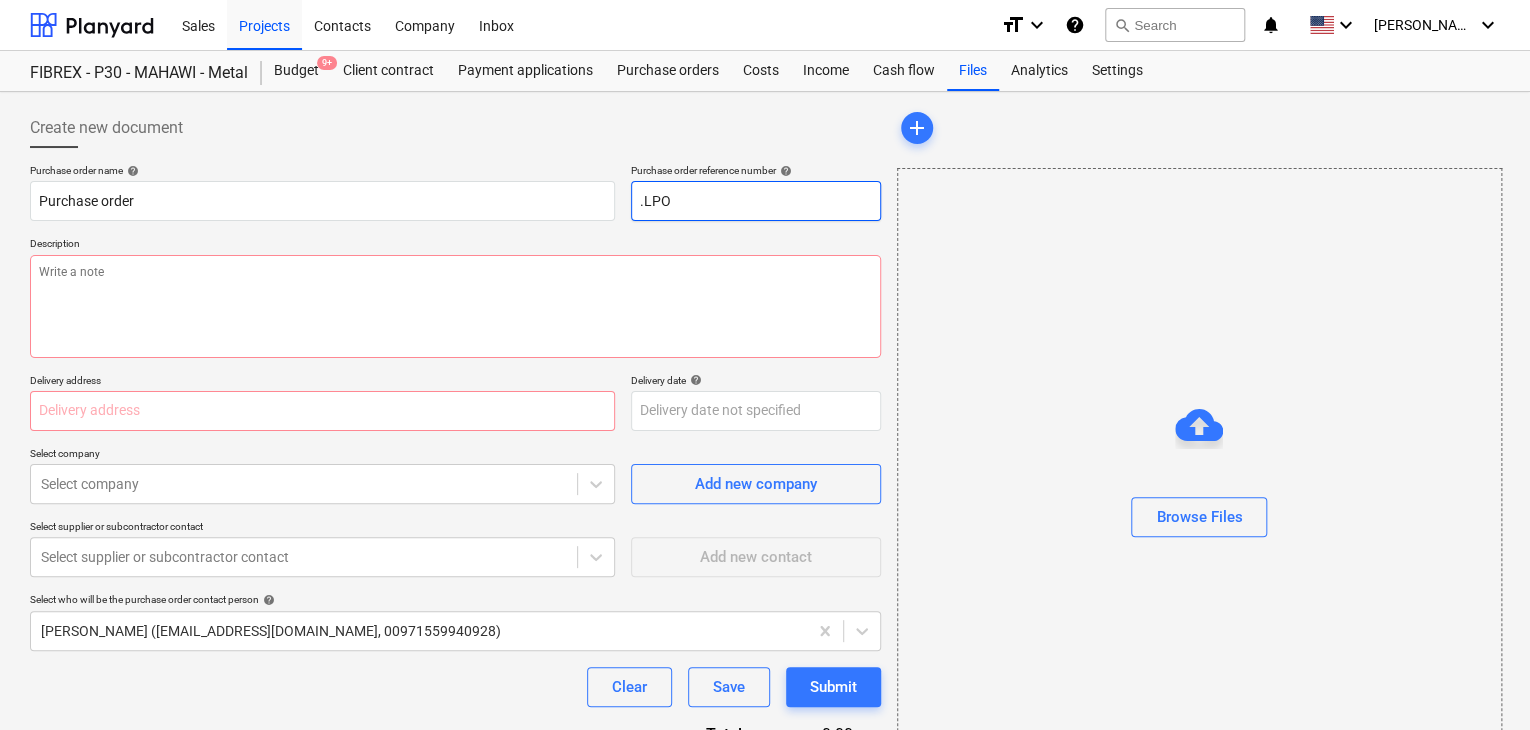 type on "x" 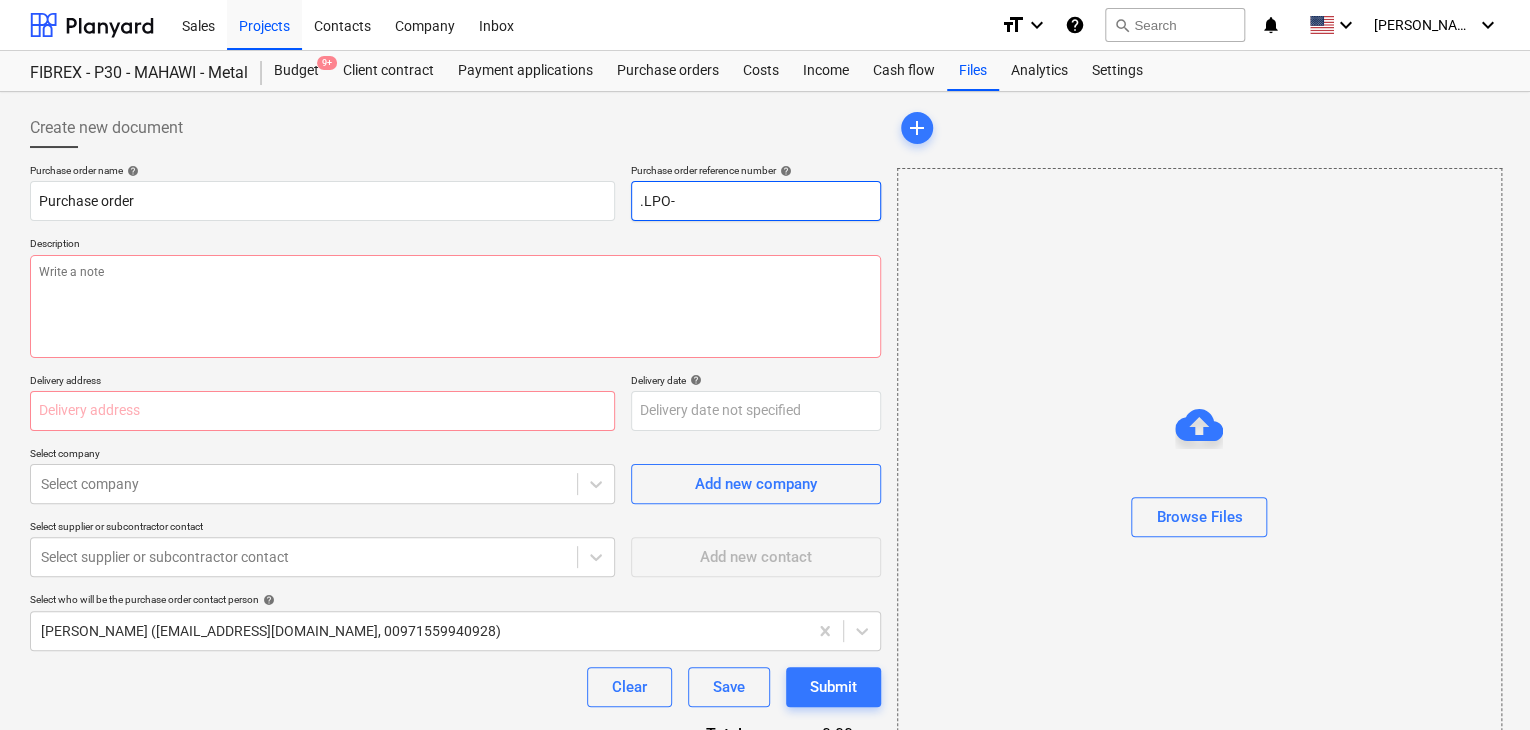 type on ".LPO-" 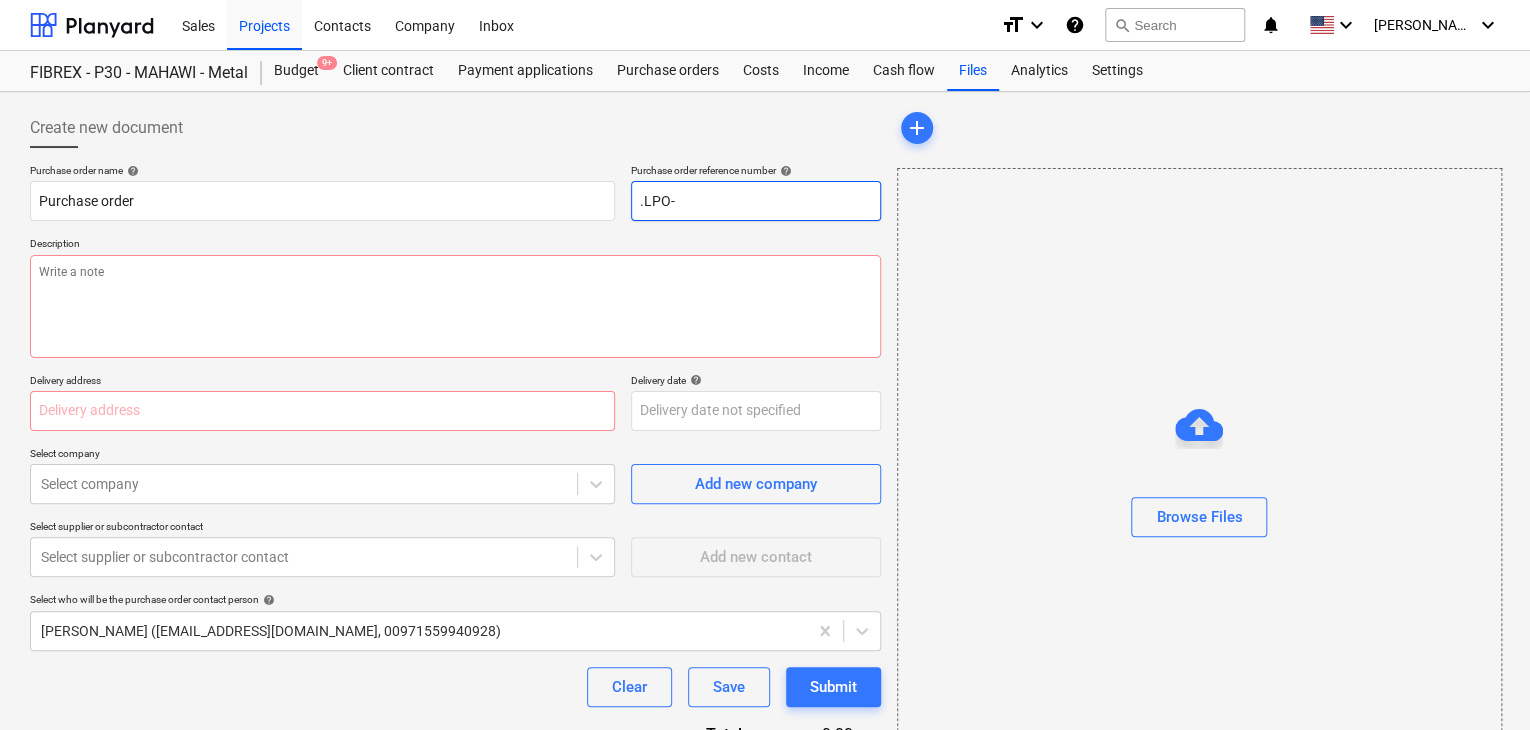 type on "x" 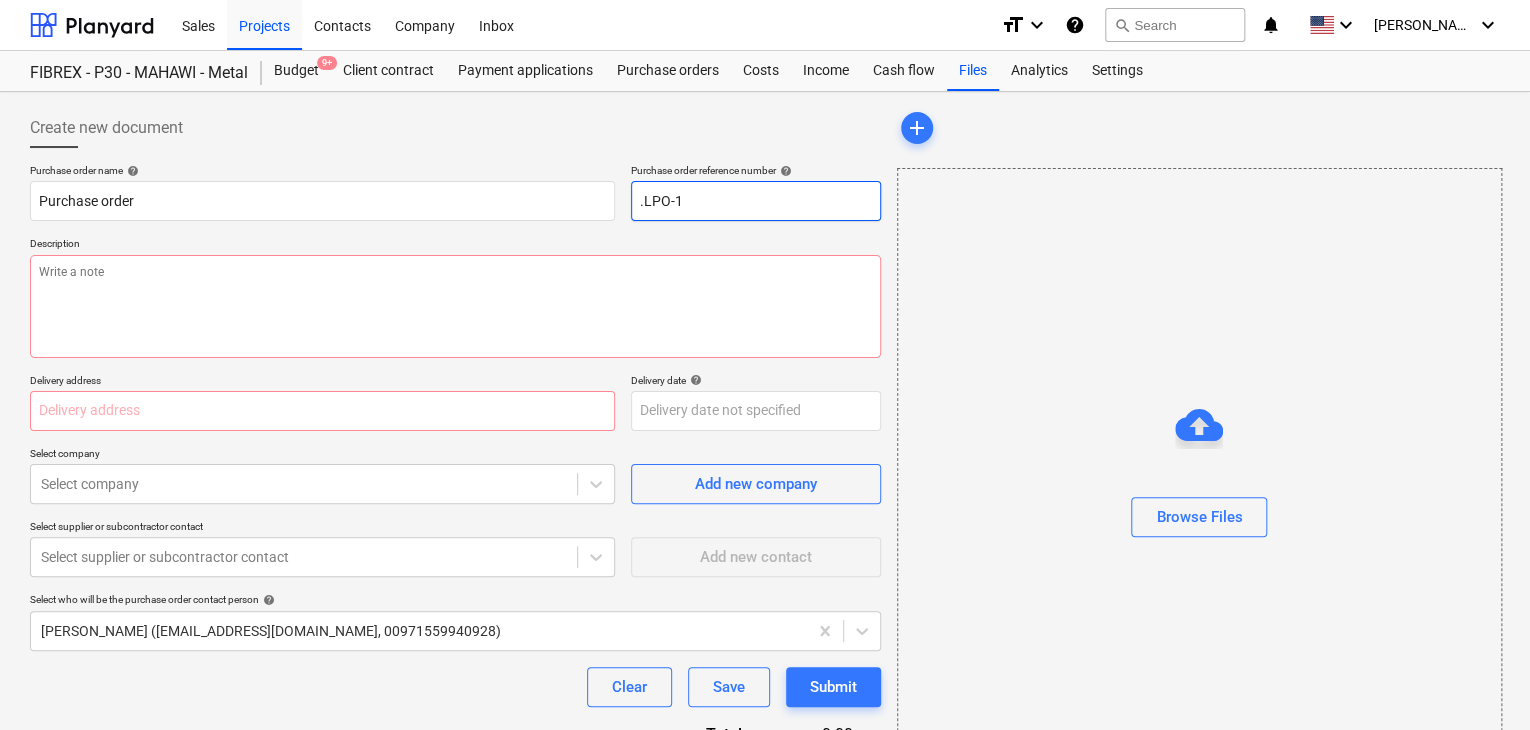 type on "x" 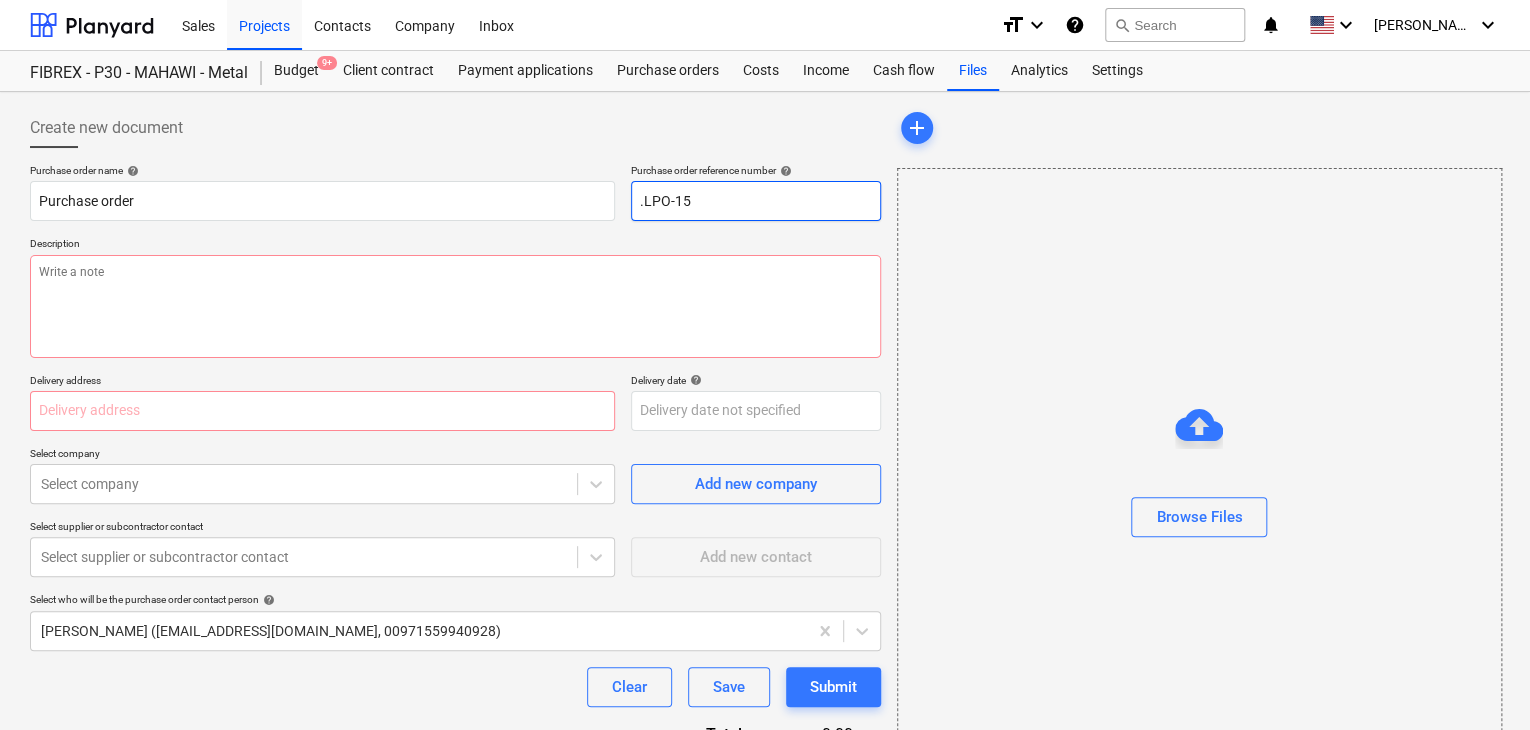 type on "x" 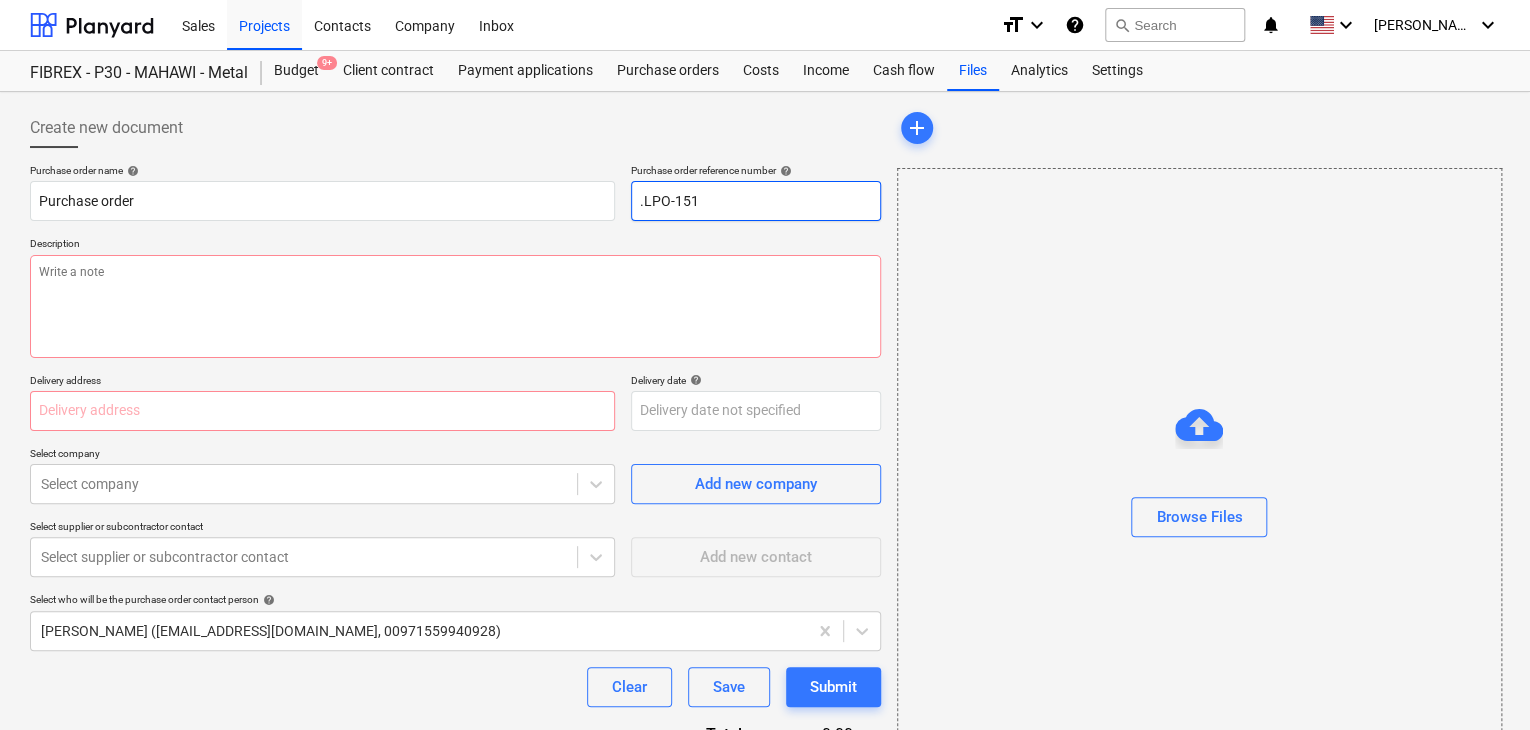 type on "x" 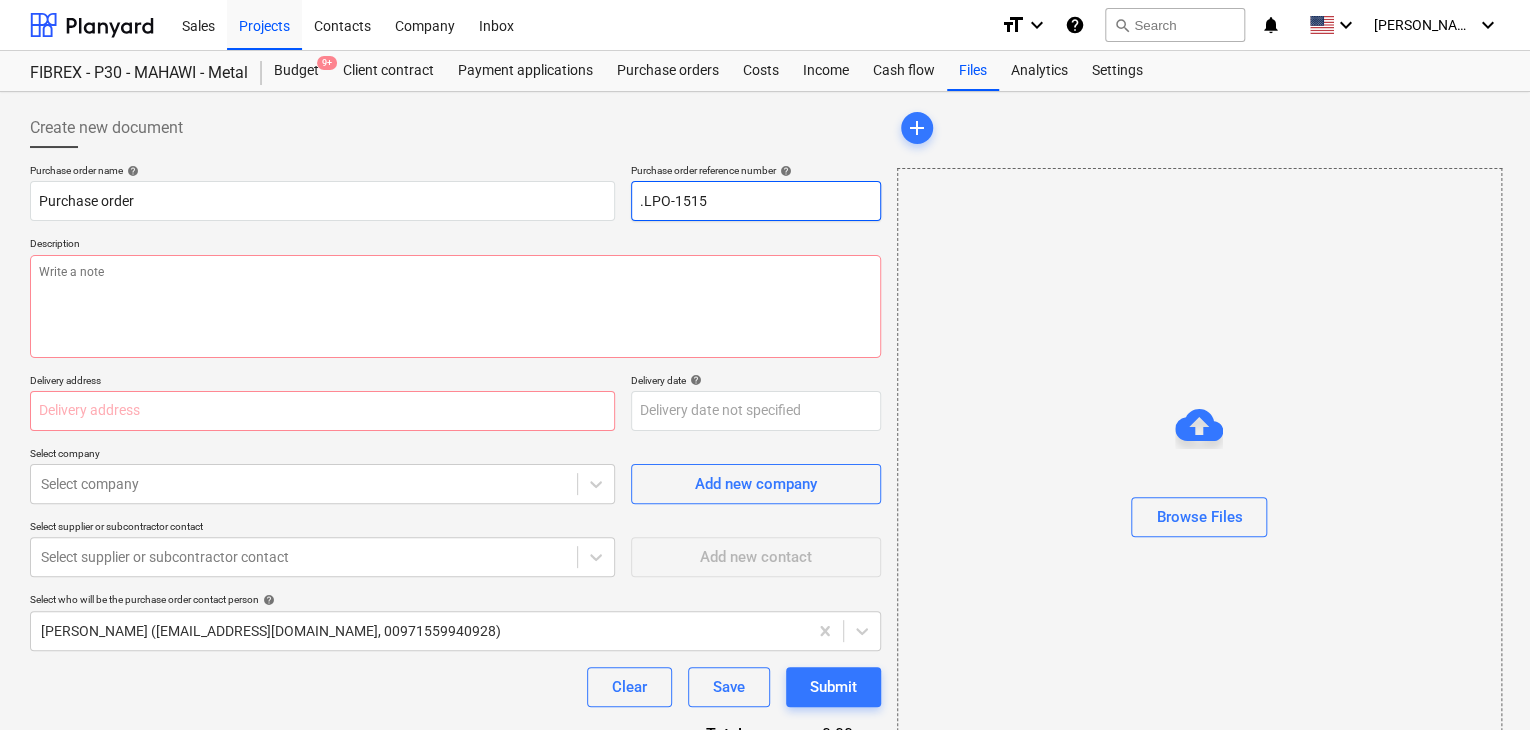 type on "x" 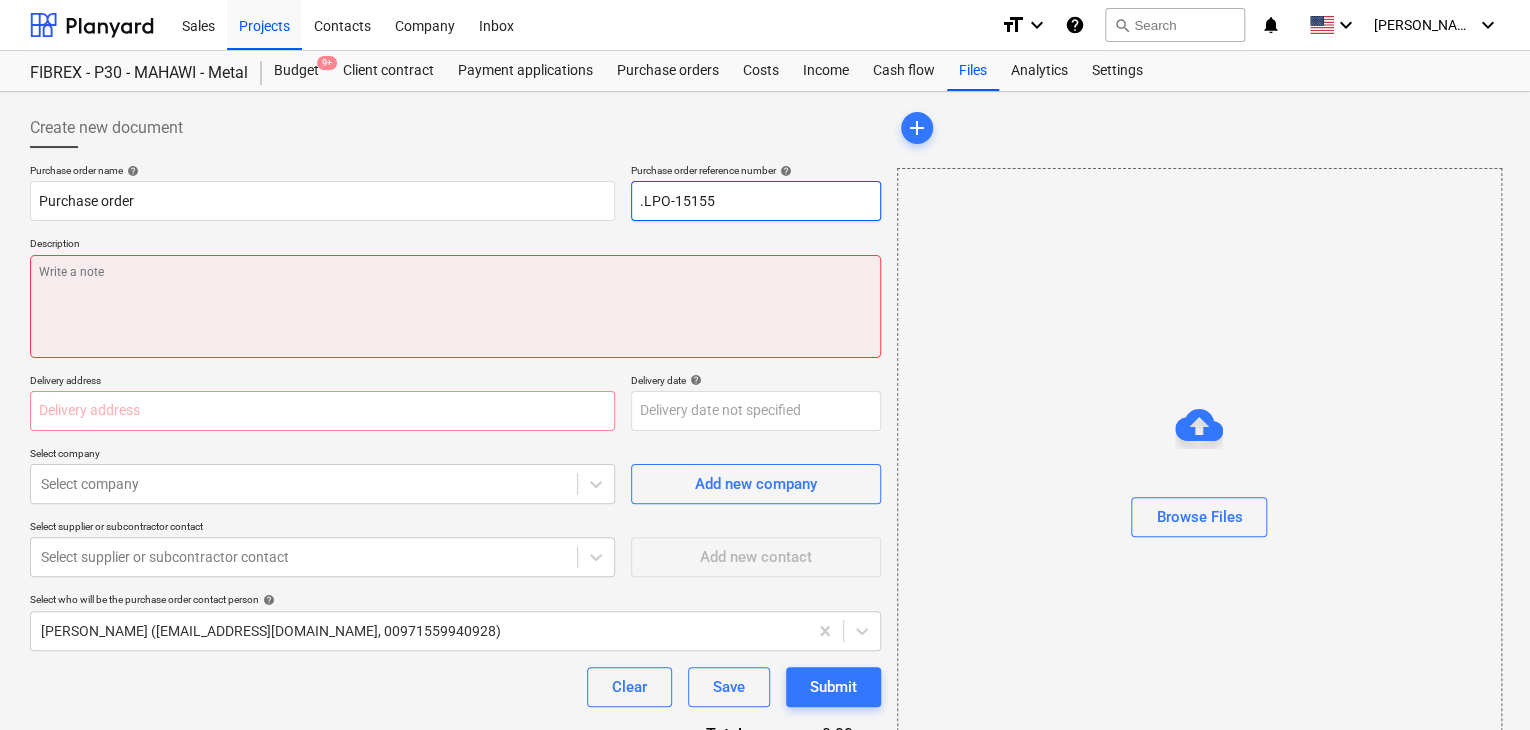 type on ".LPO-15155" 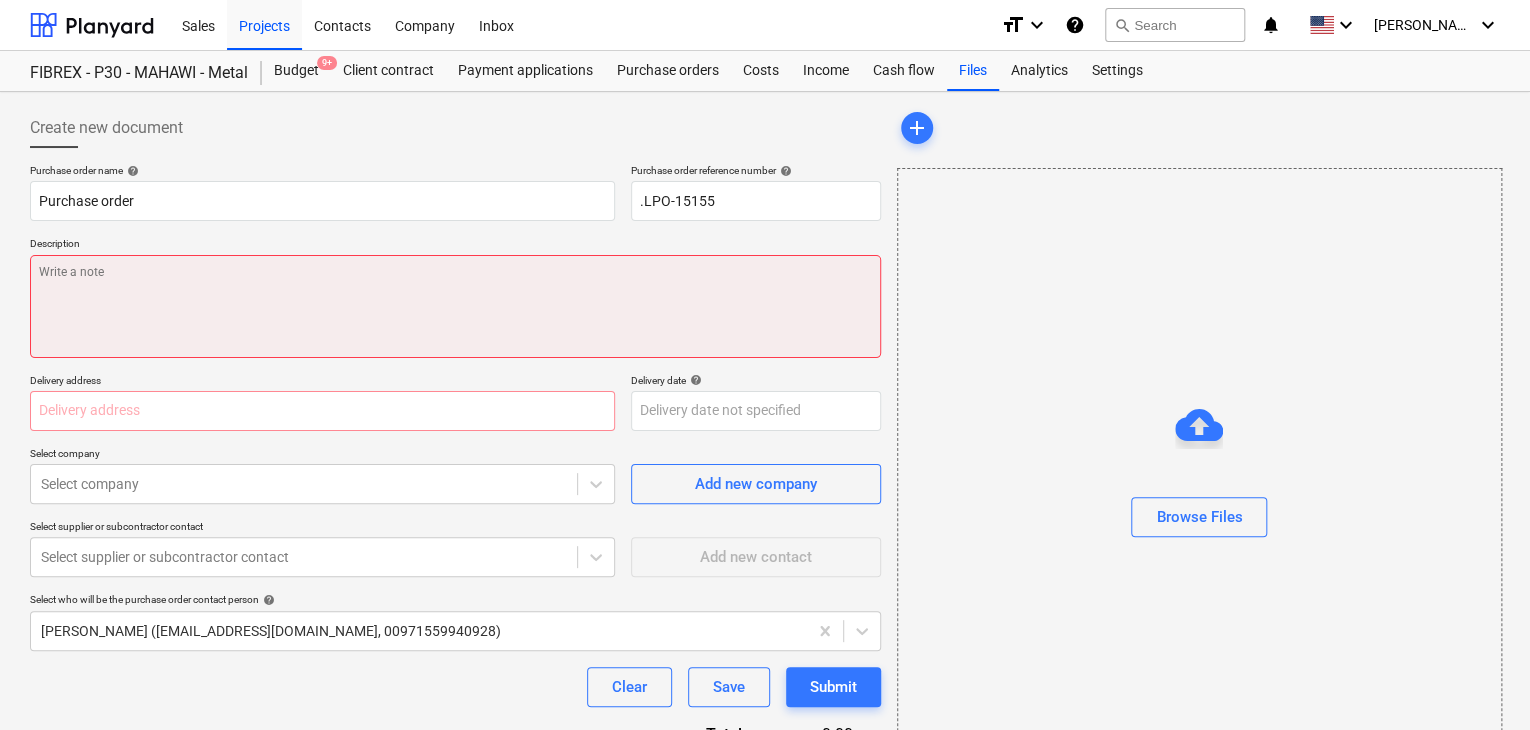 click at bounding box center [455, 306] 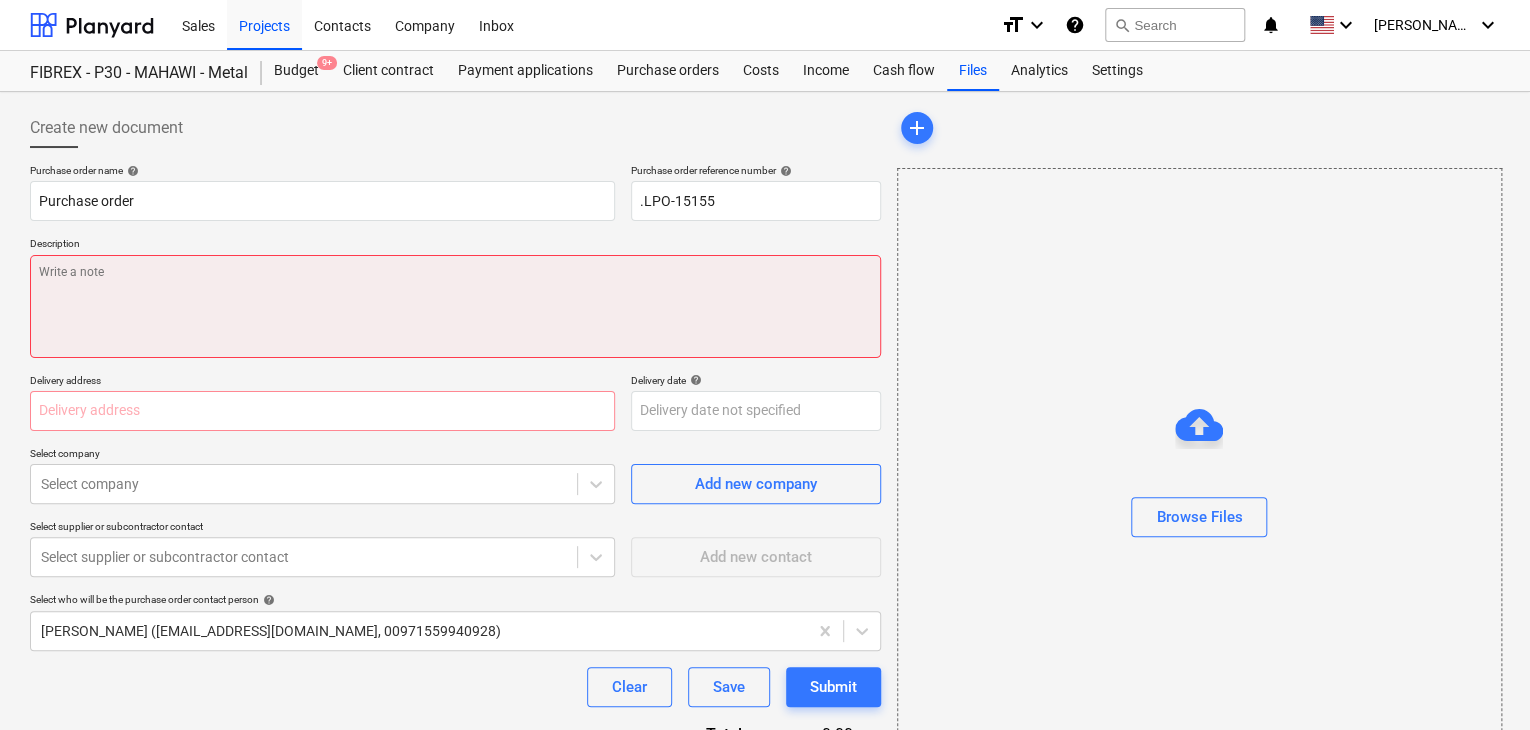 type on "x" 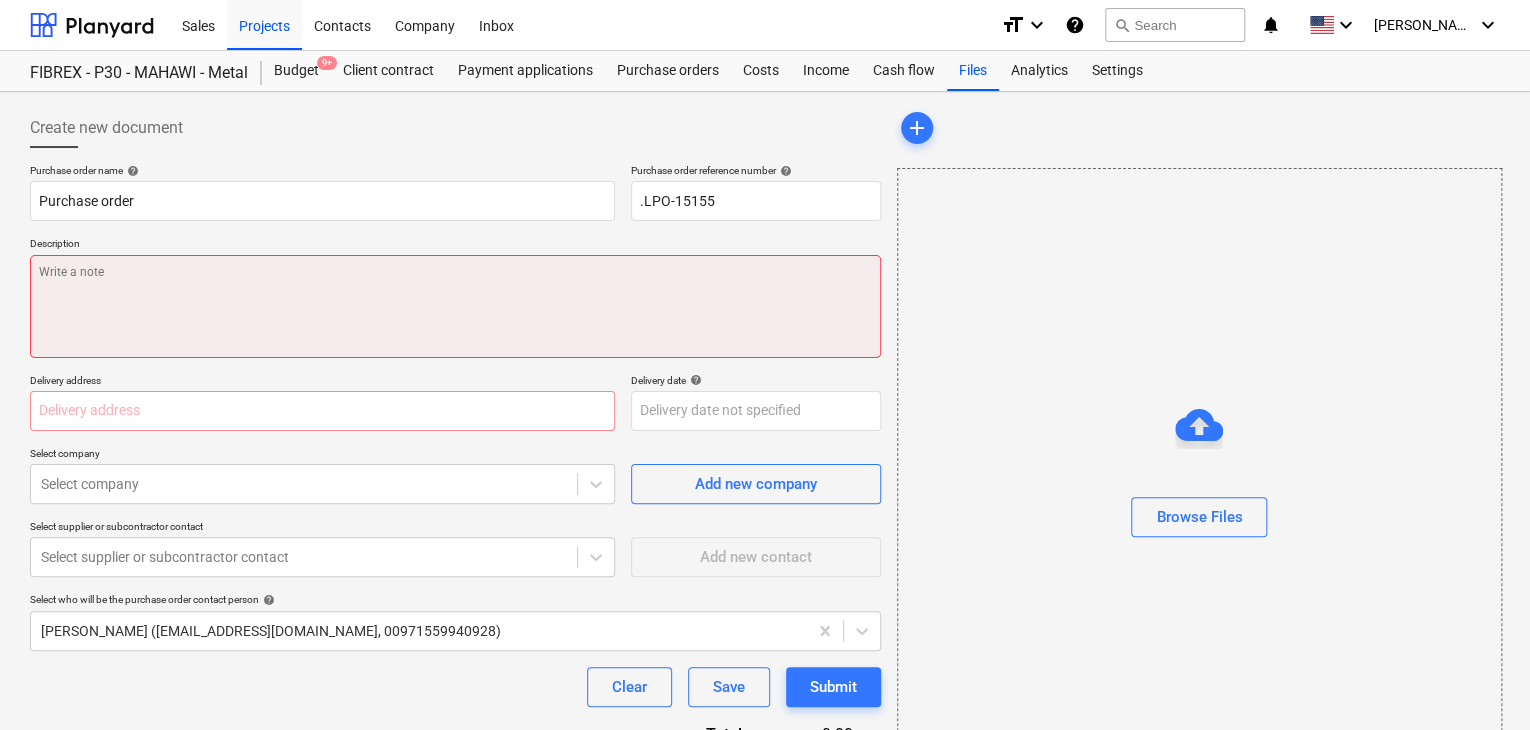 type on "2" 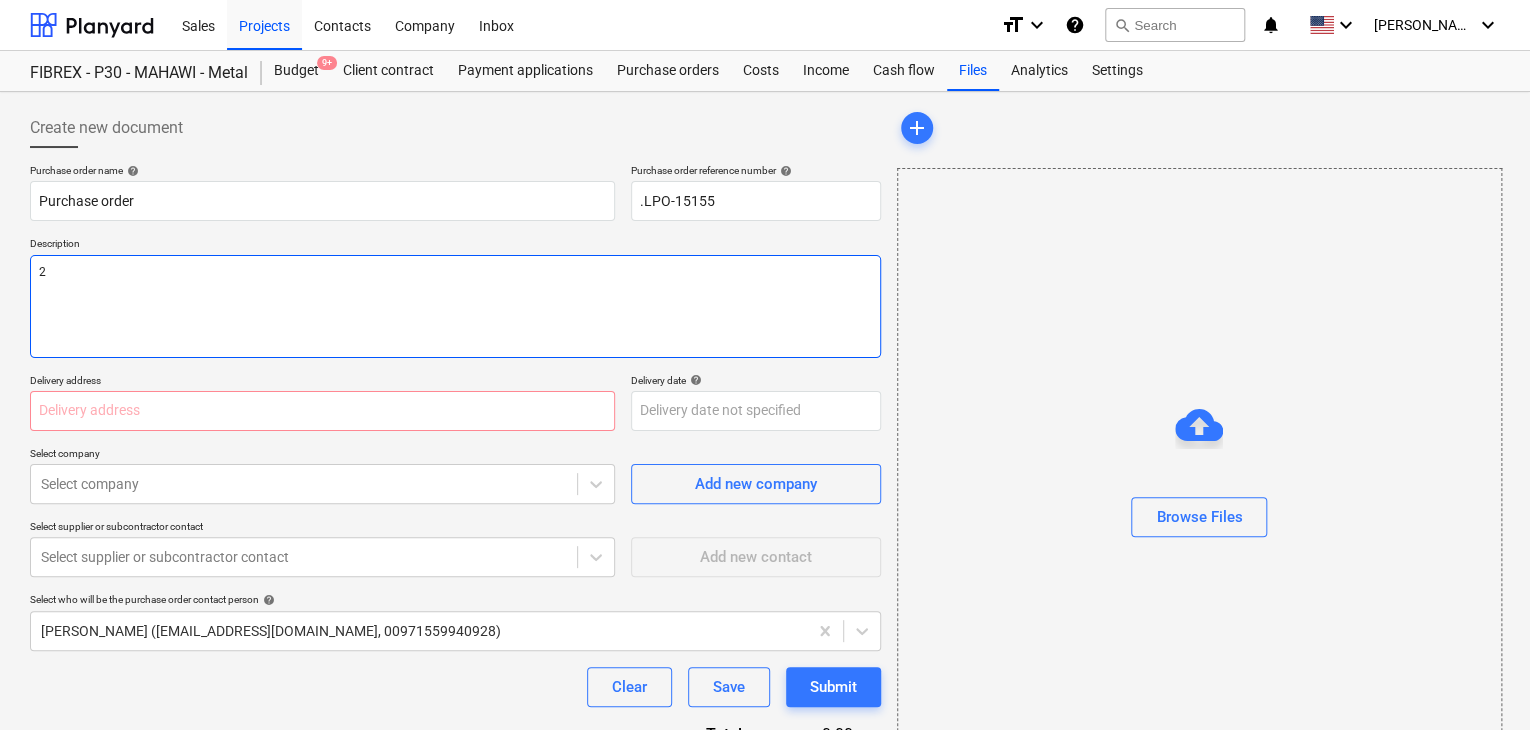 type on "x" 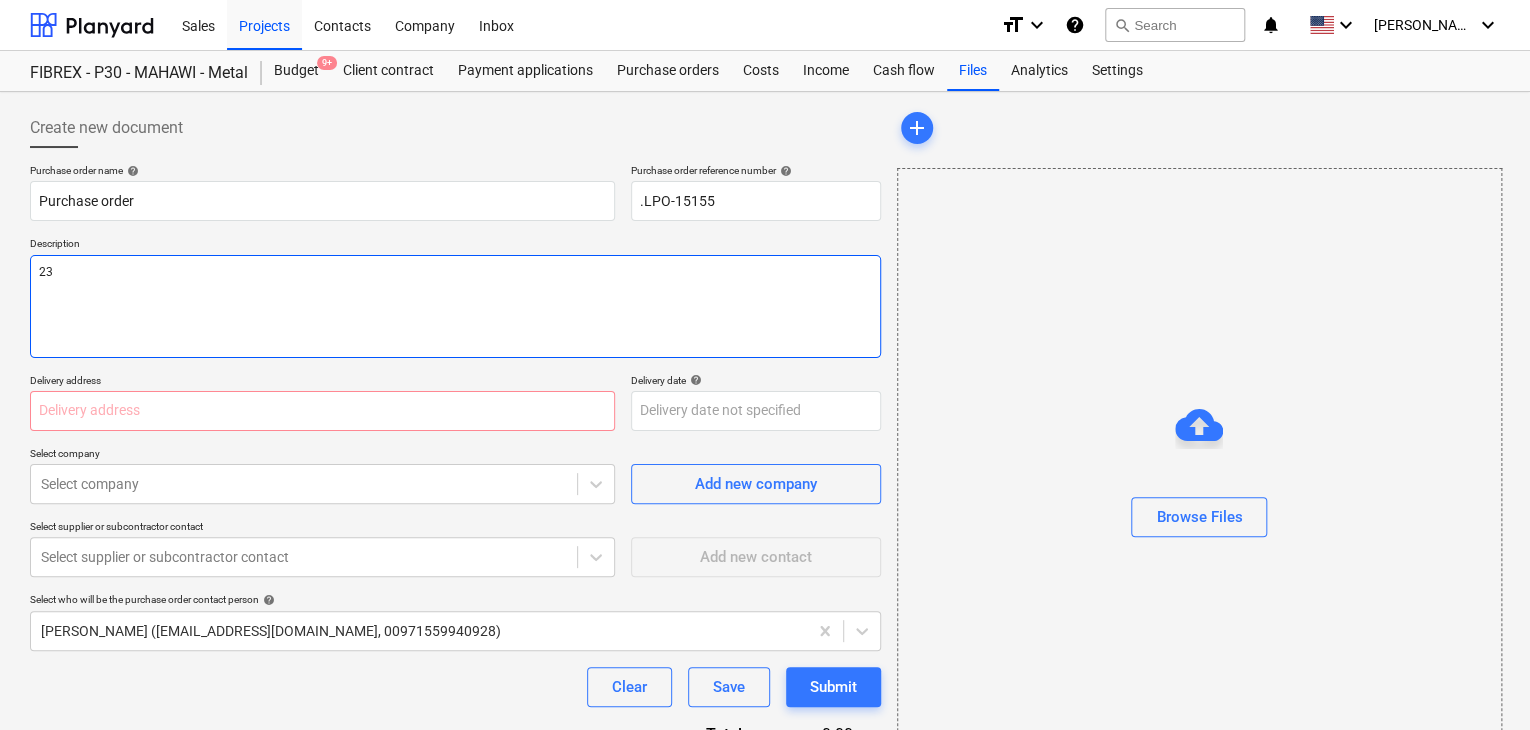 type on "x" 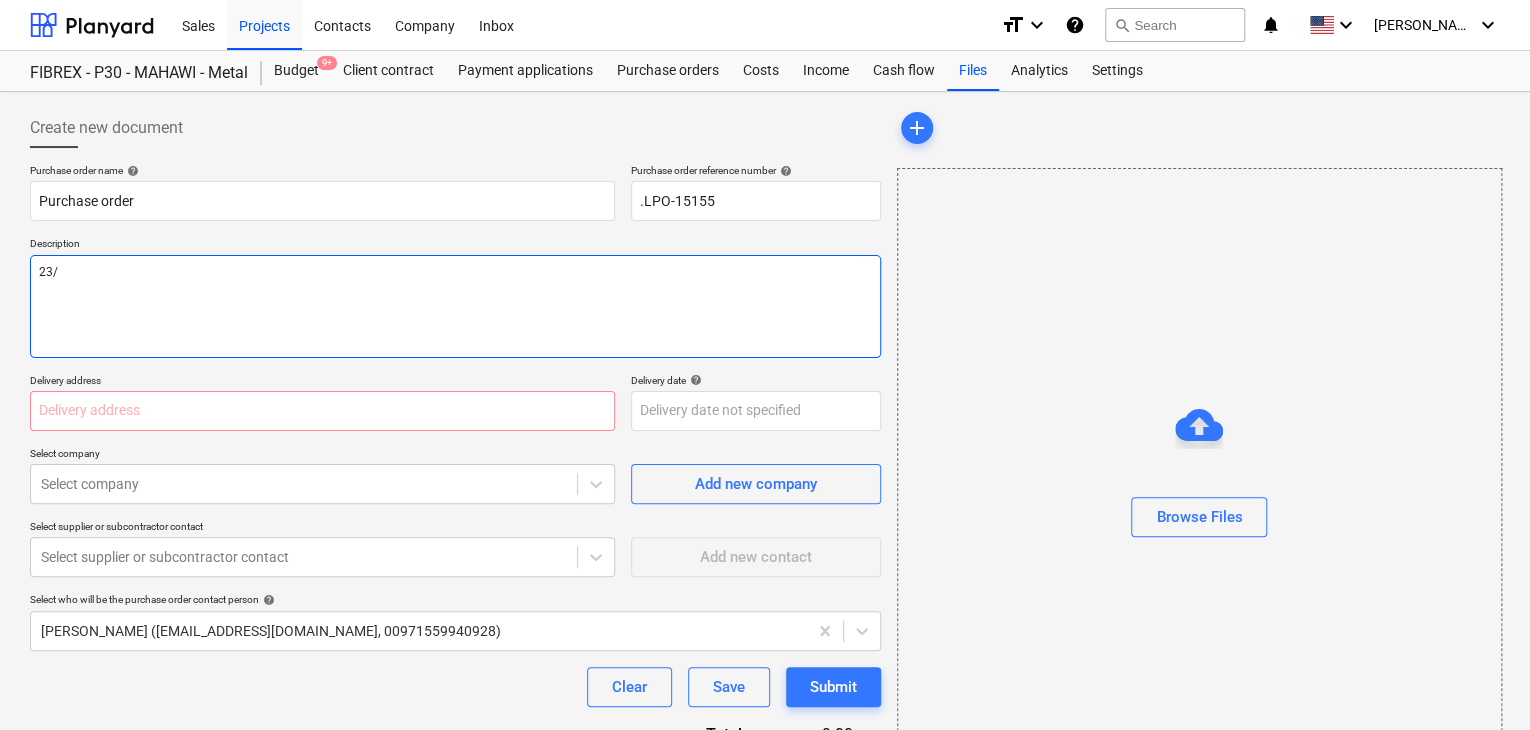 type on "x" 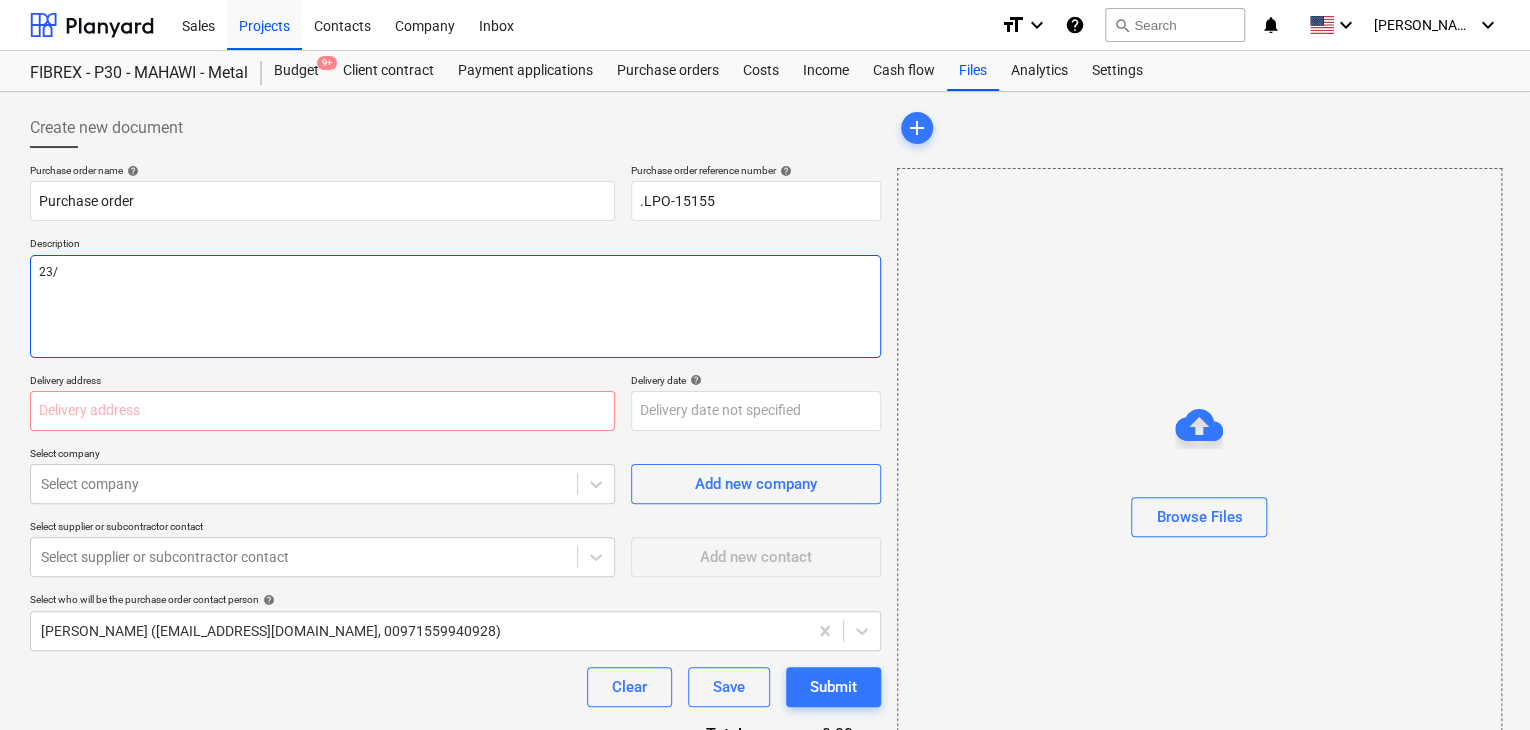 type on "23/J" 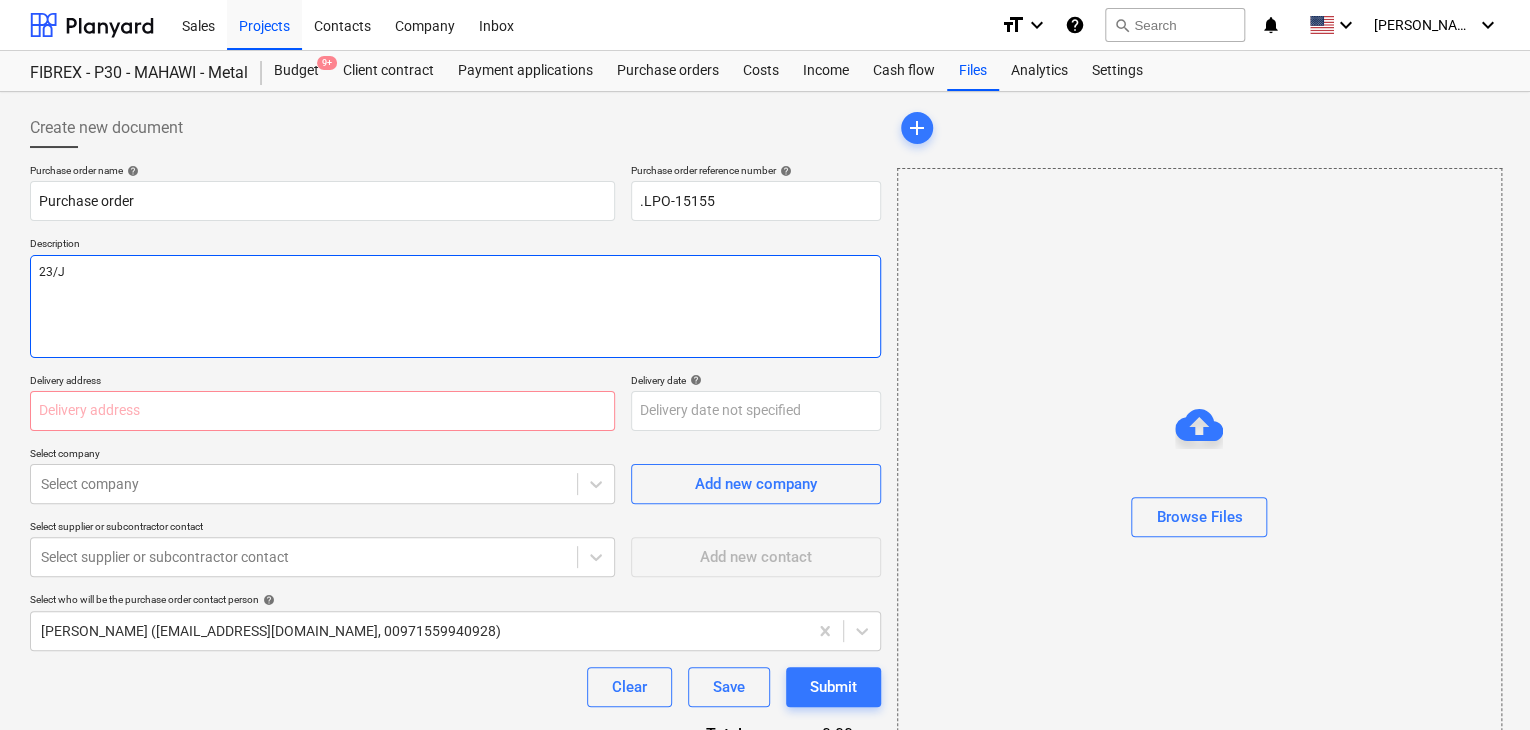 type on "x" 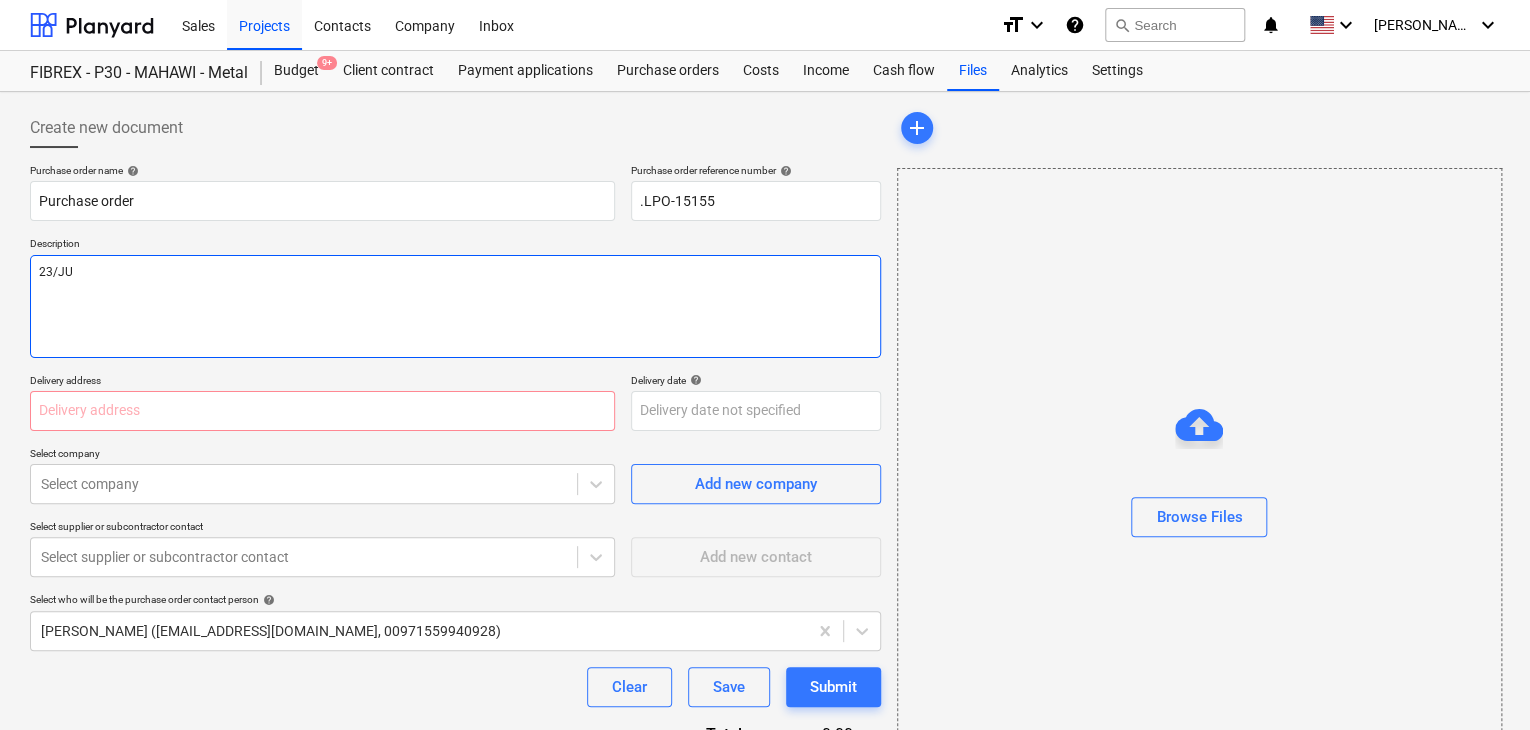 type on "x" 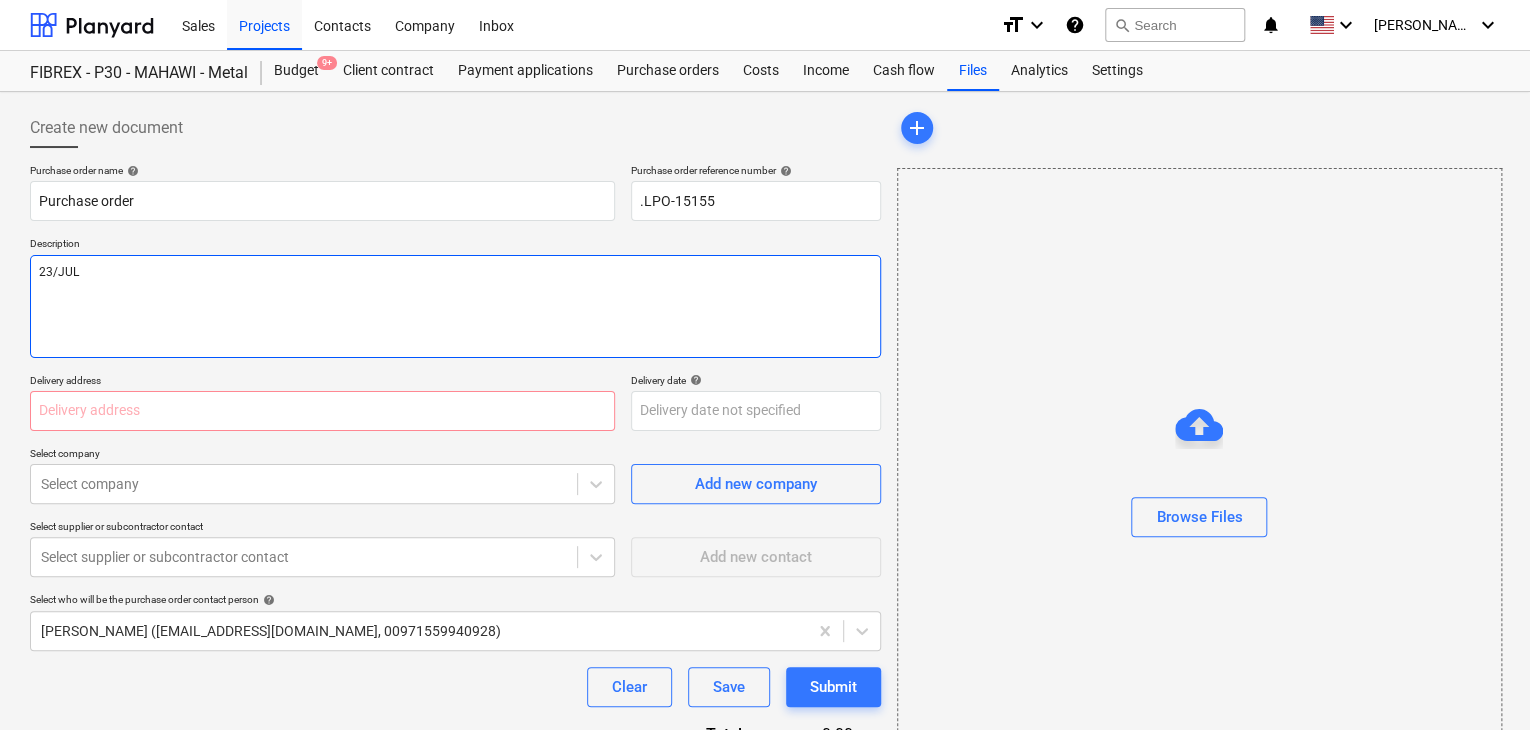 type on "x" 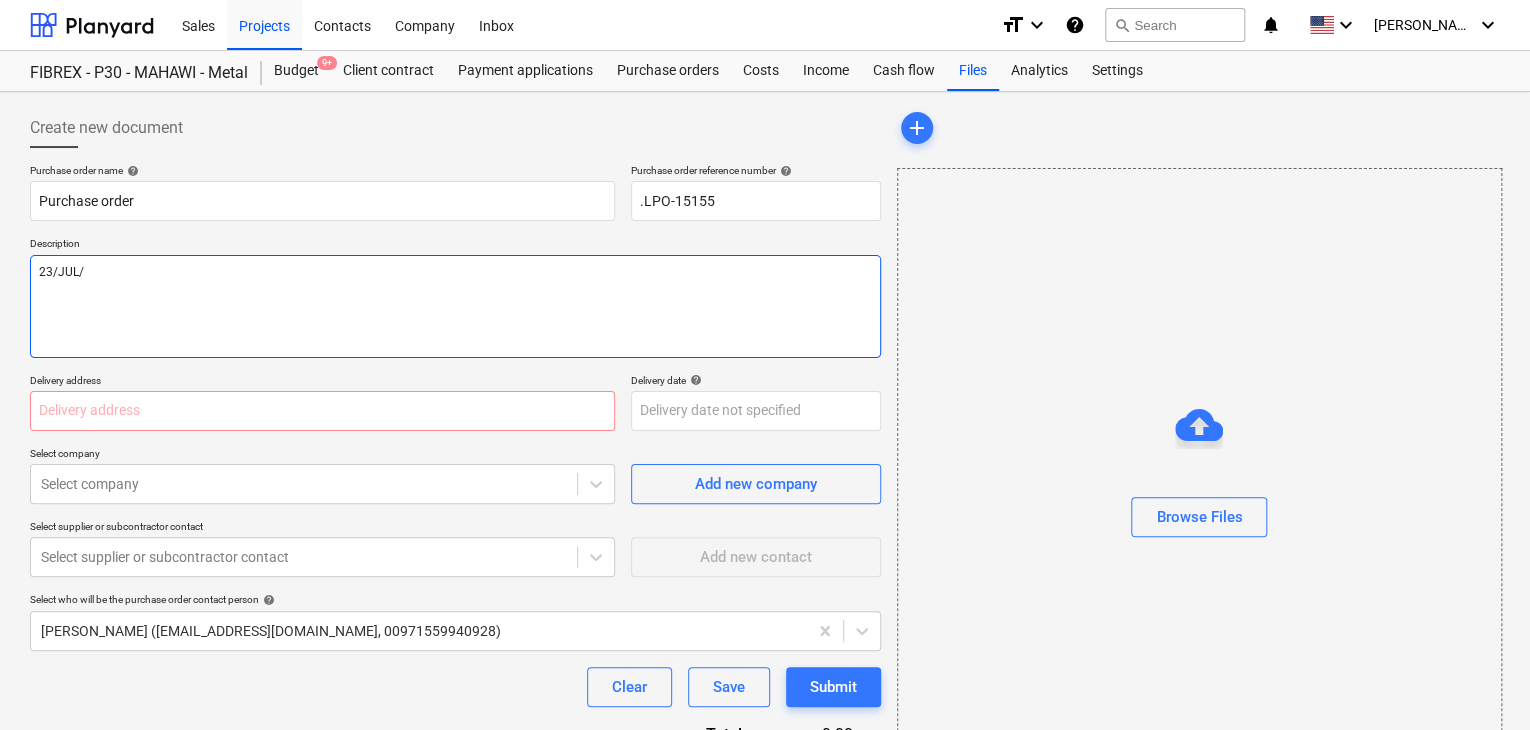 type on "x" 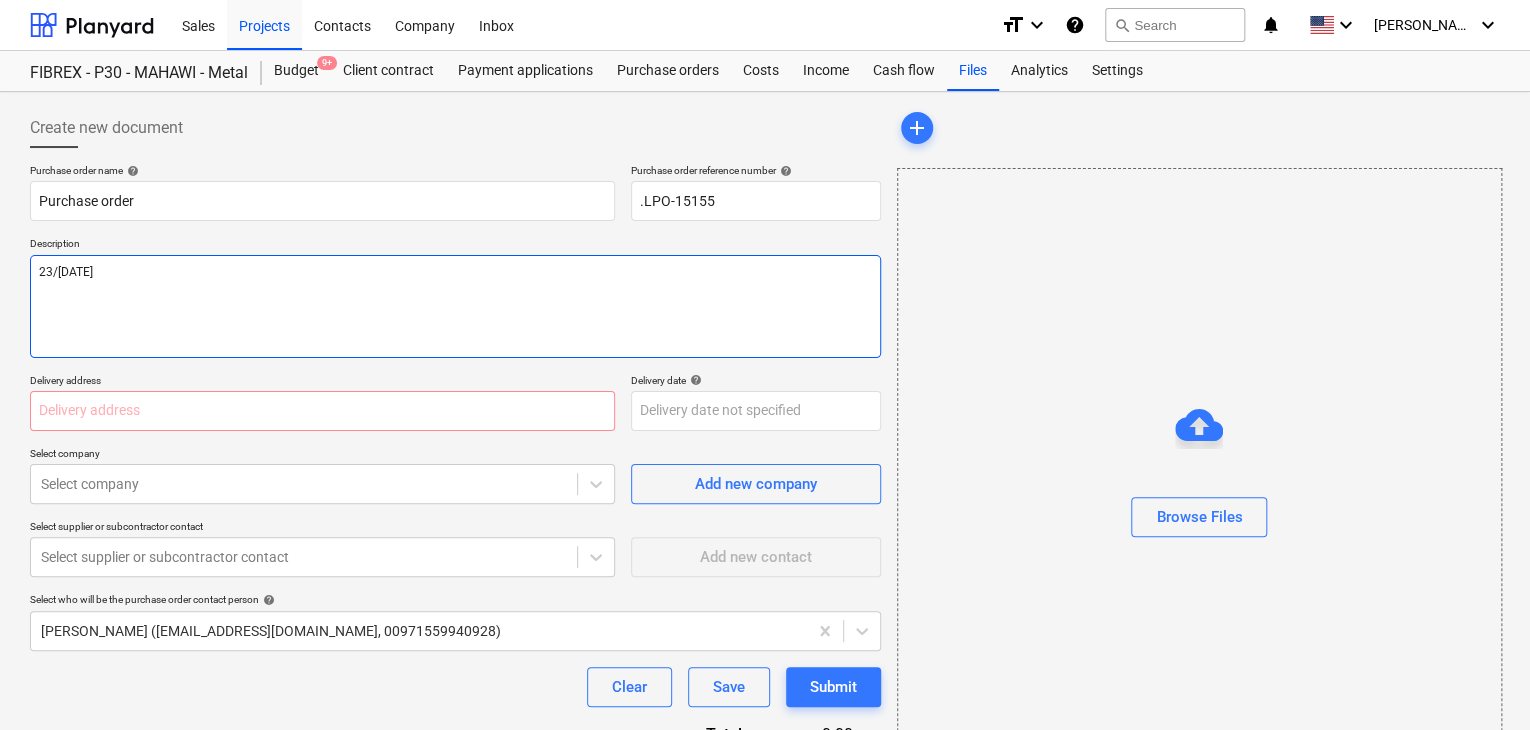 type on "x" 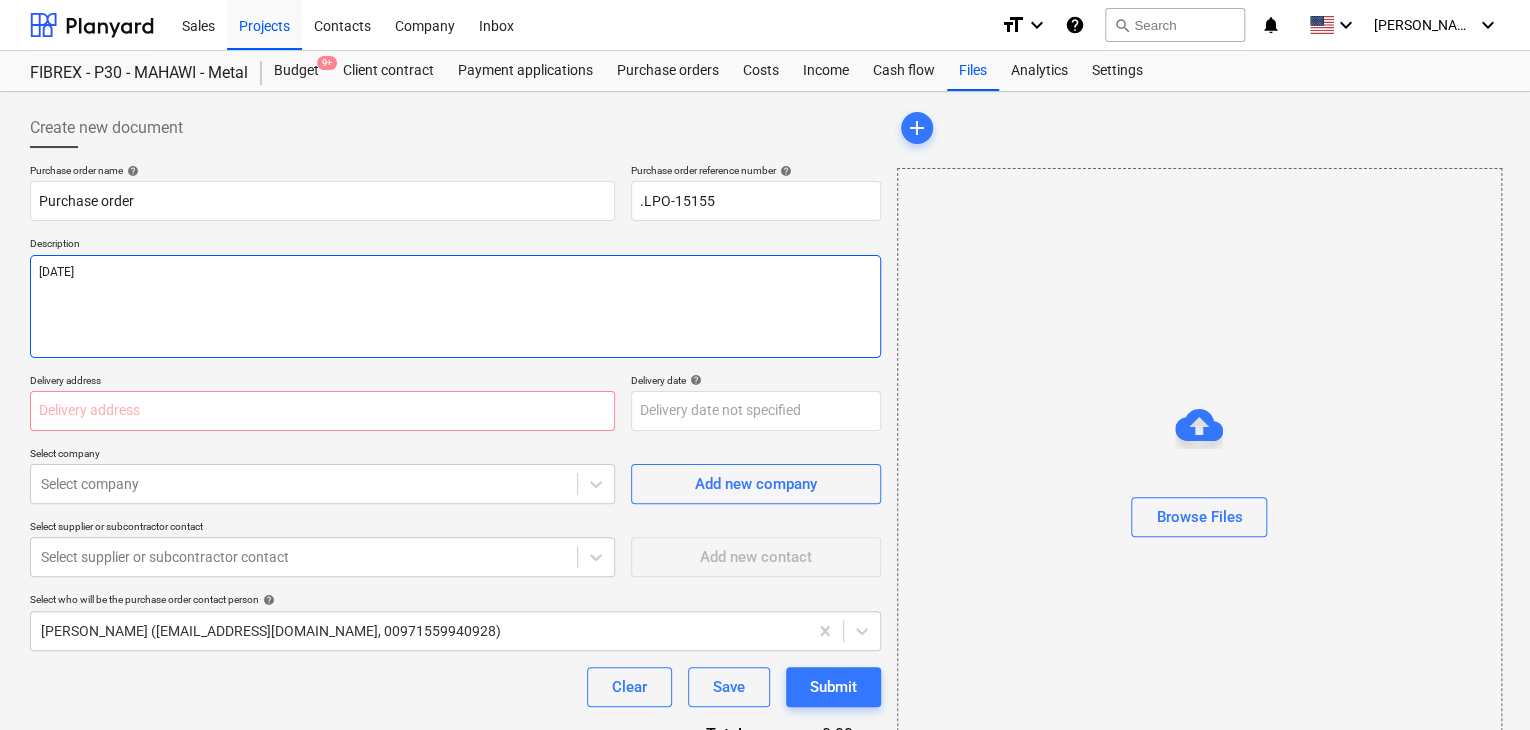 type on "x" 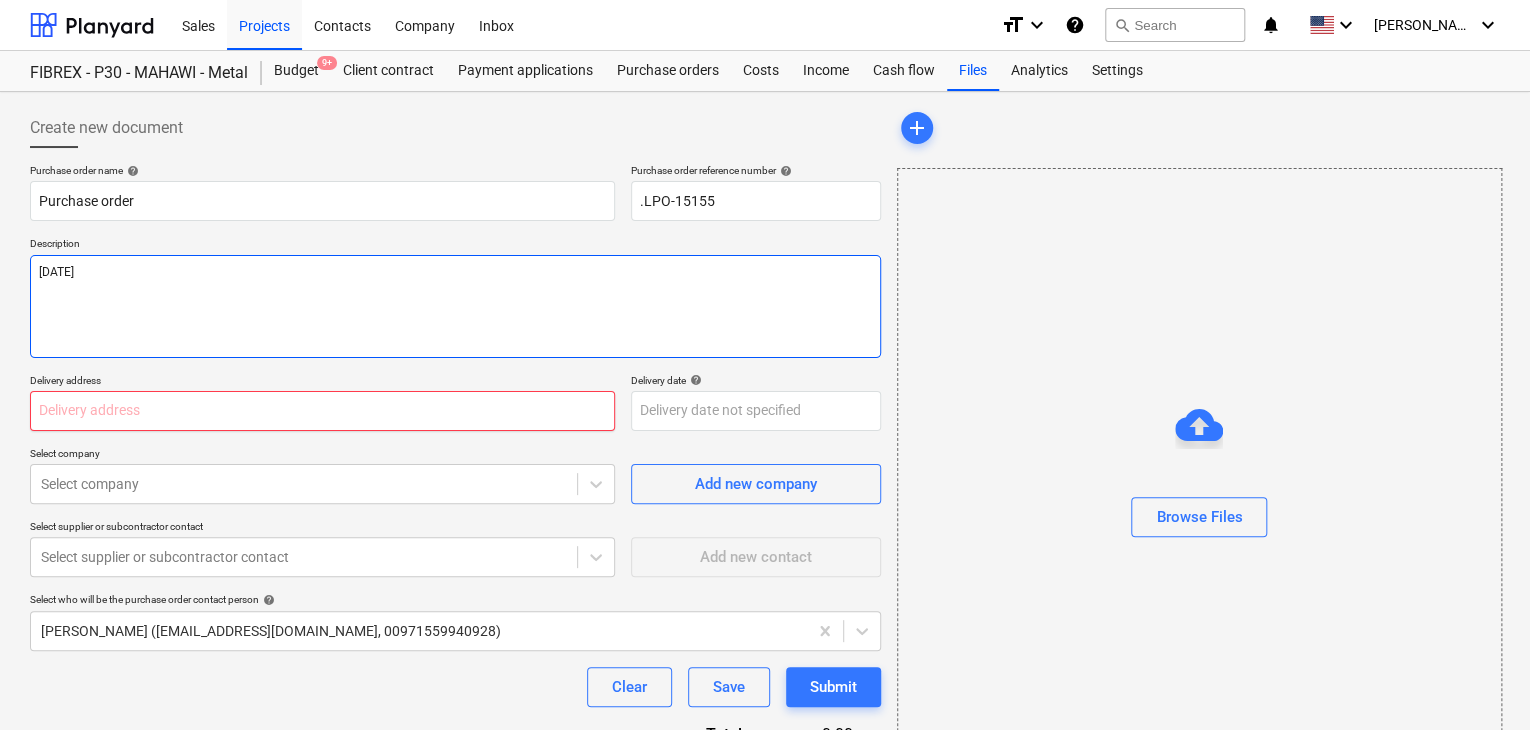 type on "[DATE]" 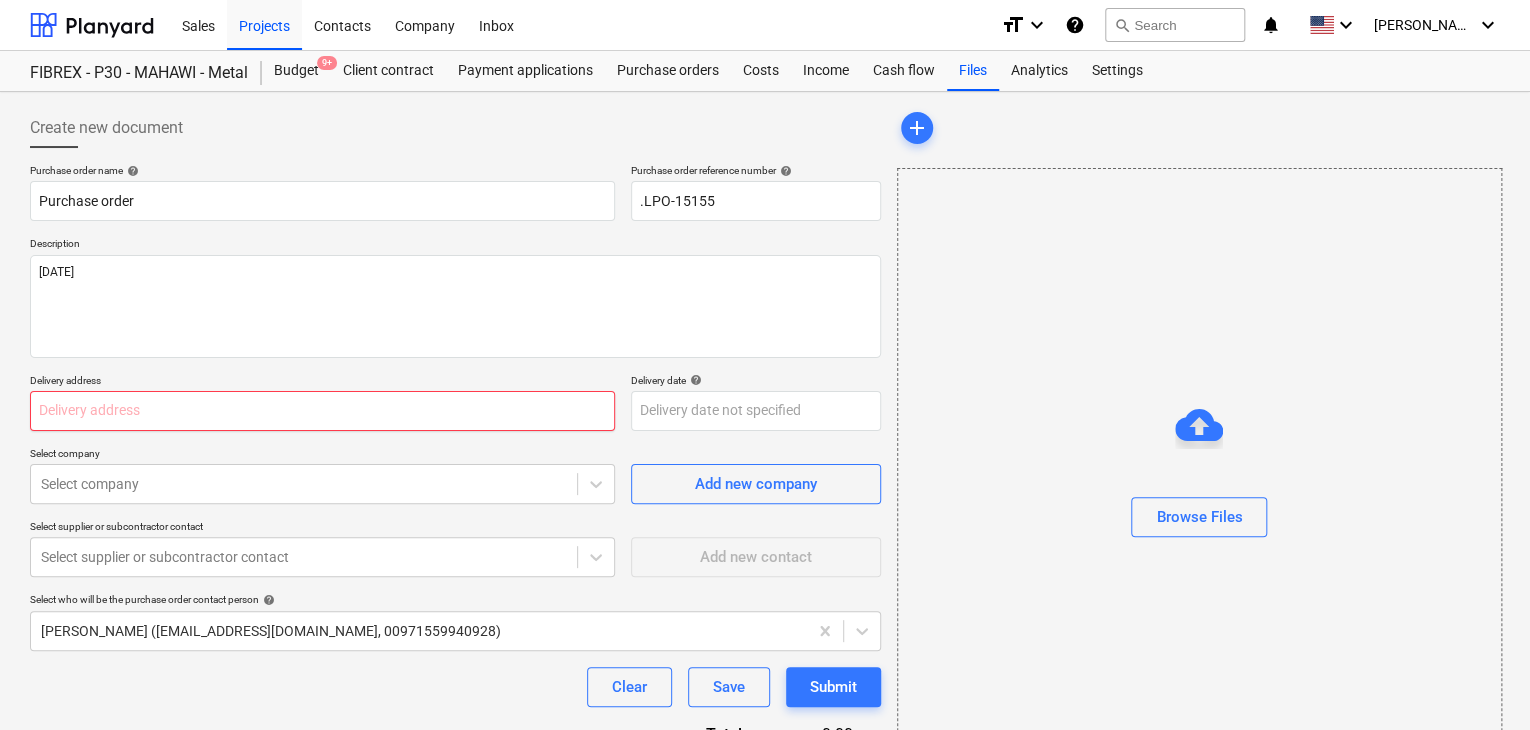 click at bounding box center (322, 411) 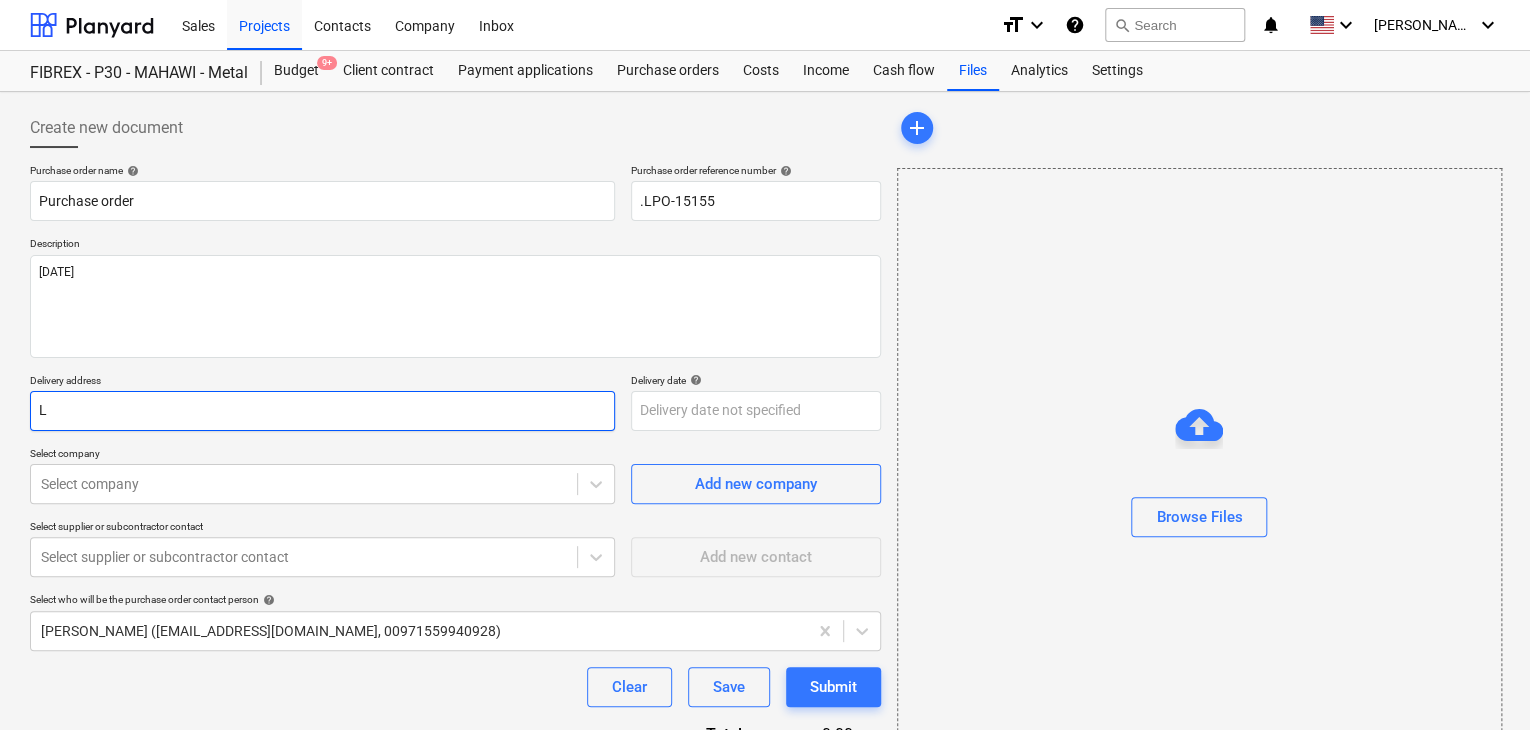 type on "x" 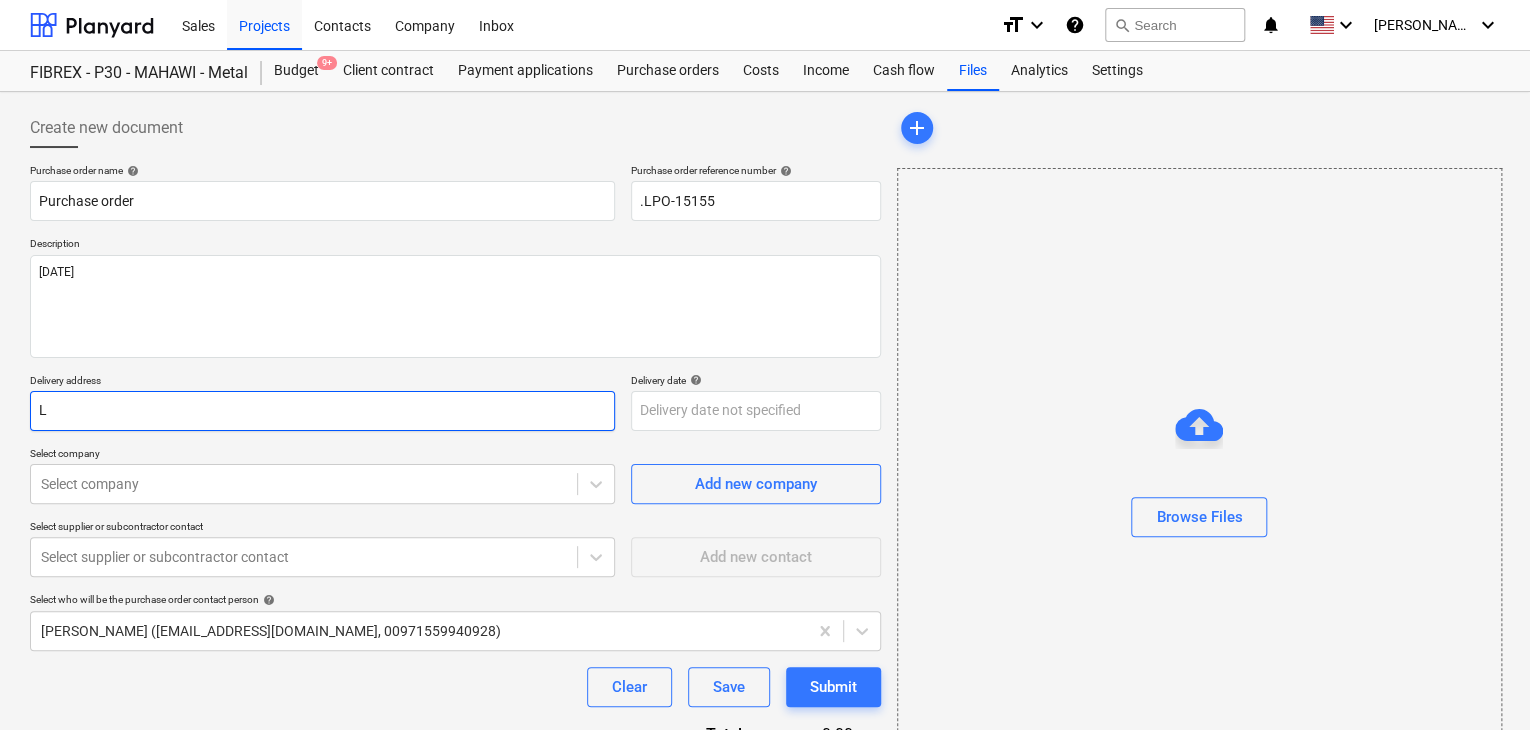 type on "LU" 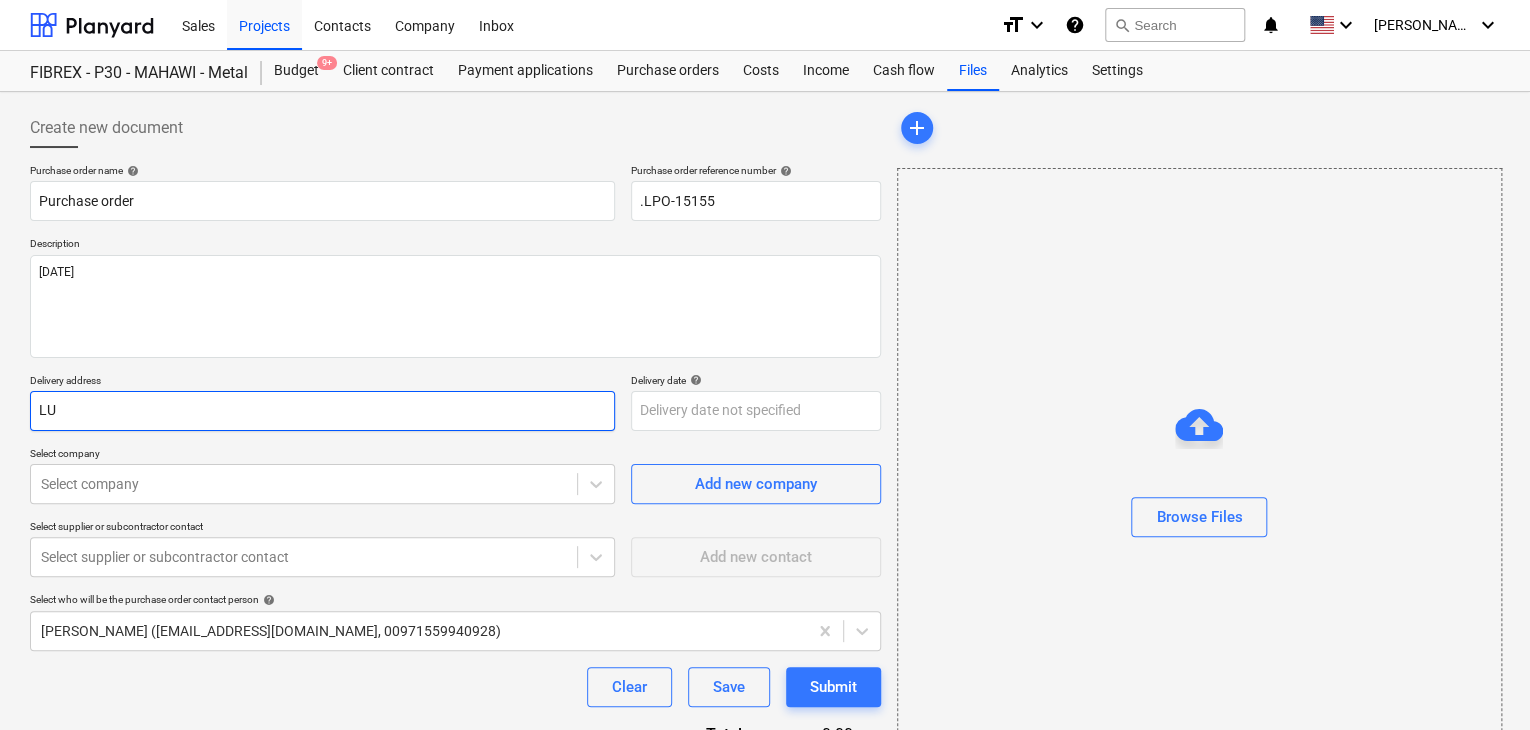 type on "x" 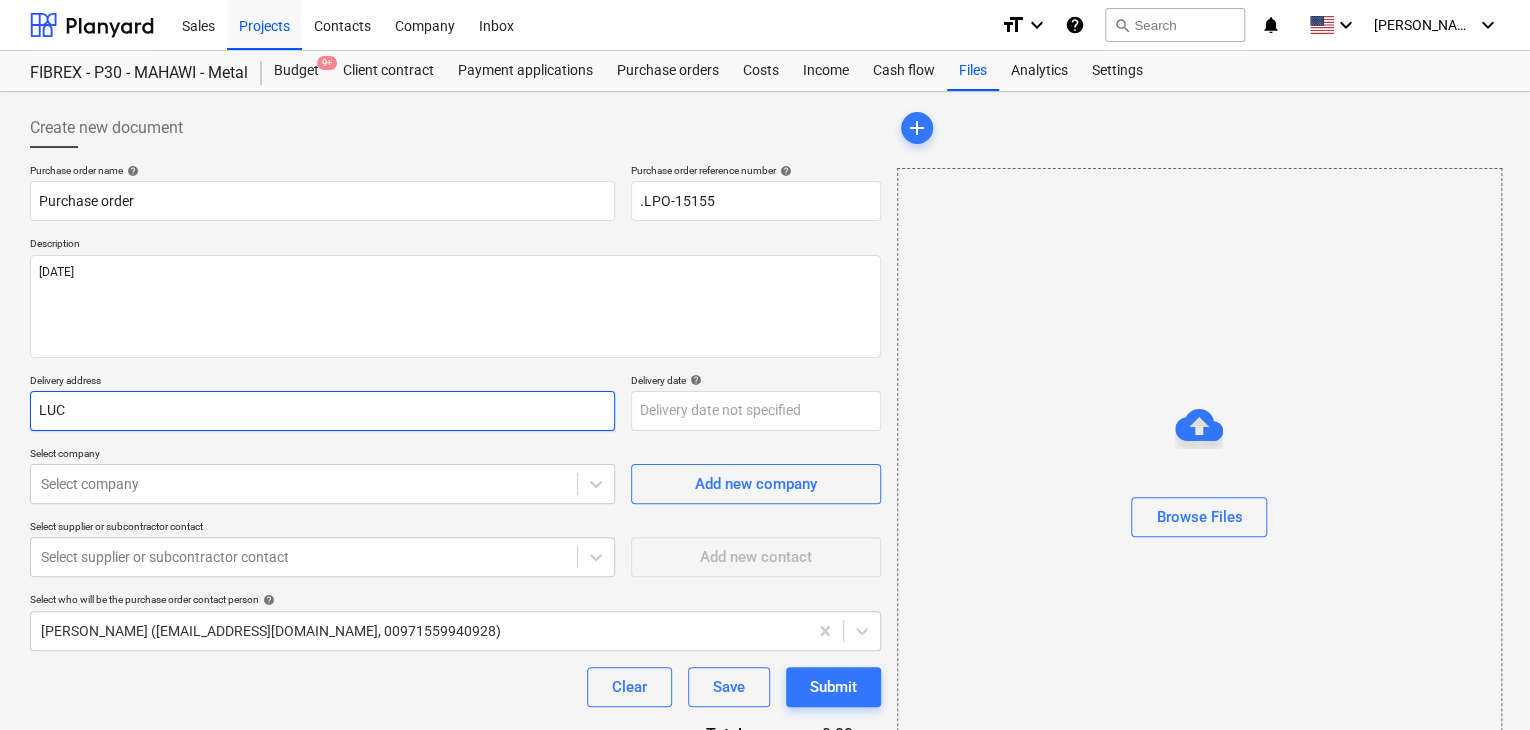 type on "x" 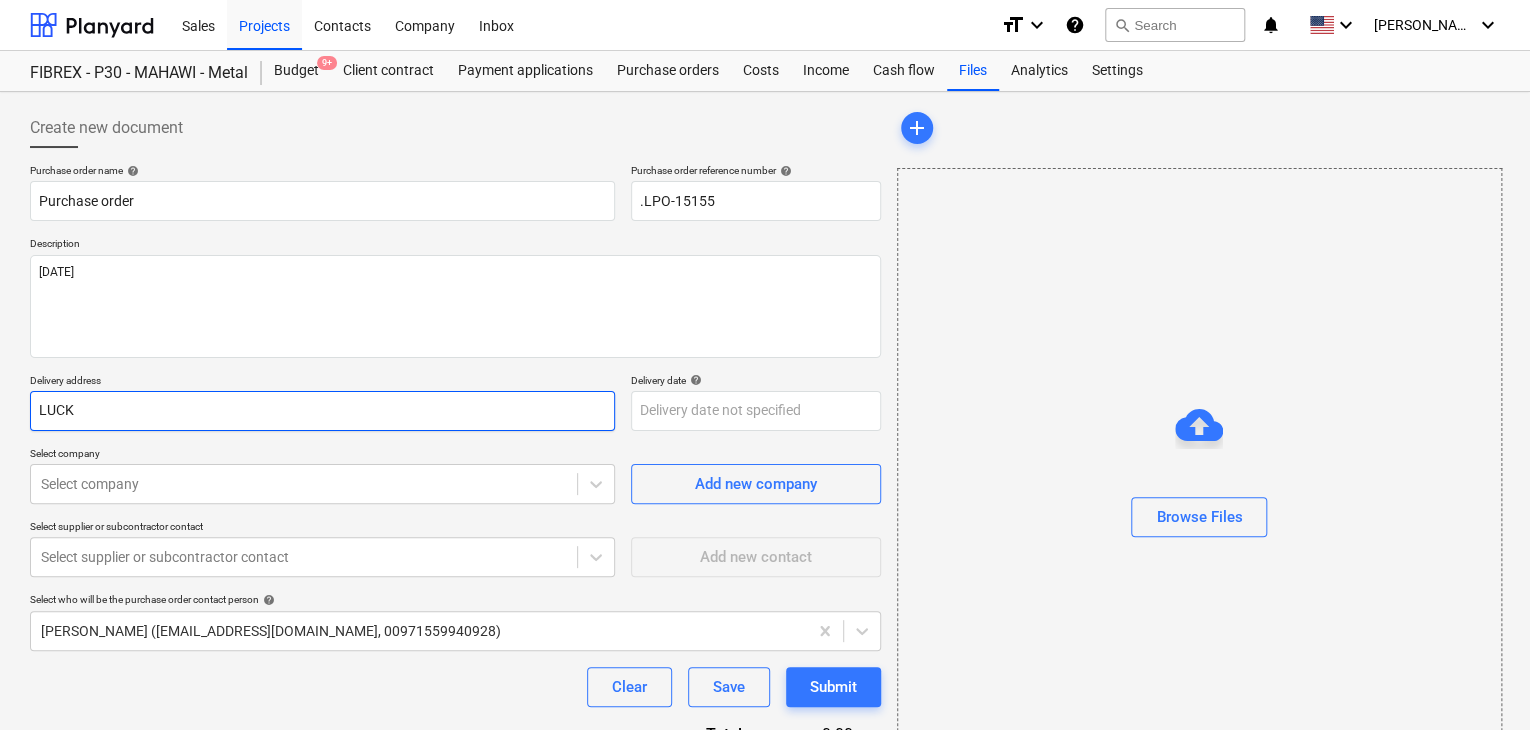 type on "x" 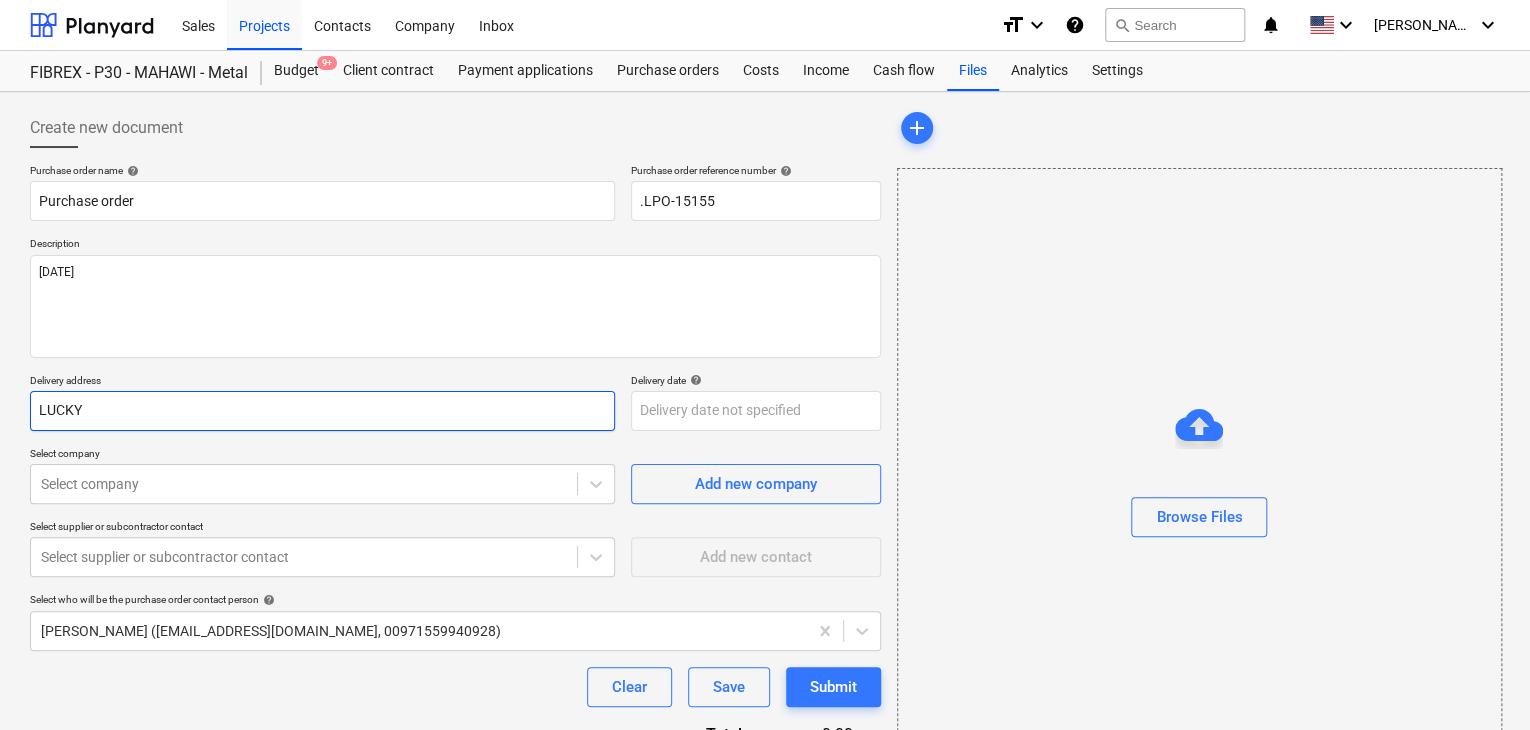 type on "x" 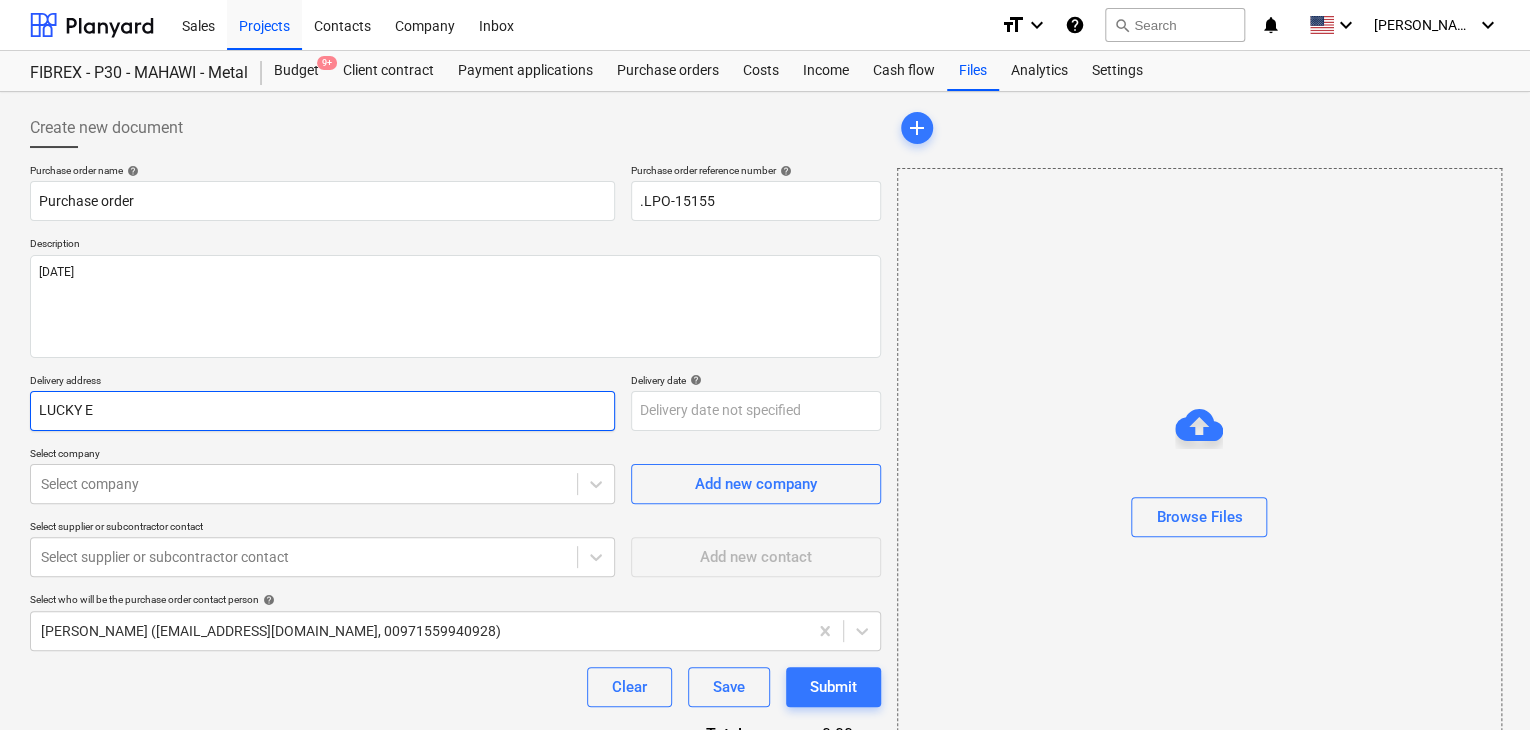 type on "x" 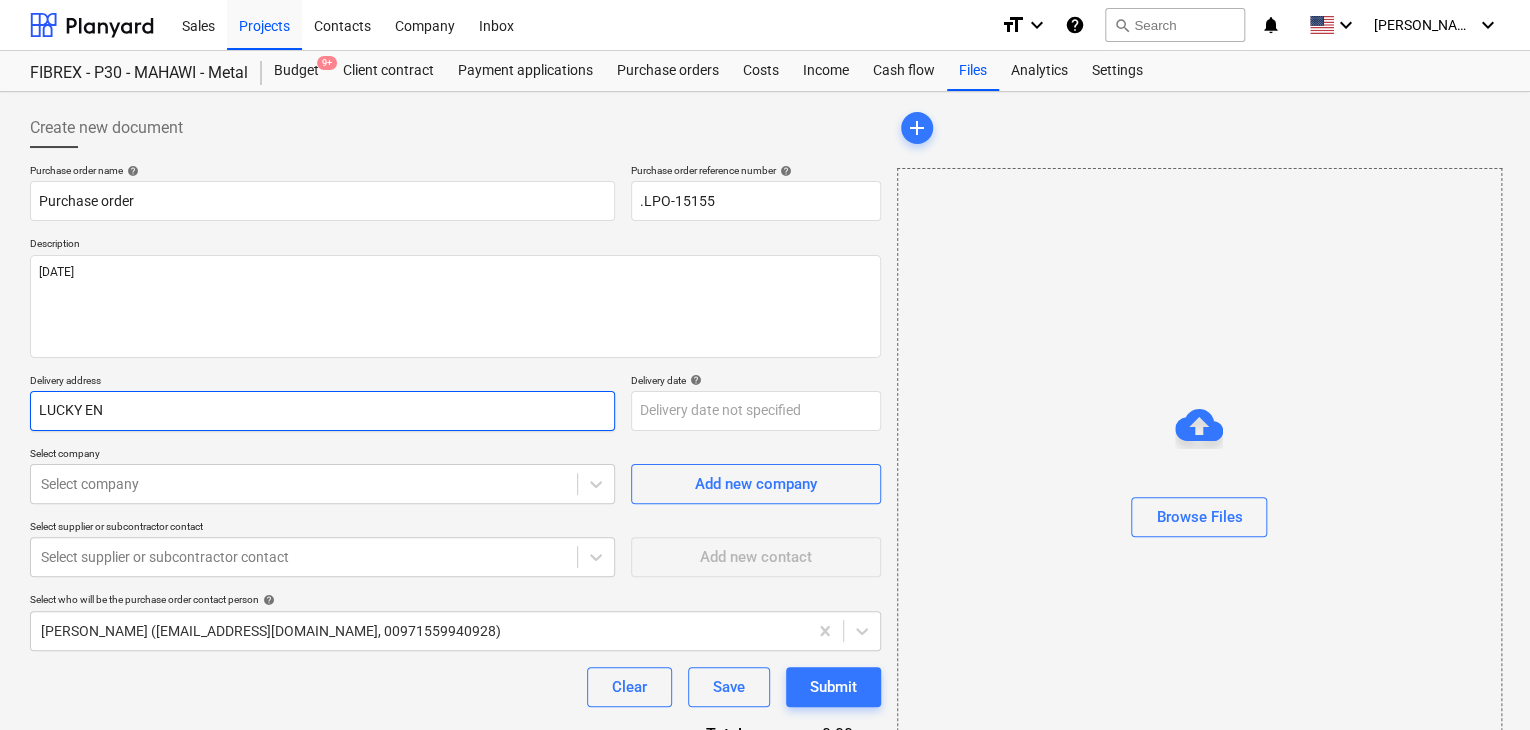type on "x" 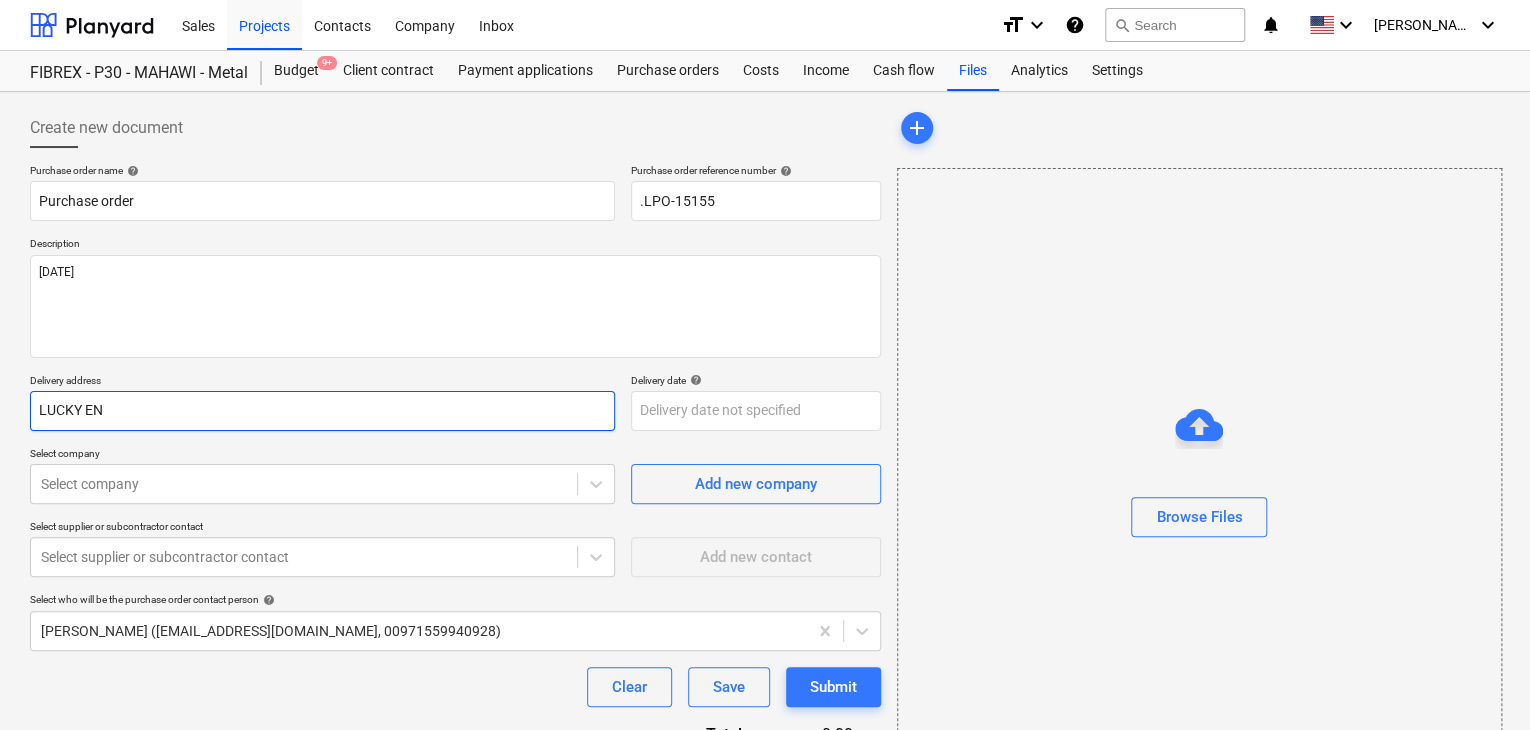 type on "LUCKY ENG" 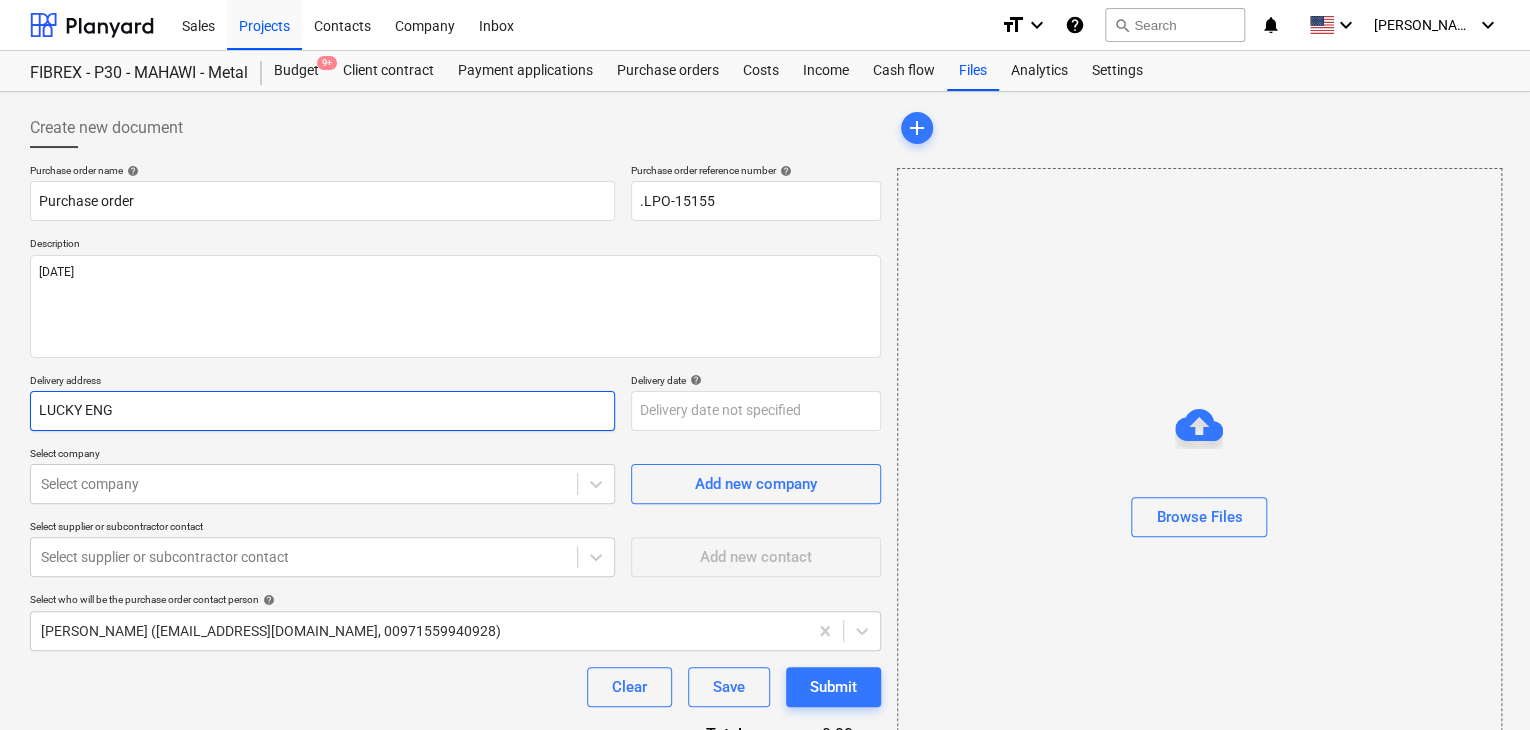 type on "x" 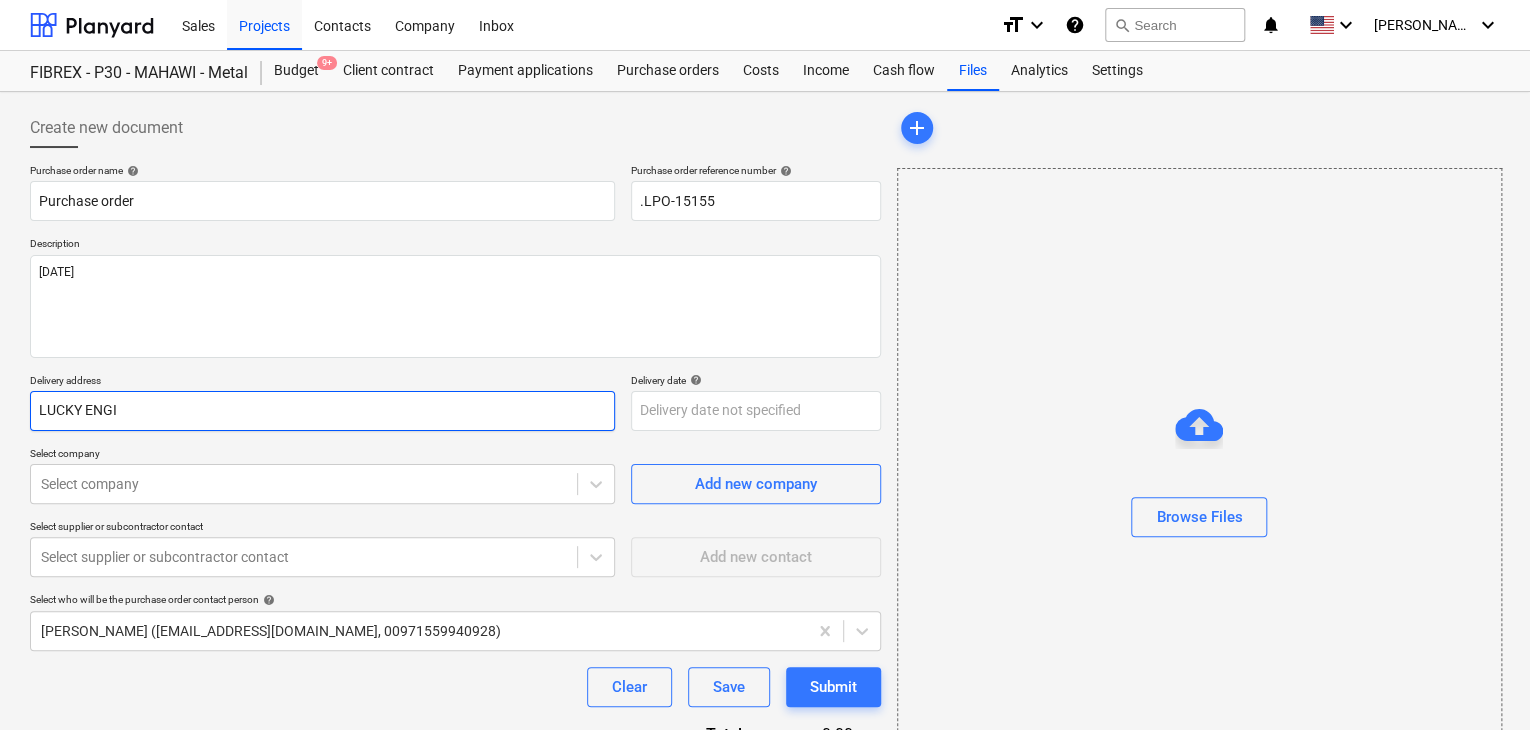 type on "x" 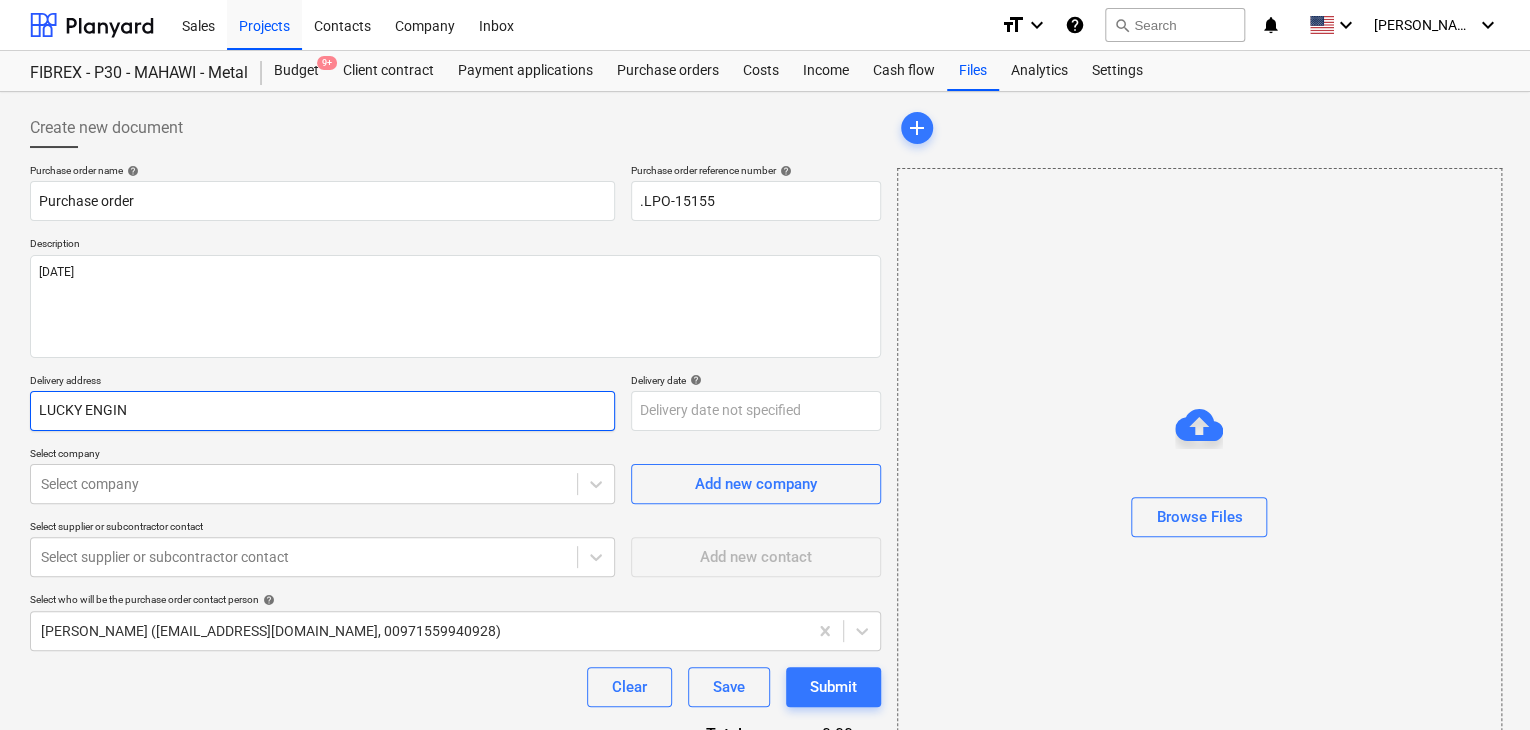 type on "x" 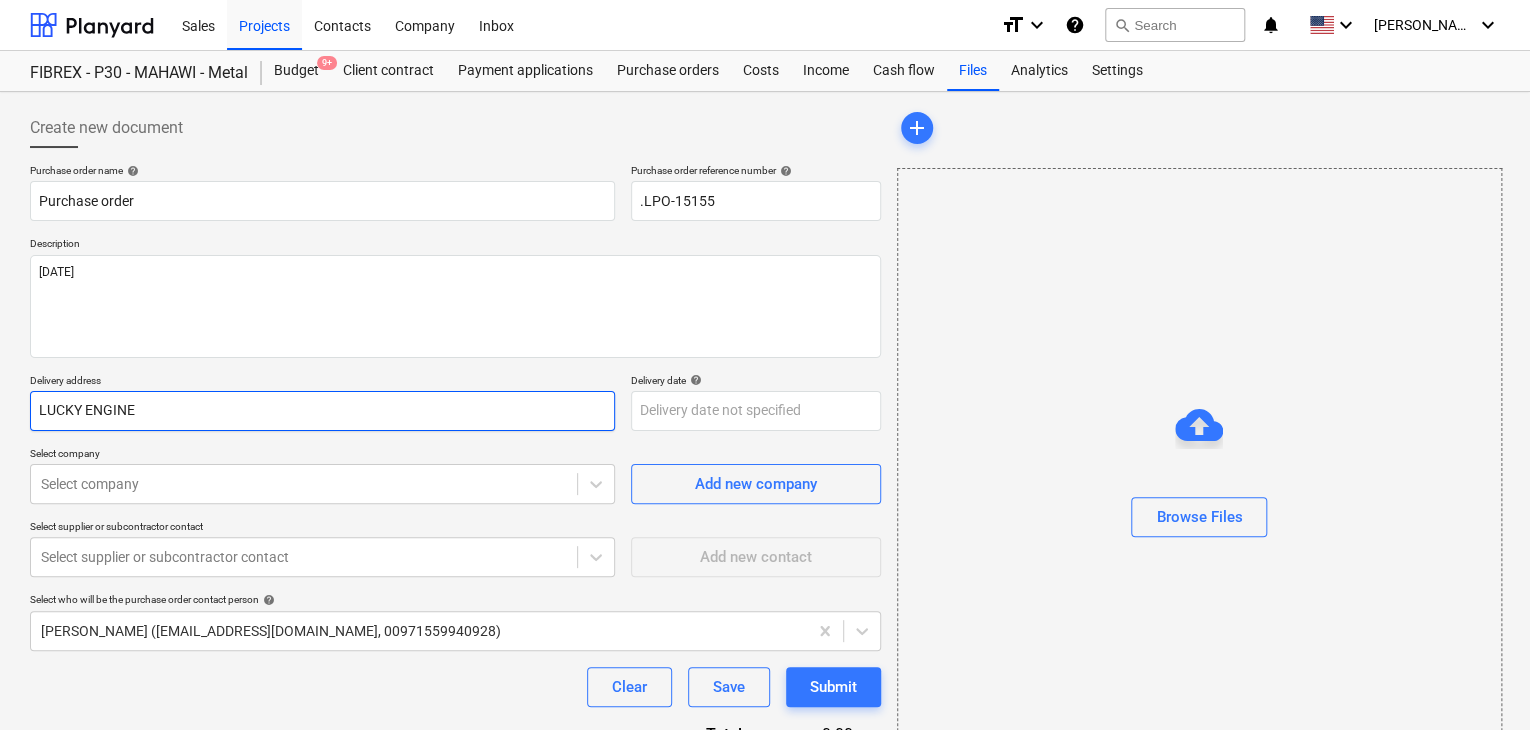 type on "x" 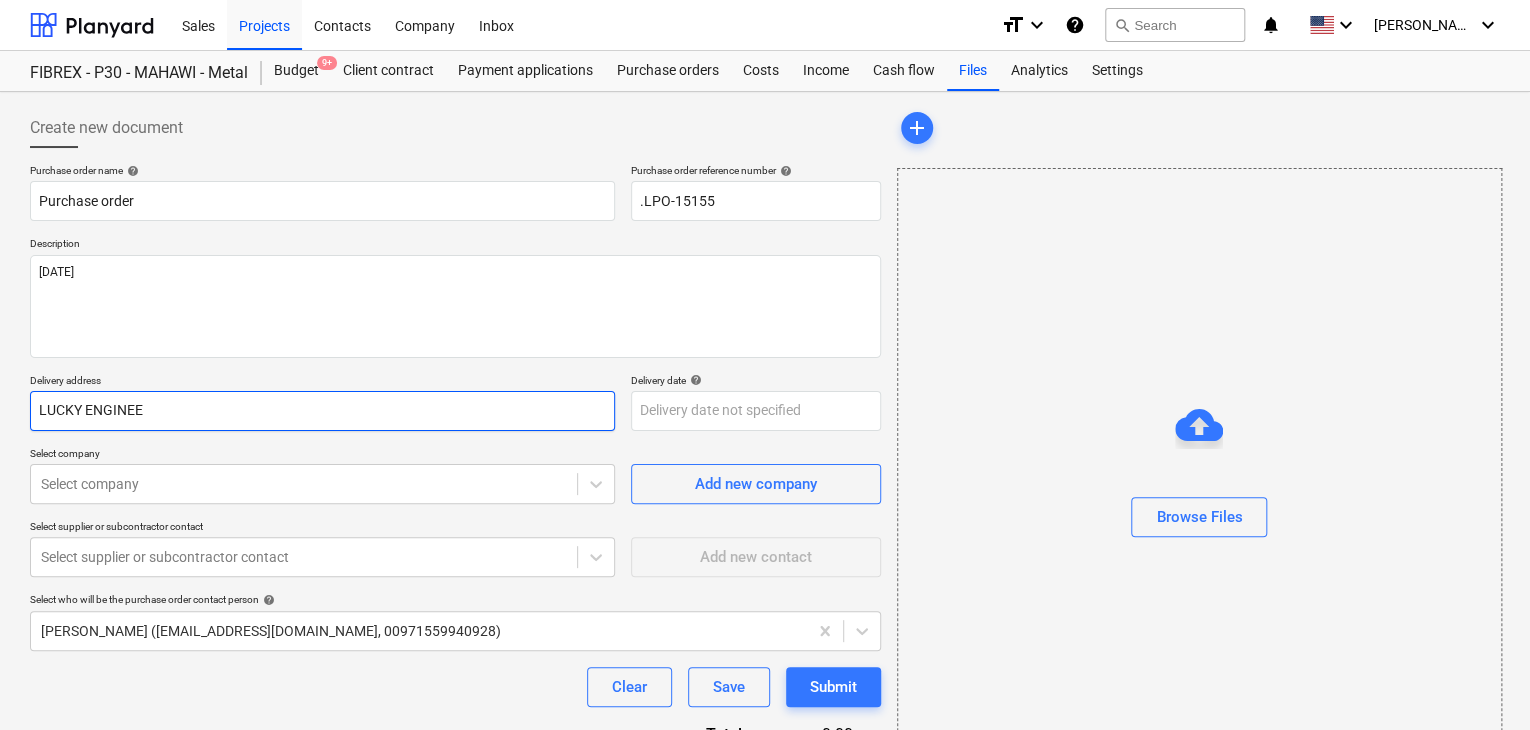 type on "x" 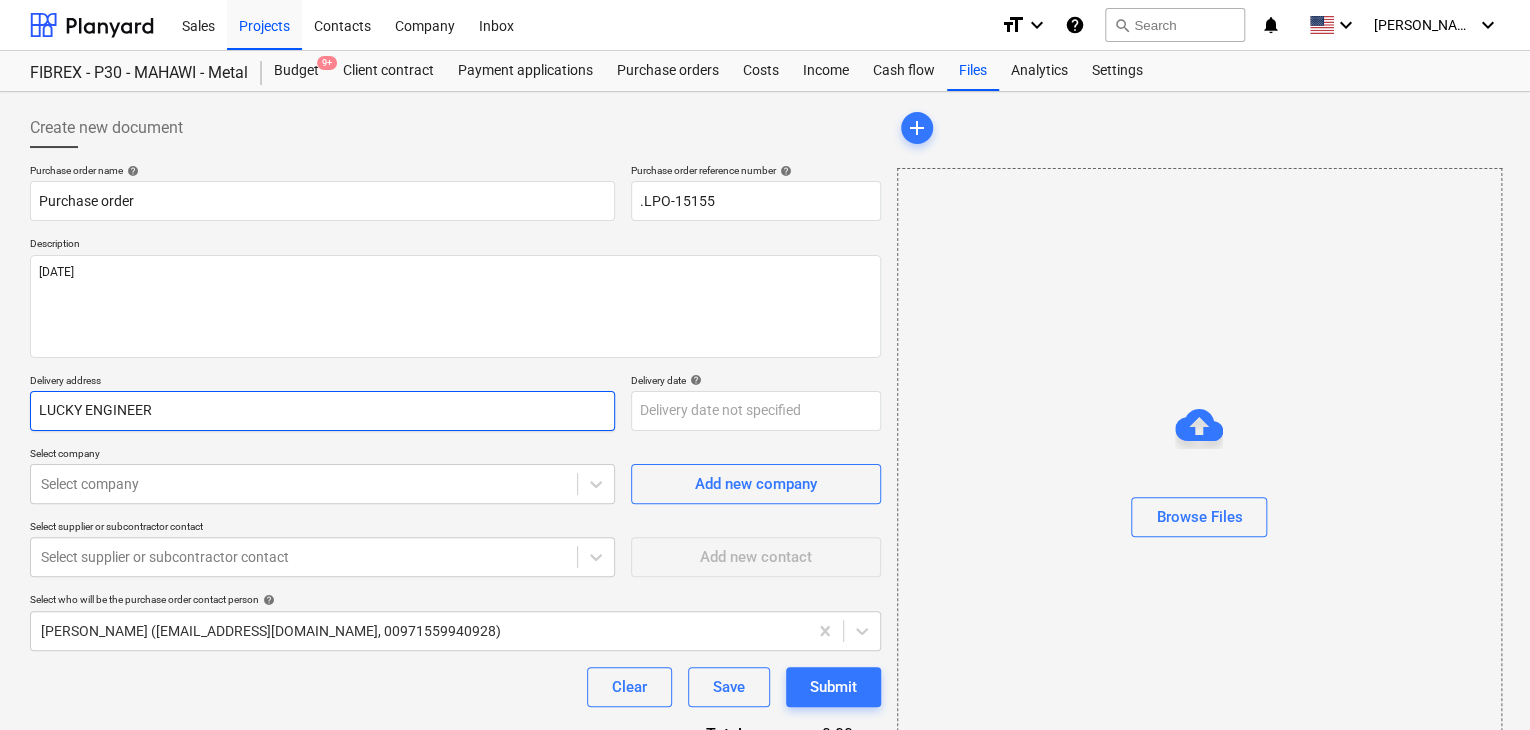 type on "x" 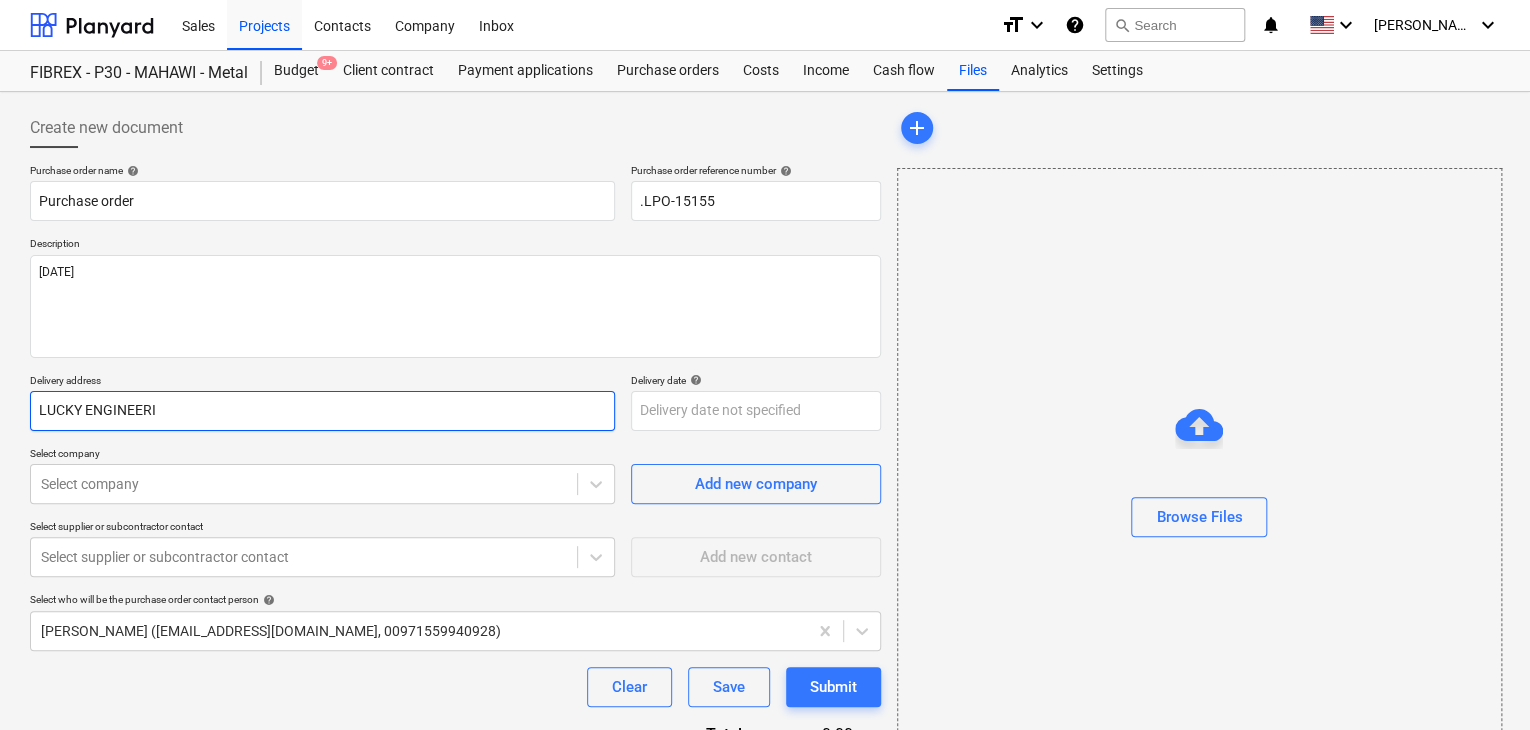 type on "x" 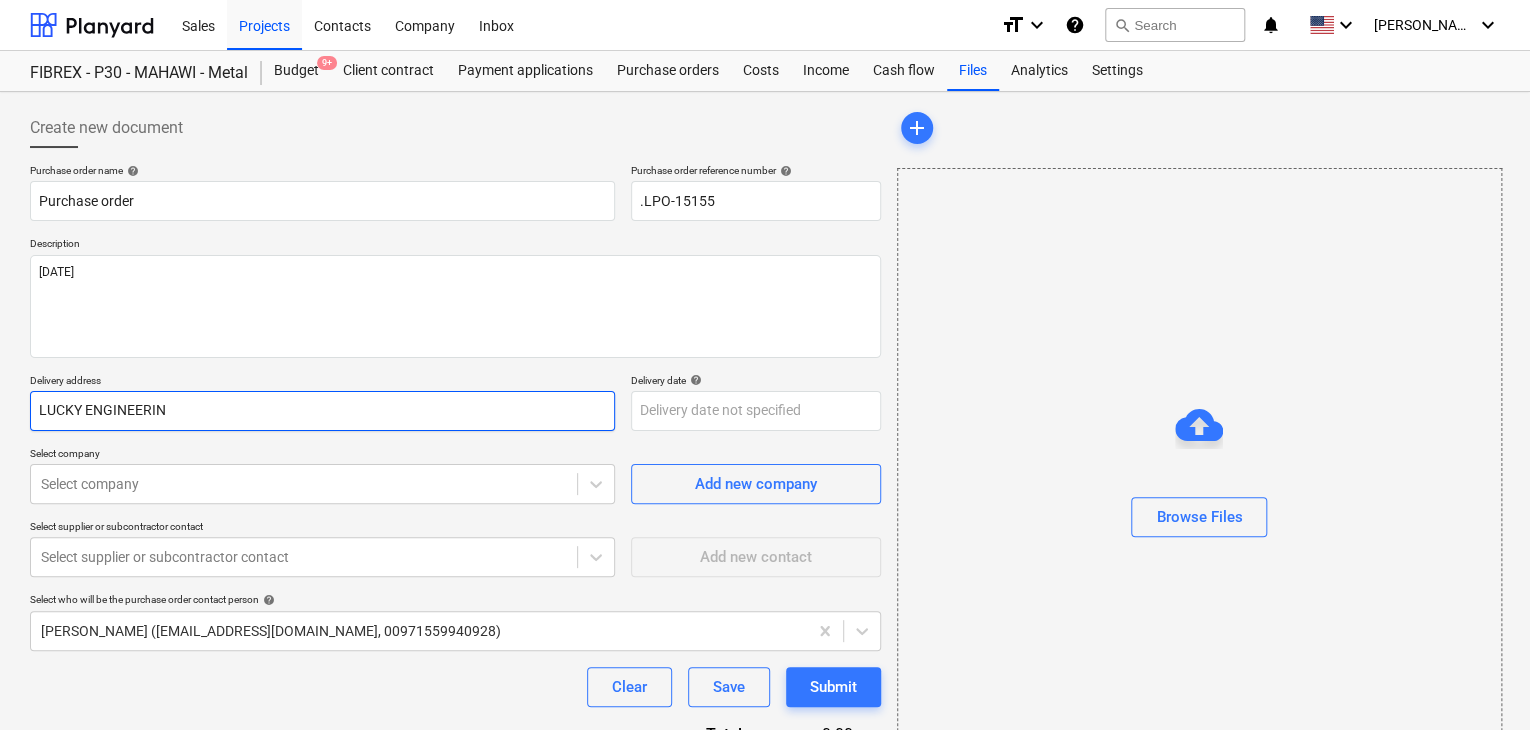 type on "x" 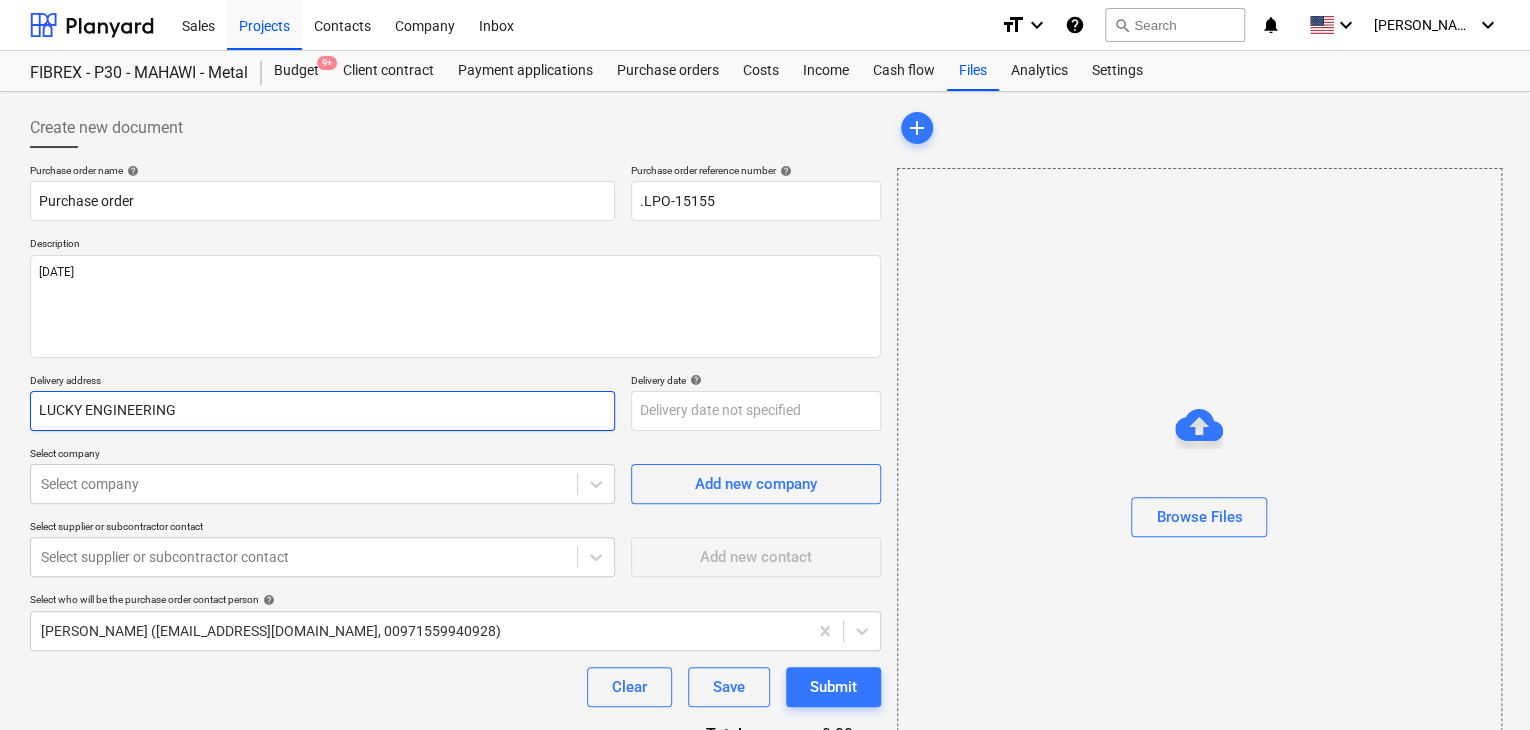 type on "x" 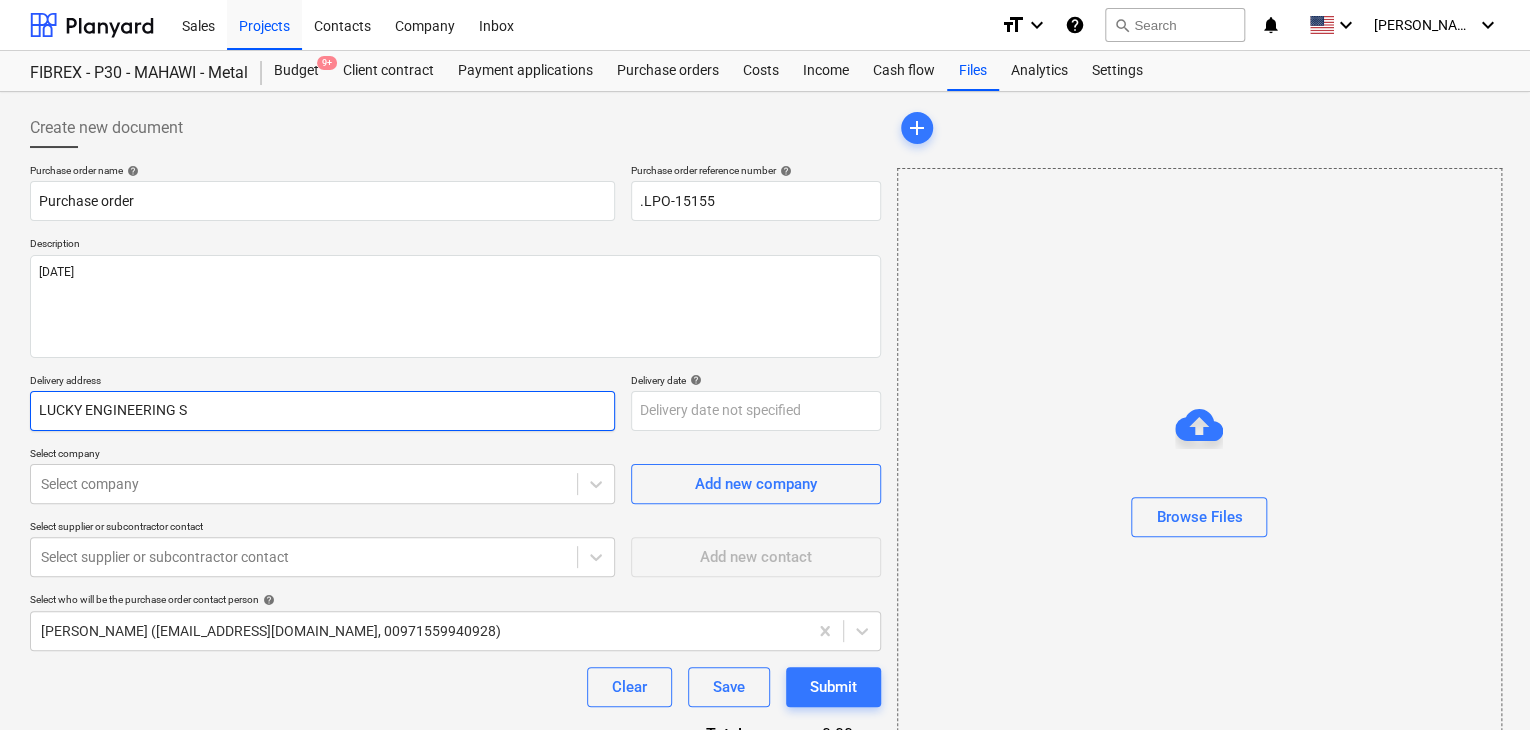 type on "x" 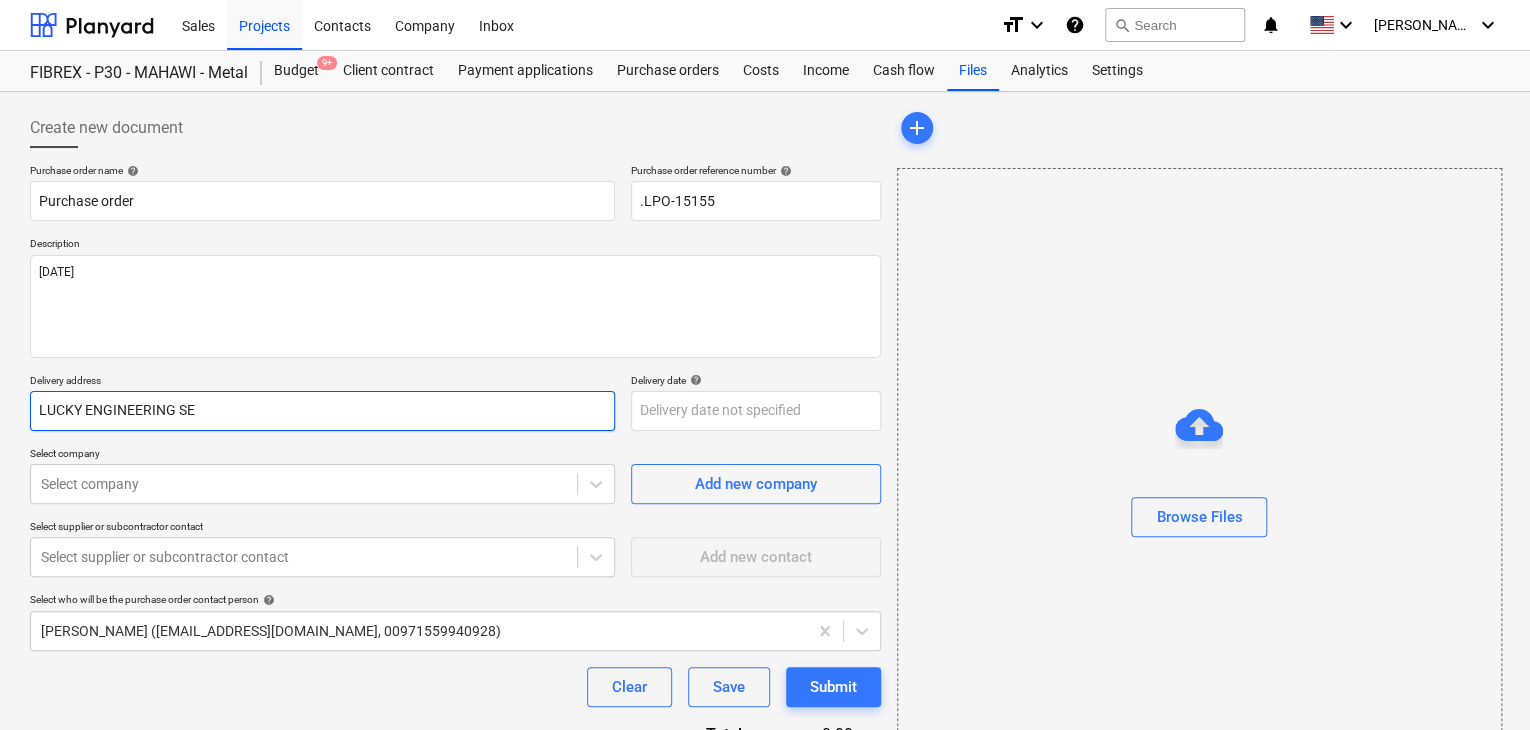 type on "x" 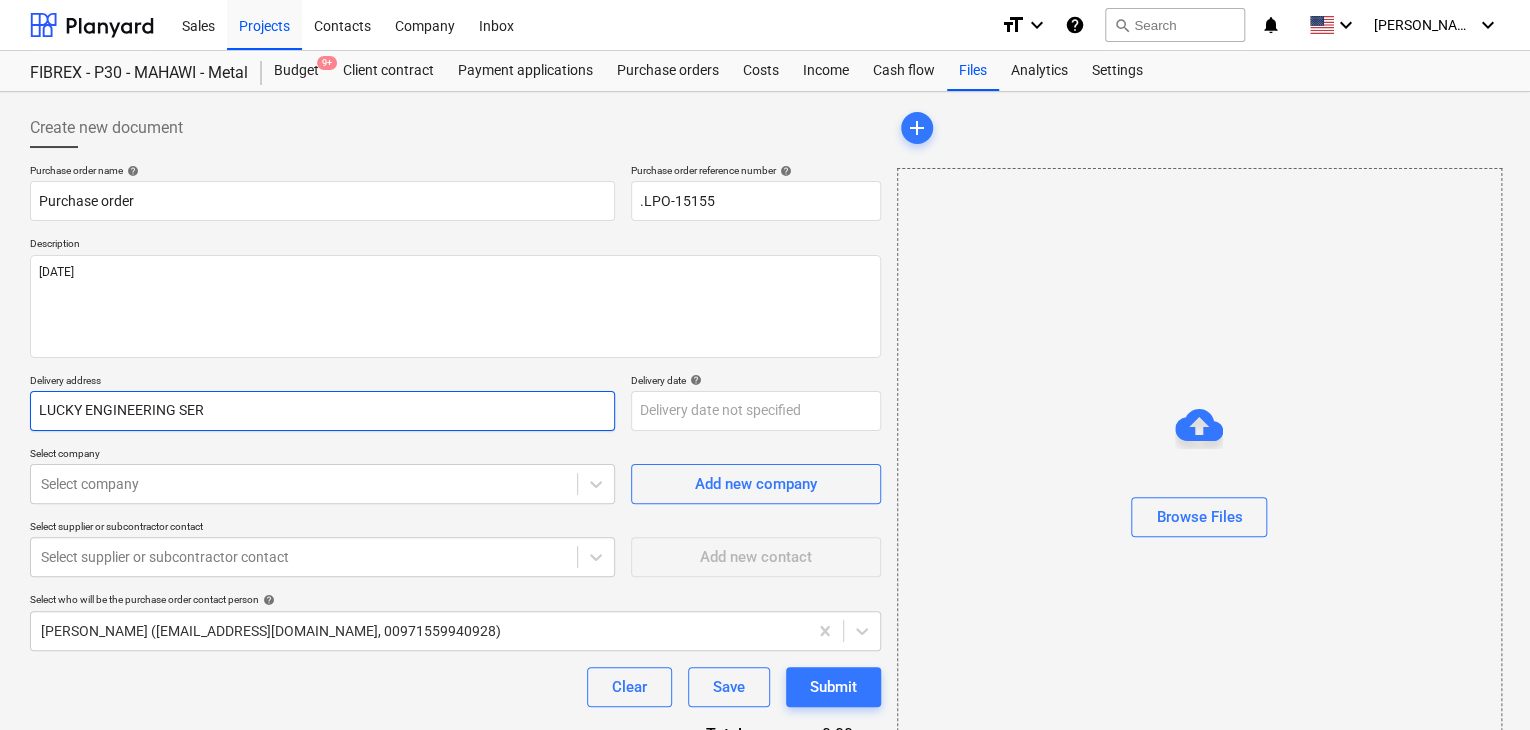 type on "x" 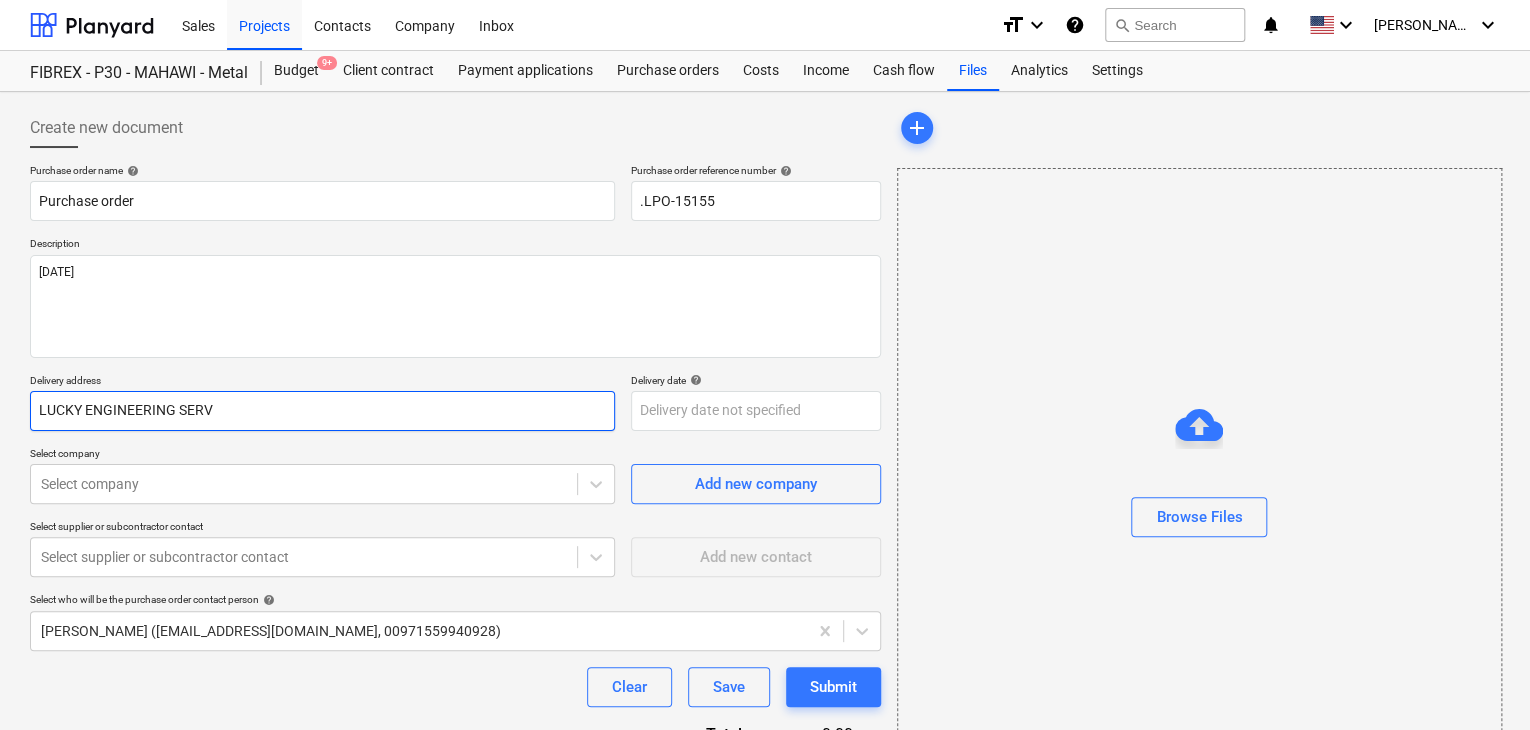 type on "x" 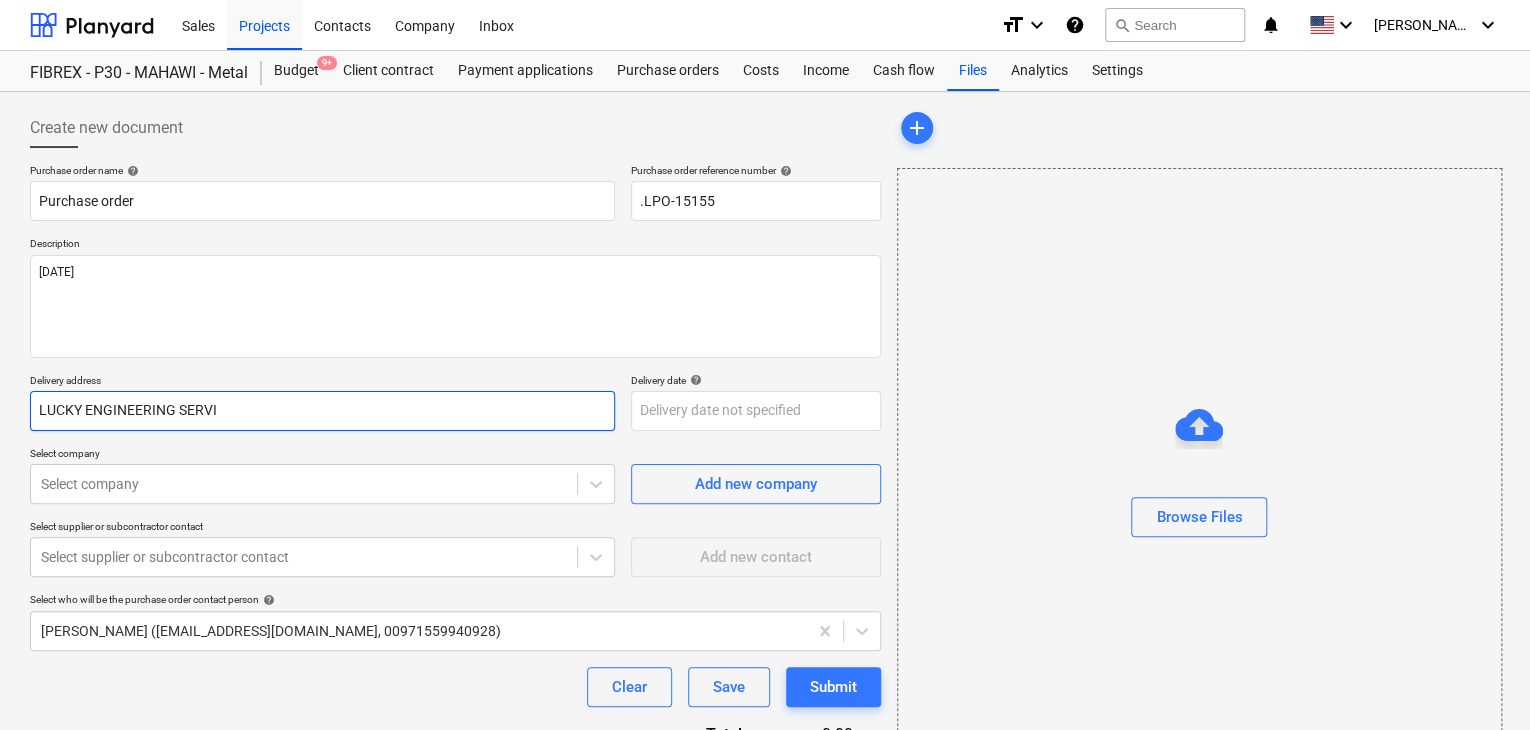 type on "x" 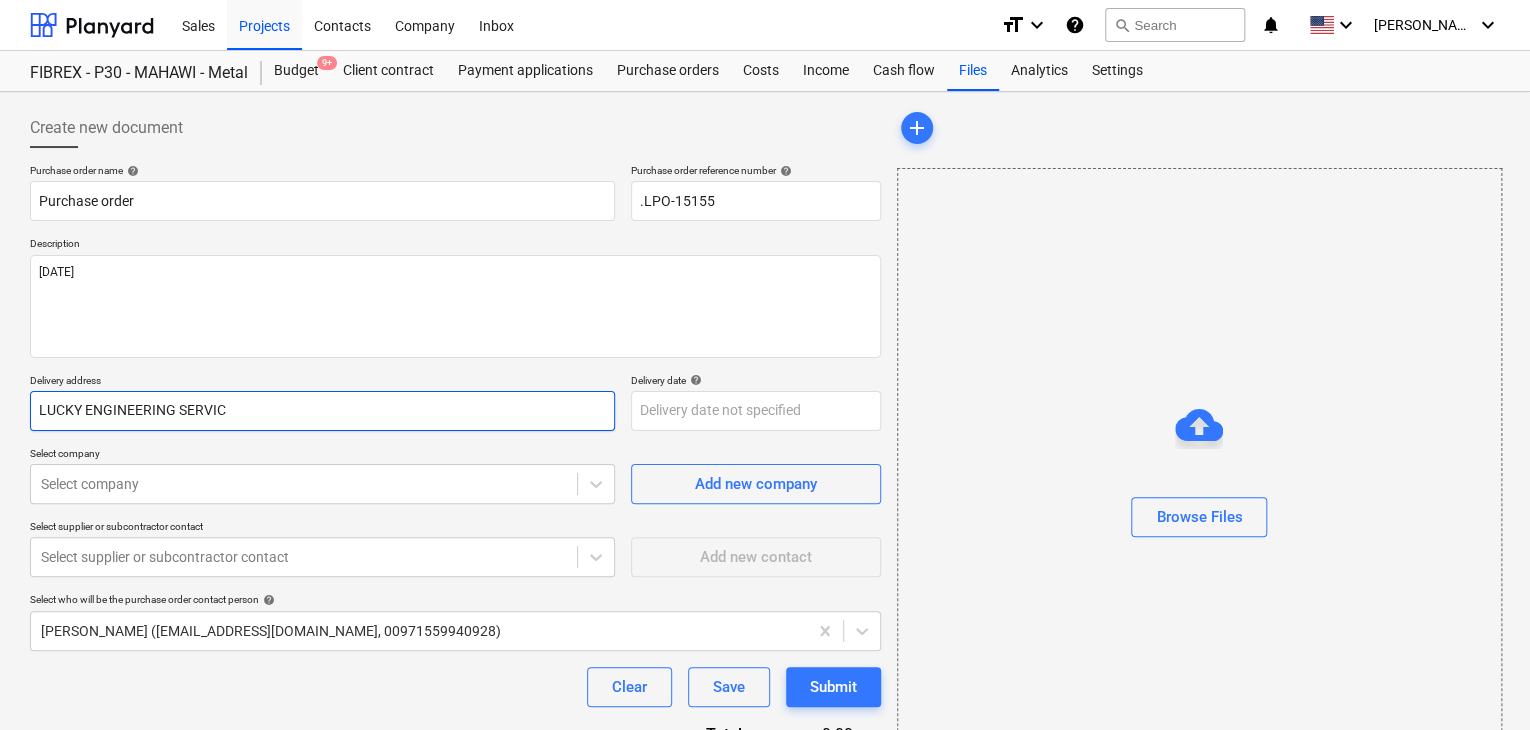 type on "x" 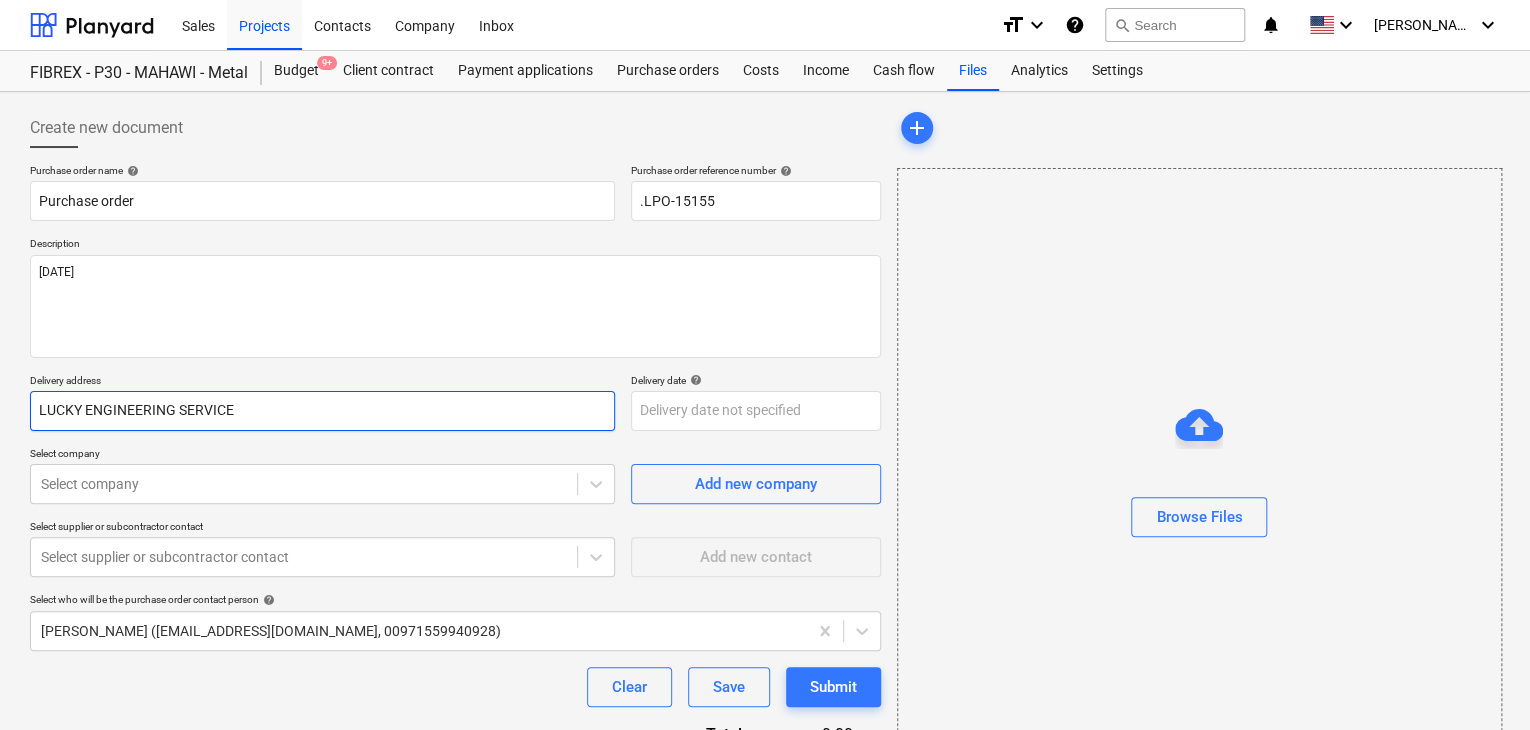 type on "x" 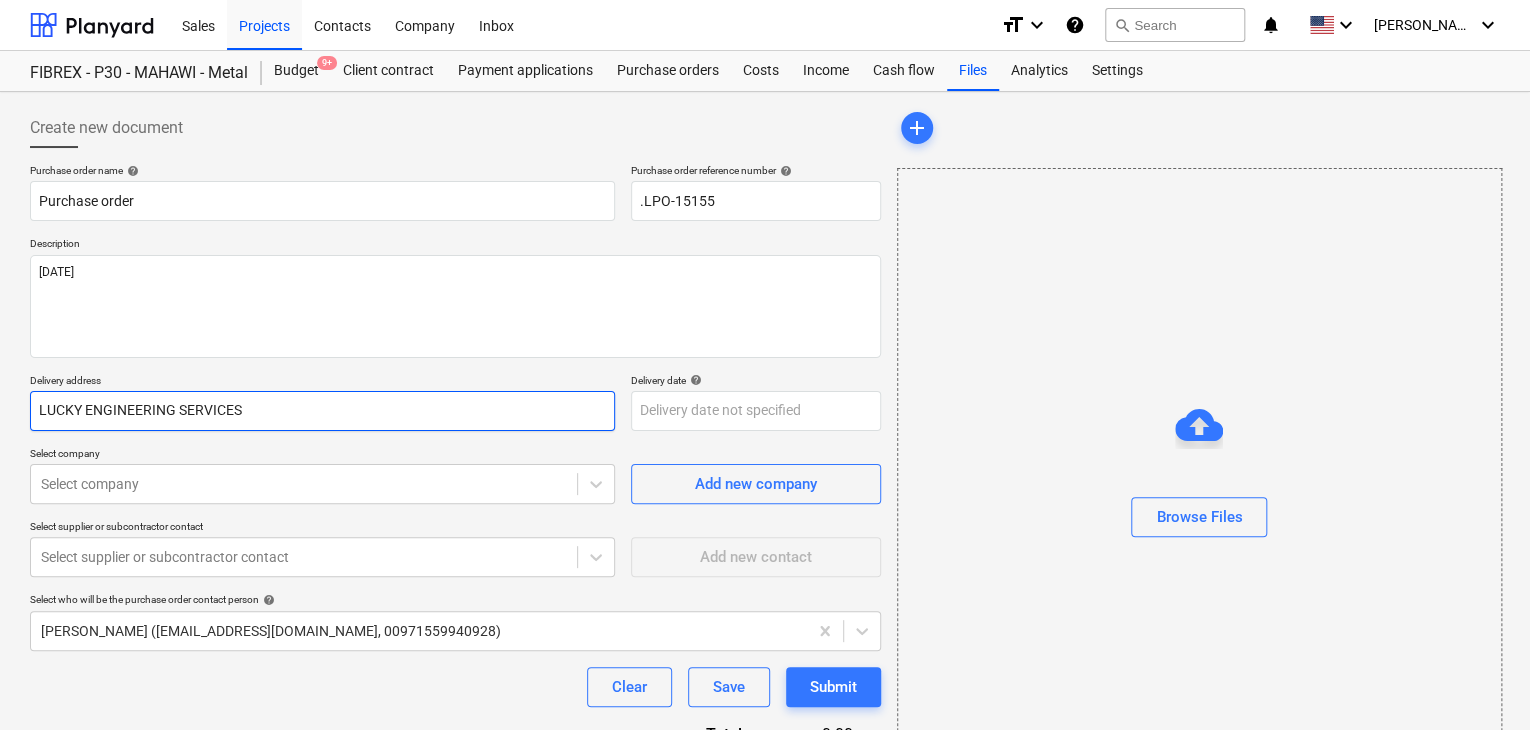 type on "LUCKY ENGINEERING SERVICES" 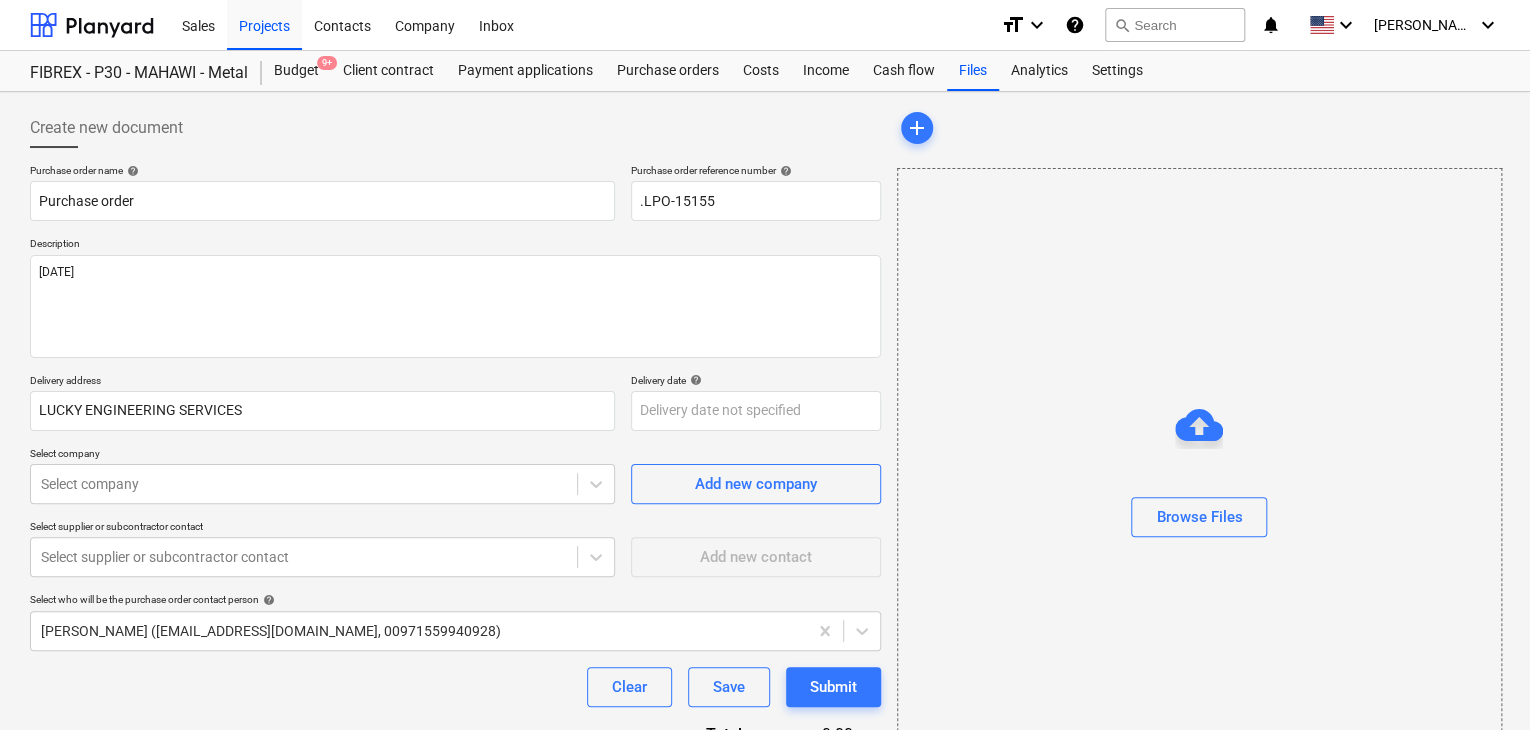 click on "Delivery date help" at bounding box center (756, 380) 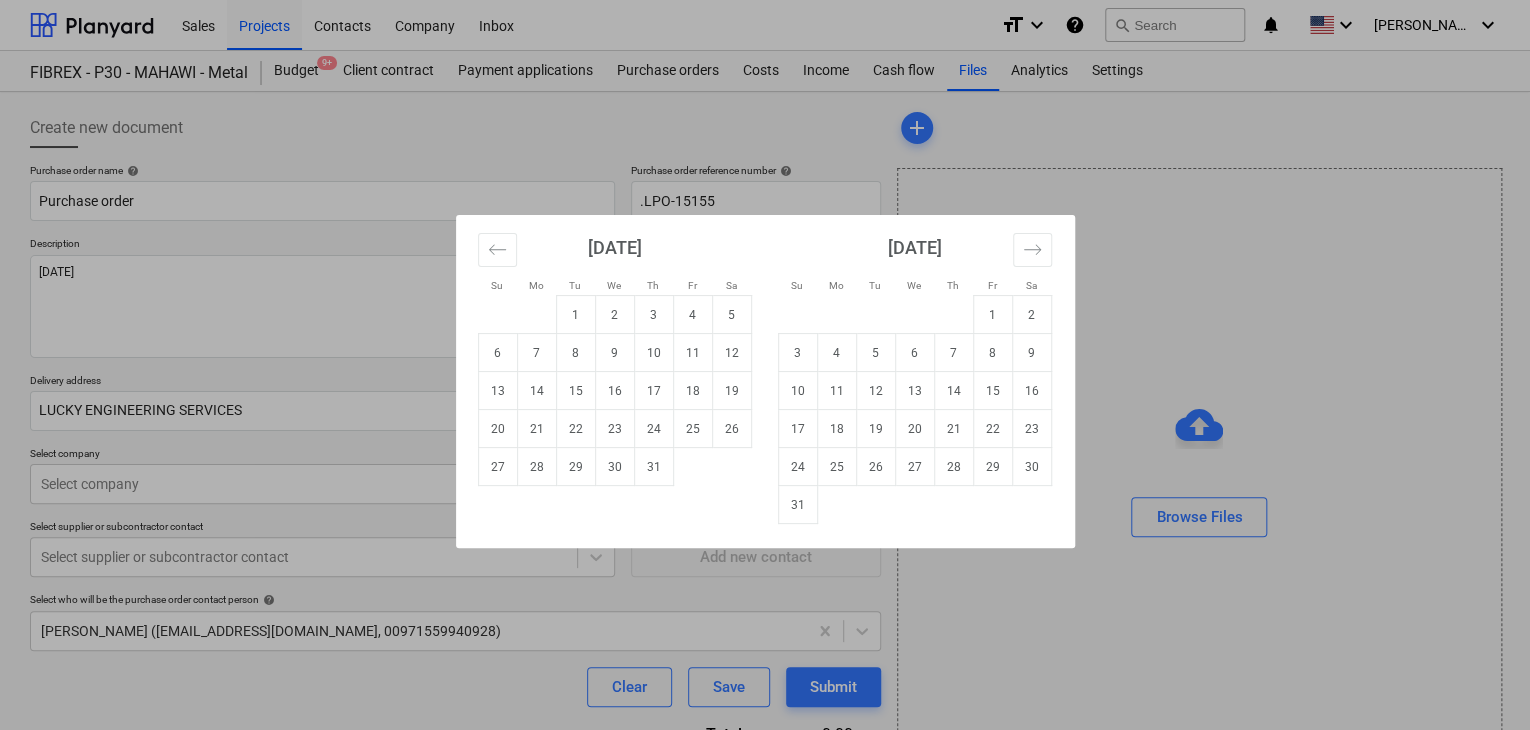 click on "Sales Projects Contacts Company Inbox format_size keyboard_arrow_down help search Search notifications 0 keyboard_arrow_down [PERSON_NAME] keyboard_arrow_down FIBREX - P30 - MAHAWI - Metal Budget 9+ Client contract Payment applications Purchase orders Costs Income Cash flow Files Analytics Settings Create new document Purchase order name help Purchase order Purchase order reference number help .LPO-15155 Description [DATE] Delivery address LUCKY ENGINEERING SERVICES Delivery date help Press the down arrow key to interact with the calendar and
select a date. Press the question mark key to get the keyboard shortcuts for changing dates. Select company Select company Add new company Select supplier or subcontractor contact Select supplier or subcontractor contact Add new contact Select who will be the purchase order contact person help [PERSON_NAME] ([EMAIL_ADDRESS][DOMAIN_NAME], 00971559940928) Clear Save Submit Total 0.00د.إ.‏ Select line-items to add help Search or select a line-item Select in bulk add" at bounding box center (765, 365) 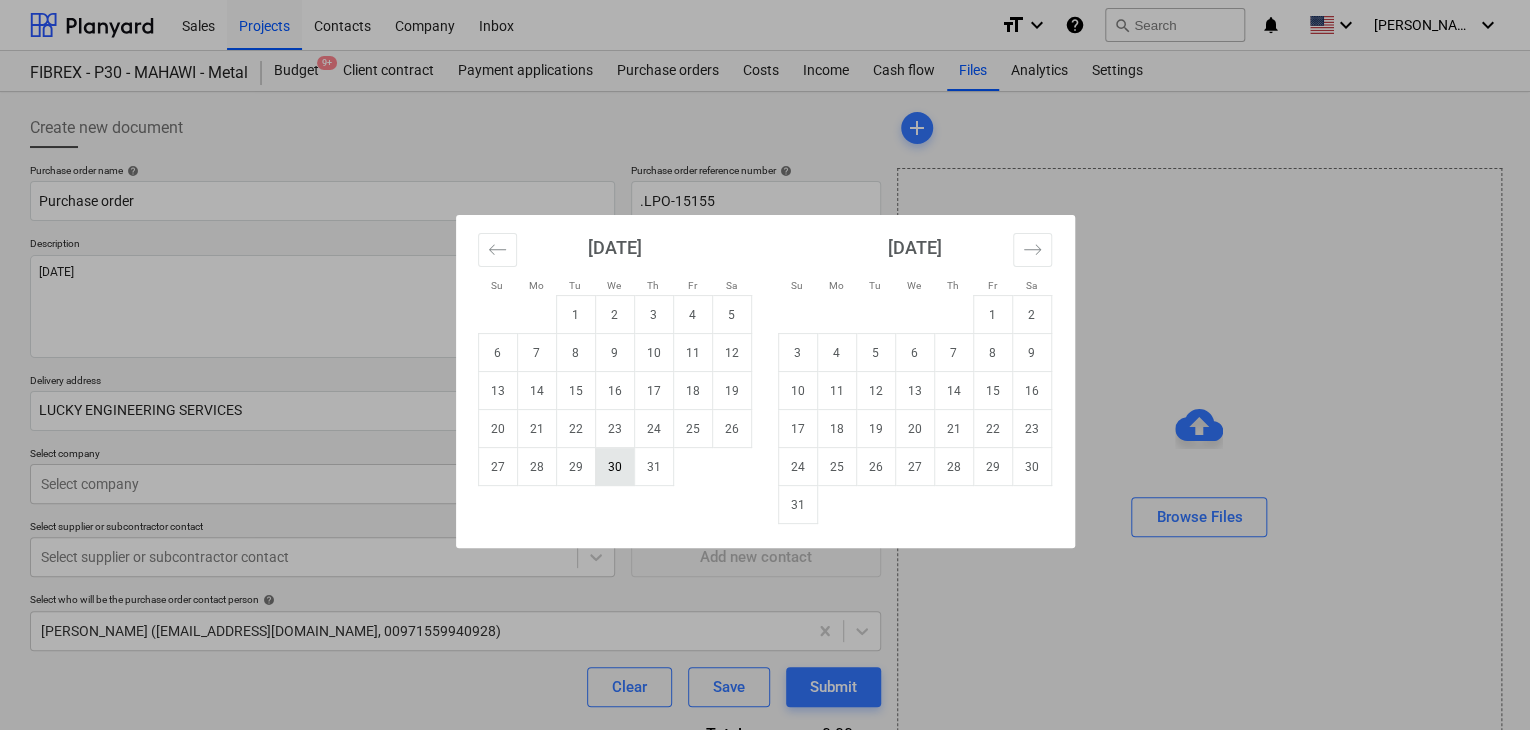 click on "30" at bounding box center [614, 467] 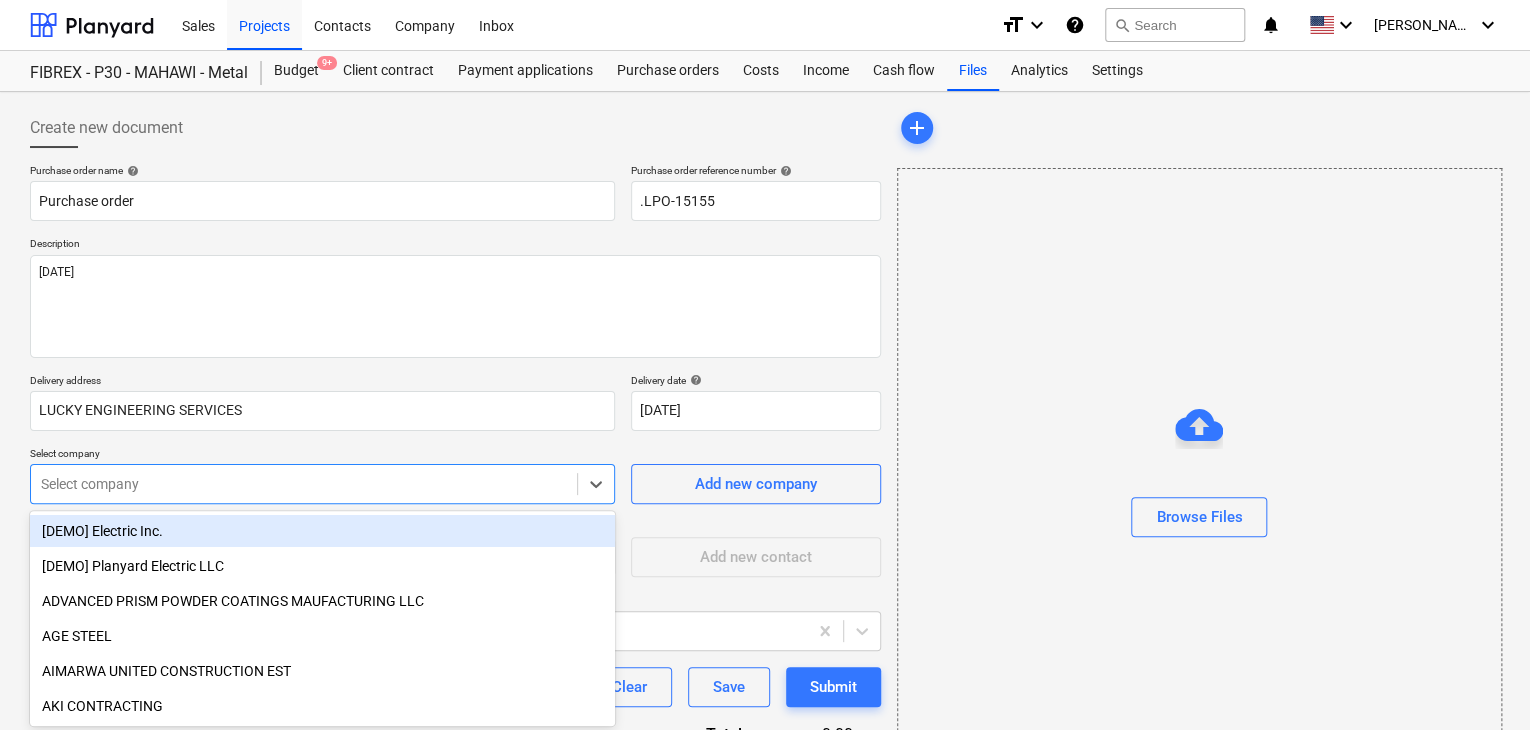 scroll, scrollTop: 93, scrollLeft: 0, axis: vertical 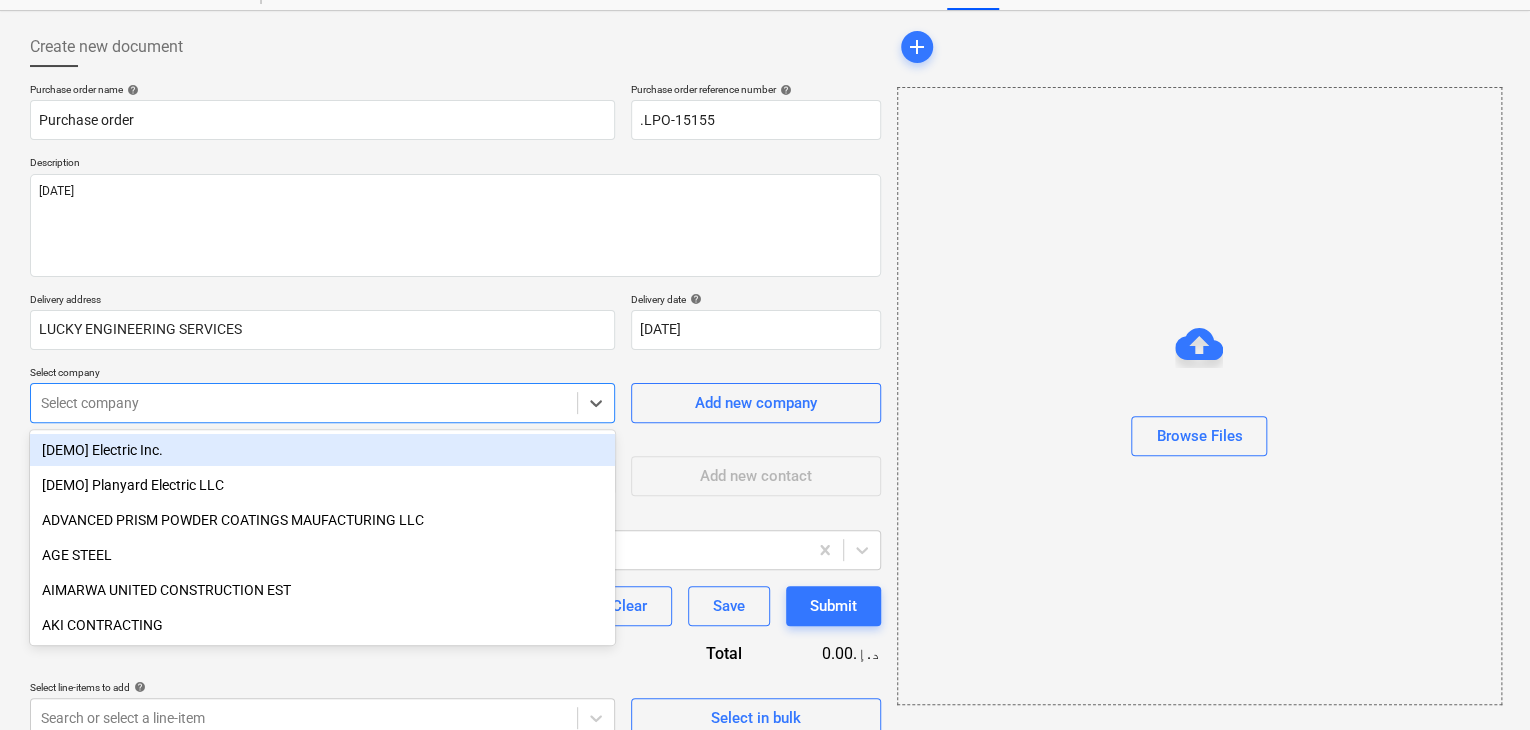 click on "Sales Projects Contacts Company Inbox format_size keyboard_arrow_down help search Search notifications 0 keyboard_arrow_down [PERSON_NAME] keyboard_arrow_down FIBREX - P30 - MAHAWI - Metal Budget 9+ Client contract Payment applications Purchase orders Costs Income Cash flow Files Analytics Settings Create new document Purchase order name help Purchase order Purchase order reference number help .LPO-15155 Description [DATE] Delivery address LUCKY ENGINEERING SERVICES Delivery date help [DATE] [DATE] Press the down arrow key to interact with the calendar and
select a date. Press the question mark key to get the keyboard shortcuts for changing dates. Select company option [DEMO] Electric Inc.   focused, 1 of 203. 203 results available. Use Up and Down to choose options, press Enter to select the currently focused option, press Escape to exit the menu, press Tab to select the option and exit the menu. Select company Add new company Select supplier or subcontractor contact Add new contact help add" at bounding box center (765, 284) 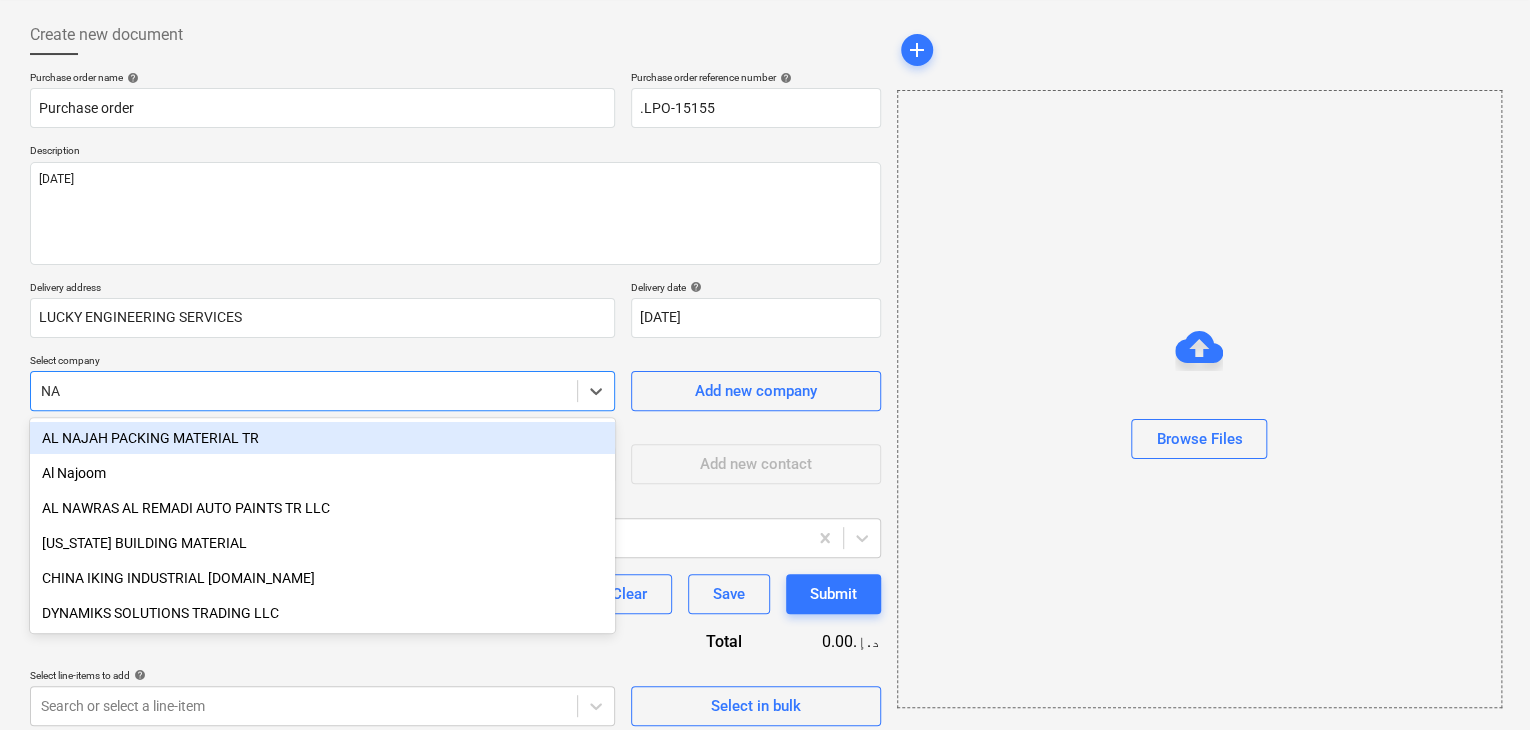 type on "NAT" 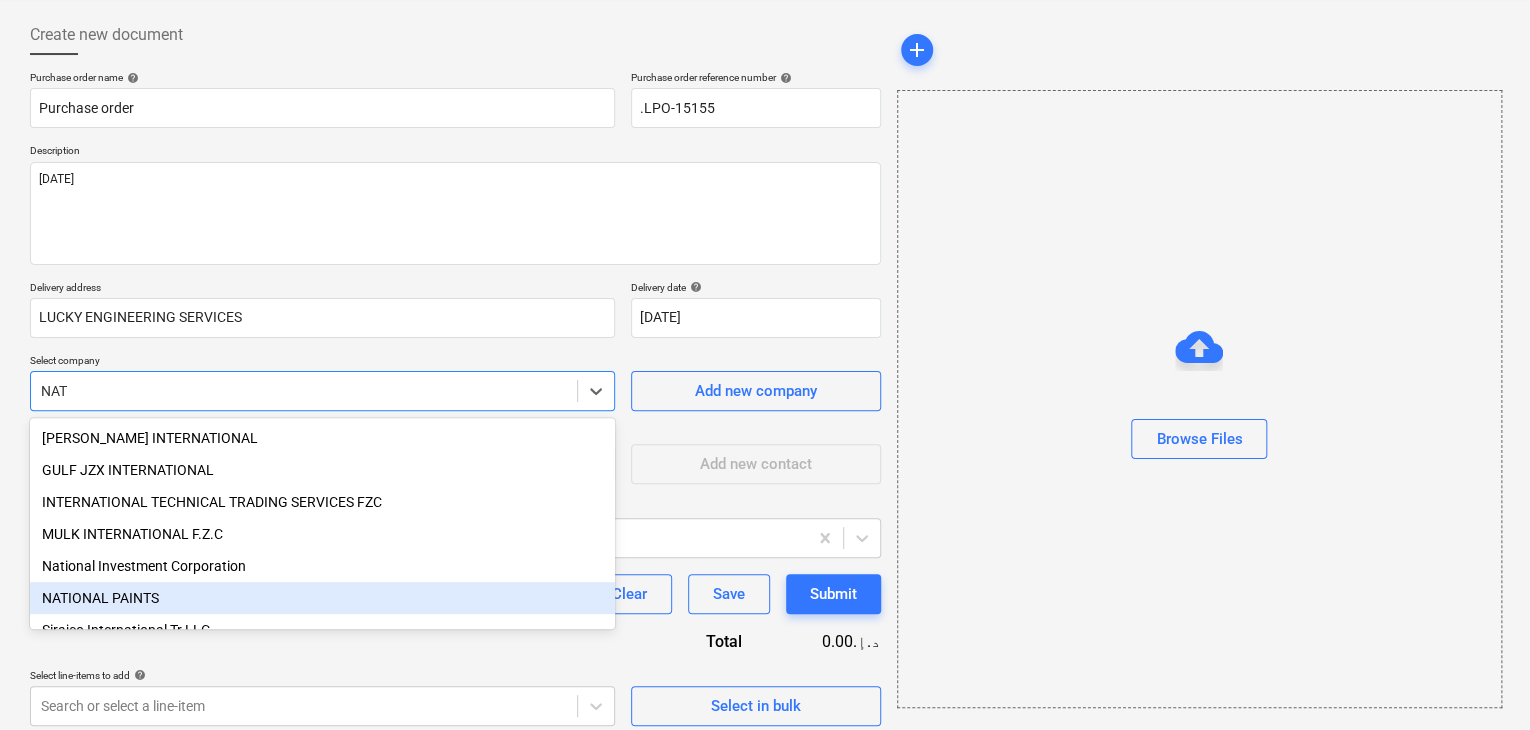 click on "NATIONAL PAINTS" at bounding box center (322, 598) 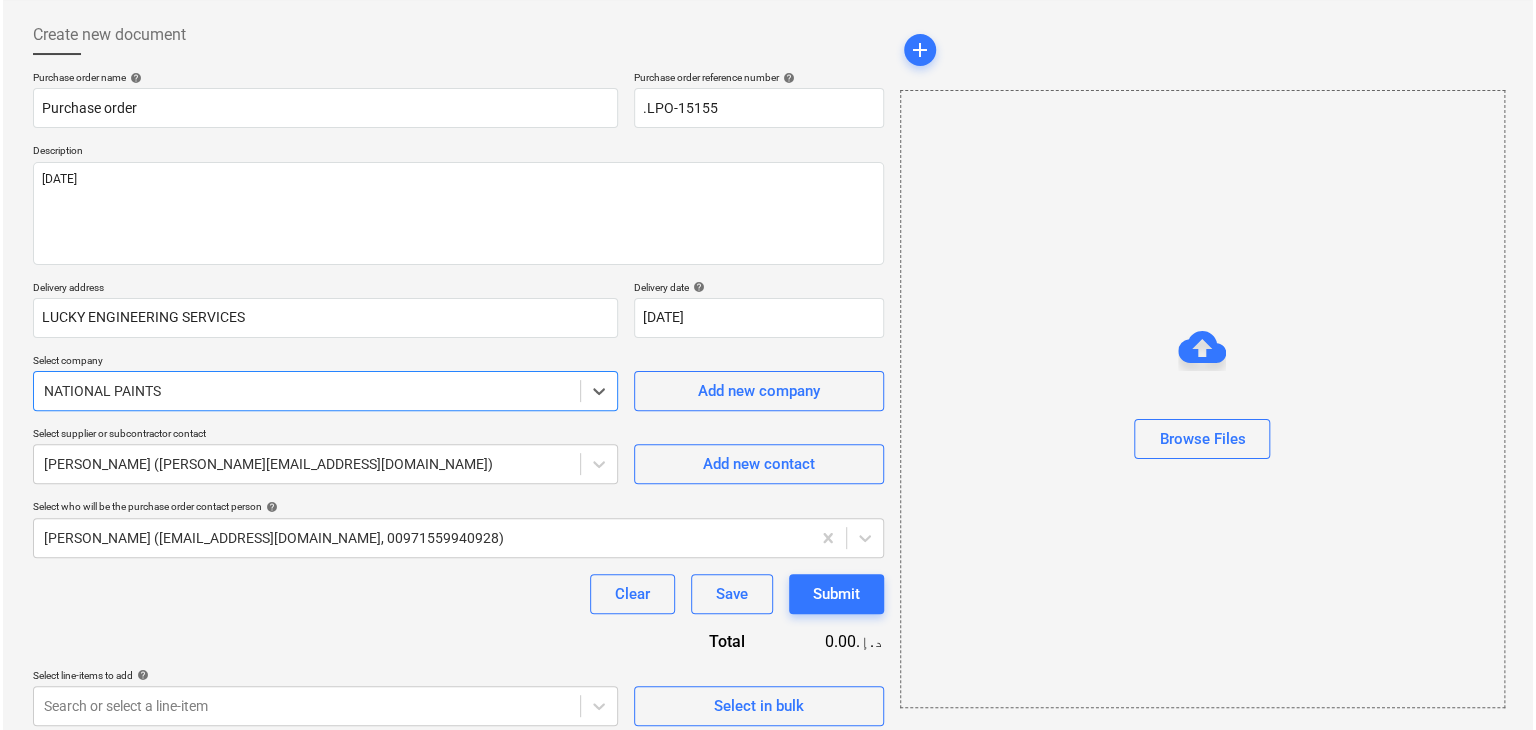 scroll, scrollTop: 104, scrollLeft: 0, axis: vertical 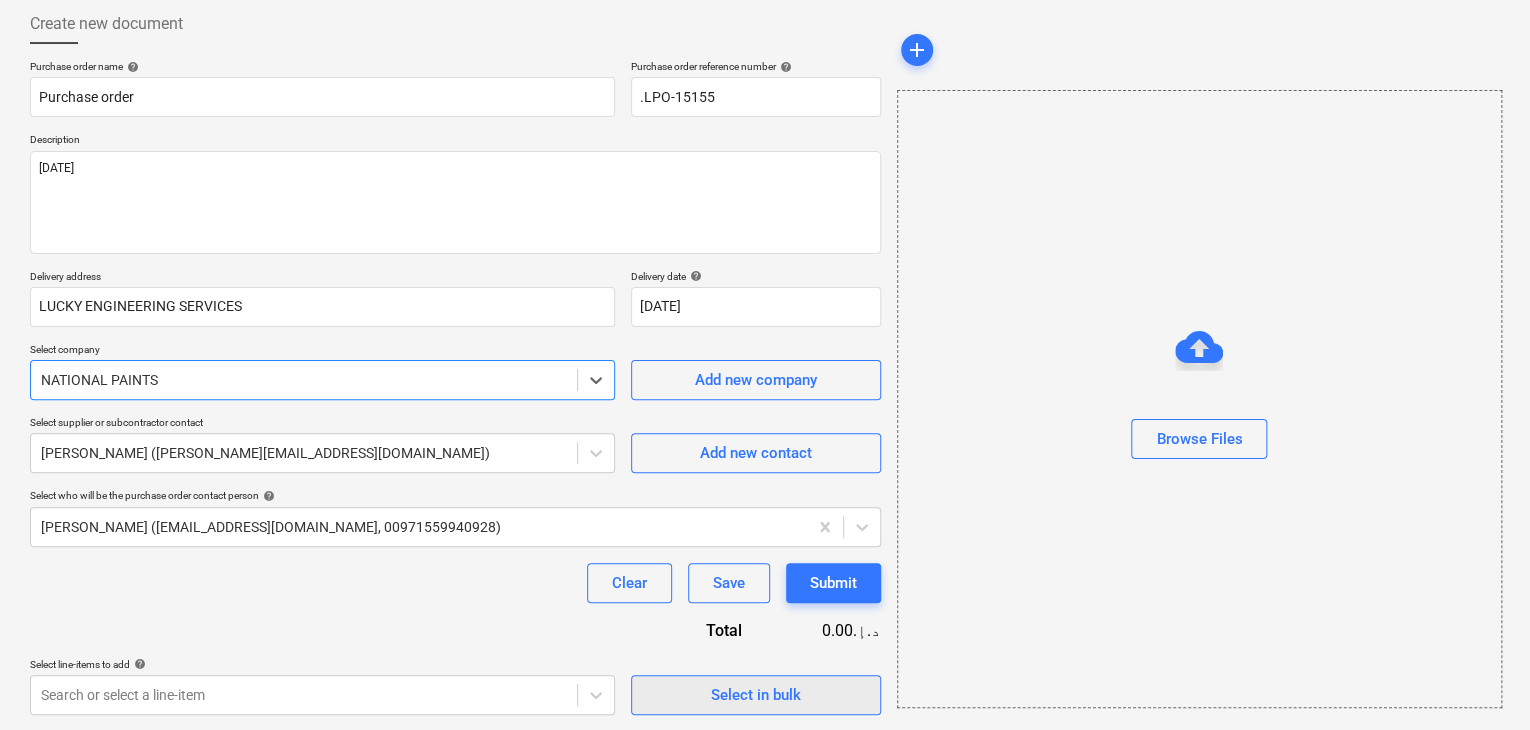 click on "Select in bulk" at bounding box center (756, 695) 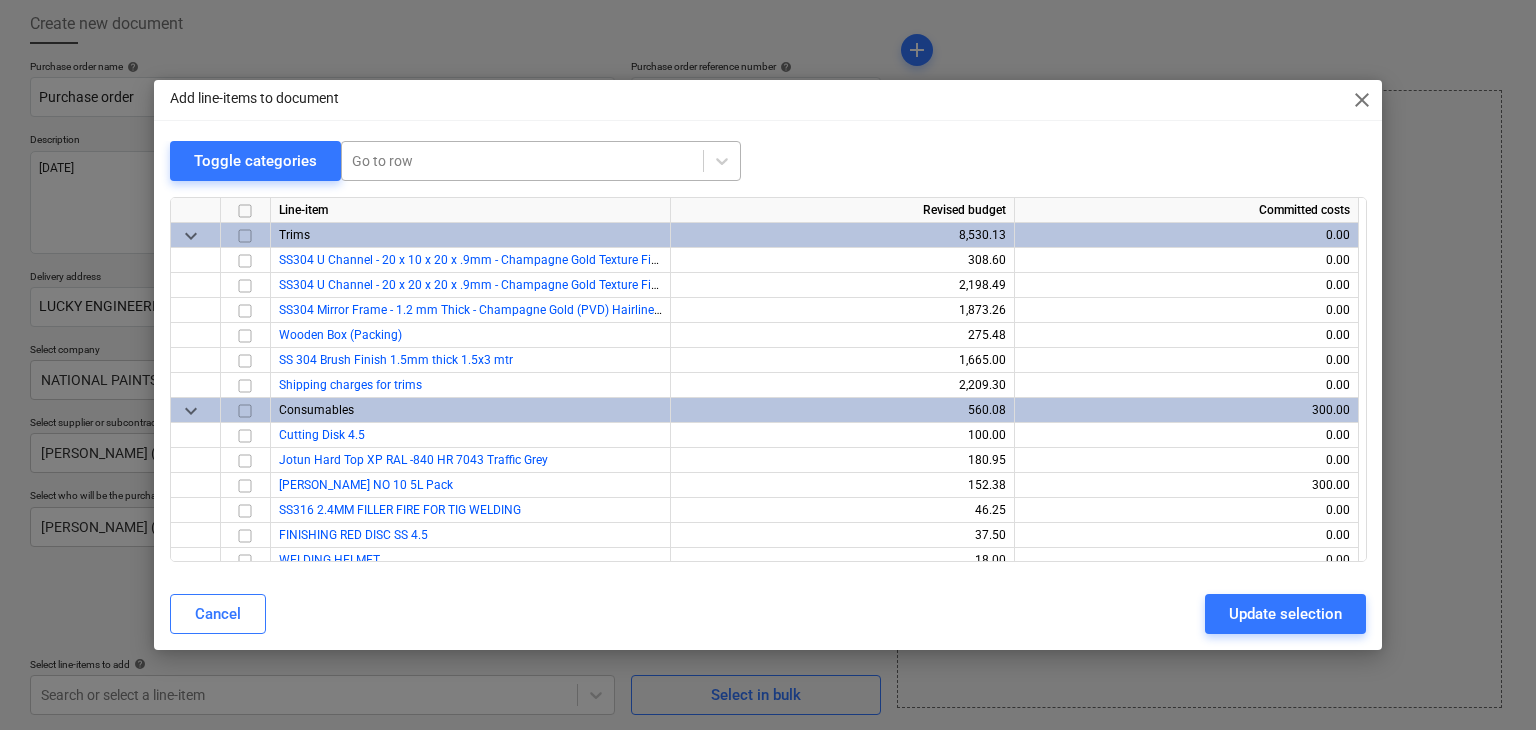 click at bounding box center (522, 161) 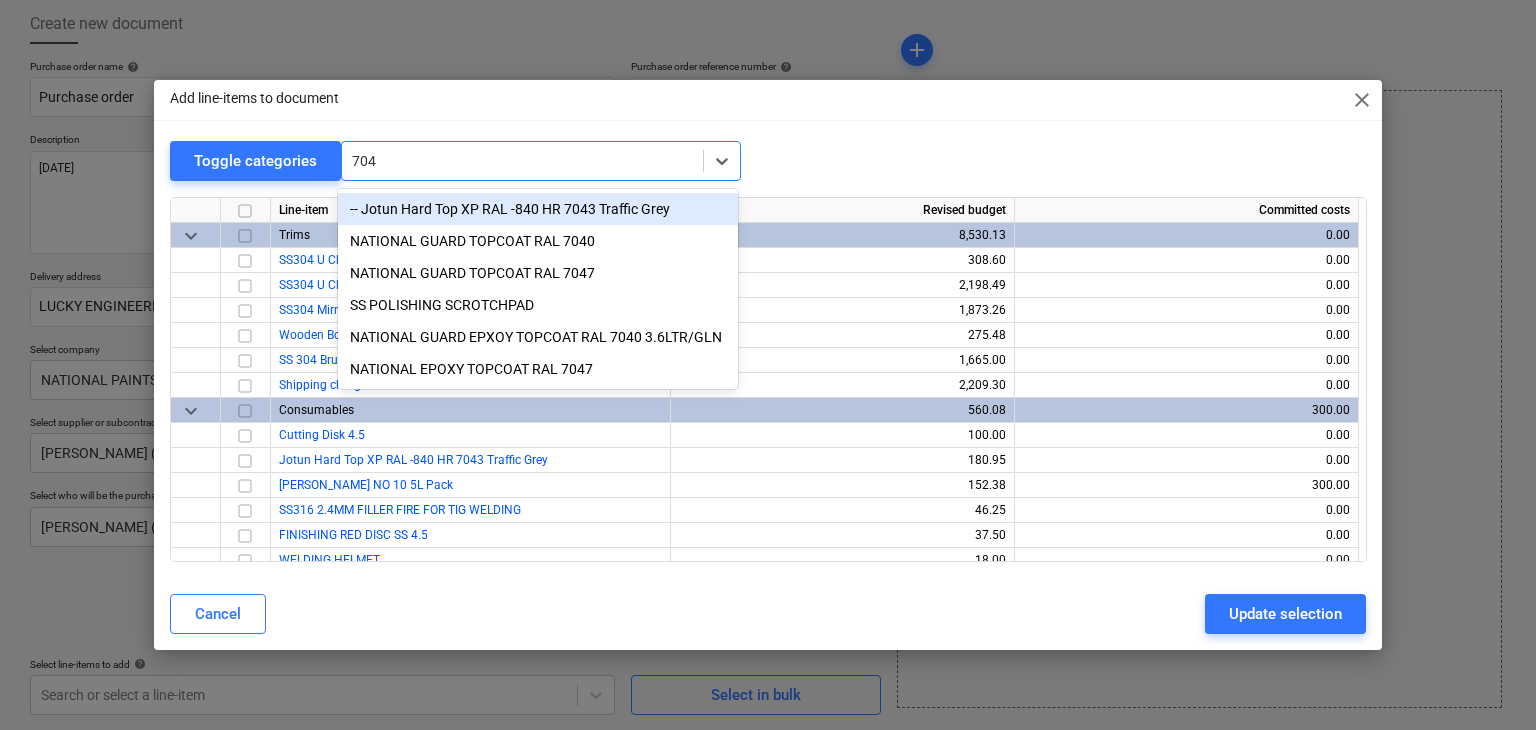 type on "7047" 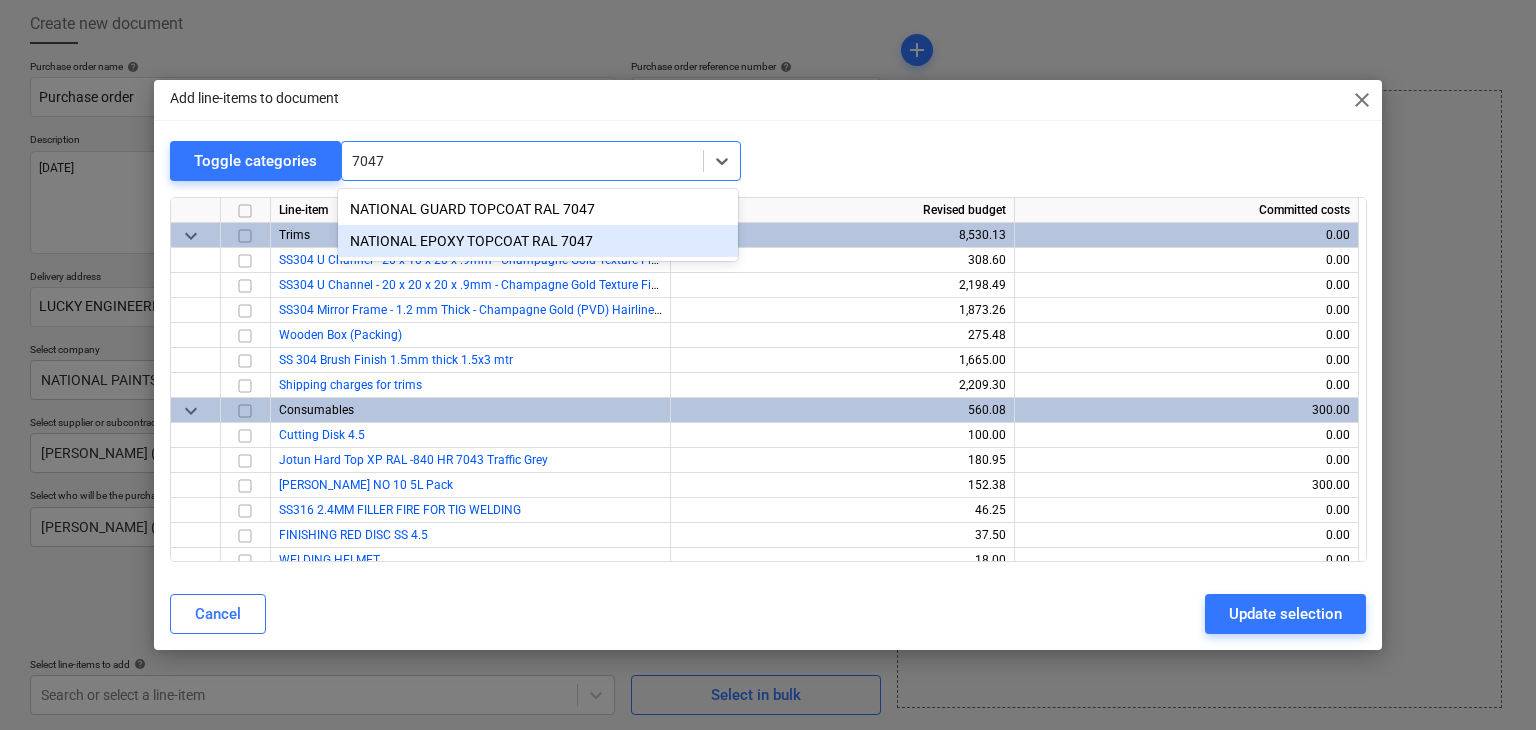 click on "NATIONAL EPOXY TOPCOAT RAL 7047" at bounding box center (538, 241) 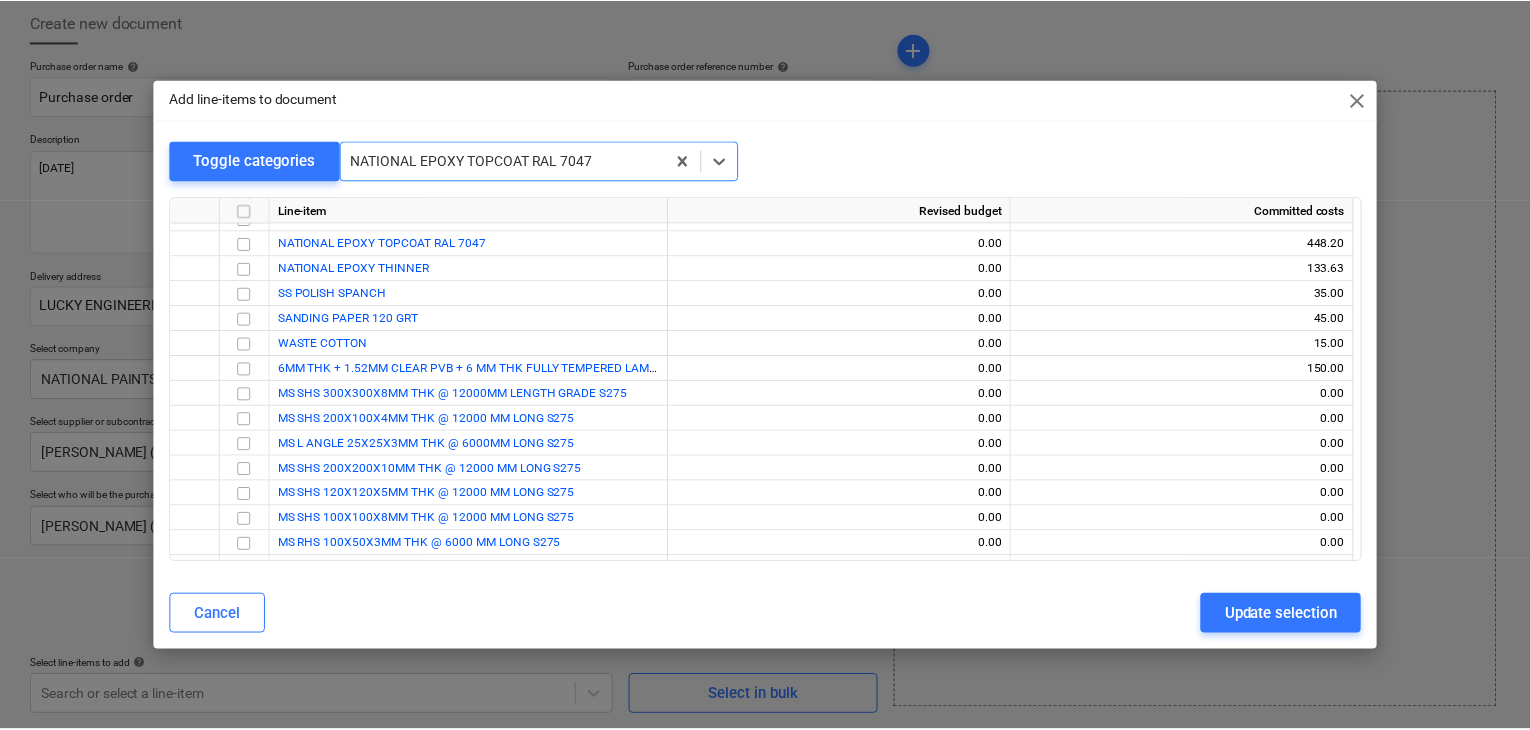 scroll, scrollTop: 7275, scrollLeft: 0, axis: vertical 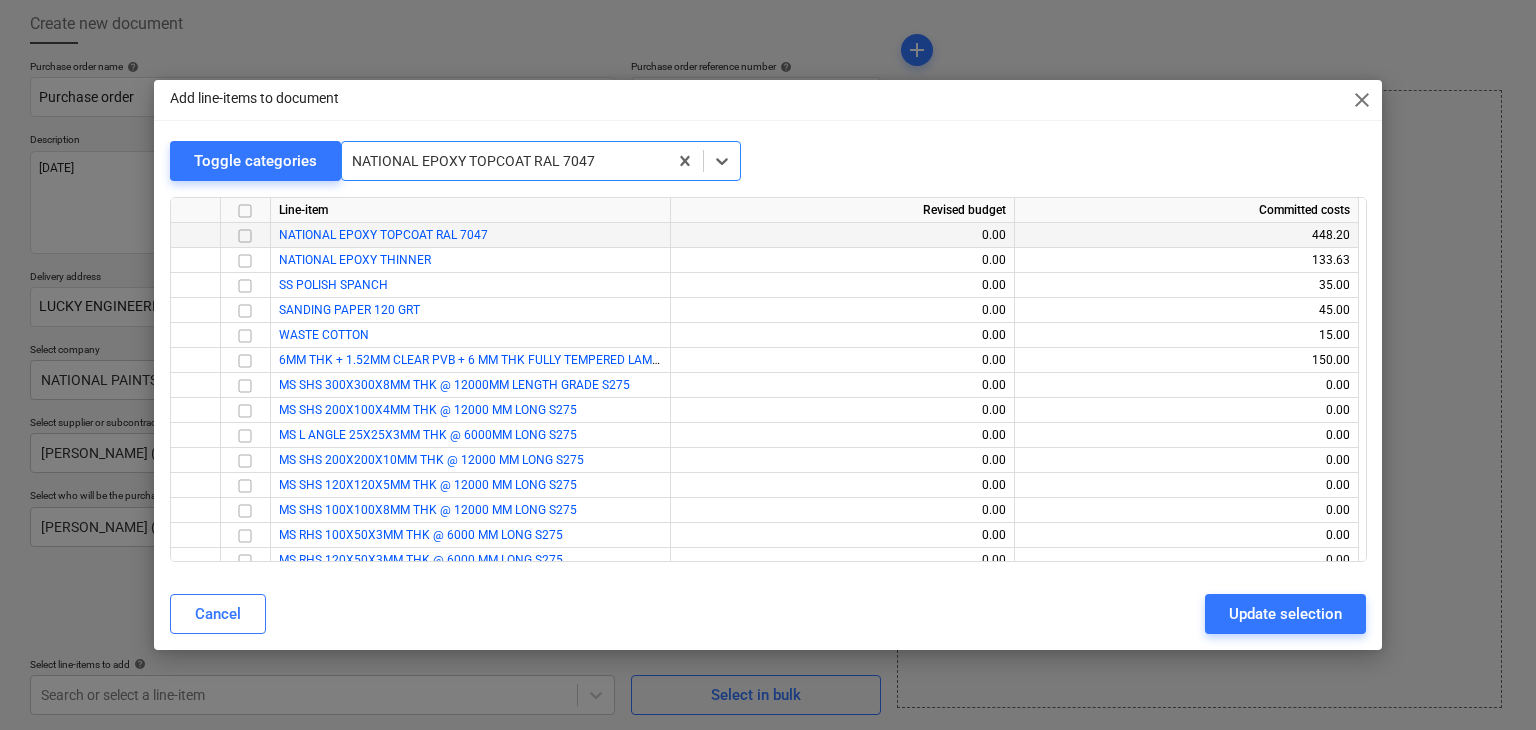 click at bounding box center (245, 236) 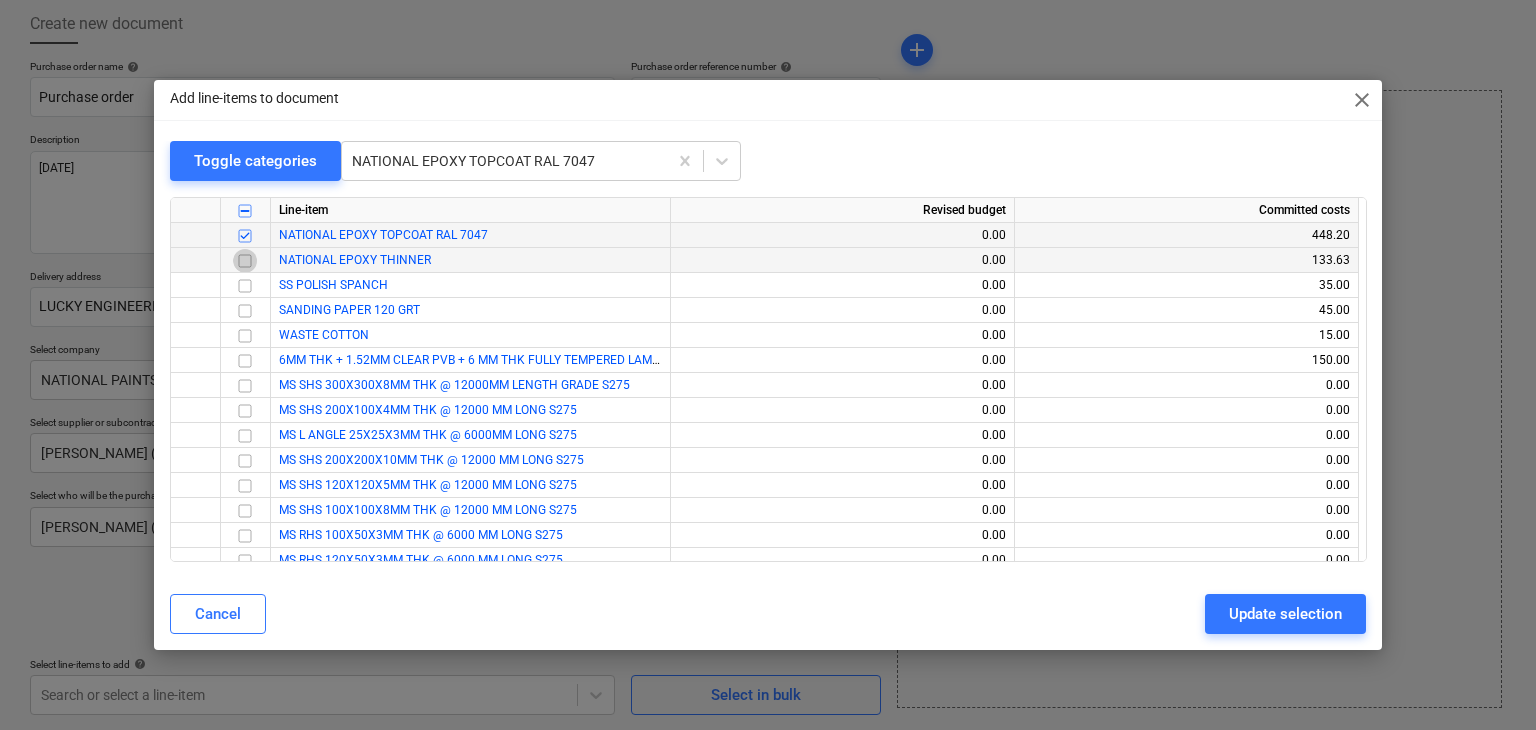 click at bounding box center (245, 261) 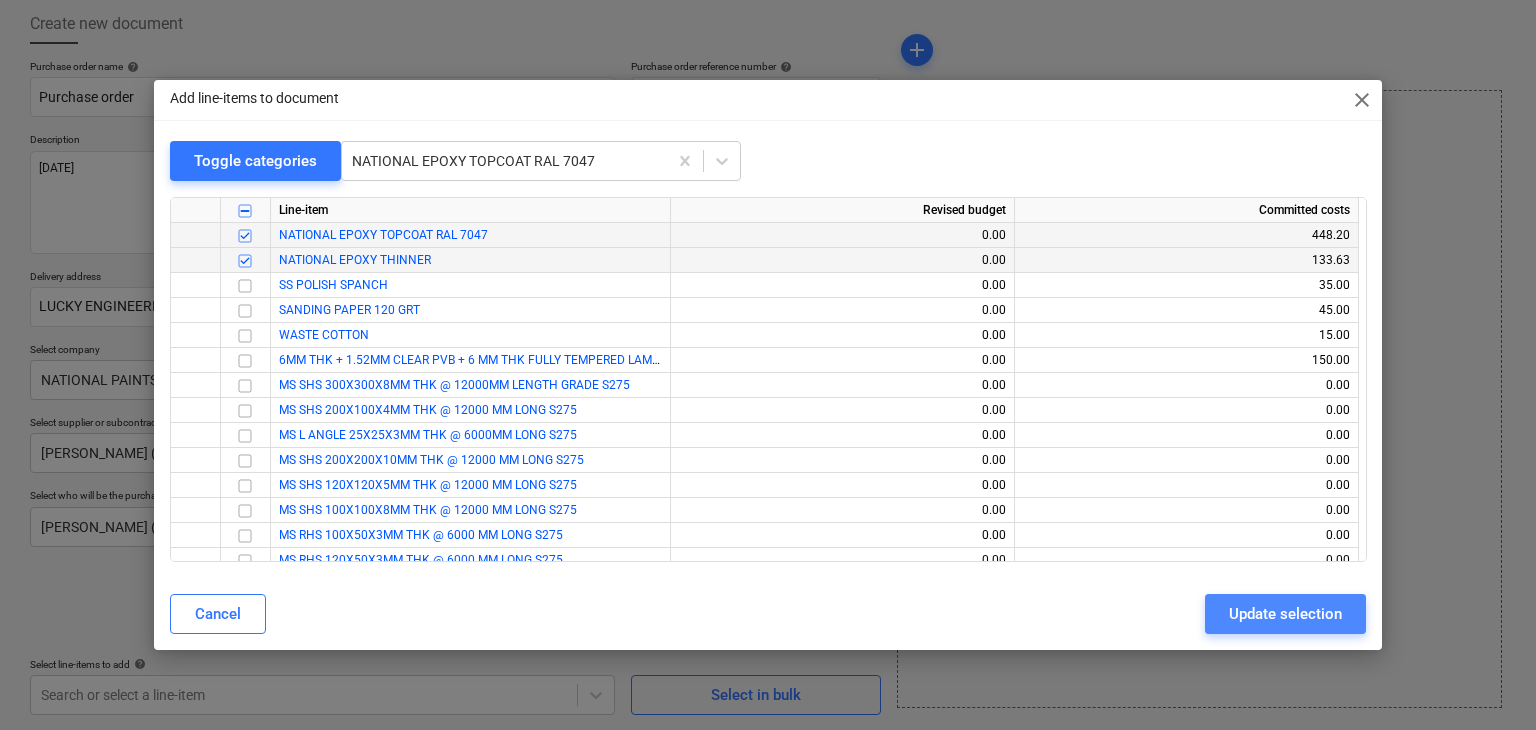 click on "Update selection" at bounding box center [1285, 614] 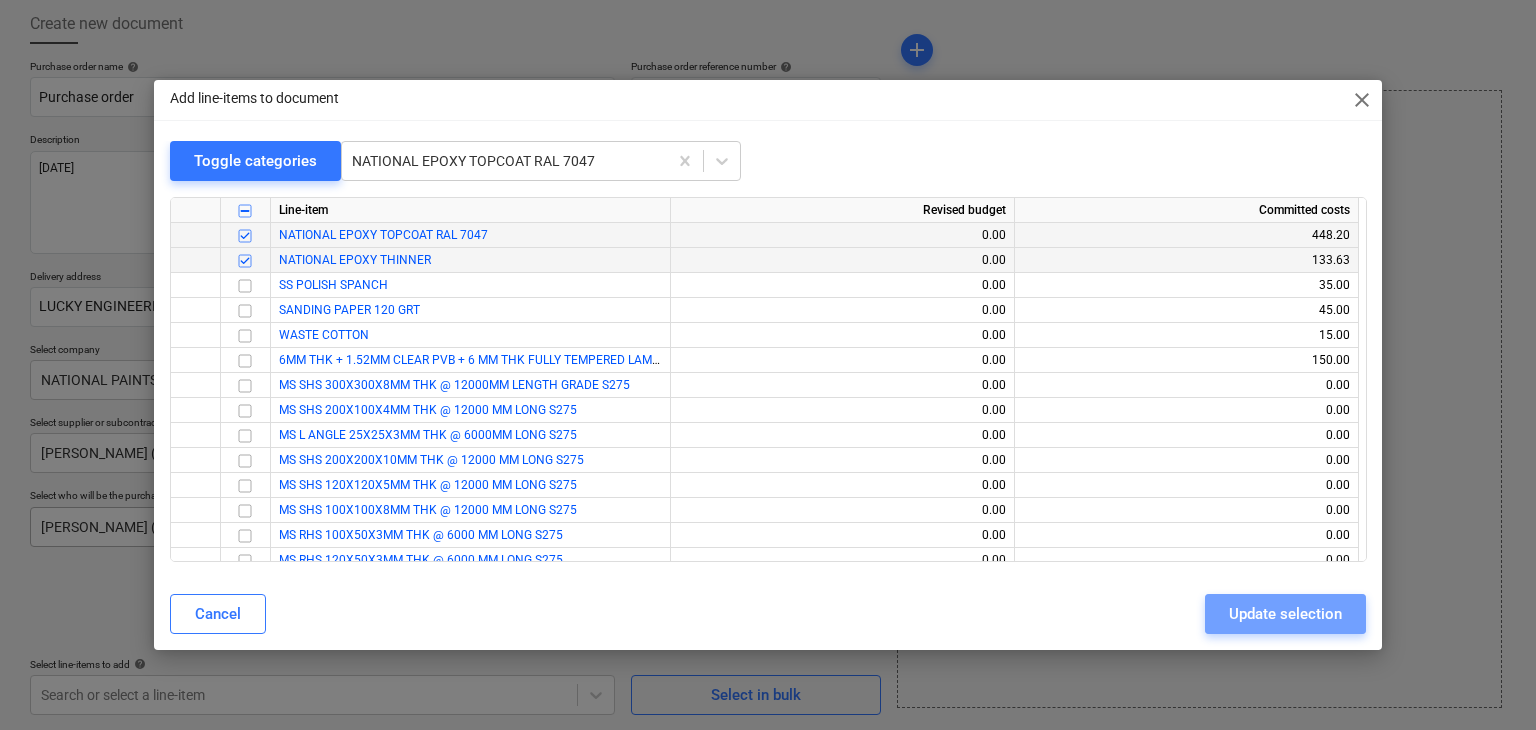 type on "x" 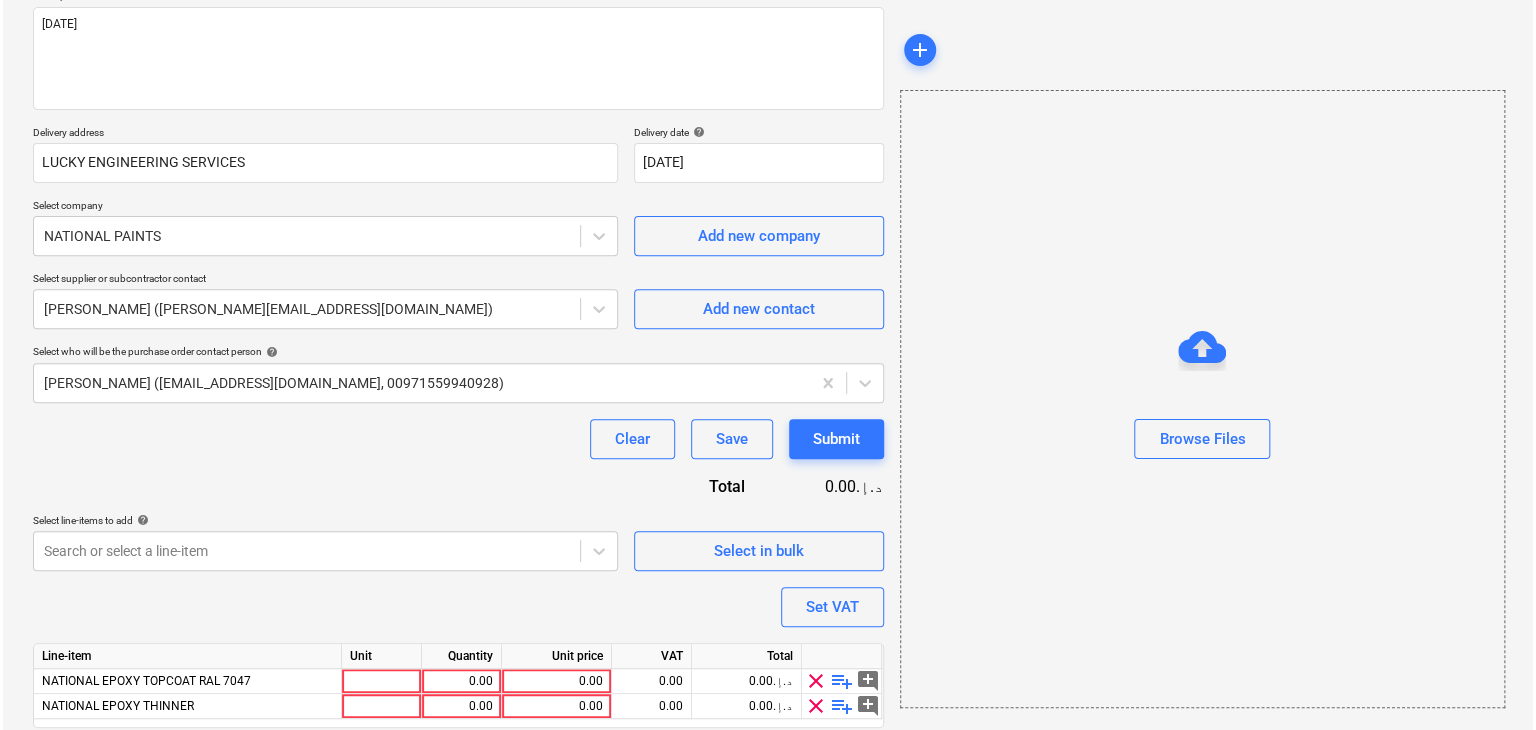 scroll, scrollTop: 317, scrollLeft: 0, axis: vertical 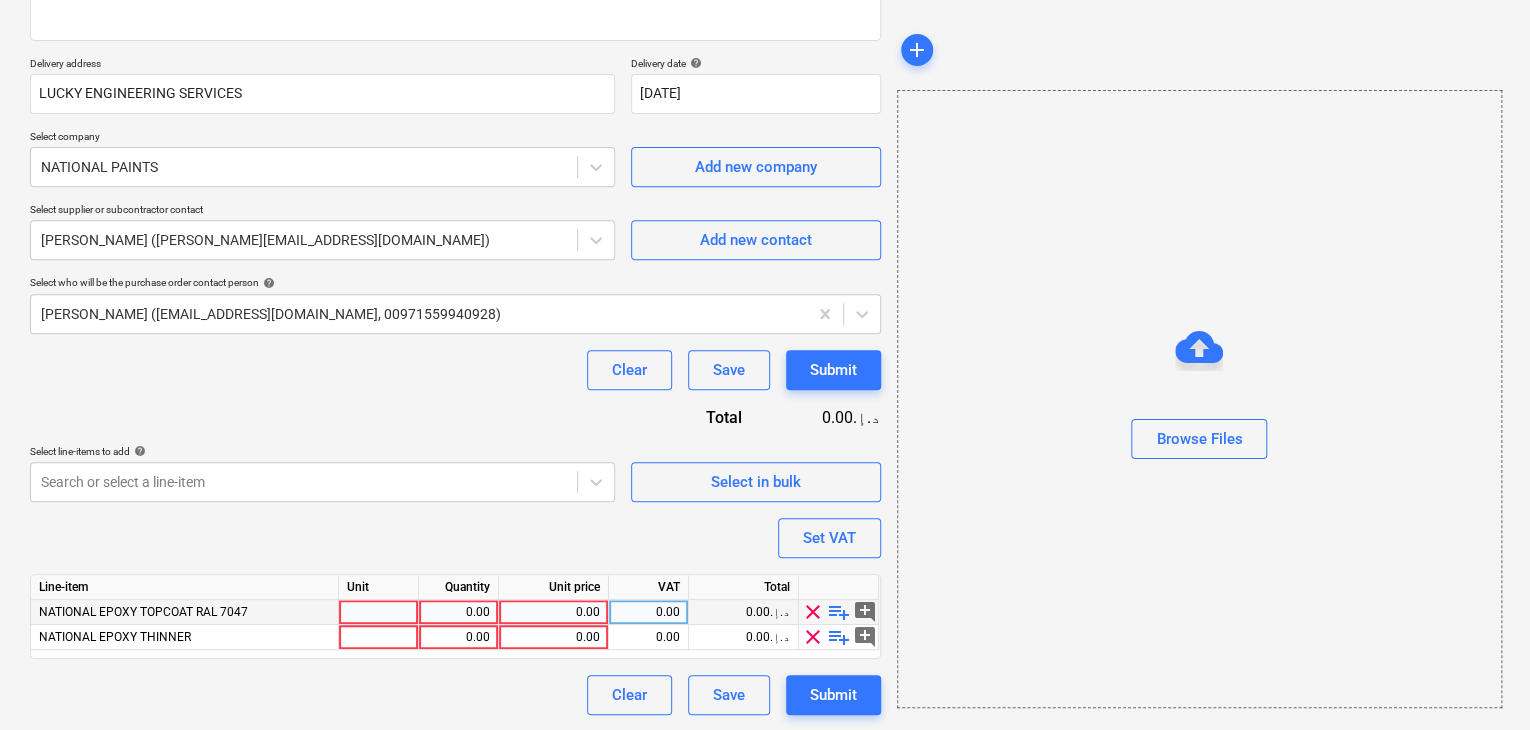 click at bounding box center (379, 612) 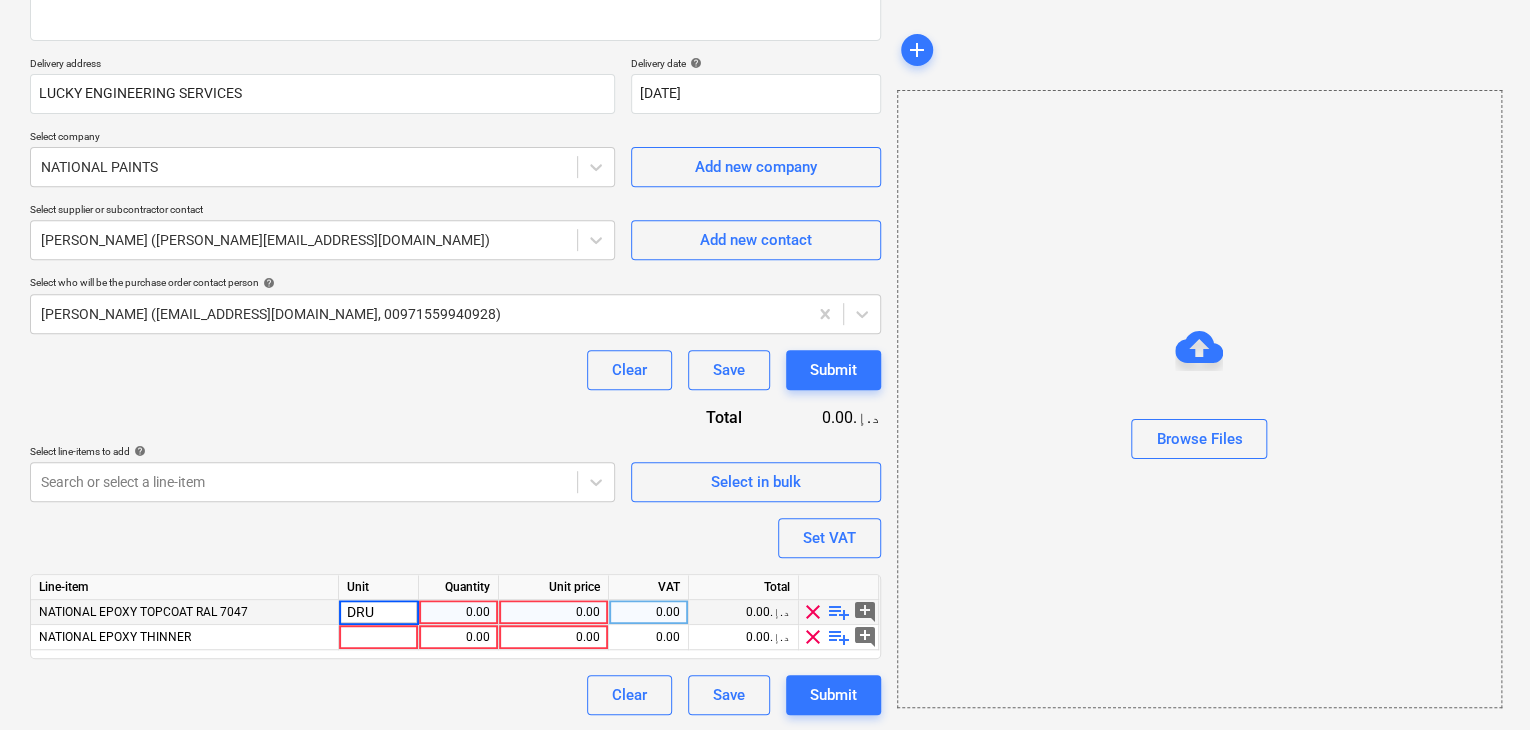type on "DRUM" 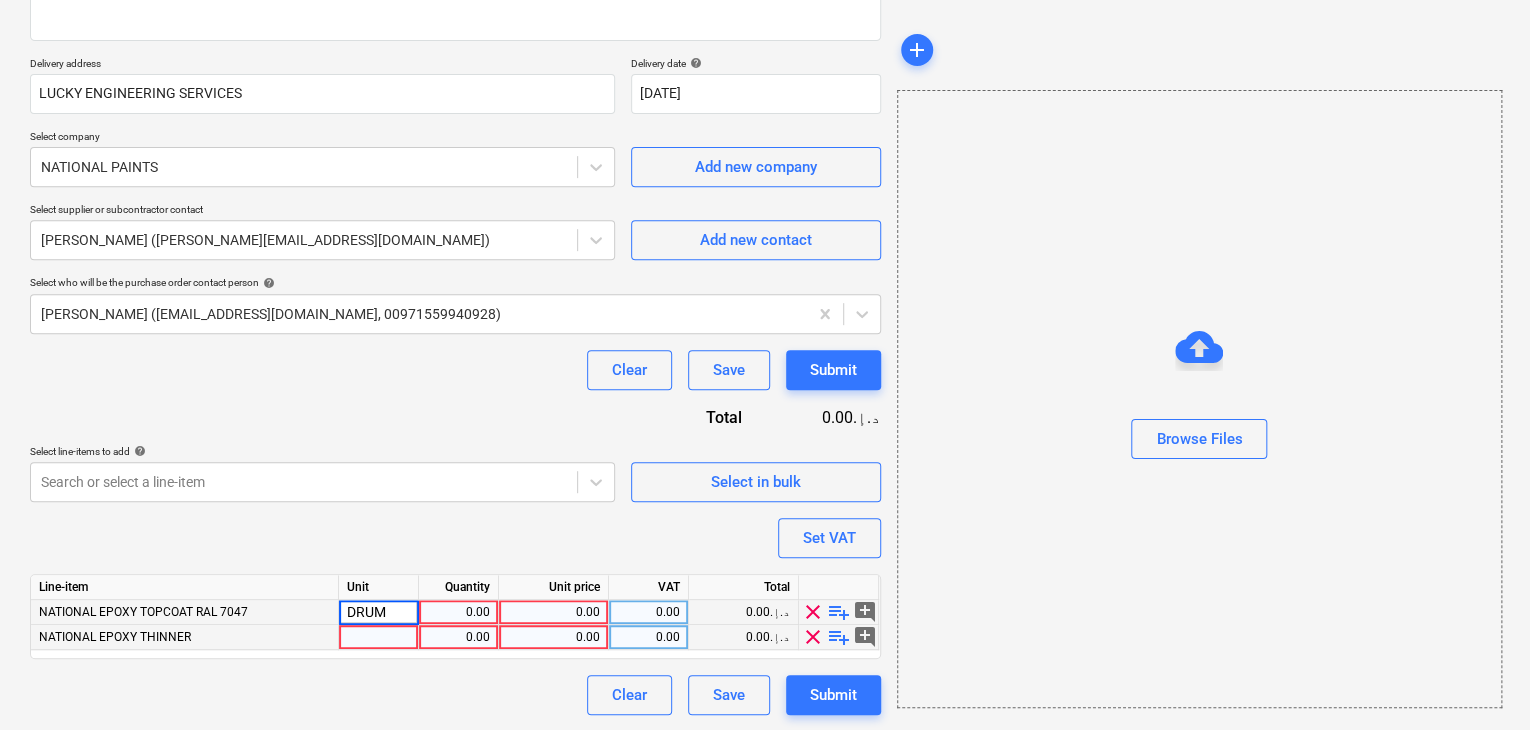 type on "x" 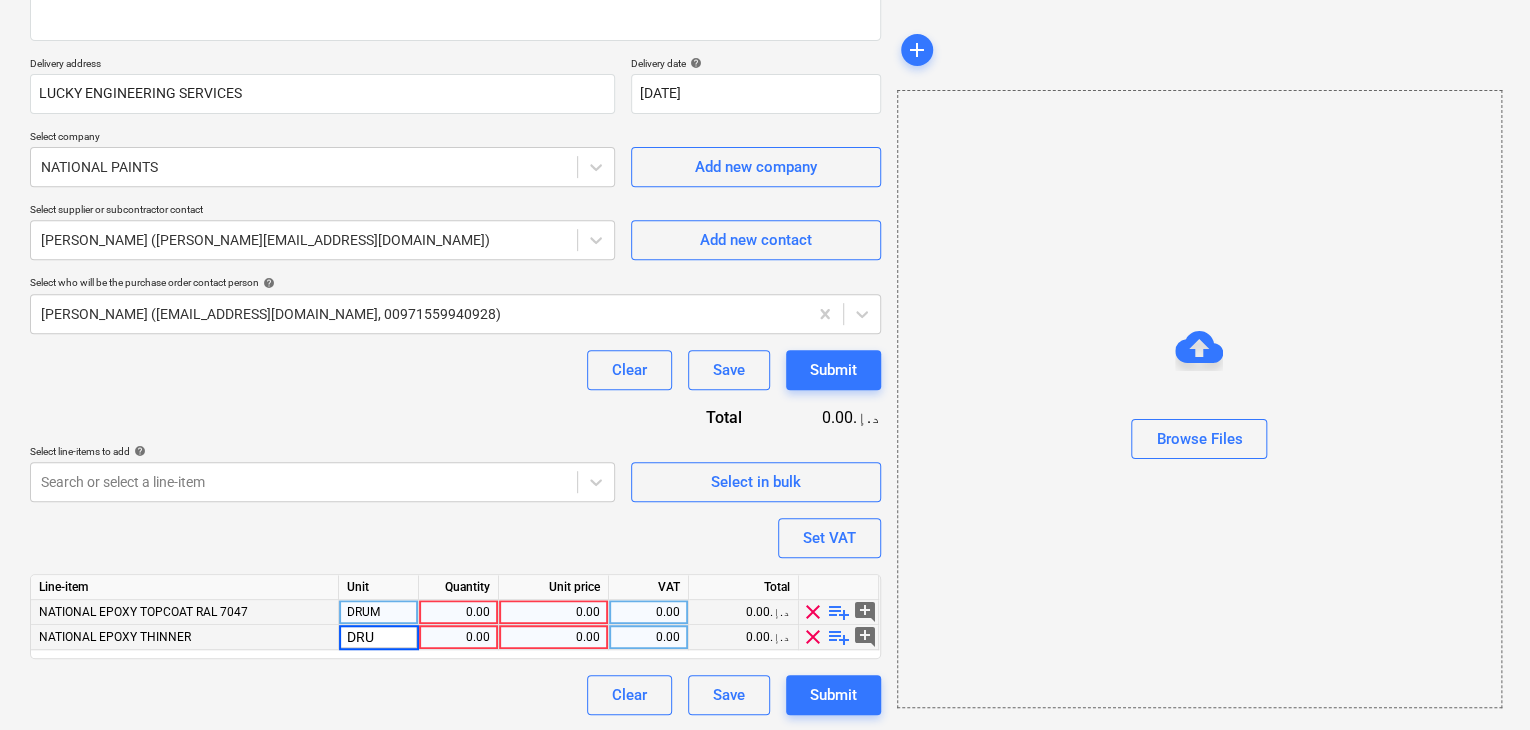 type on "DRUM" 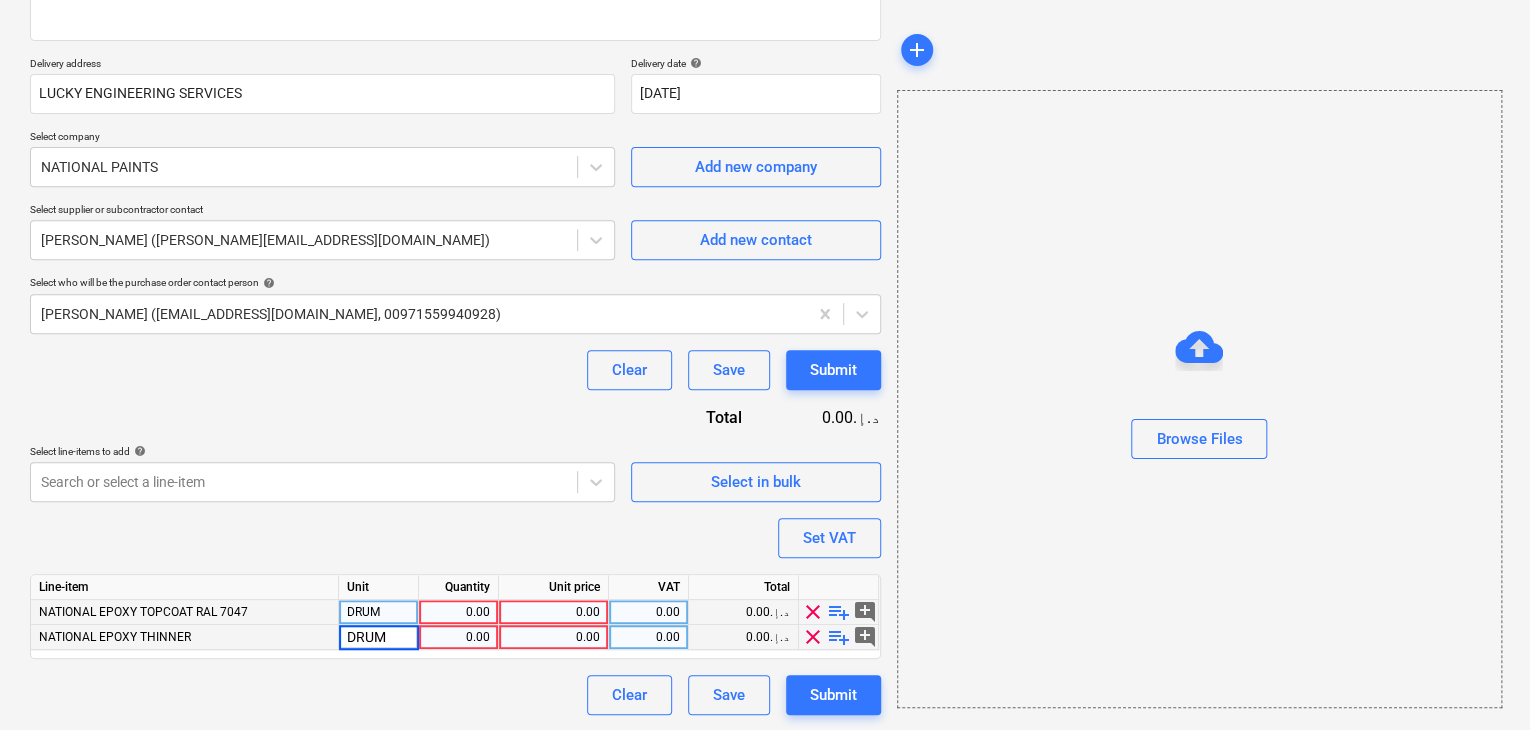 type on "x" 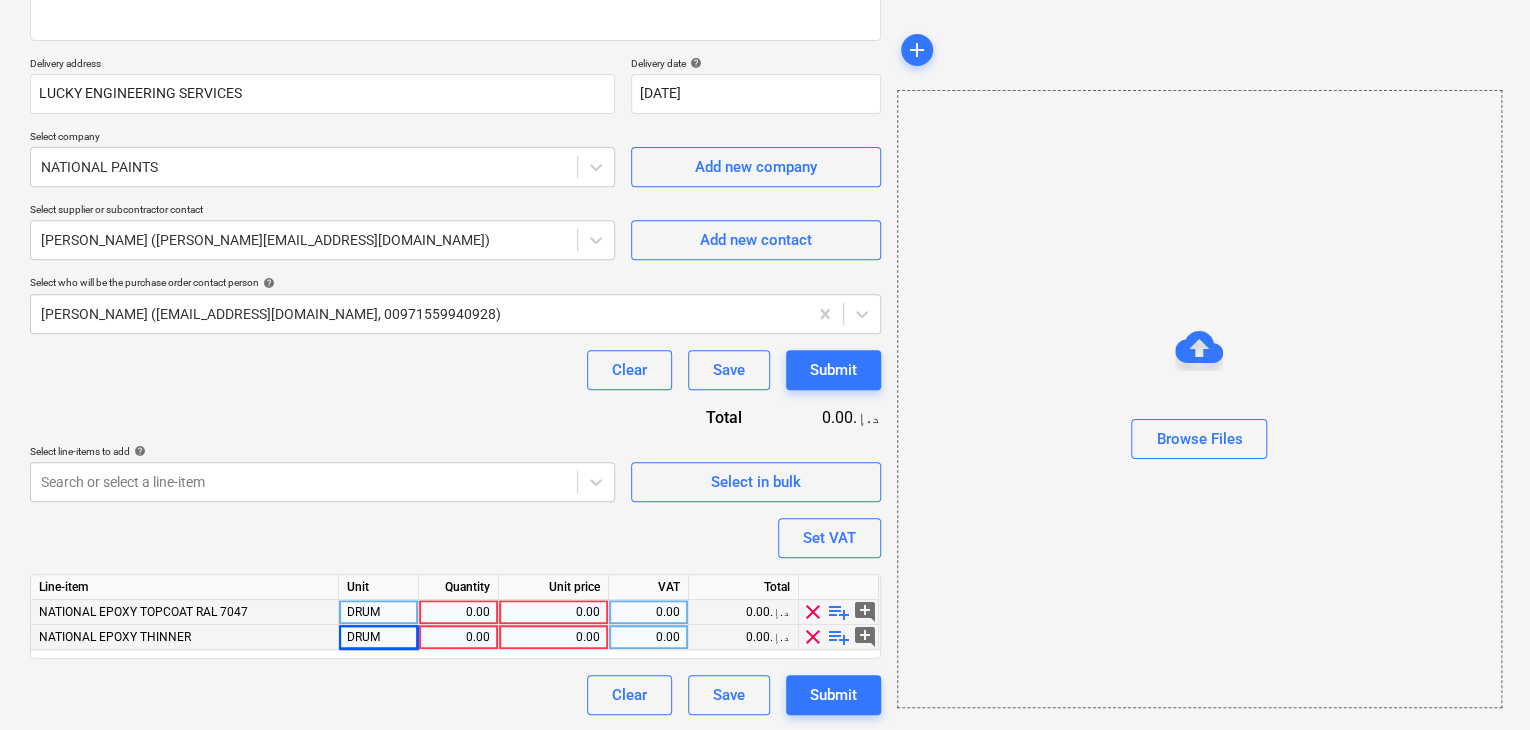 click on "0.00" at bounding box center [458, 612] 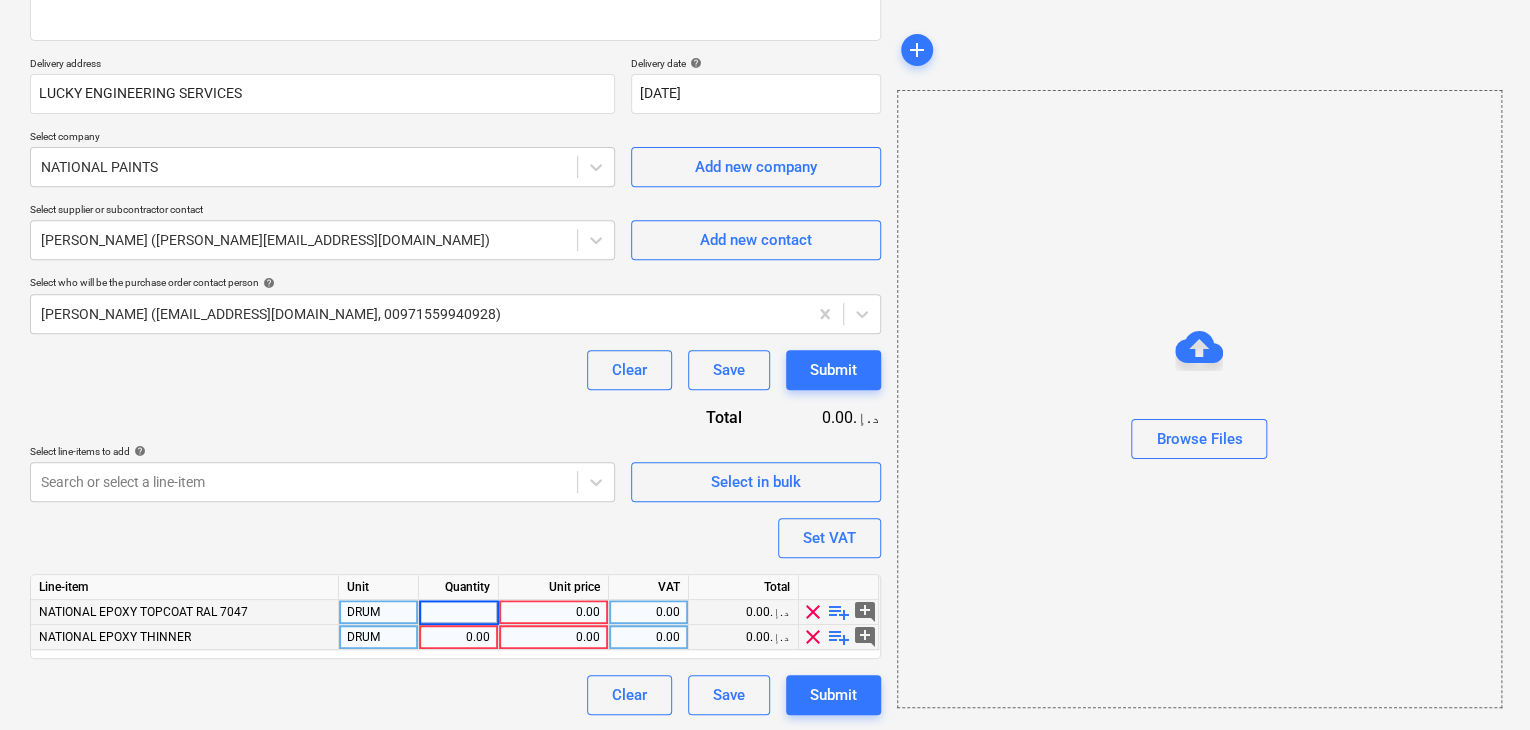 type on "1" 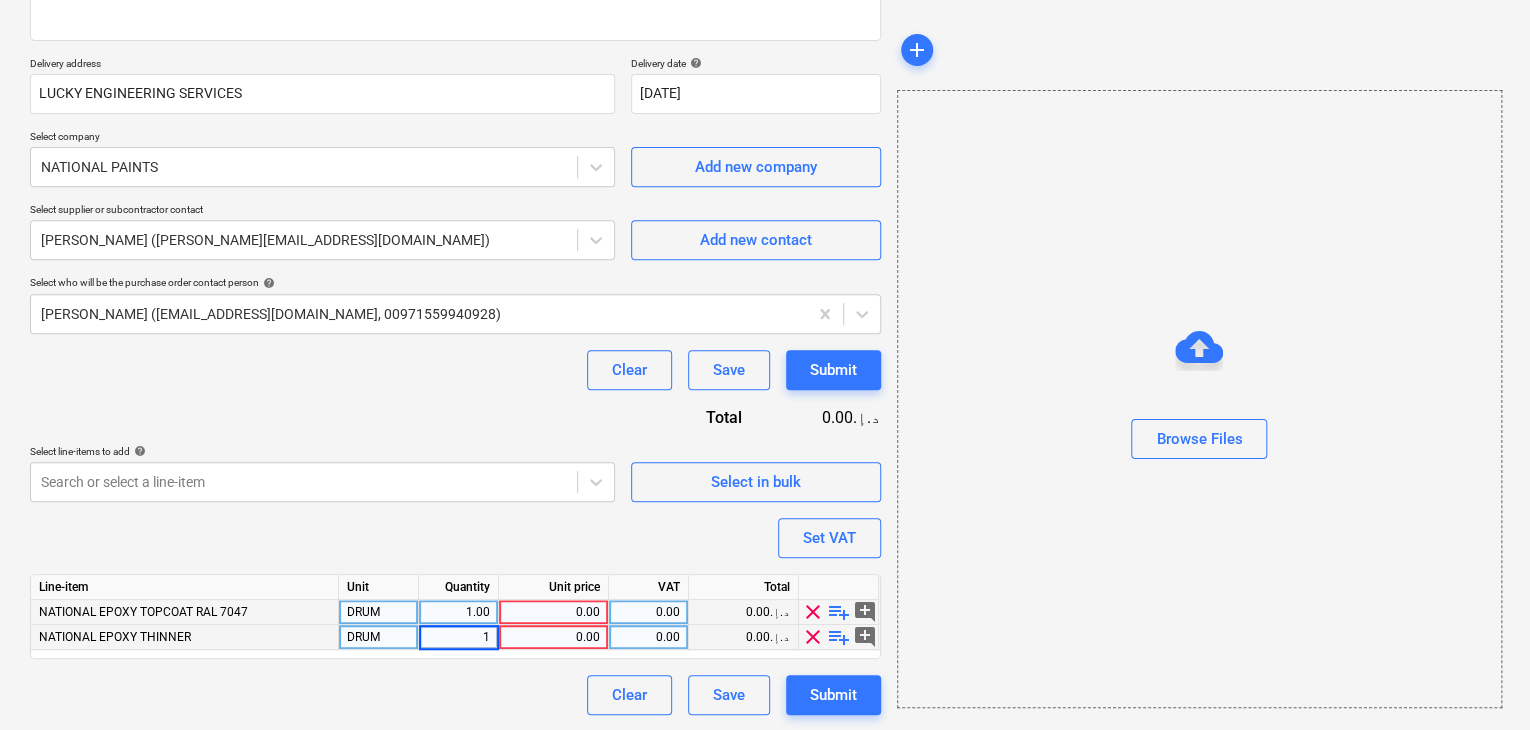 type on "x" 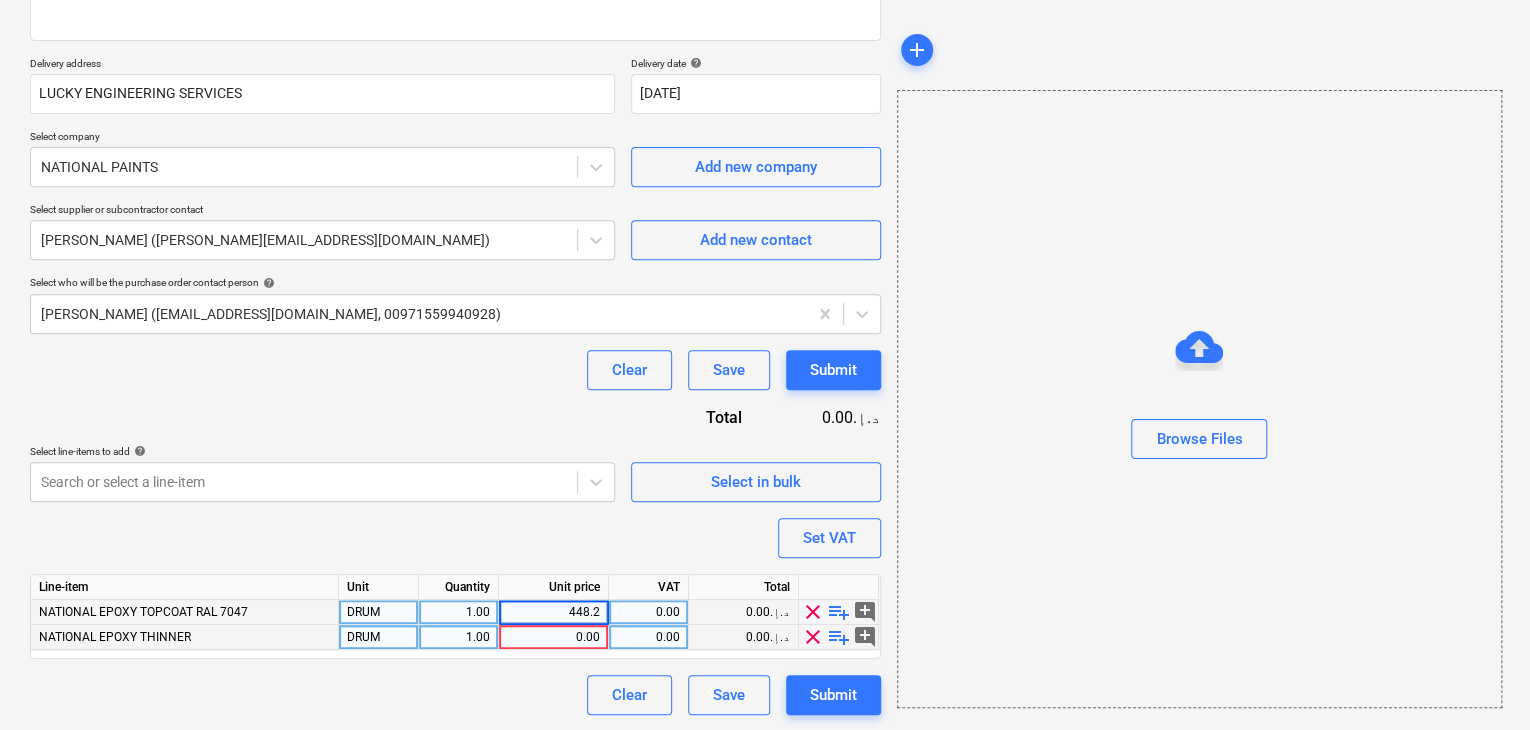 type on "448.20" 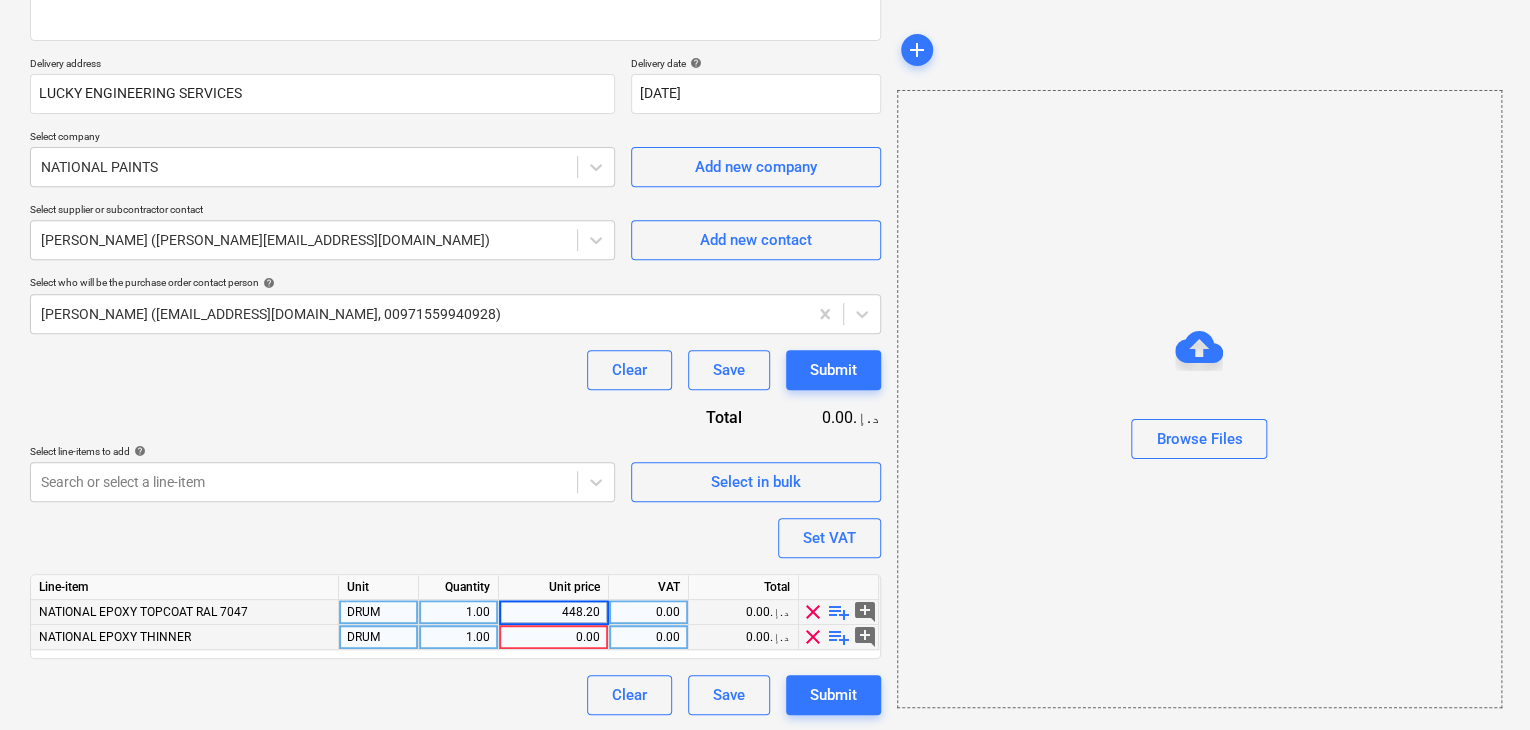 type on "x" 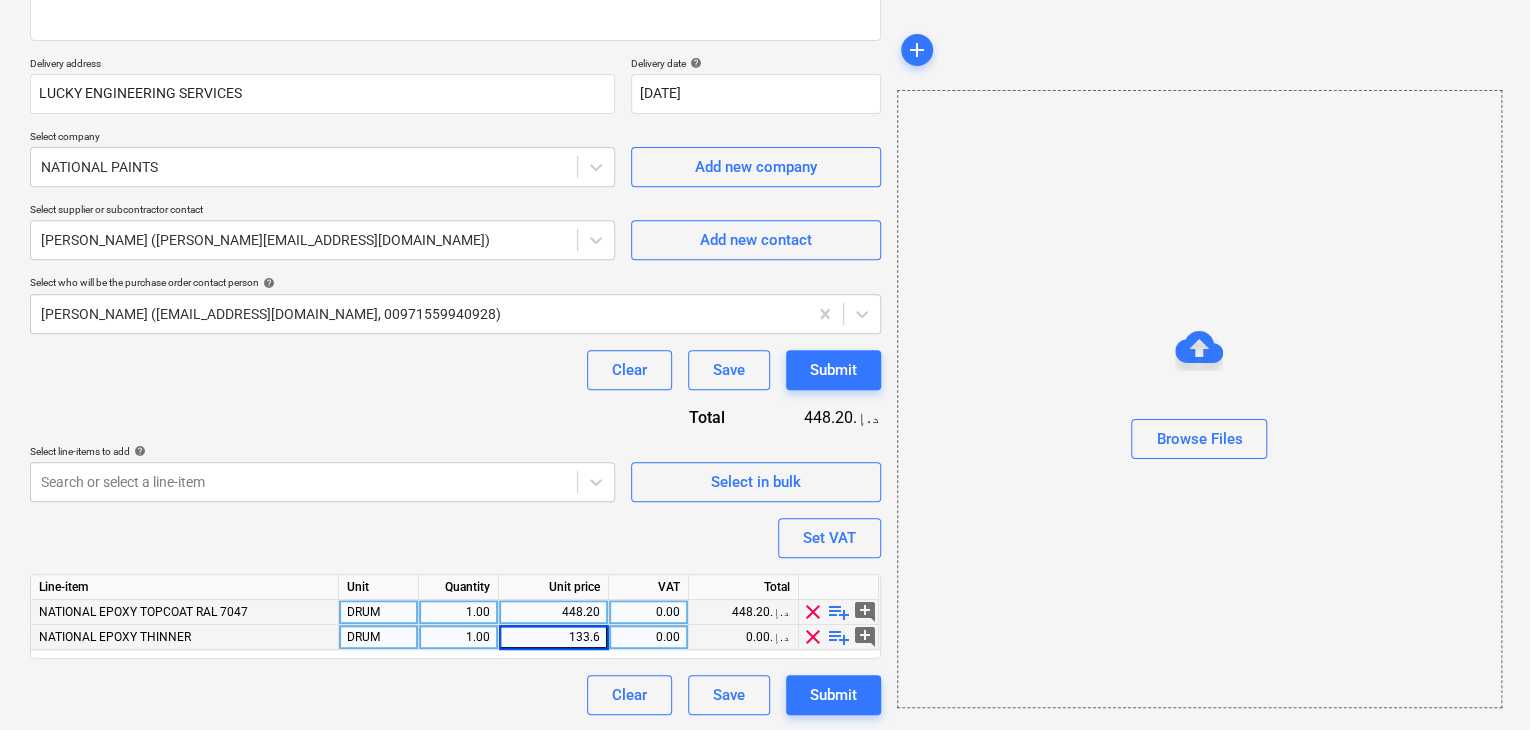 type on "133.63" 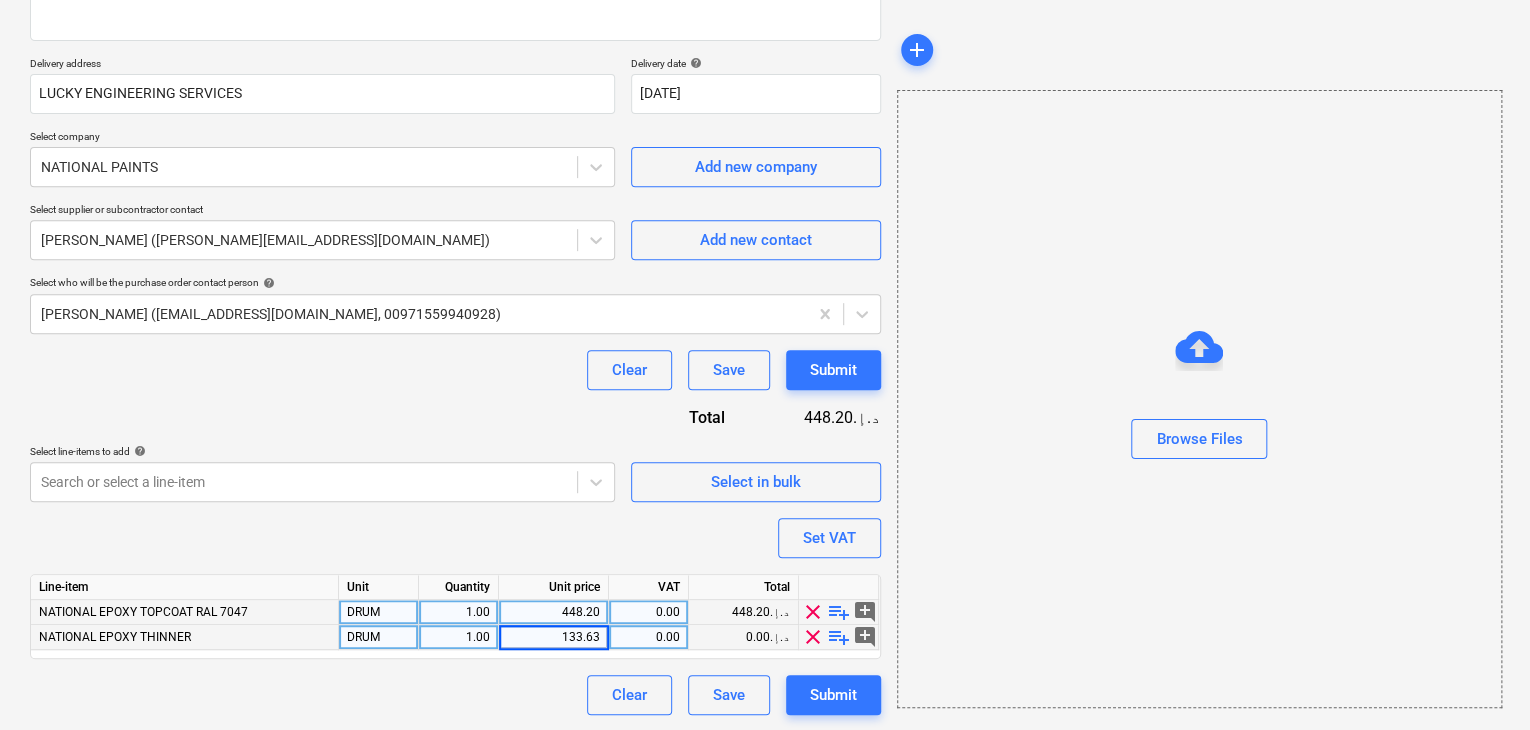 type on "x" 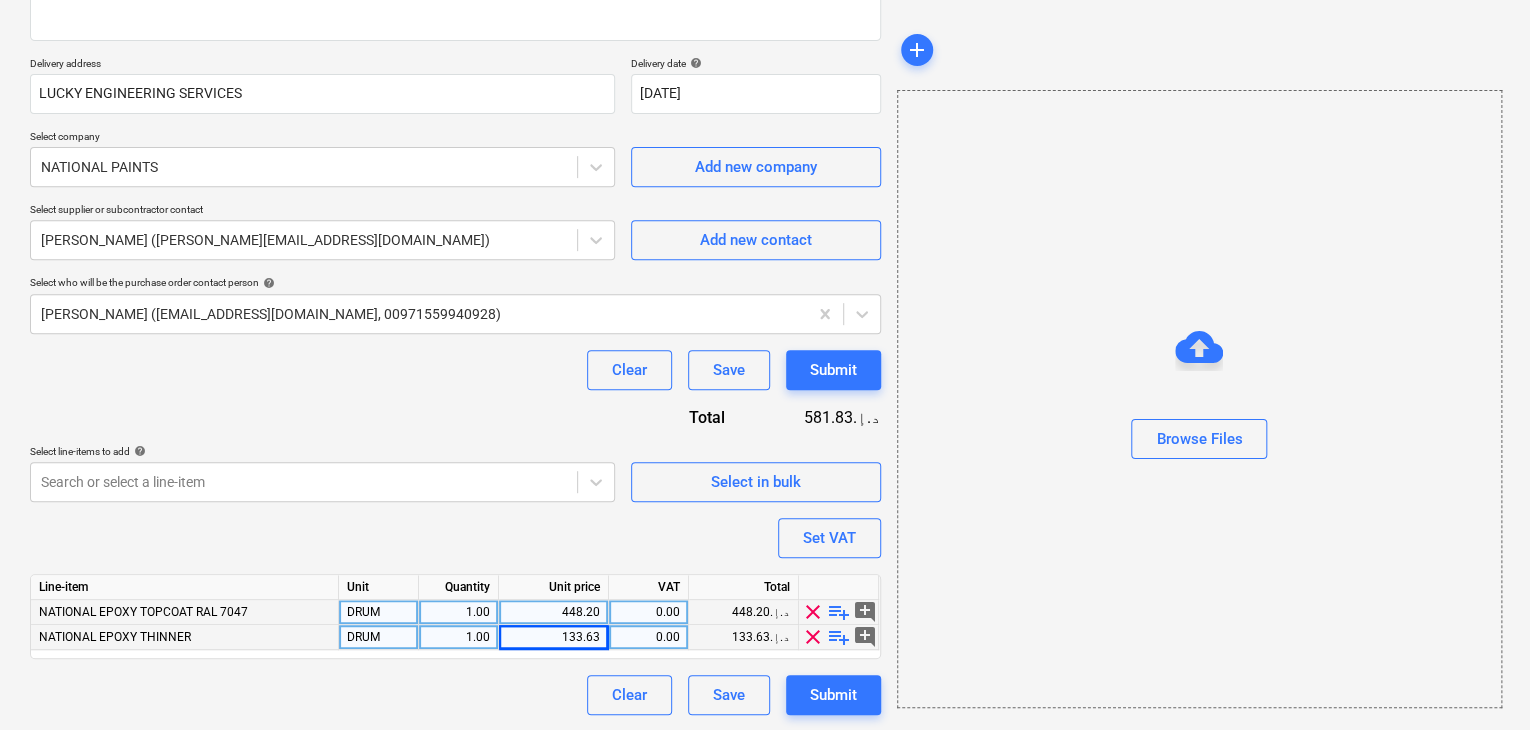click on "Browse Files" at bounding box center (1199, 399) 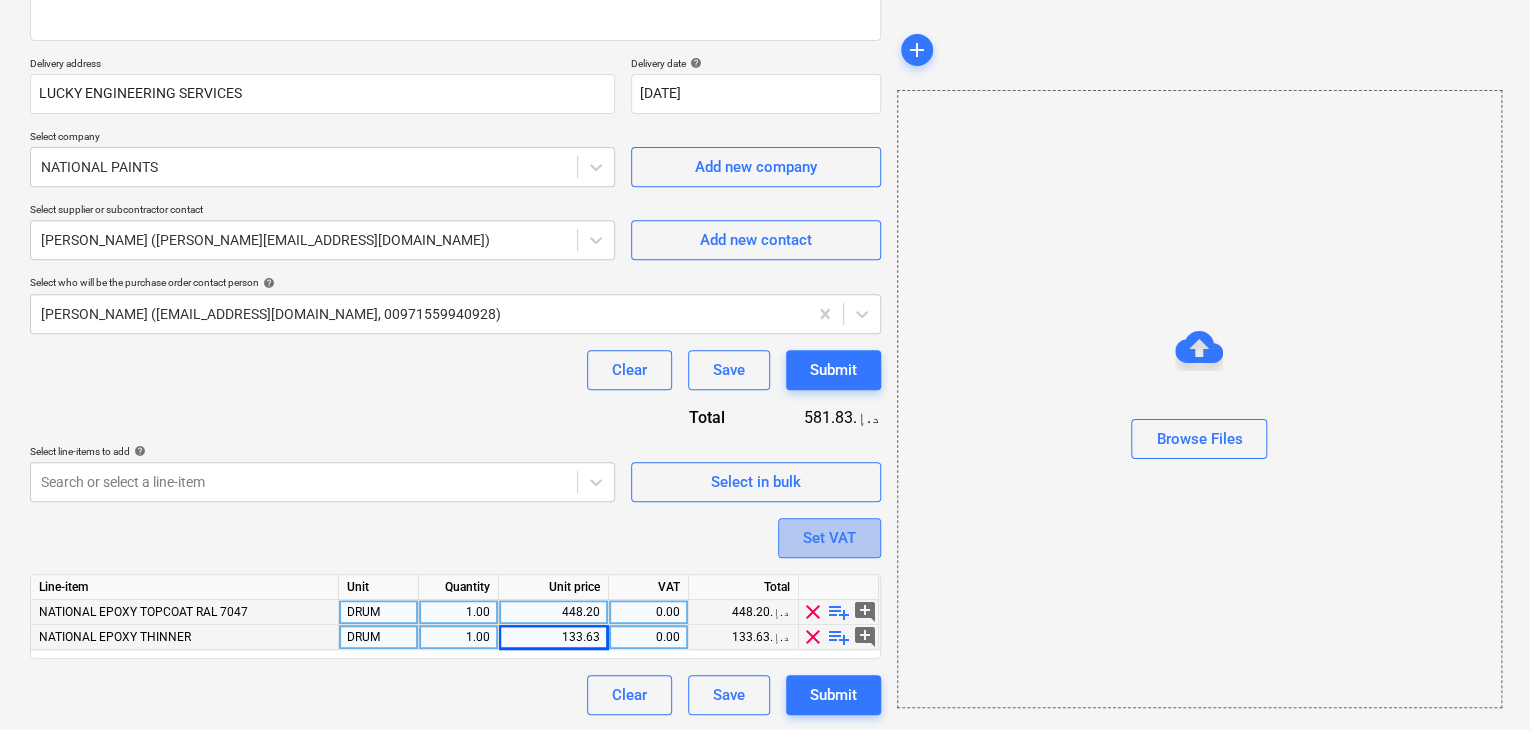 click on "Set VAT" at bounding box center (829, 538) 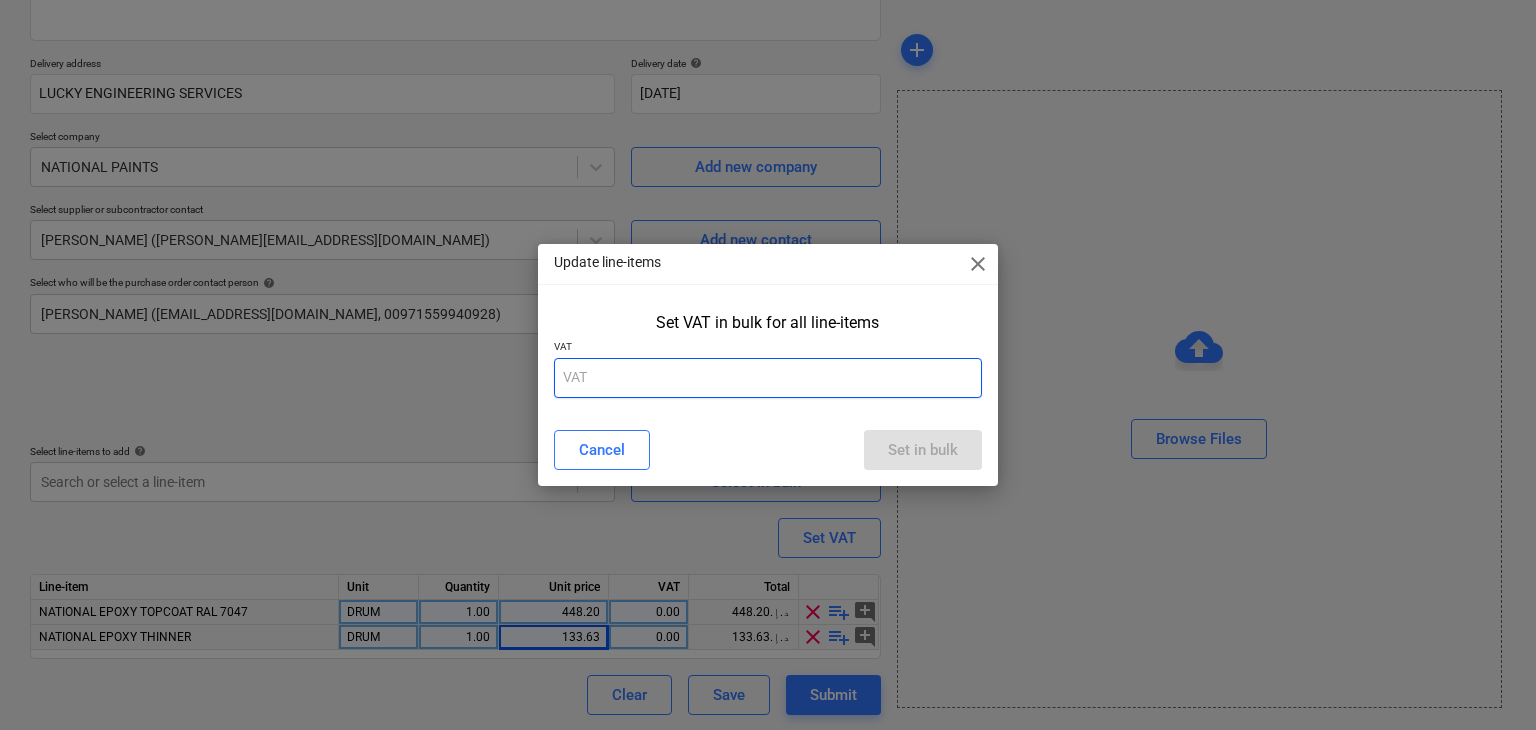 click at bounding box center [768, 378] 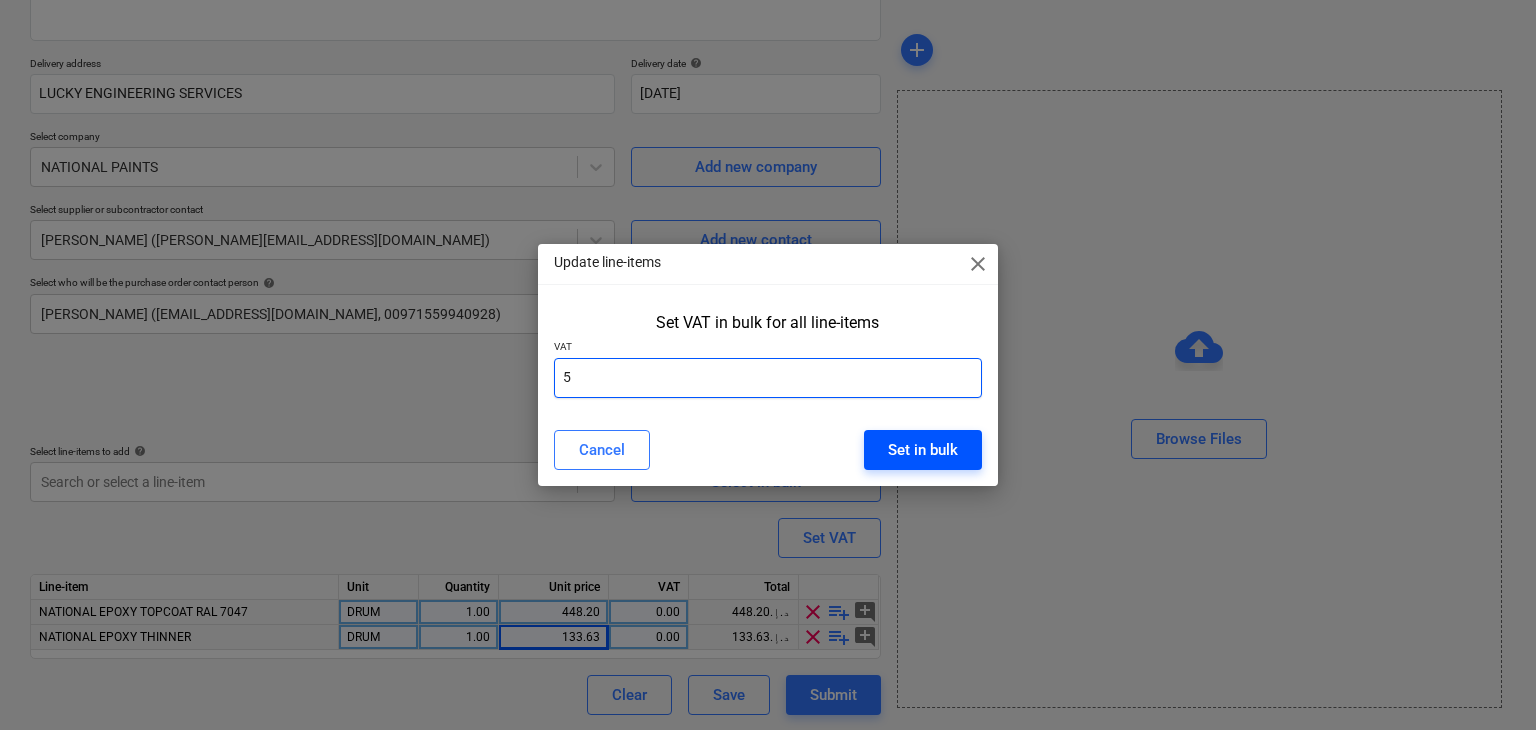 type on "5" 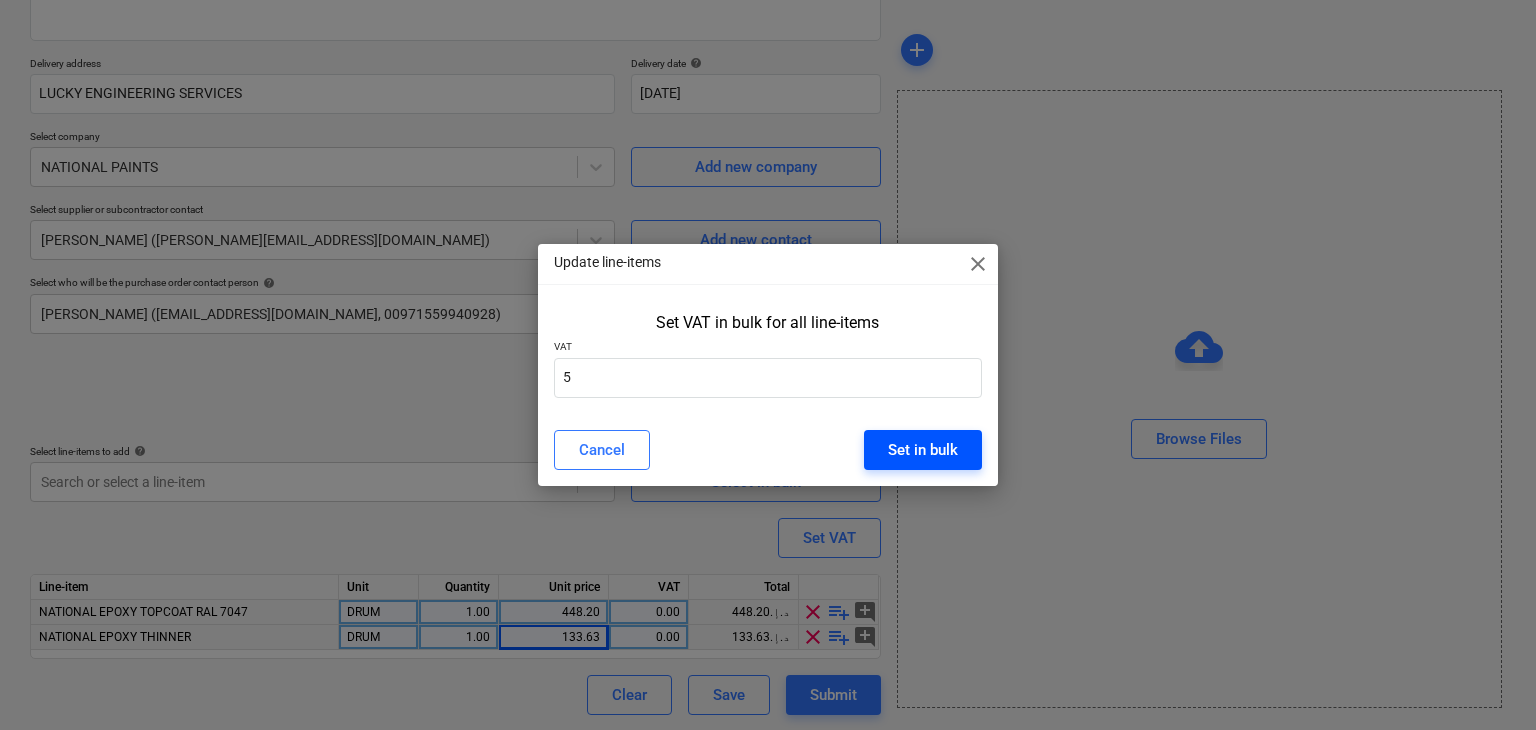 click on "Set in bulk" at bounding box center (923, 450) 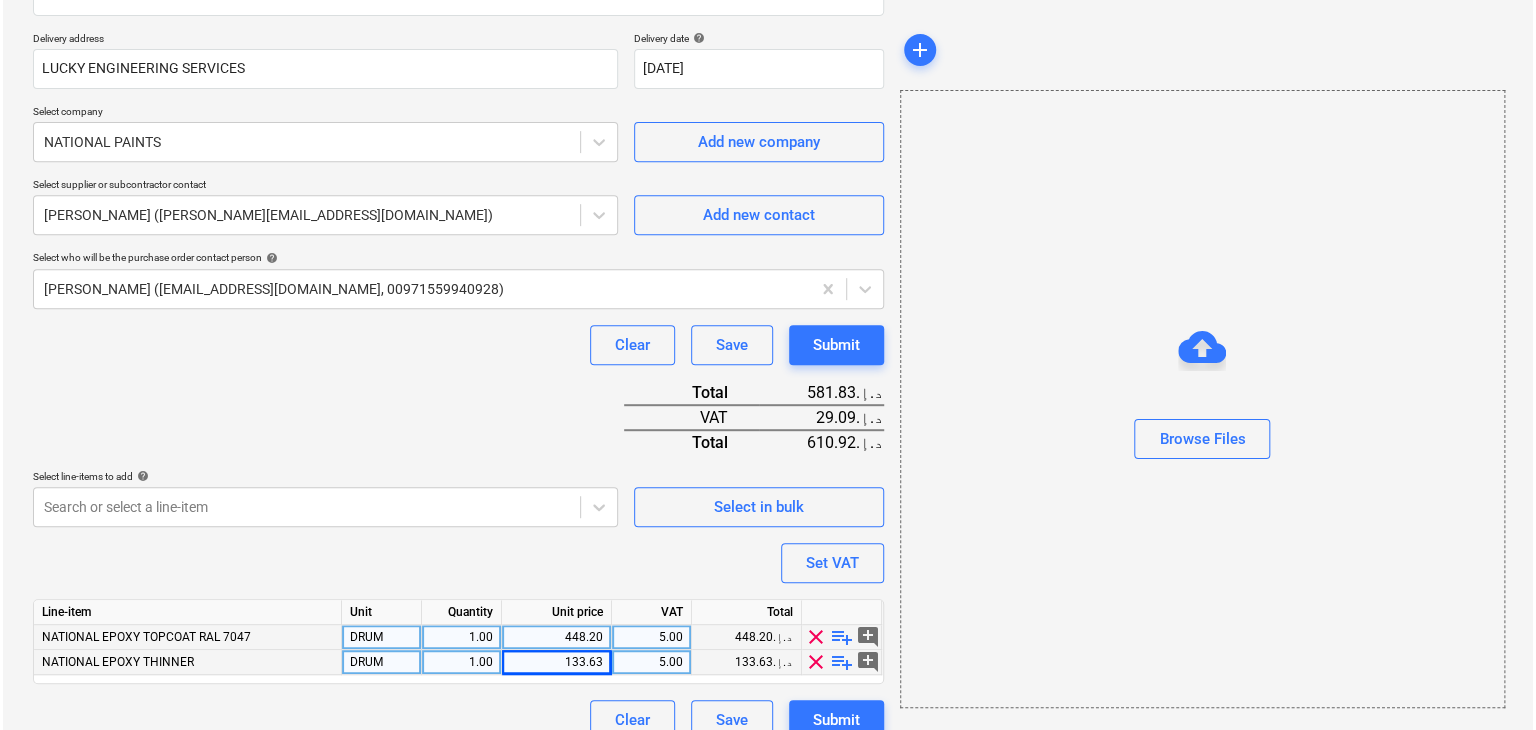 scroll, scrollTop: 367, scrollLeft: 0, axis: vertical 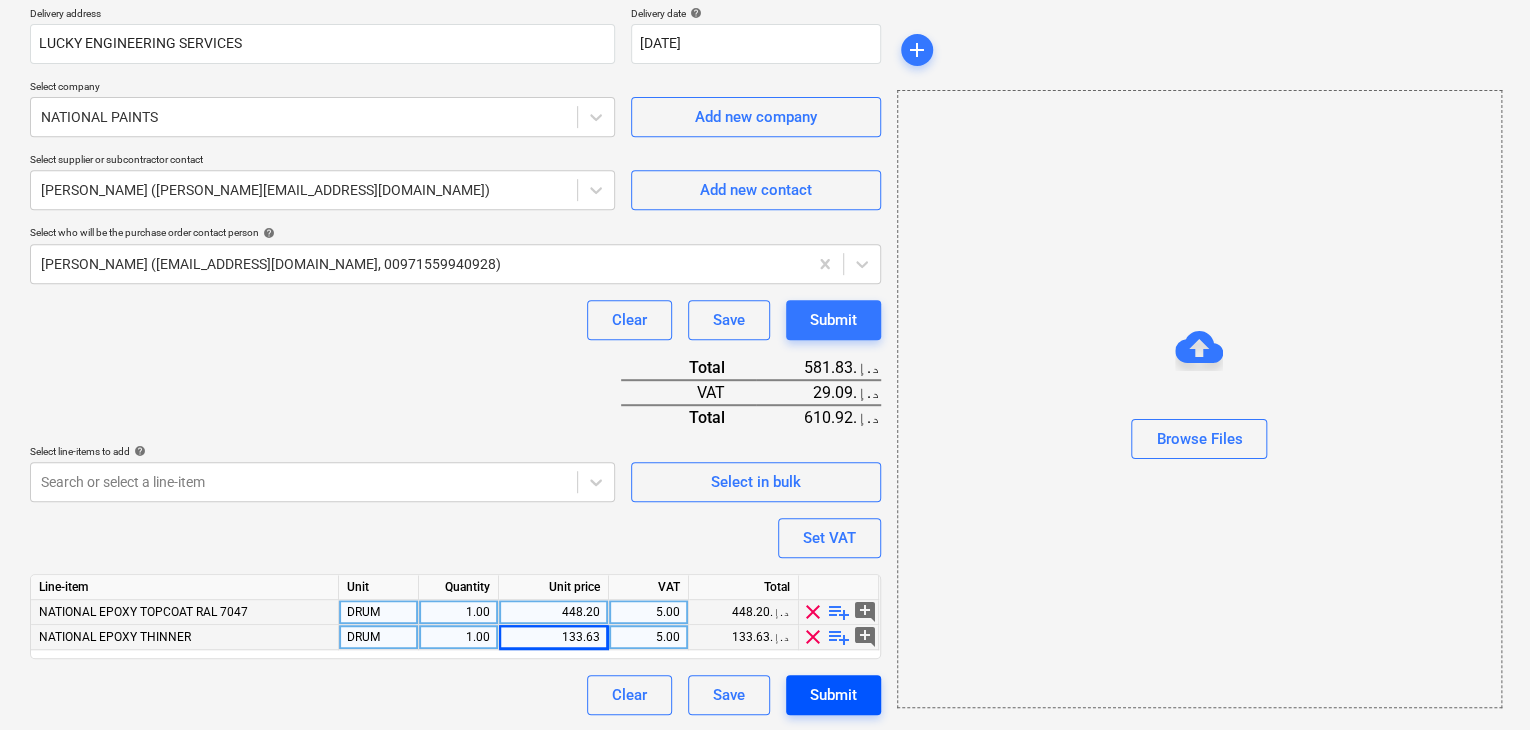 click on "Submit" at bounding box center (833, 695) 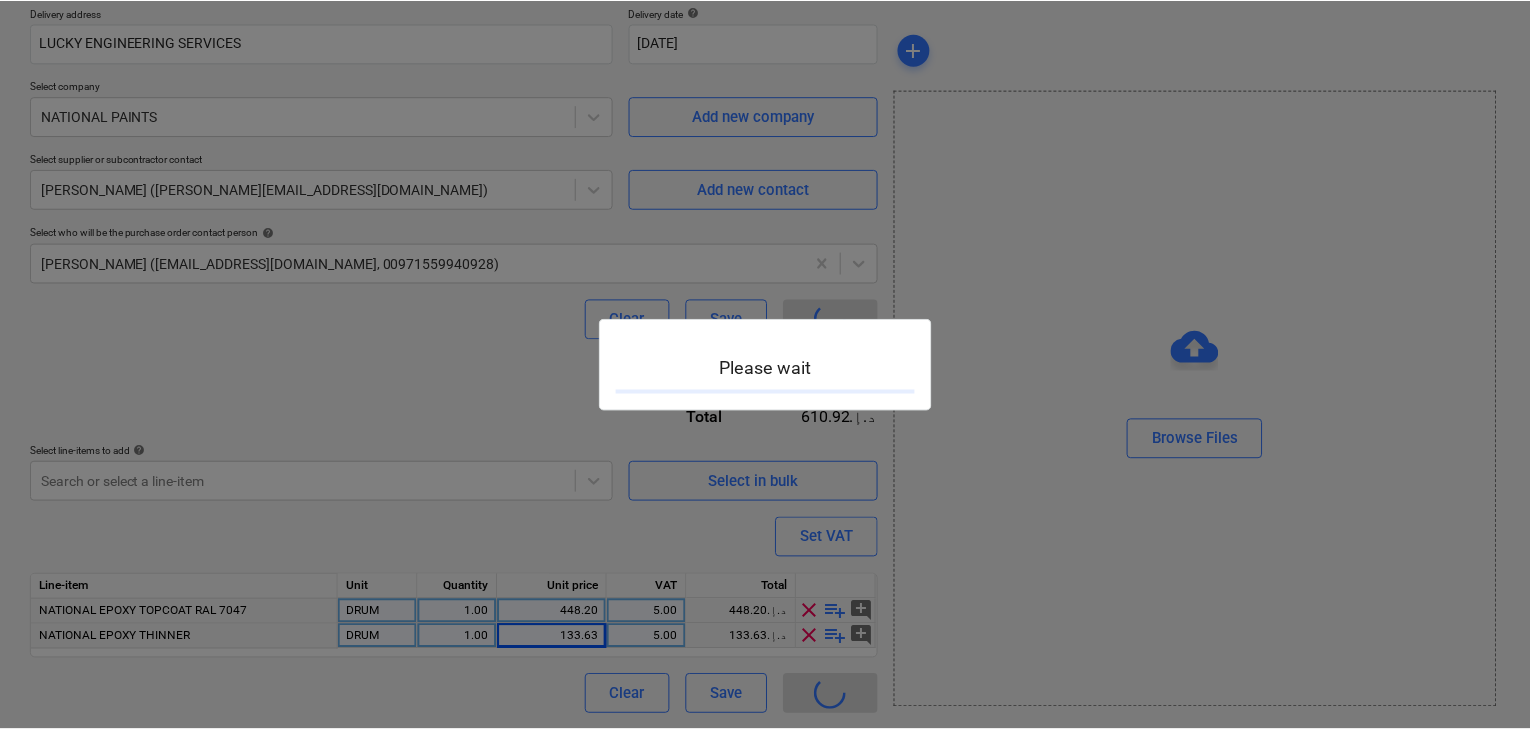 scroll, scrollTop: 0, scrollLeft: 0, axis: both 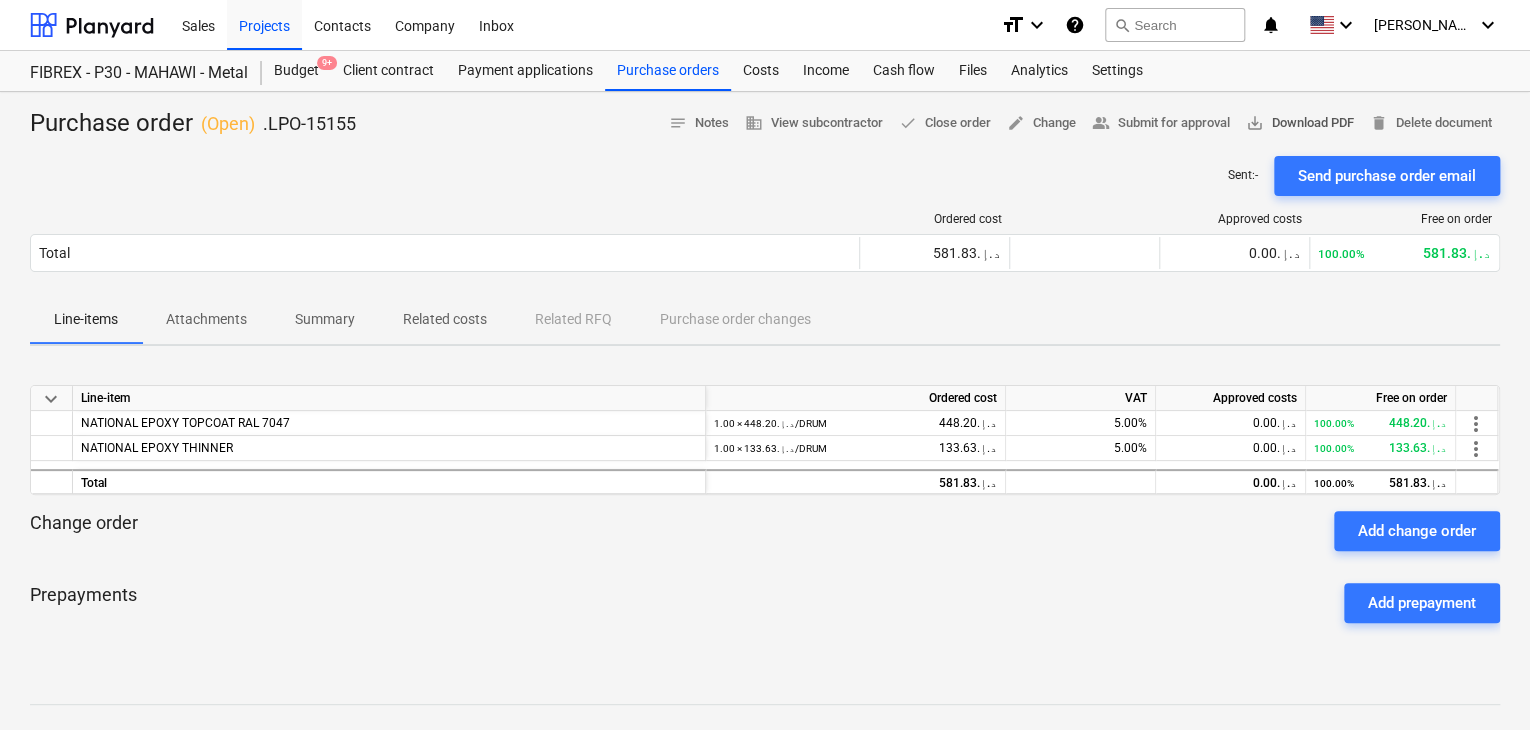 click on "save_alt Download PDF" at bounding box center [1300, 123] 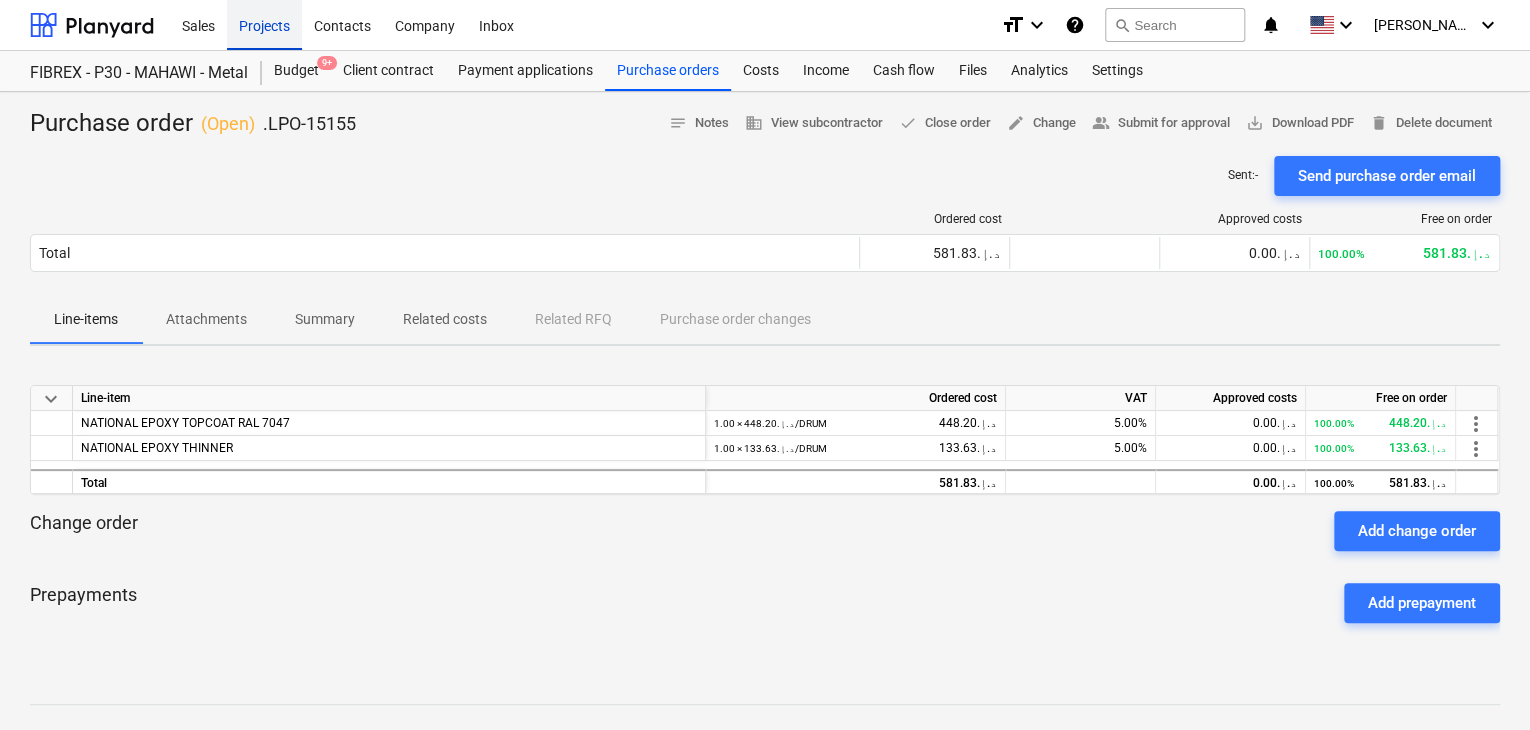 click on "Projects" at bounding box center [264, 24] 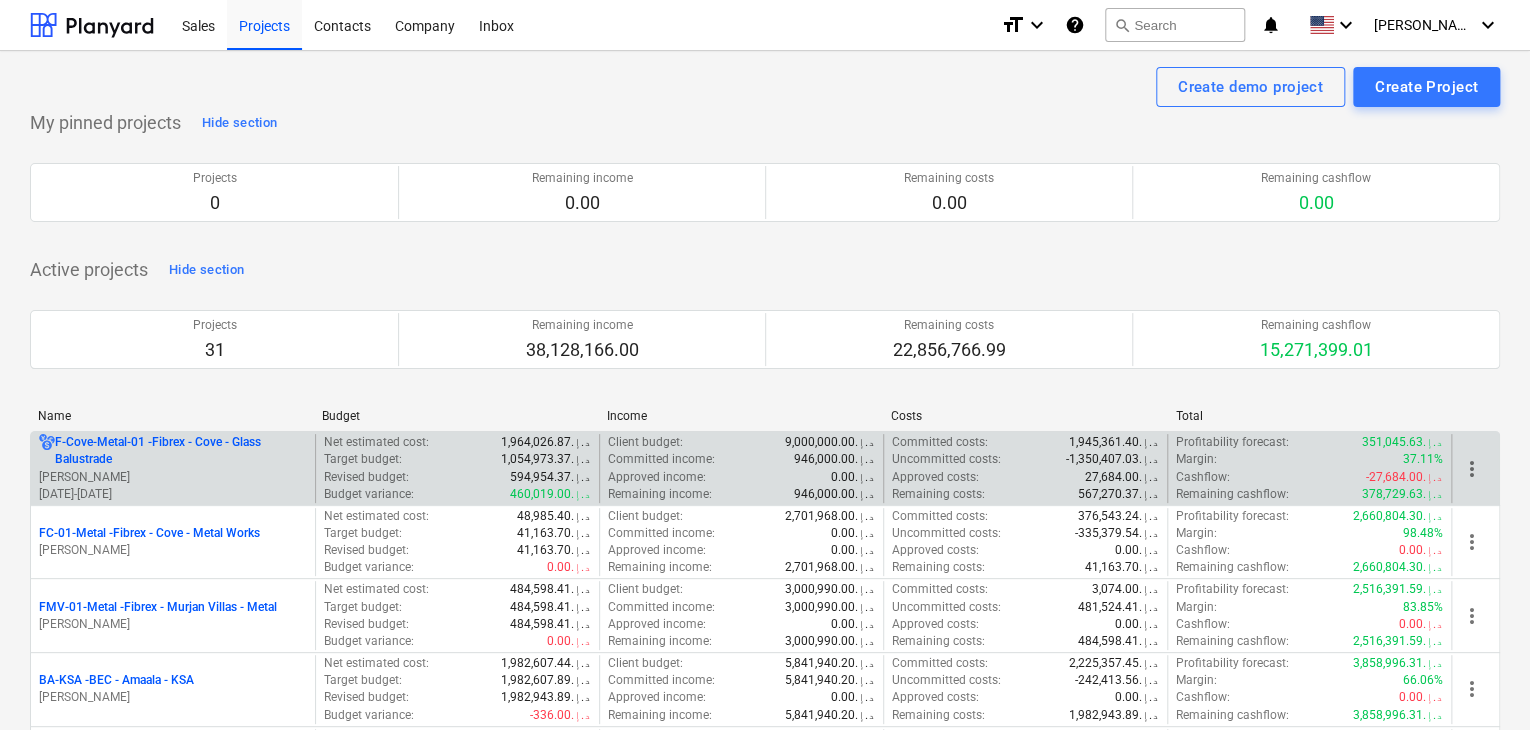 scroll, scrollTop: 300, scrollLeft: 0, axis: vertical 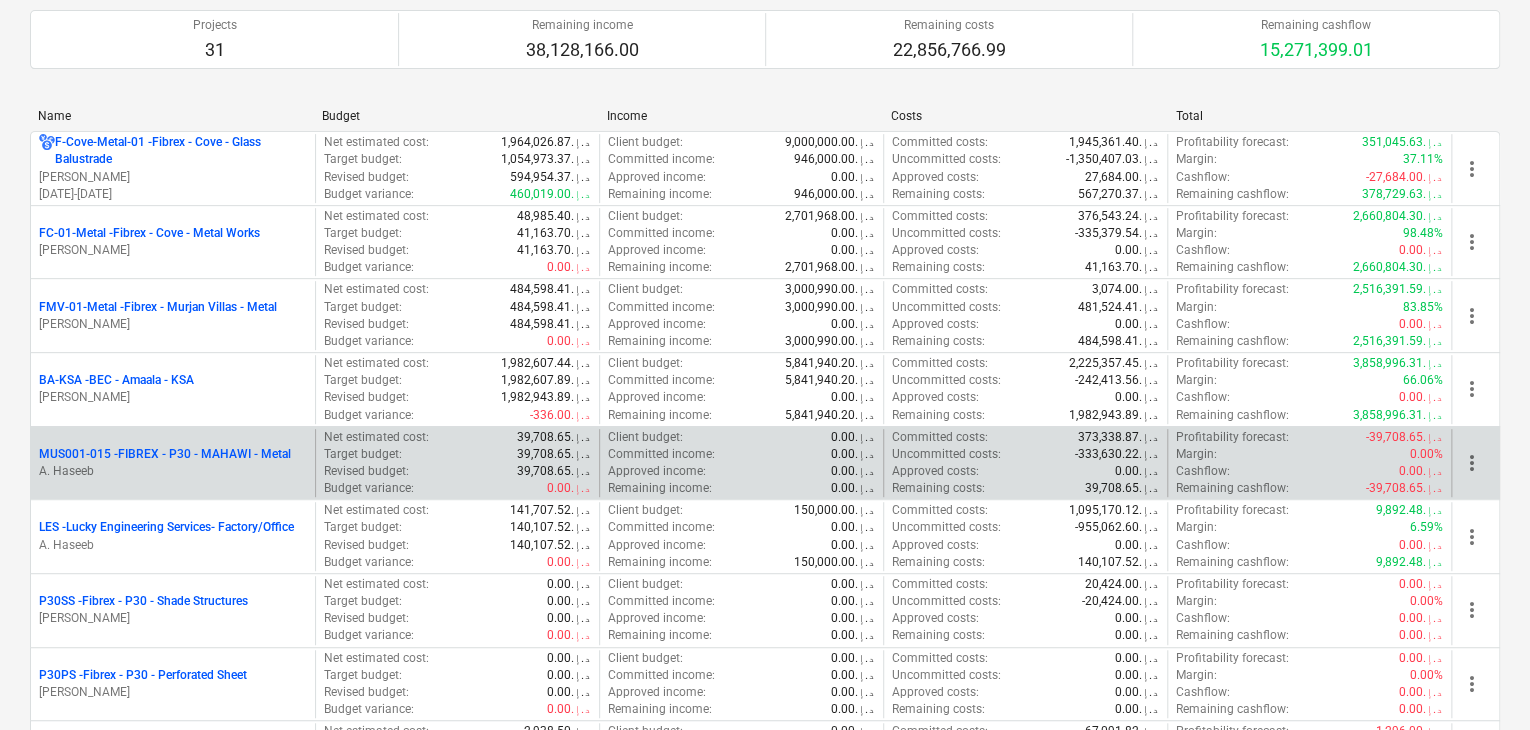 click on "MUS001-015 -  FIBREX - P30 - MAHAWI - Metal" at bounding box center [165, 454] 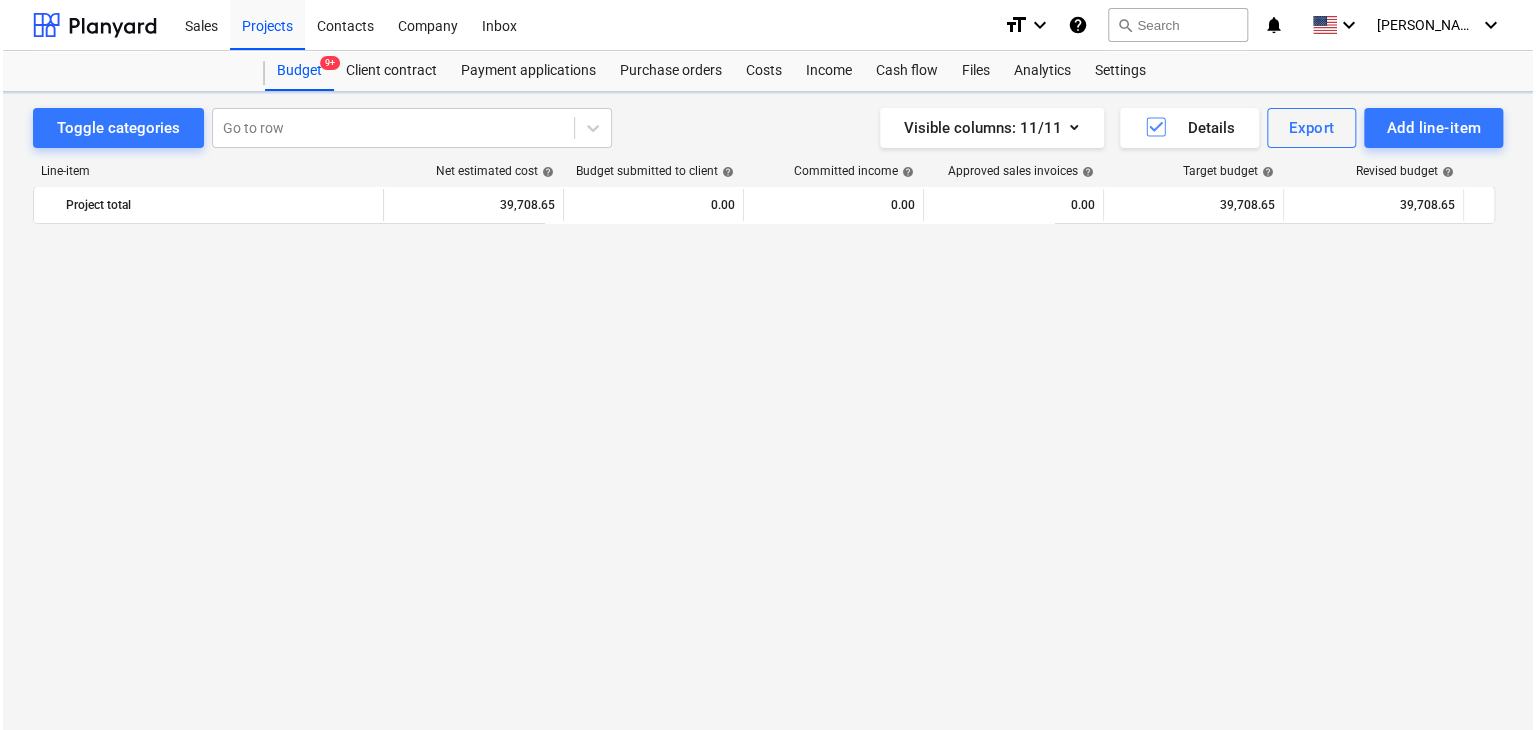 scroll, scrollTop: 0, scrollLeft: 0, axis: both 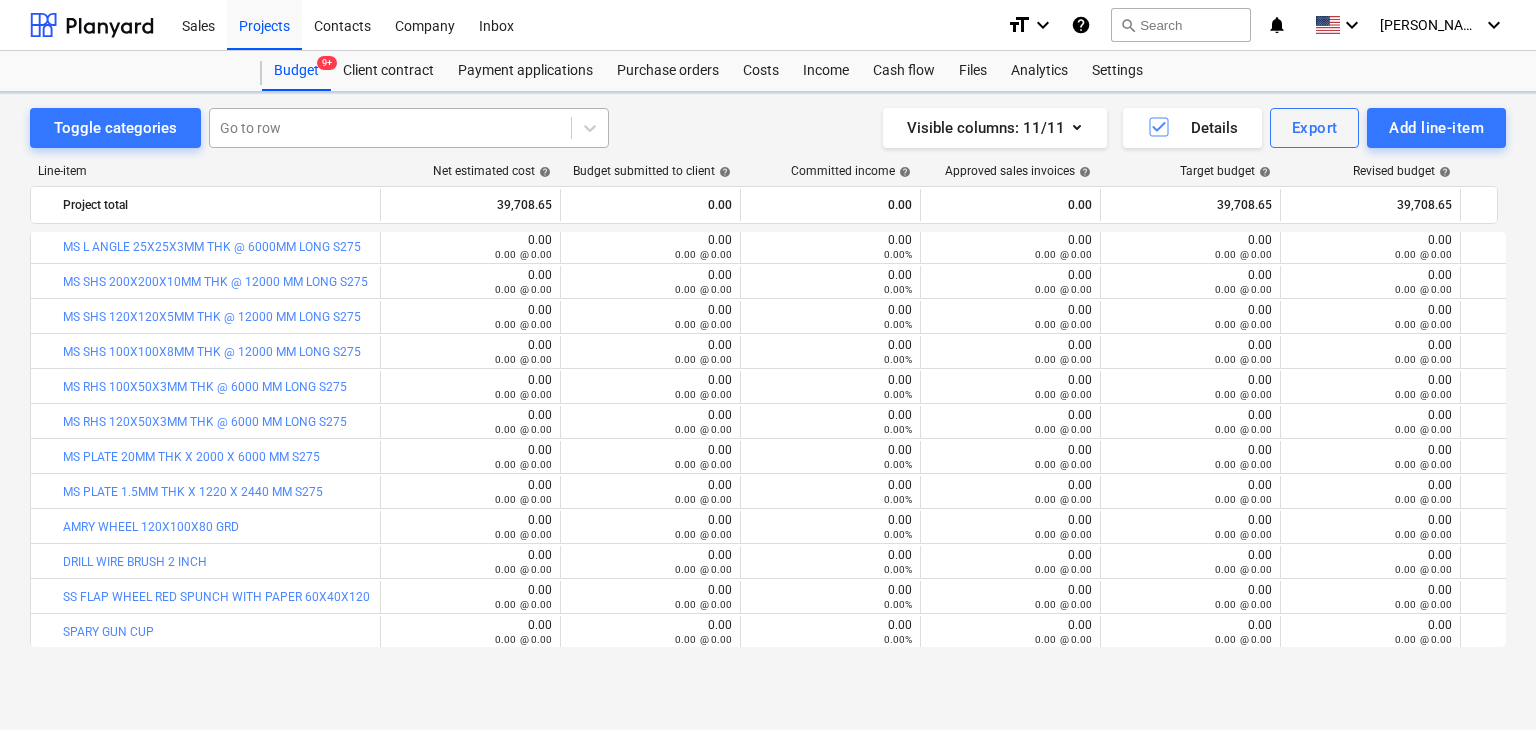 click on "Go to row" at bounding box center (390, 128) 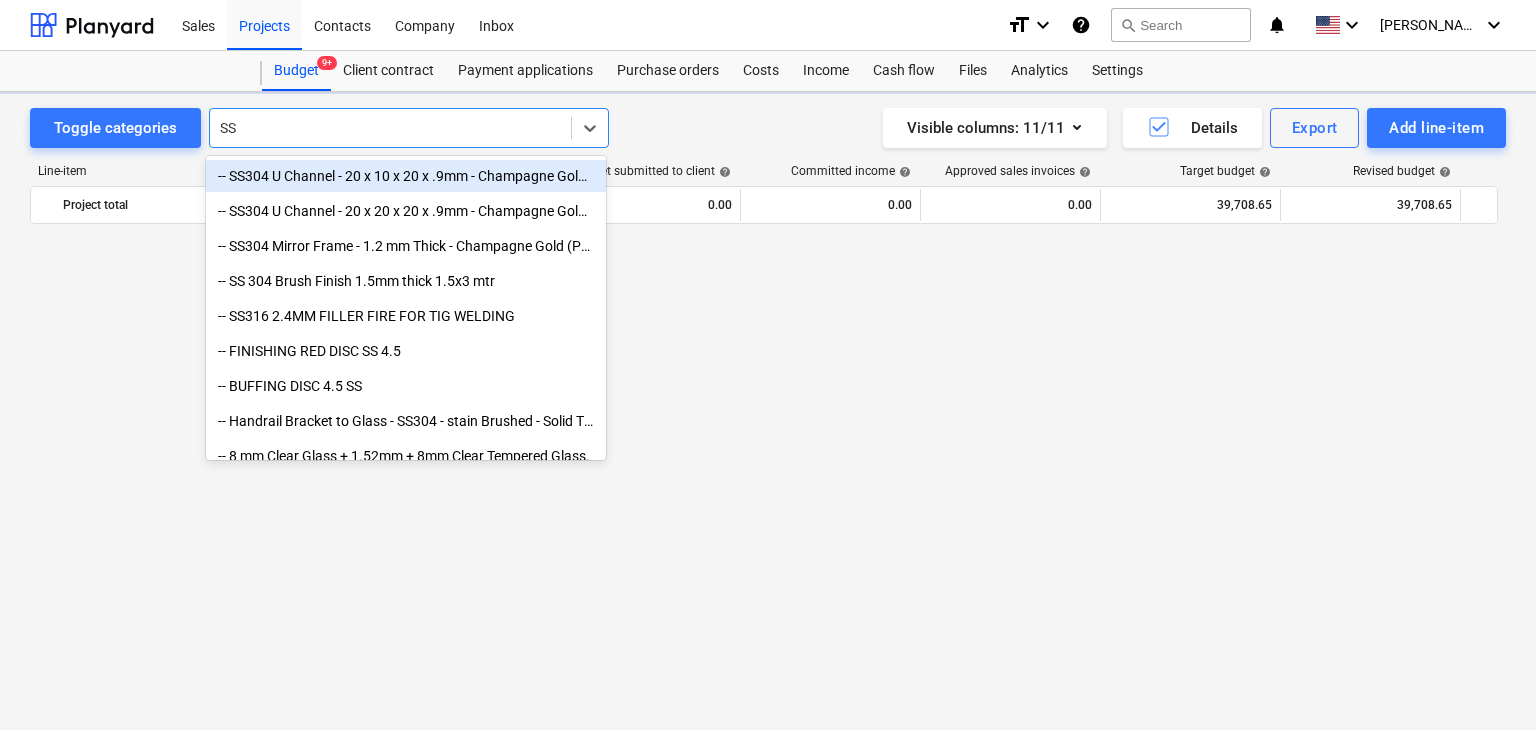 scroll, scrollTop: 10469, scrollLeft: 0, axis: vertical 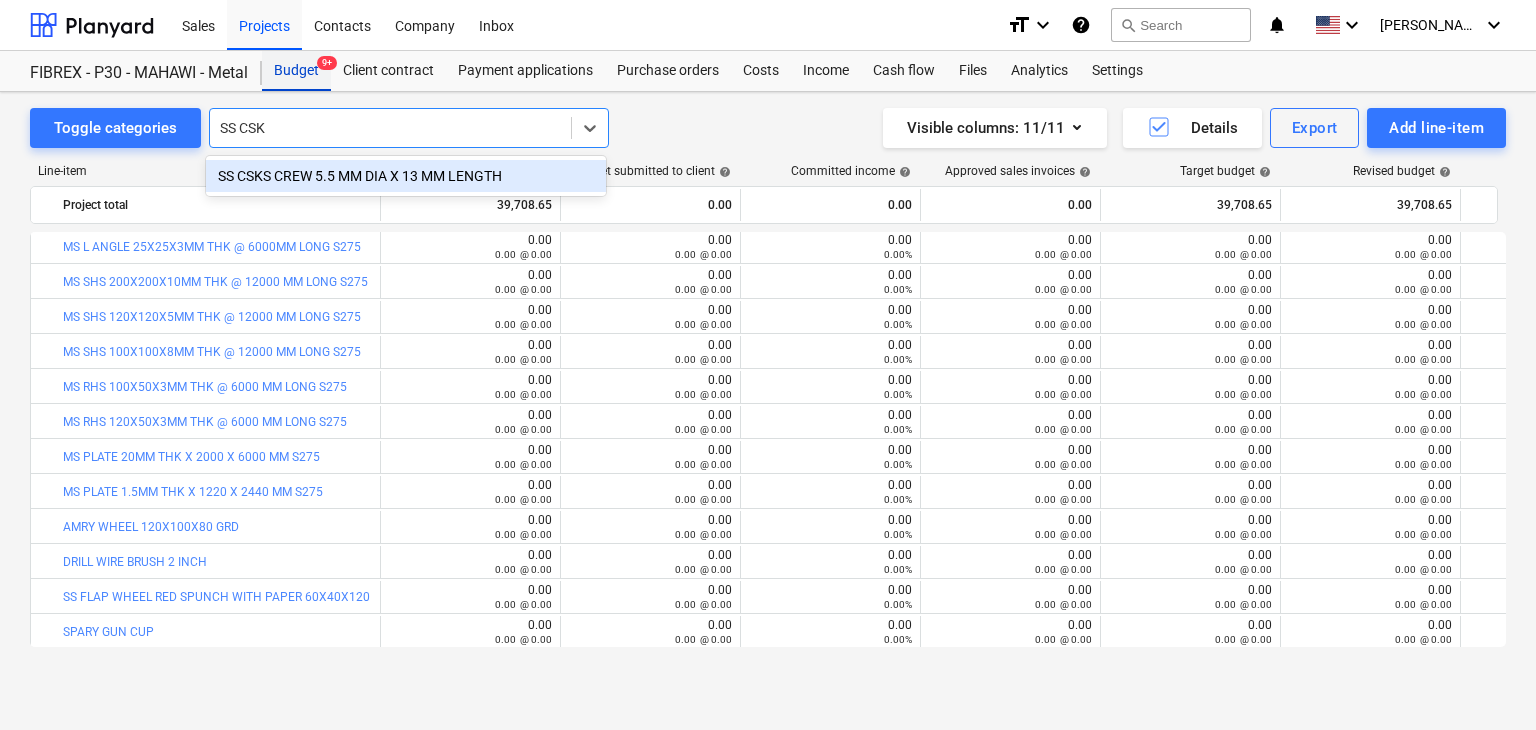 type on "SS CSK" 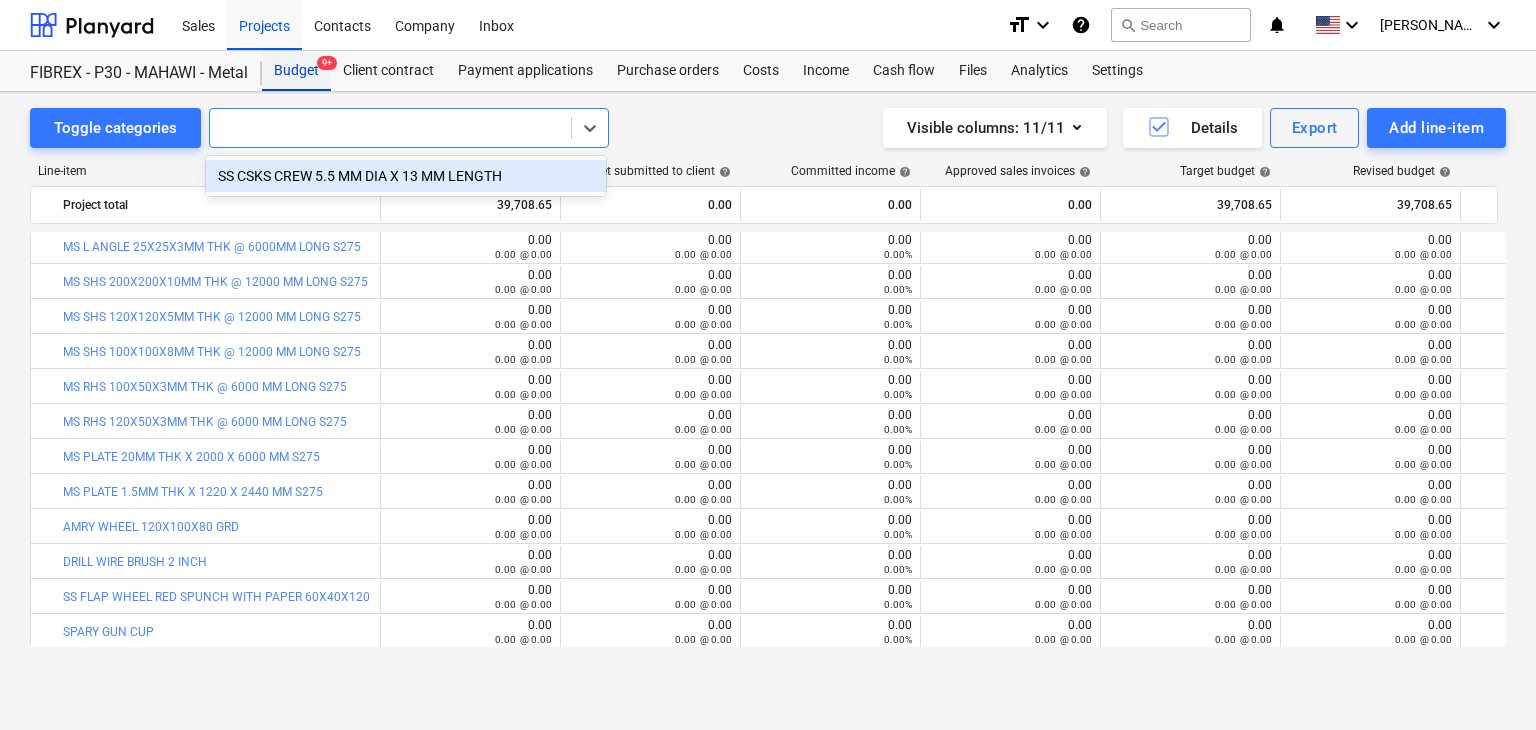 click on "Budget 9+" at bounding box center (296, 71) 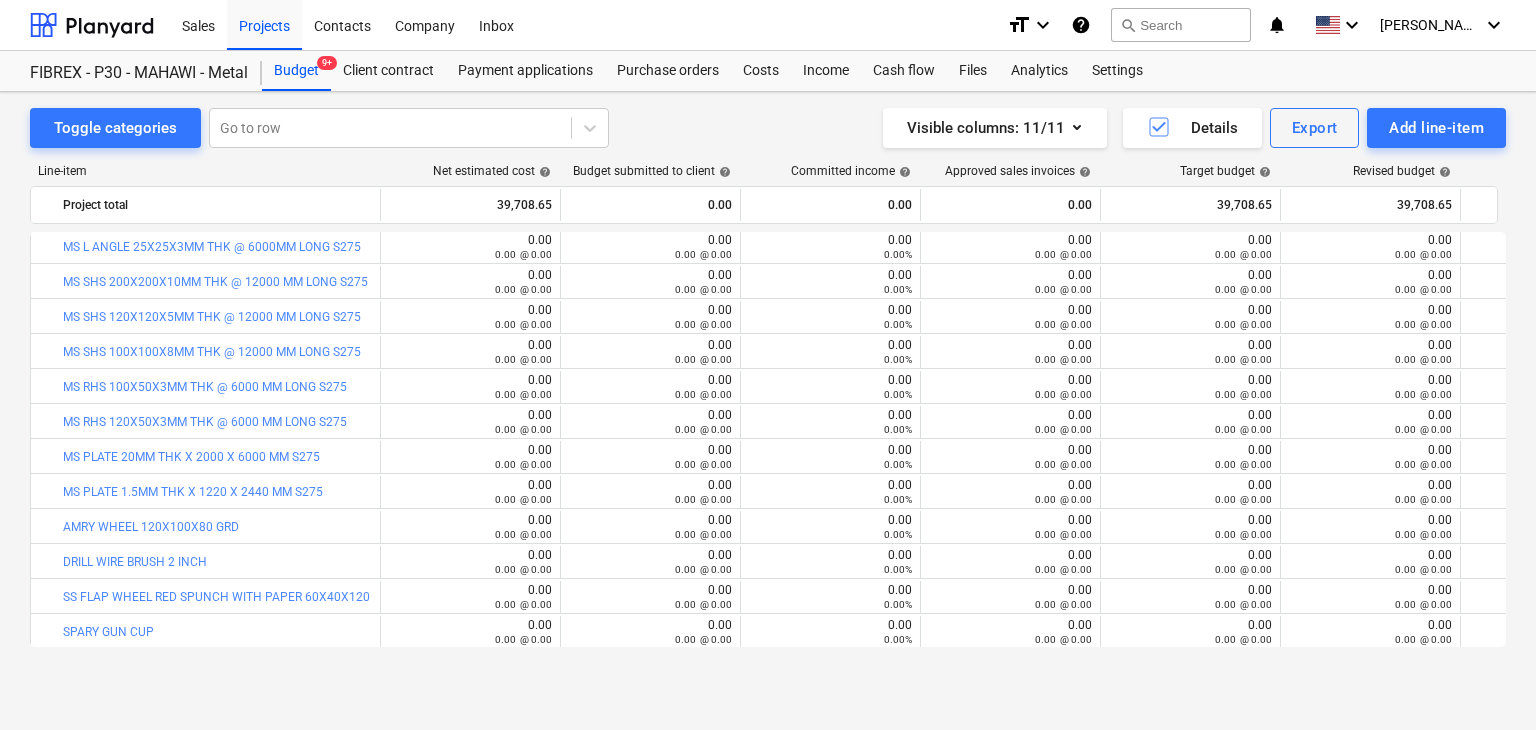 click on "Line-item Net estimated cost help Budget submitted to client help Committed income help Approved sales invoices help Target budget help Revised budget help Committed costs help Committed change orders help Approved costs help Remaining budget help Budget variance help Project total 39,708.65 0.00 0.00 0.00 39,708.65 39,708.65 18,723.42 0.00 0.00 20,985.23 0.00 more_vert bar_chart warning  National Polyester Putty Light Weight edit 0.00 0.00  @ 0.00 edit 0.00 0.00  @ 0.00 0.00 0.00% 0.00 0.00  @ 0.00 edit 0.00 0.00  @ 0.00 edit 0.00 0.00  @ 0.00 53.12 0.00% 0.00 0.00 0.00  @ 0.00 -53.12 0.00% 0.00 0.00% more_vert bar_chart warning  JOTUOTUN HARDTOP XP RAL 840HR 7004, SIGNAL GREY (COMP A & B) 20 L PACK edit 0.00 0.00  @ 0.00 edit 0.00 0.00  @ 0.00 0.00 0.00% 0.00 0.00  @ 0.00 edit 0.00 0.00  @ 0.00 edit 0.00 0.00  @ 0.00 1,314.28 0.00% 0.00 0.00 0.00  @ 0.00 -1,314.28 0.00% 0.00 0.00% more_vert bar_chart warning  [PERSON_NAME] NO 10 - 5 L PACK edit 0.00 0.00  @ 0.00 edit 0.00 0.00  @ 0.00 0.00 0.00% 0.00 edit" at bounding box center (768, 409) 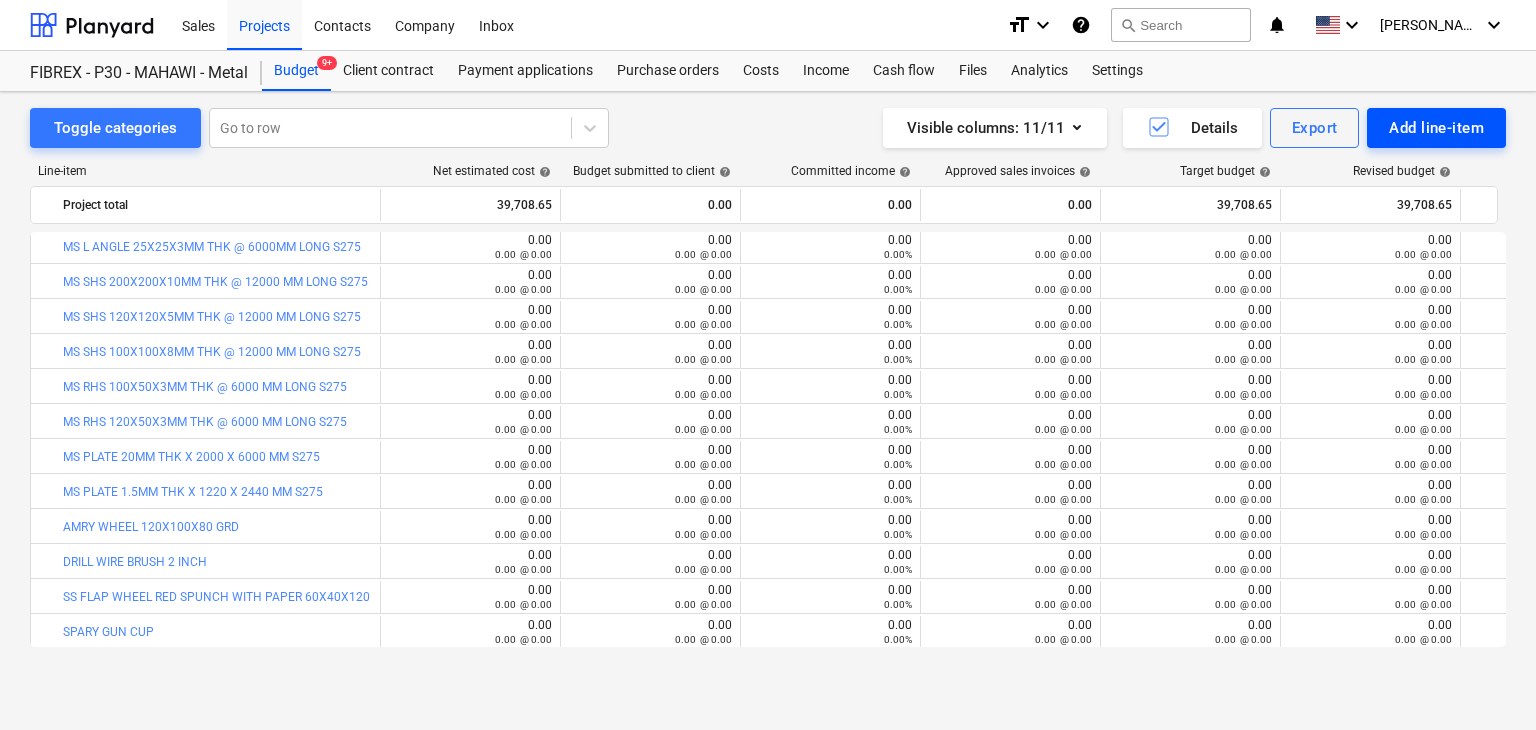 click on "Add line-item" at bounding box center [1436, 128] 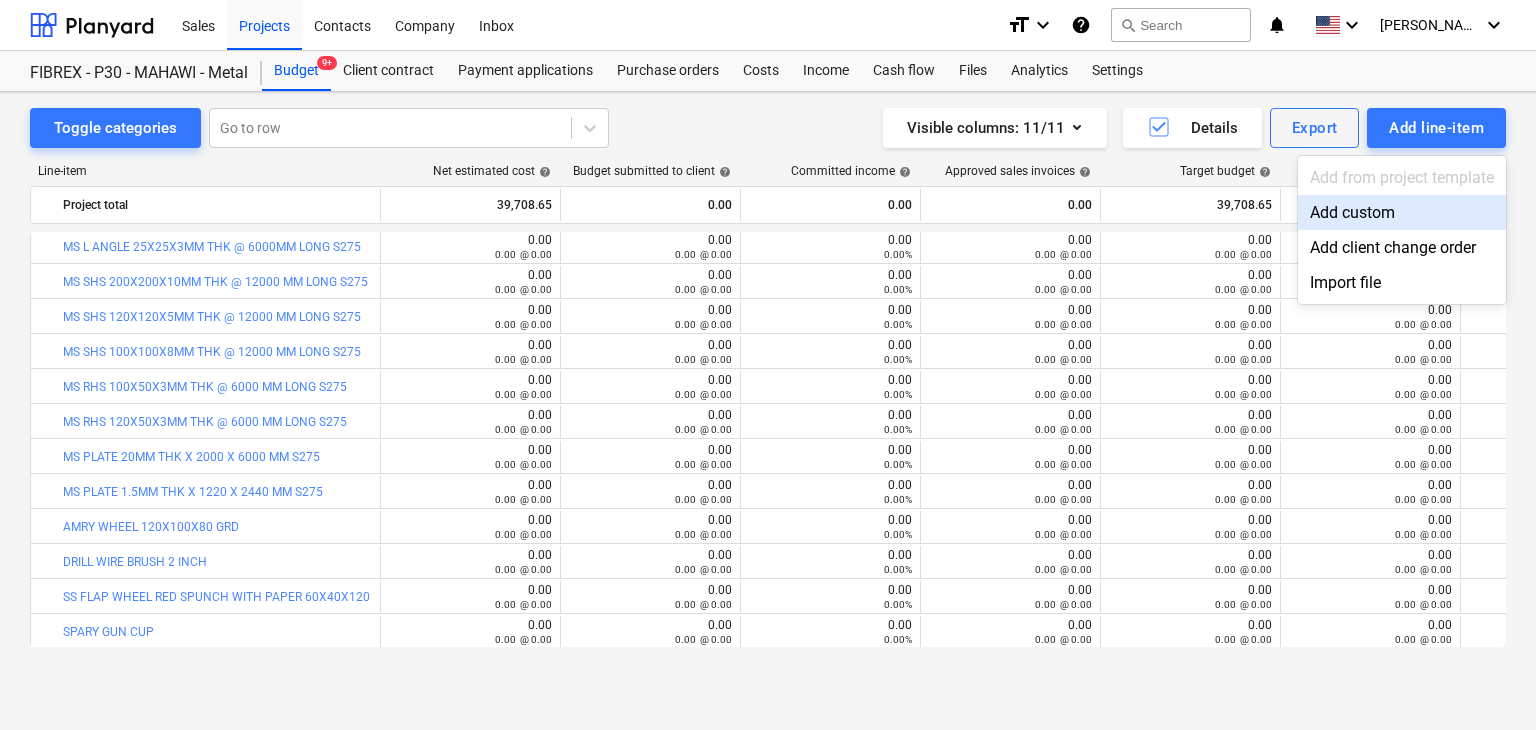 click on "Add custom" at bounding box center [1402, 212] 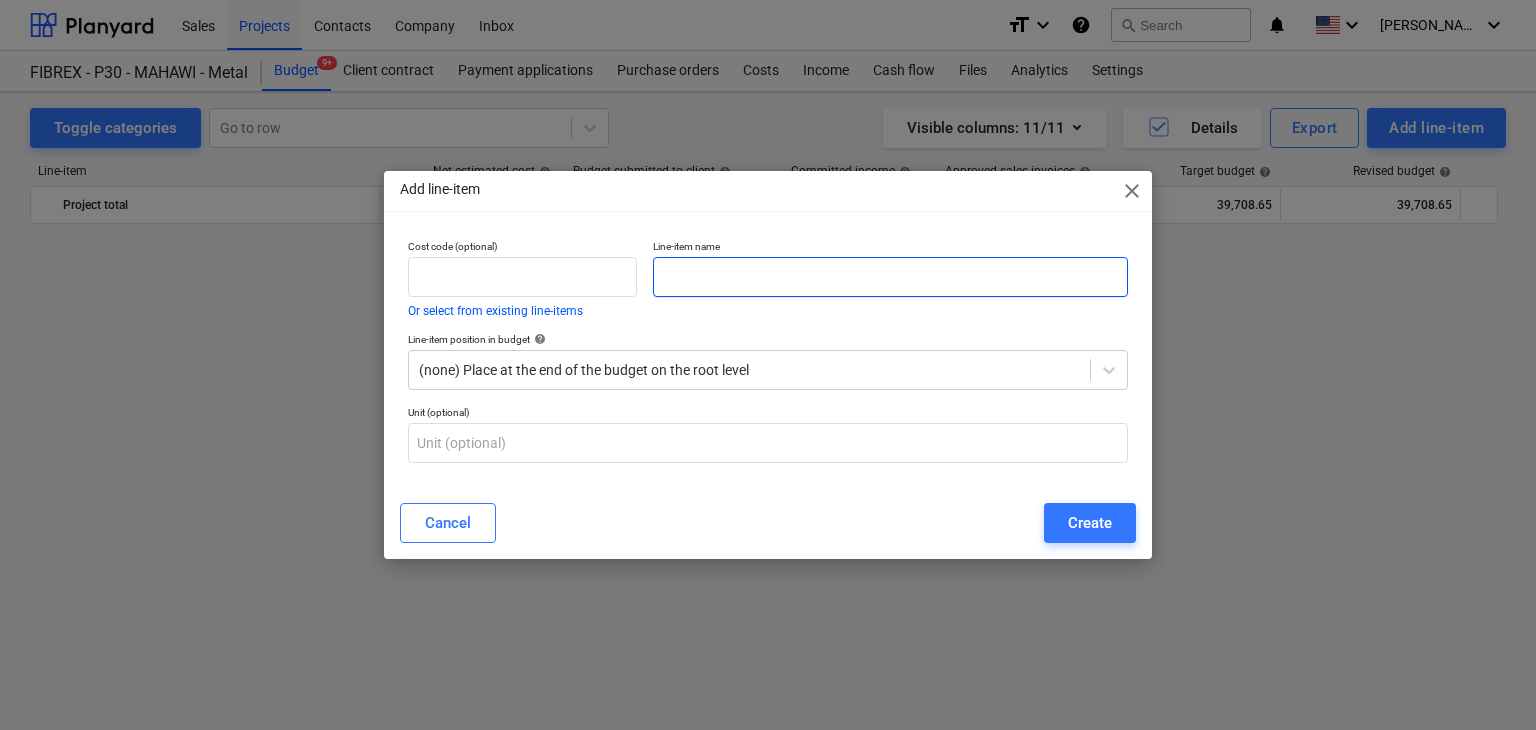 scroll, scrollTop: 10469, scrollLeft: 0, axis: vertical 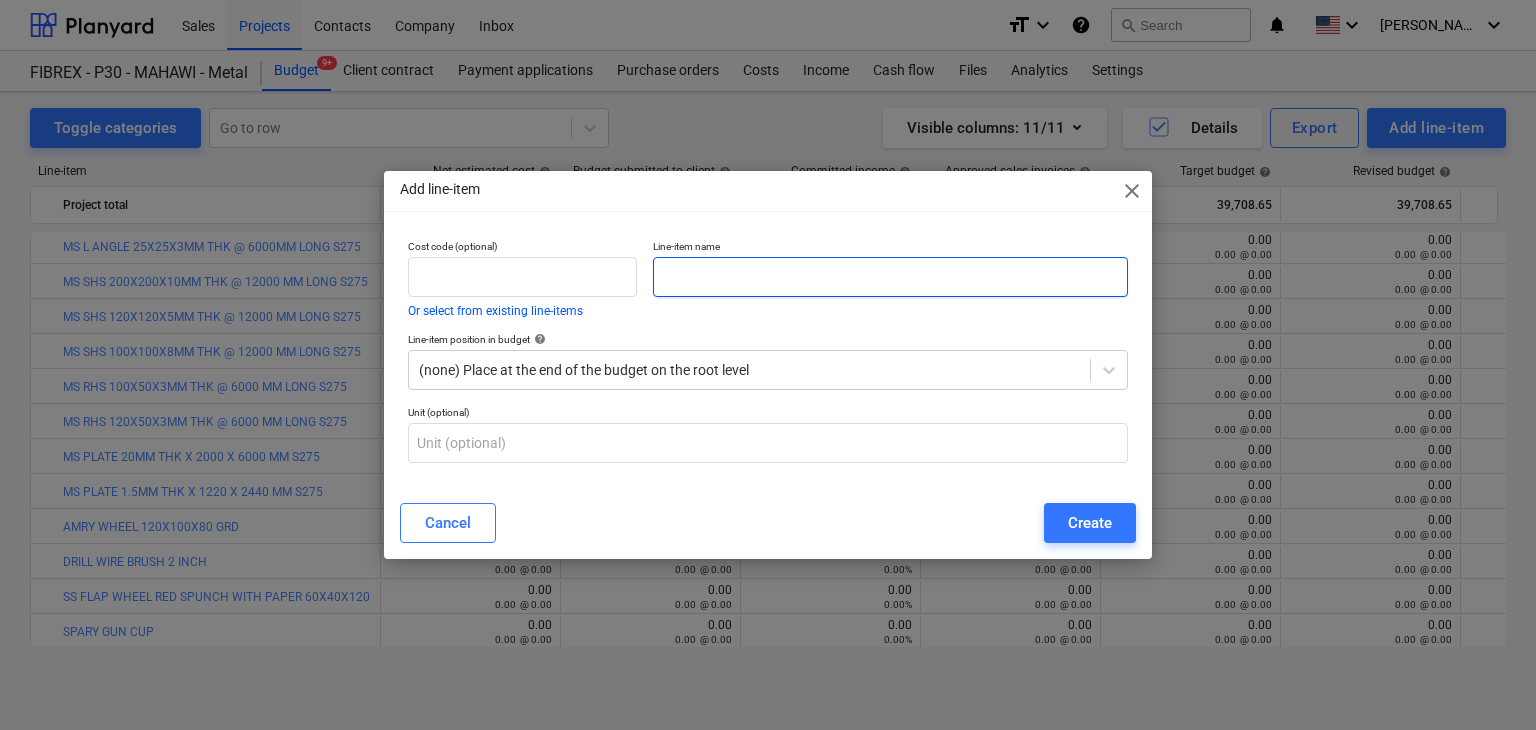 click at bounding box center [890, 277] 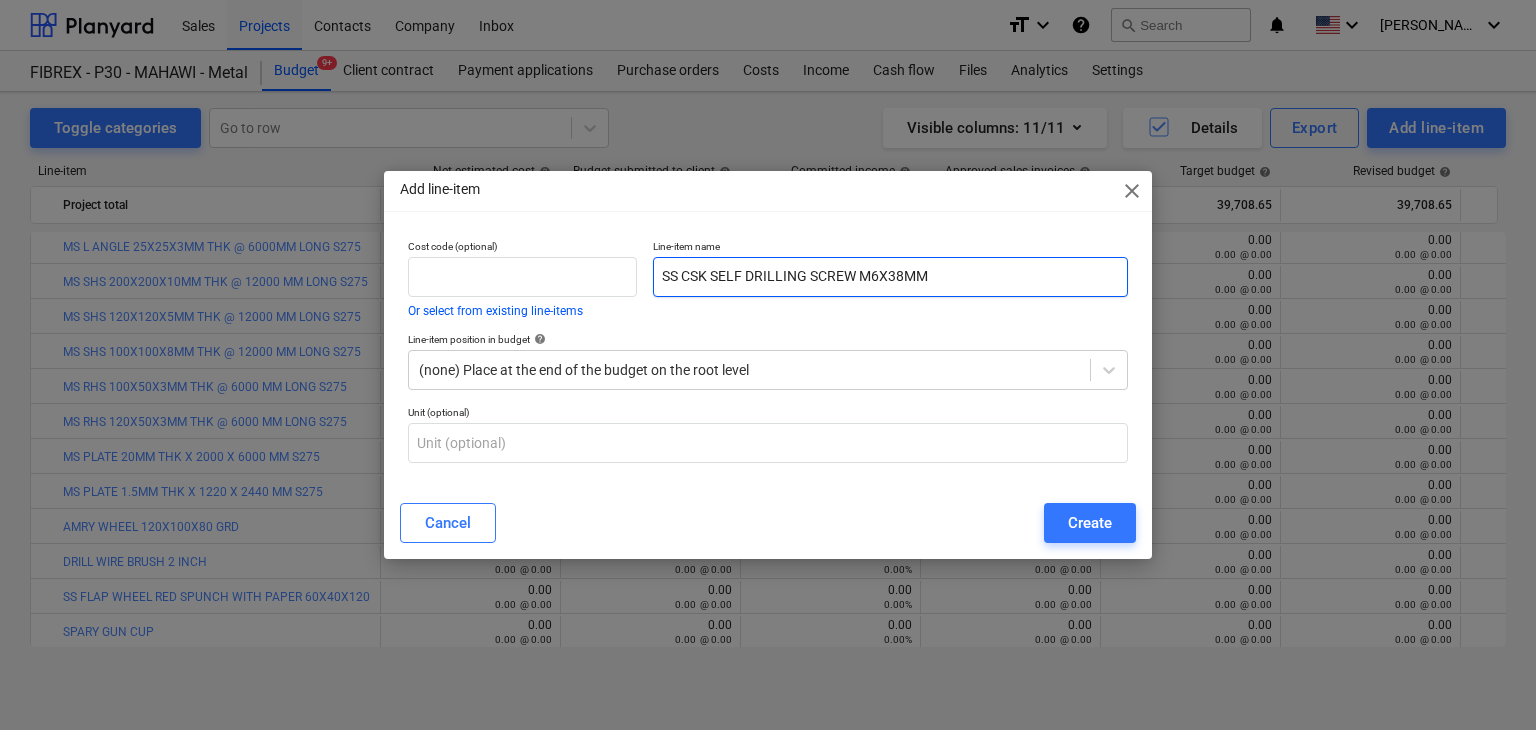 type on "SS CSK SELF DRILLING SCREW M6X38MM" 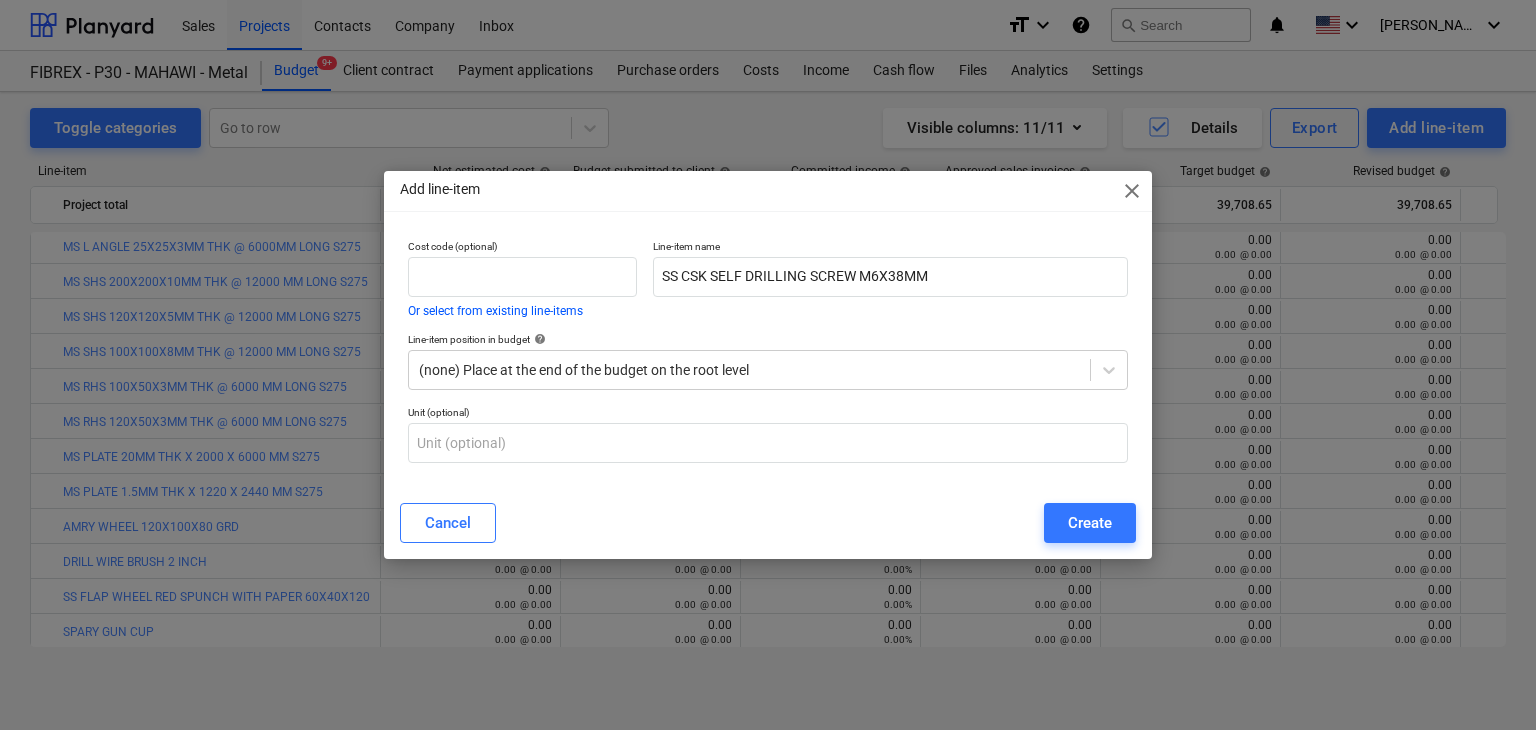 click on "Cancel Create" at bounding box center [768, 523] 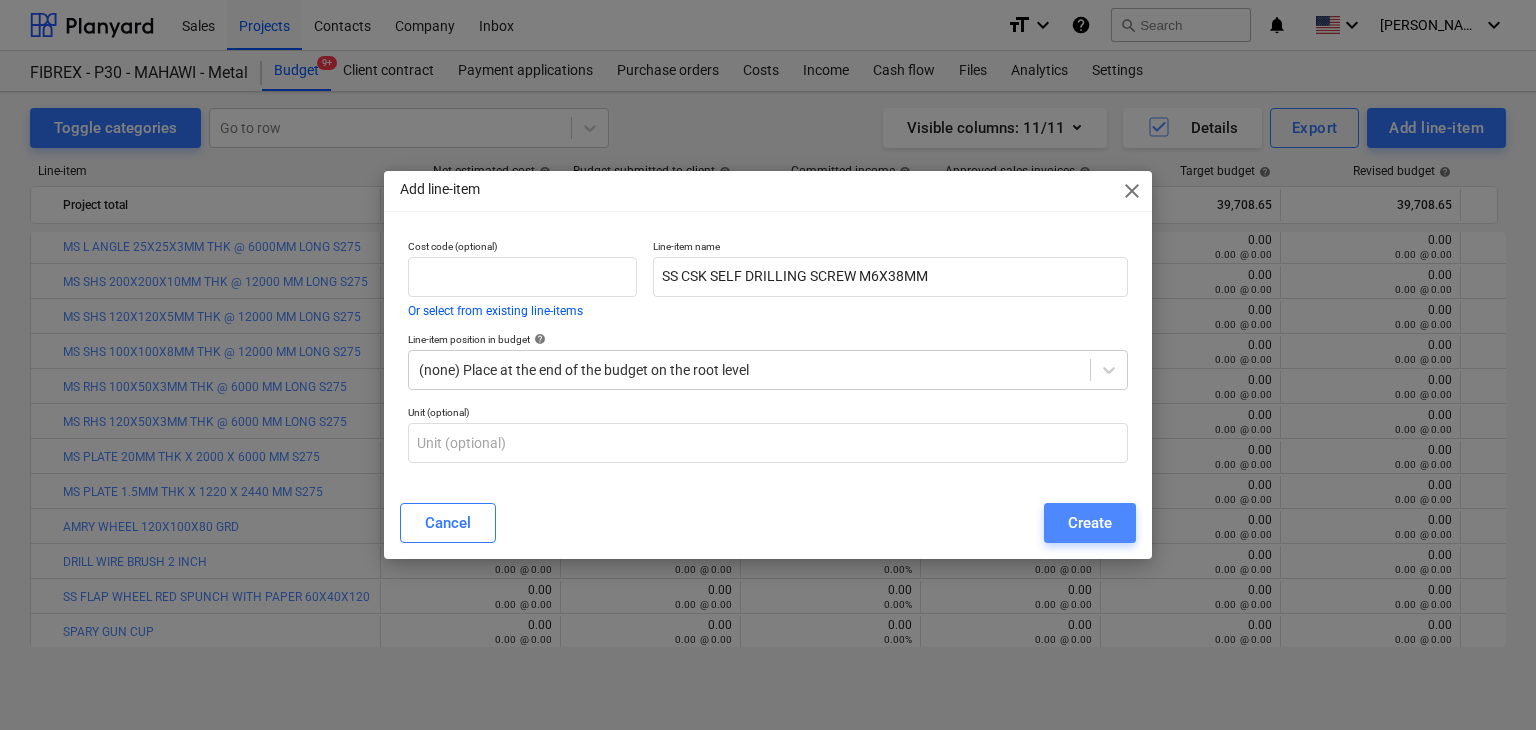 click on "Create" at bounding box center [1090, 523] 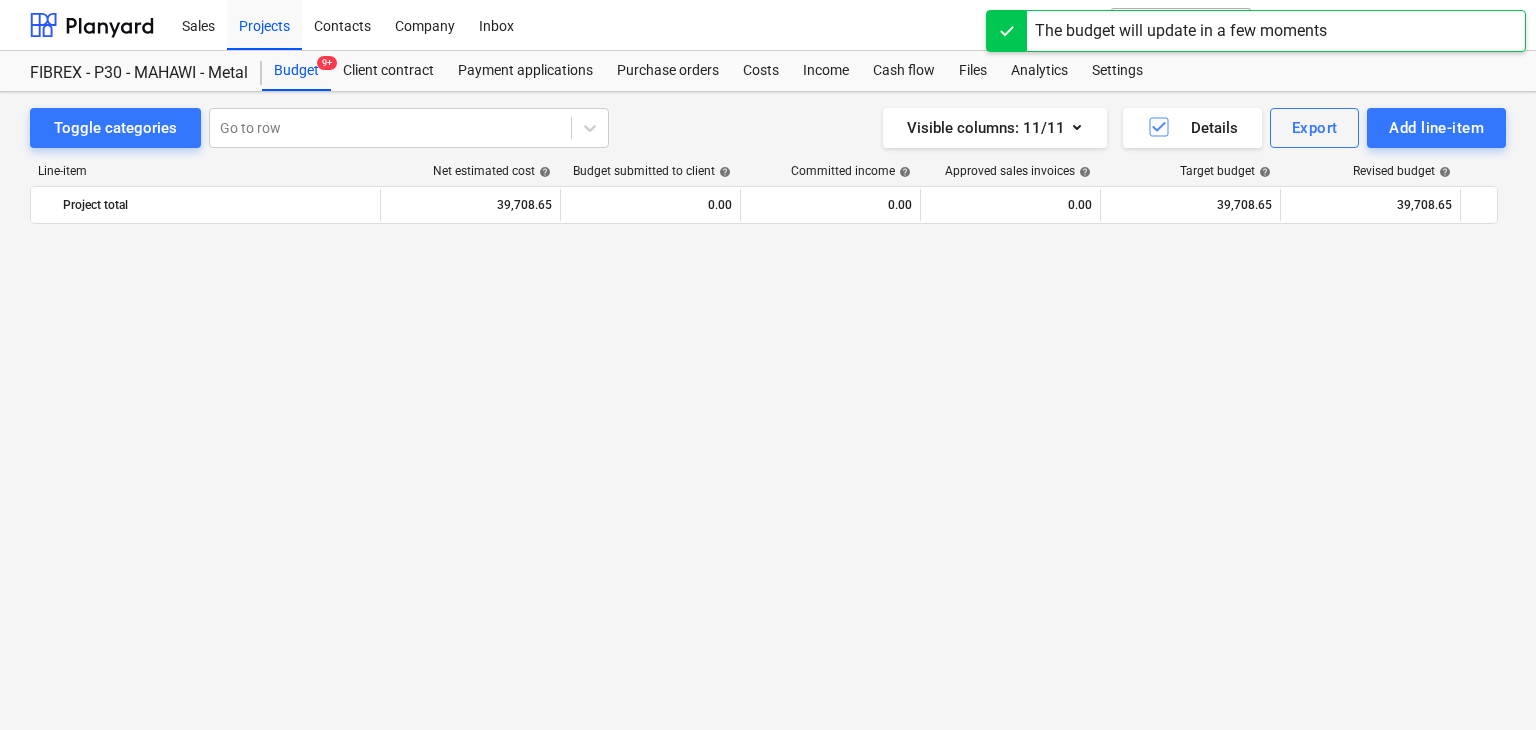 scroll, scrollTop: 10469, scrollLeft: 0, axis: vertical 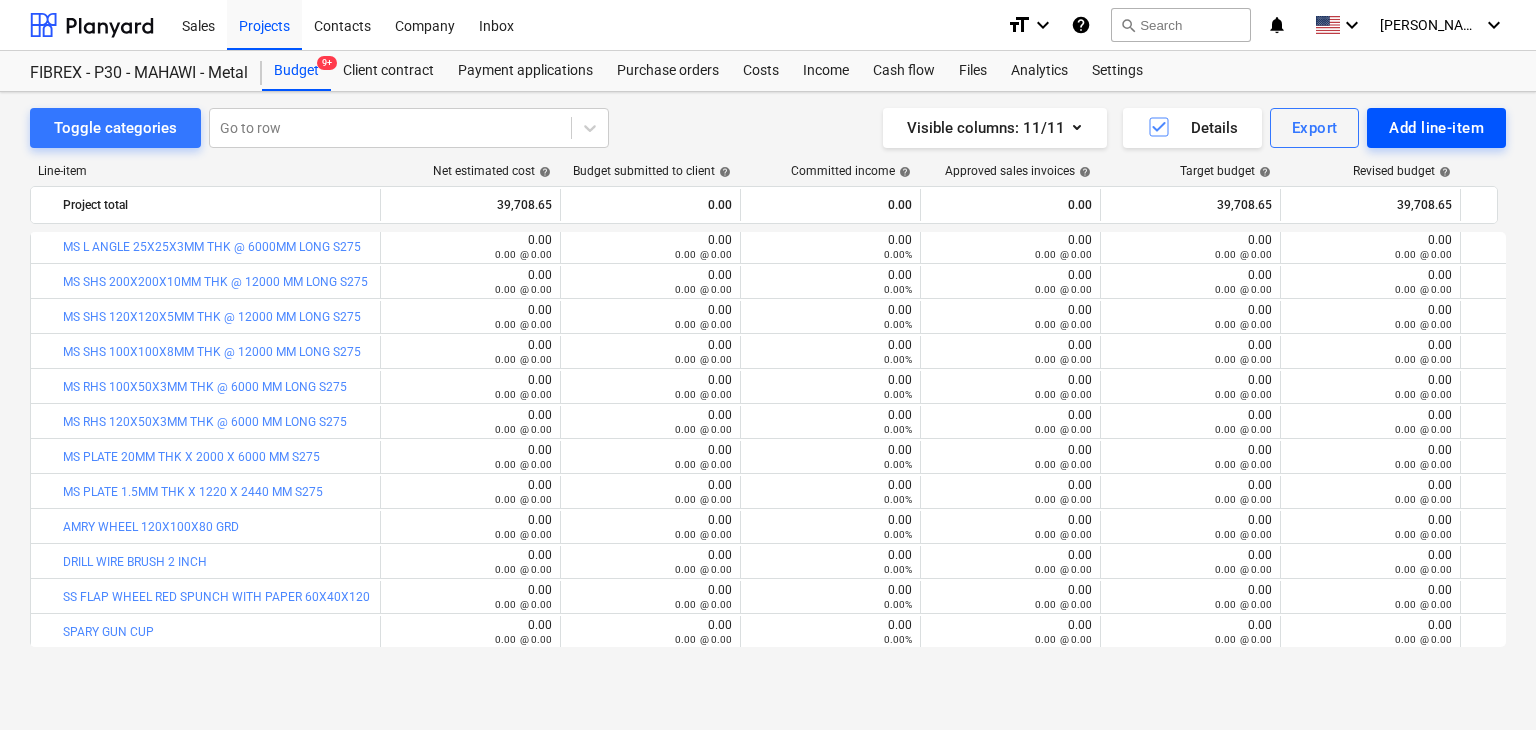 click on "Add line-item" at bounding box center [1436, 128] 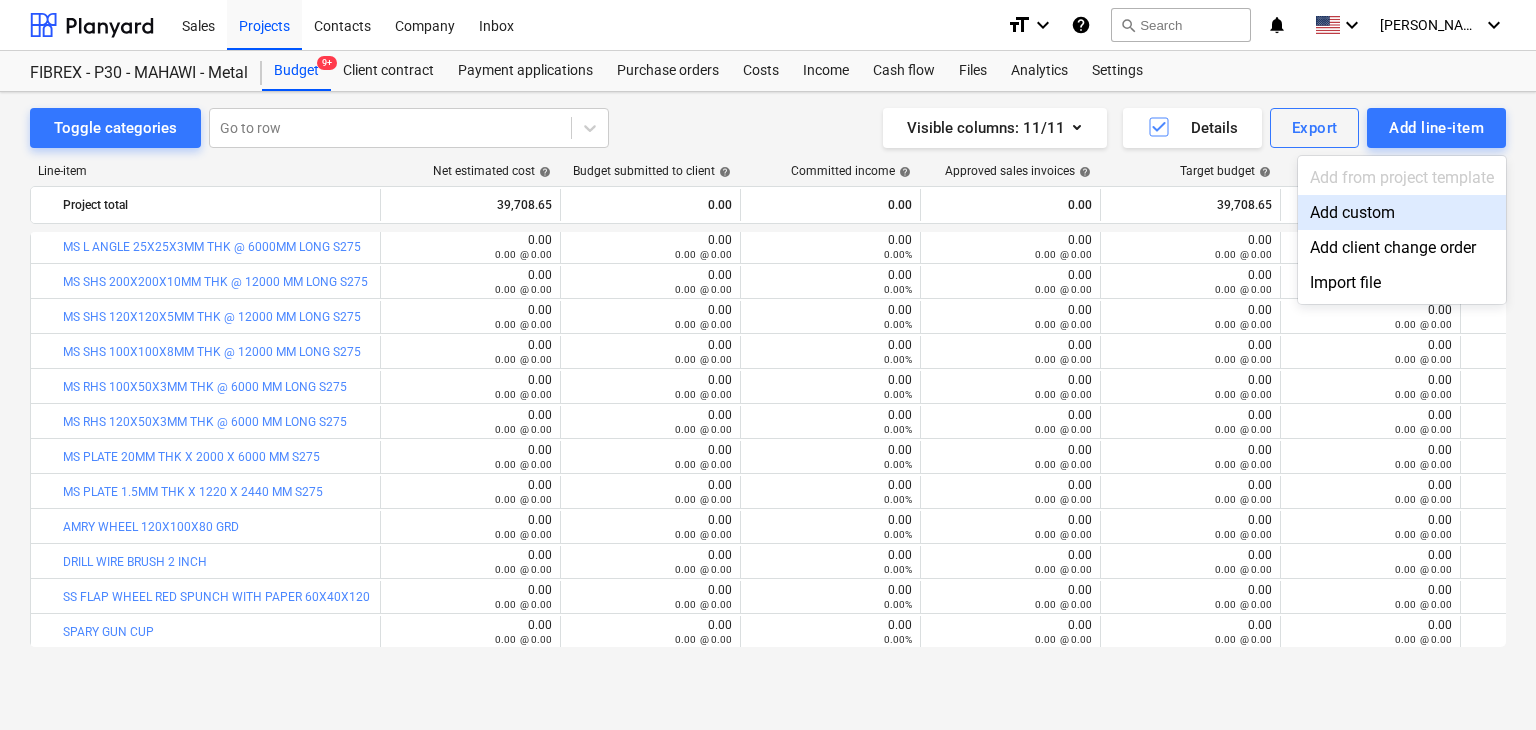 click on "Add custom" at bounding box center [1402, 212] 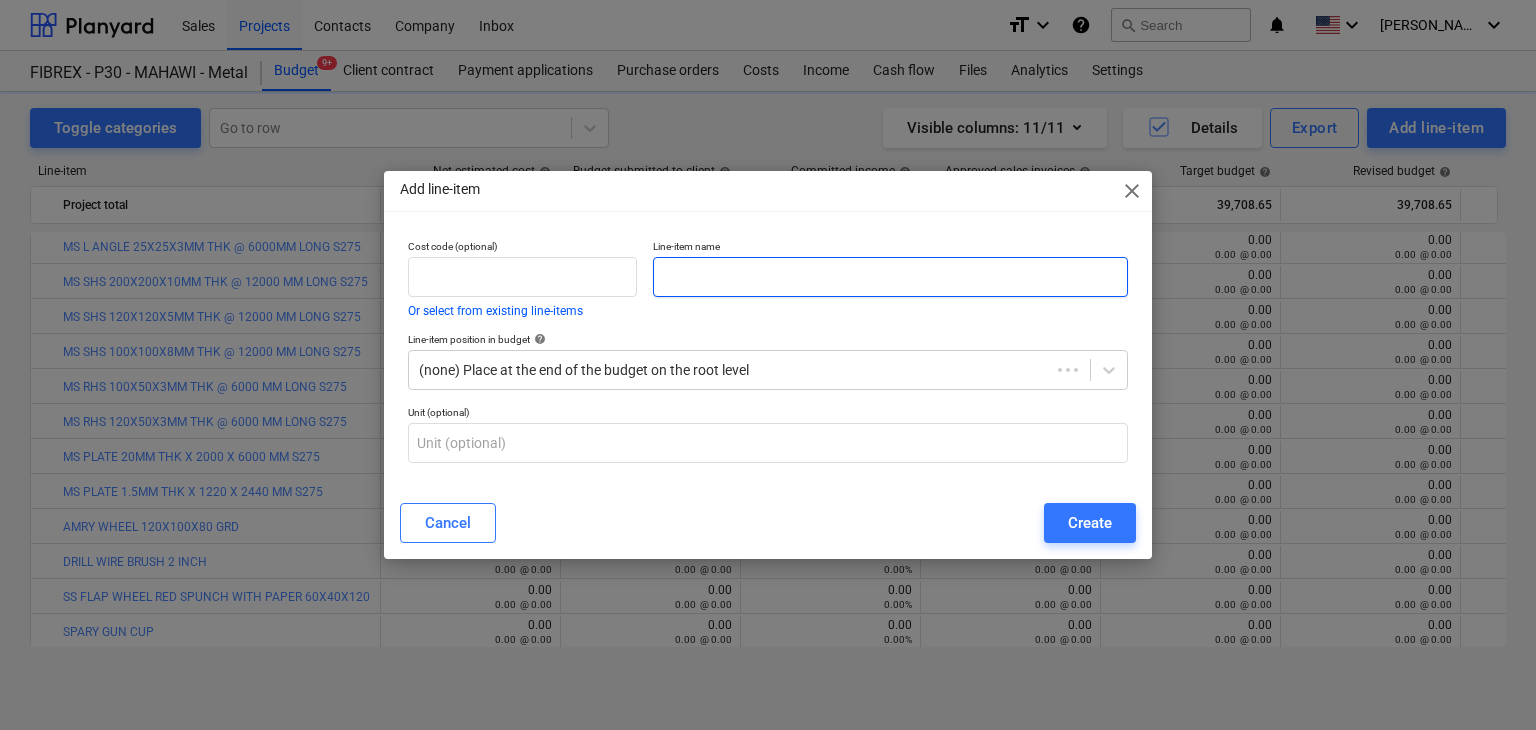 click at bounding box center [890, 277] 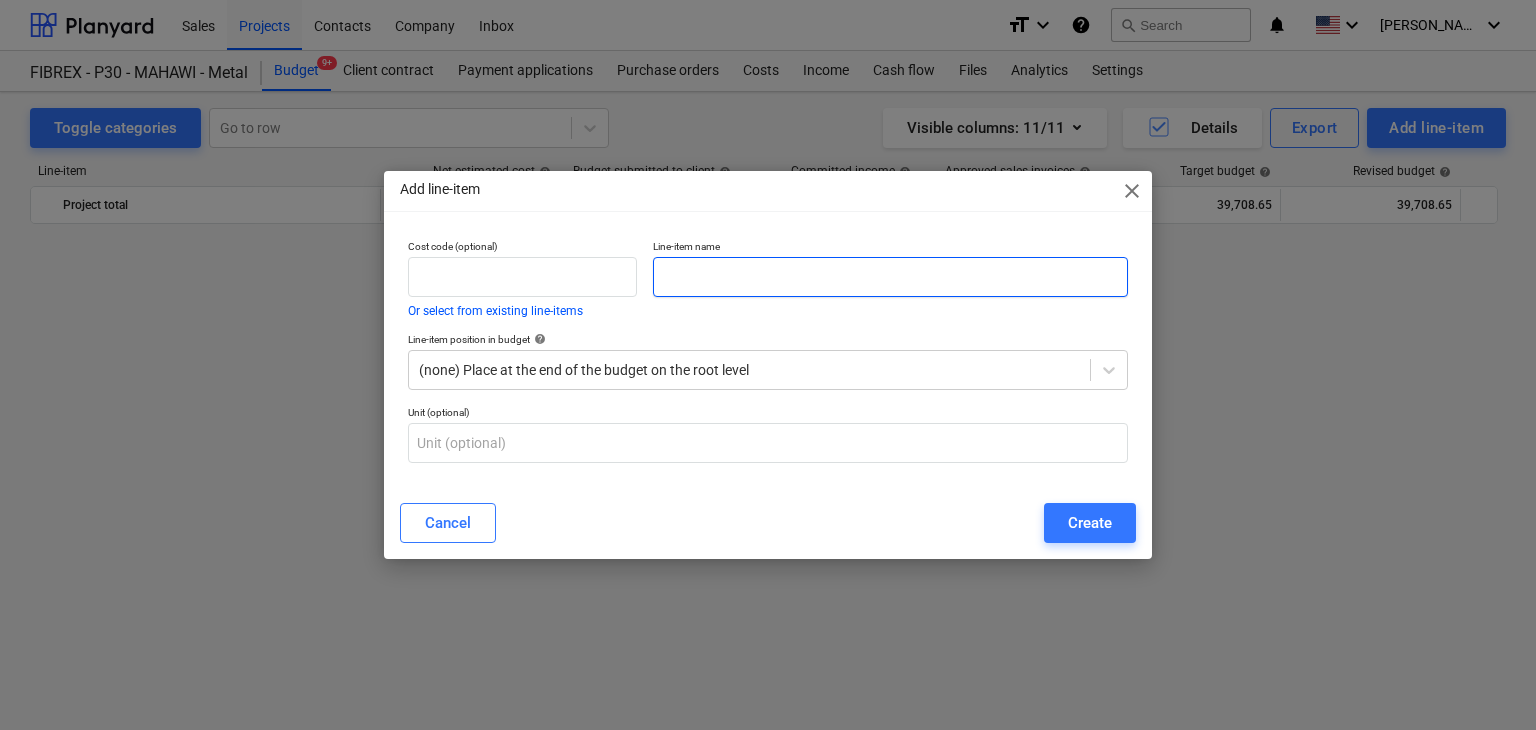 scroll, scrollTop: 10469, scrollLeft: 0, axis: vertical 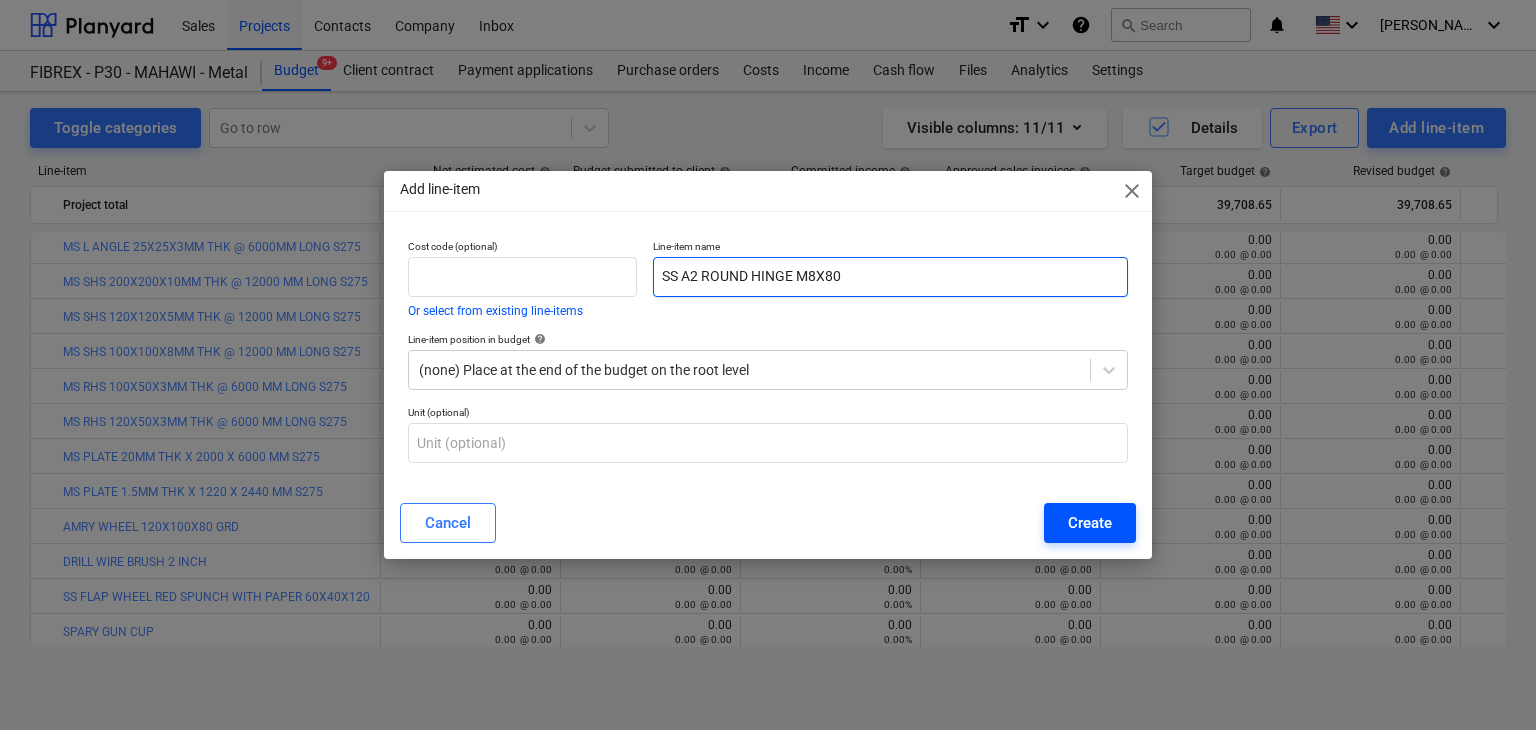 type on "SS A2 ROUND HINGE M8X80" 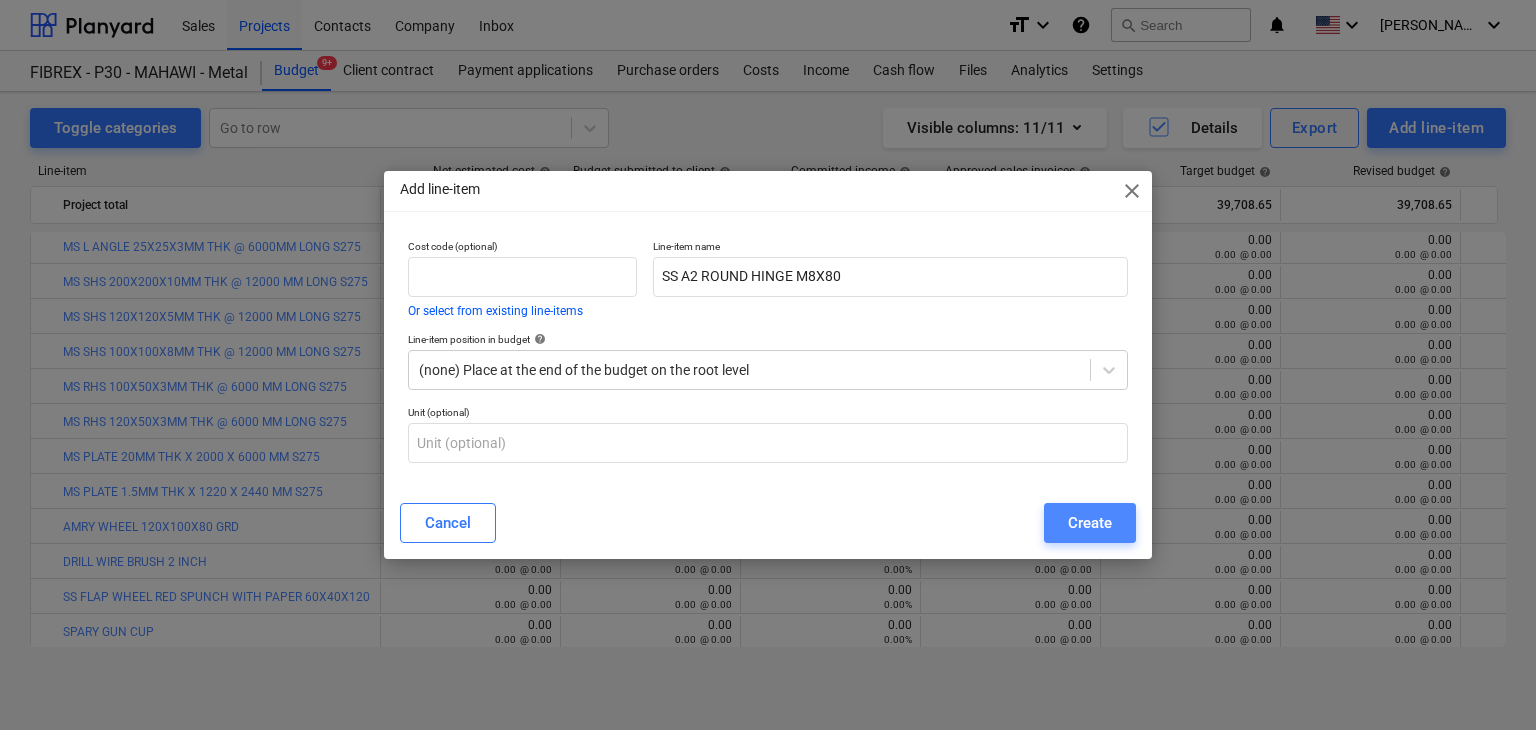 click on "Create" at bounding box center (1090, 523) 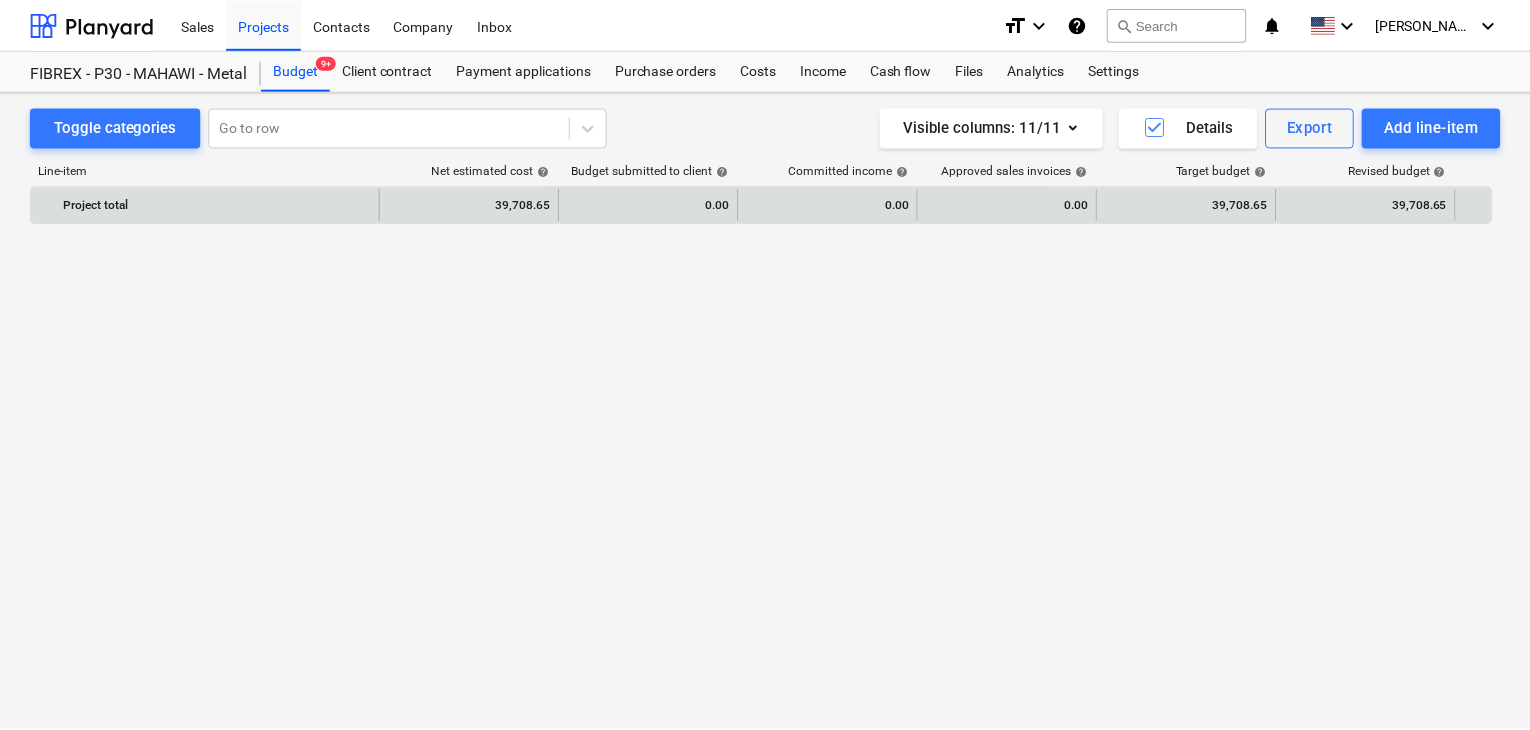 scroll, scrollTop: 10469, scrollLeft: 0, axis: vertical 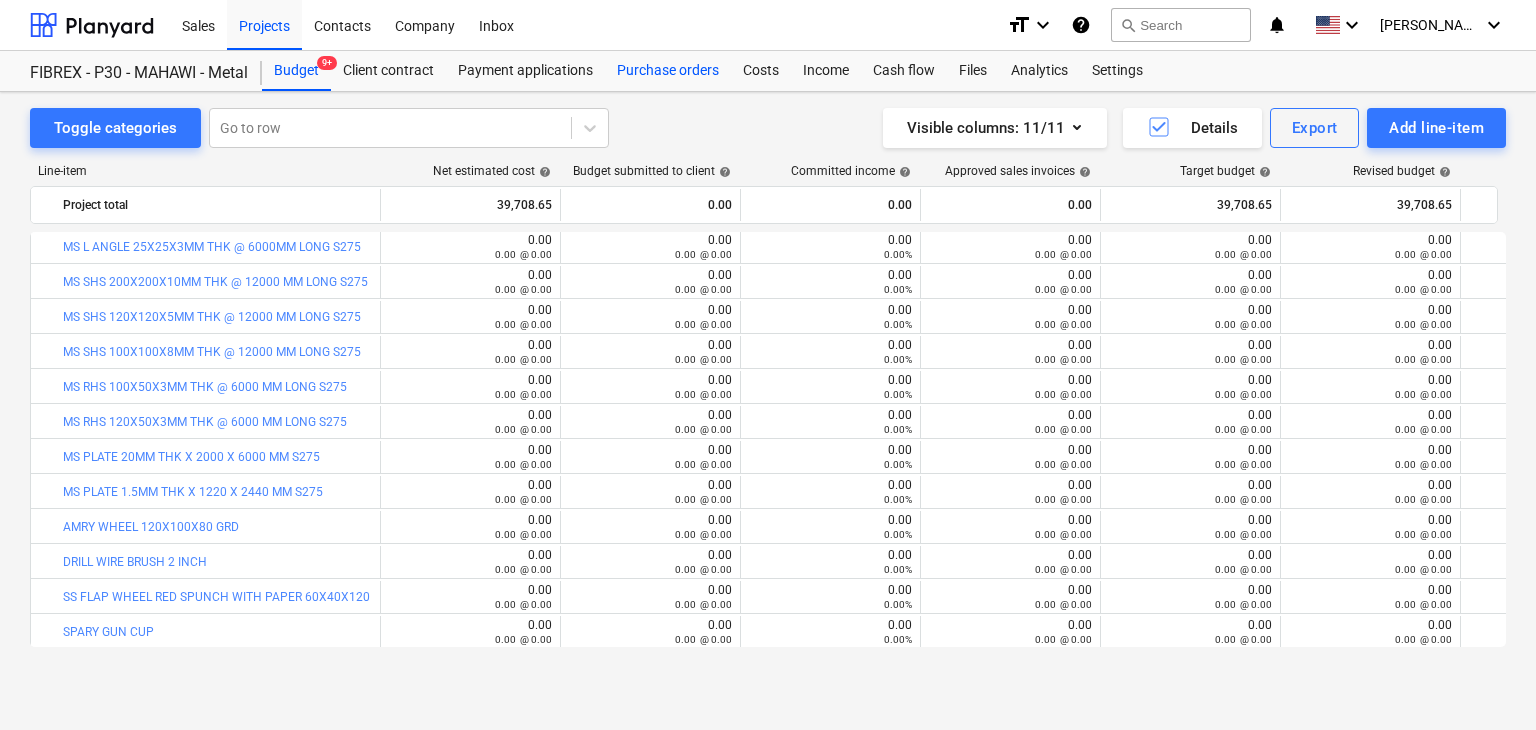 click on "Purchase orders" at bounding box center (668, 71) 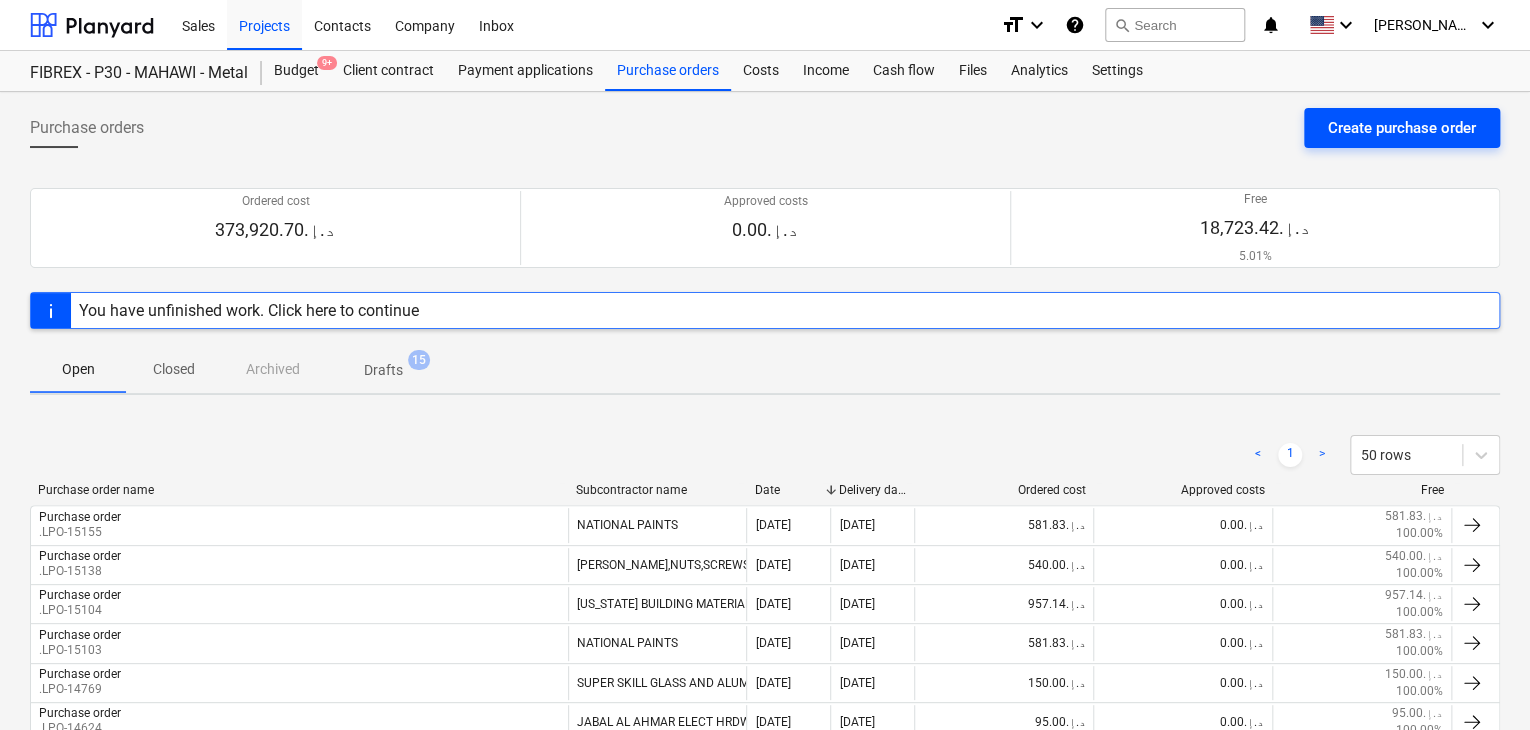 click on "Create purchase order" at bounding box center (1402, 128) 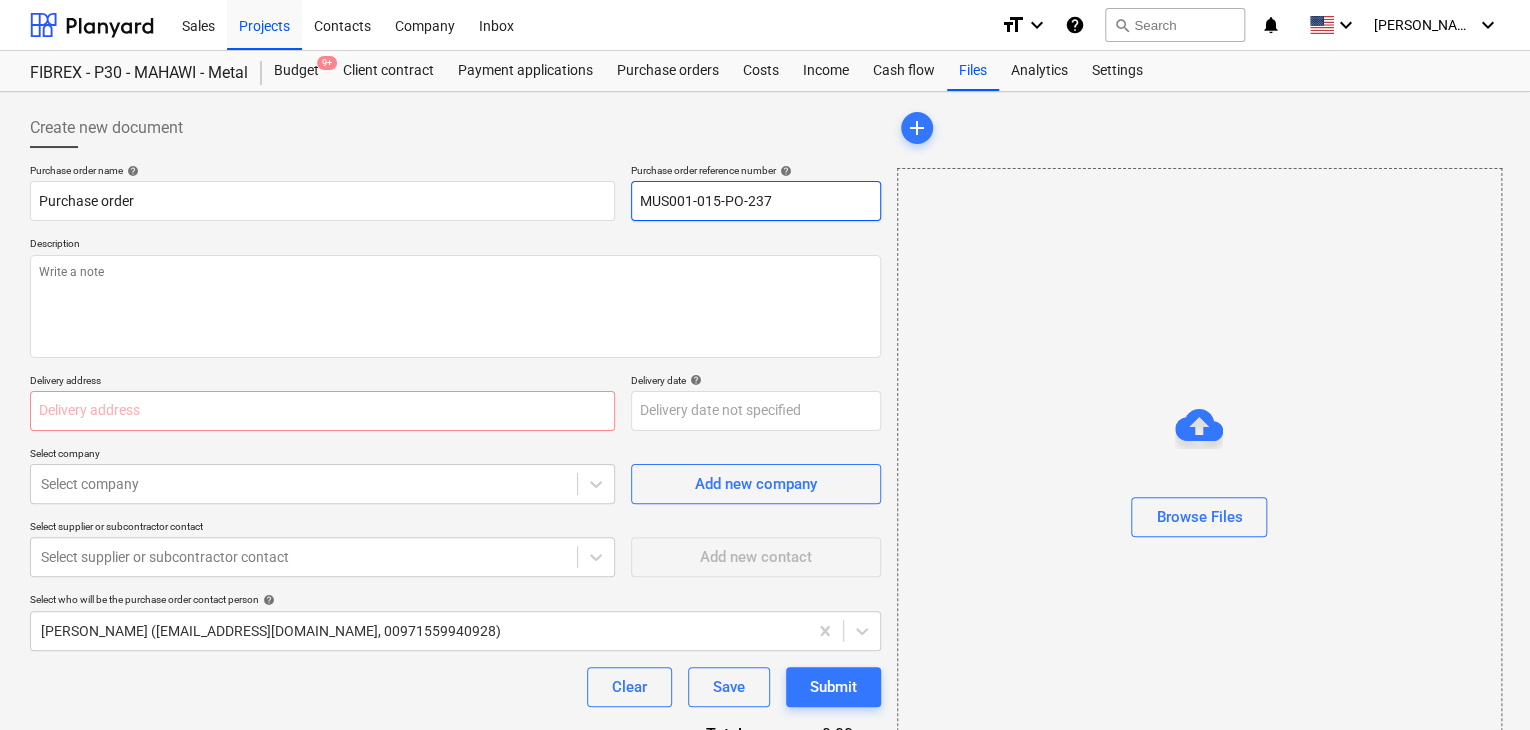 drag, startPoint x: 816, startPoint y: 213, endPoint x: 637, endPoint y: 174, distance: 183.19934 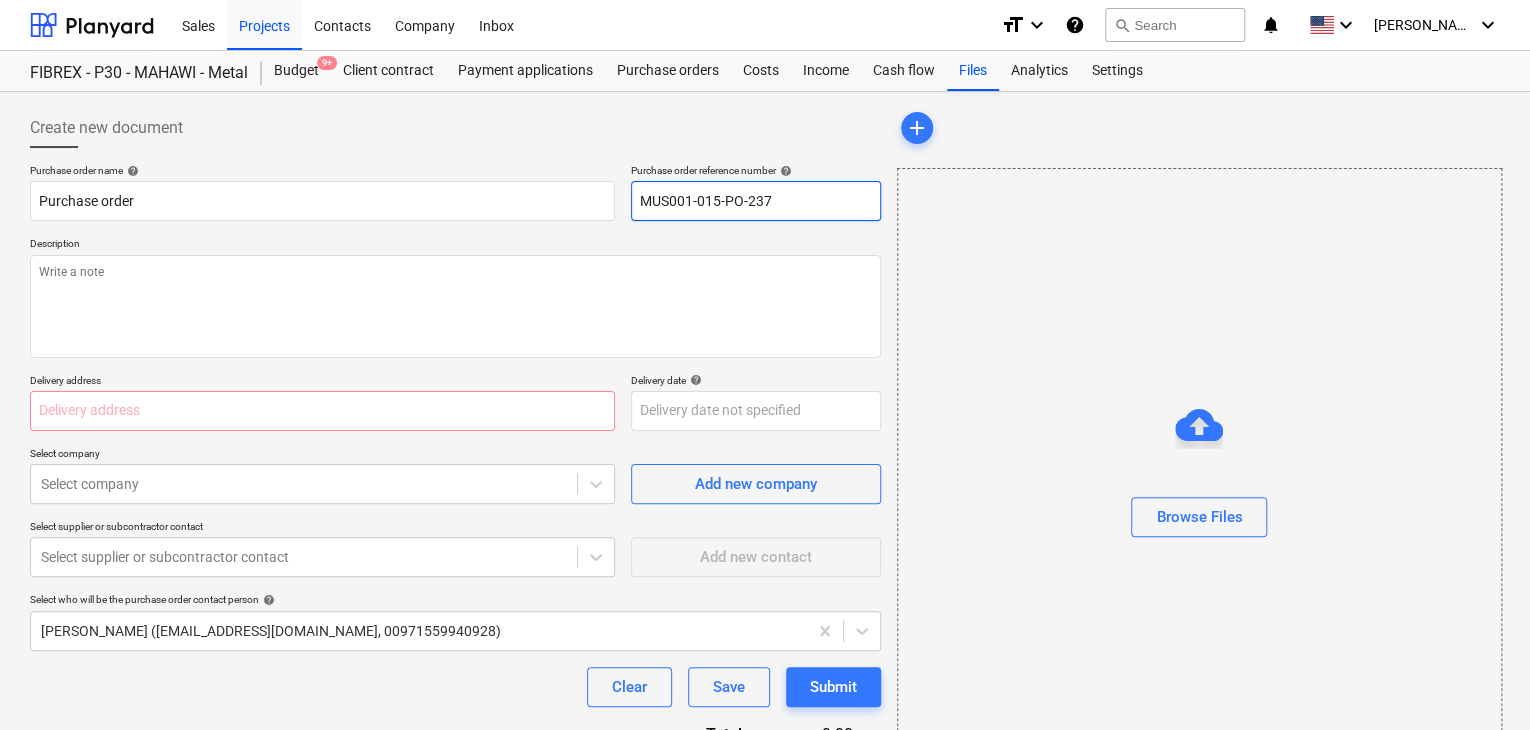 click on "Purchase order reference number help MUS001-015-PO-237" at bounding box center (756, 192) 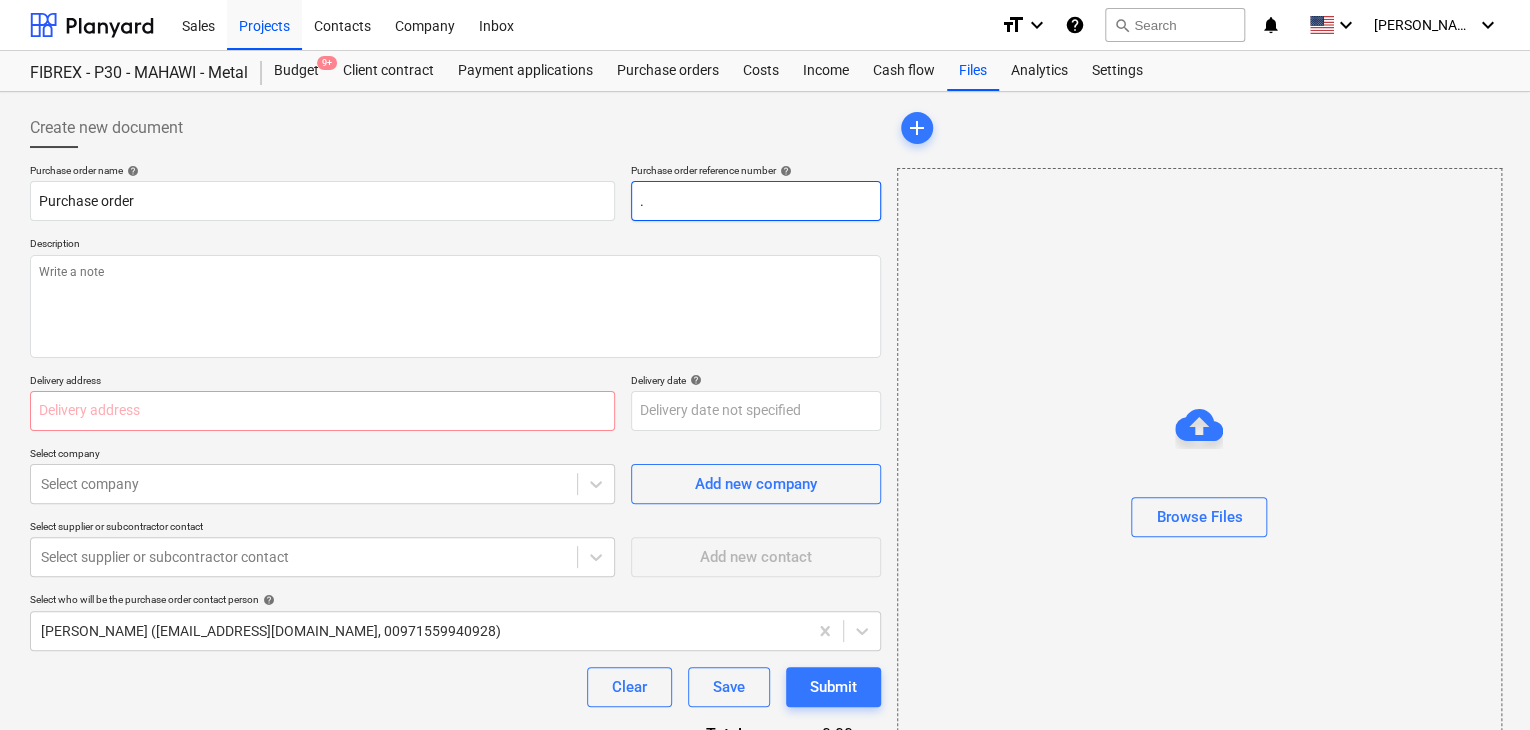 type on "x" 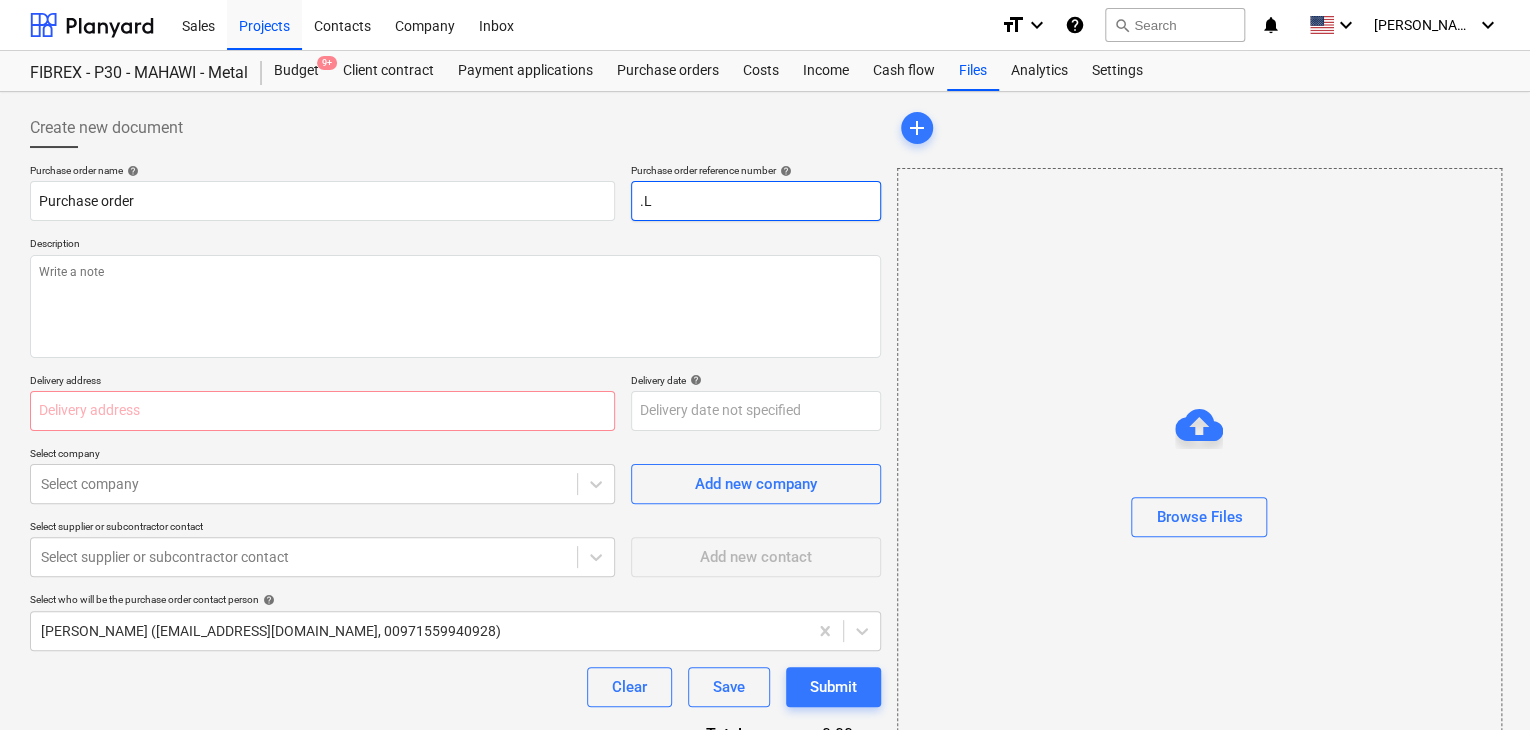 type on "x" 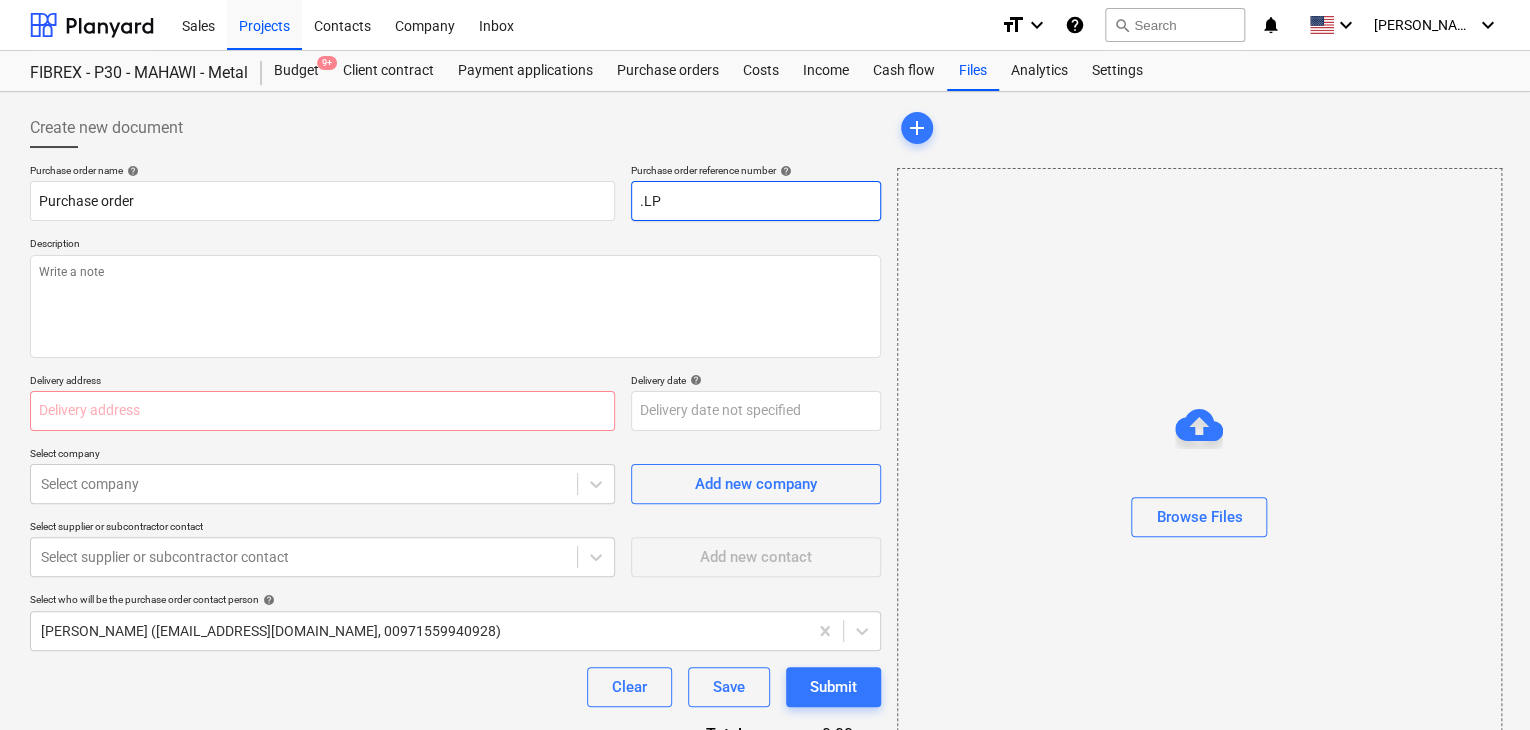 type on "x" 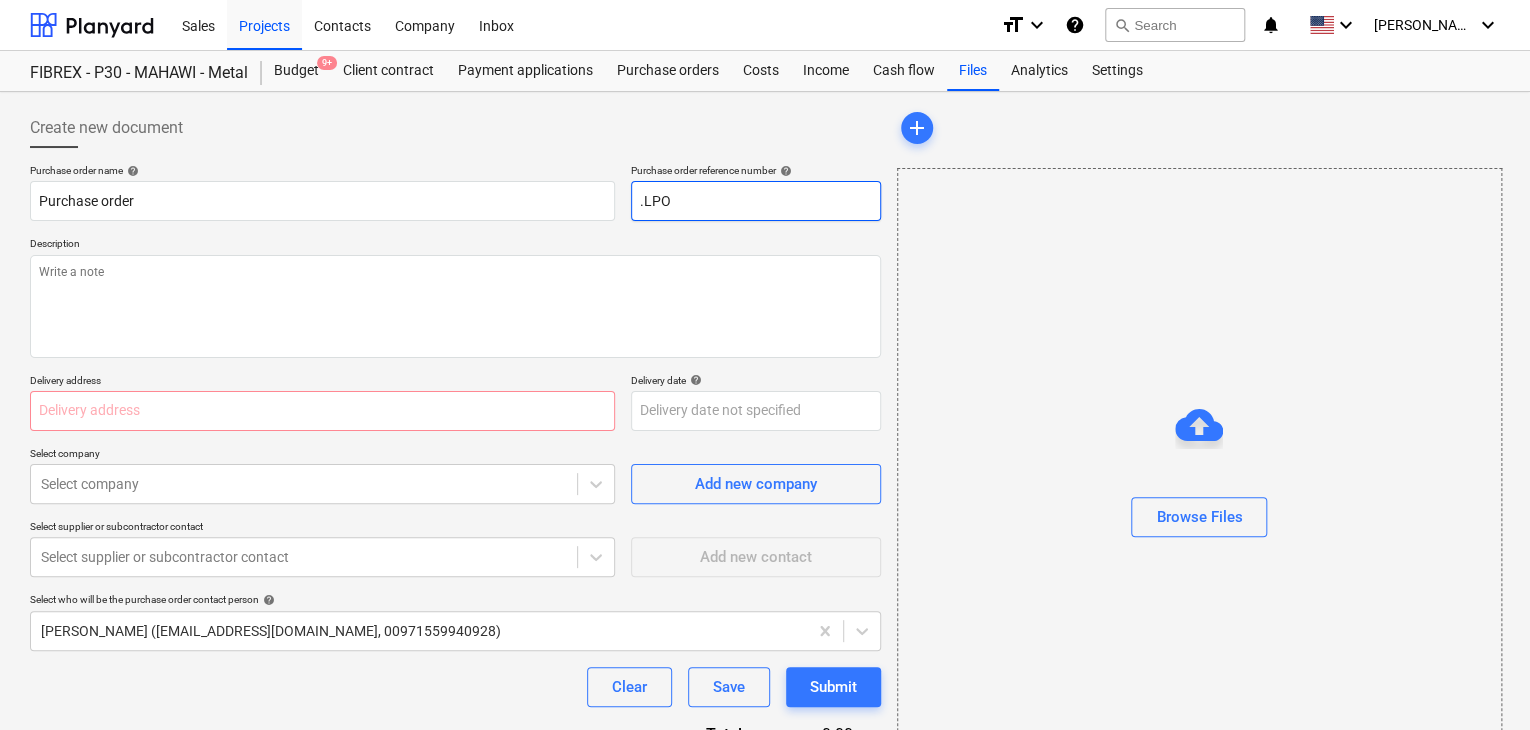type on "x" 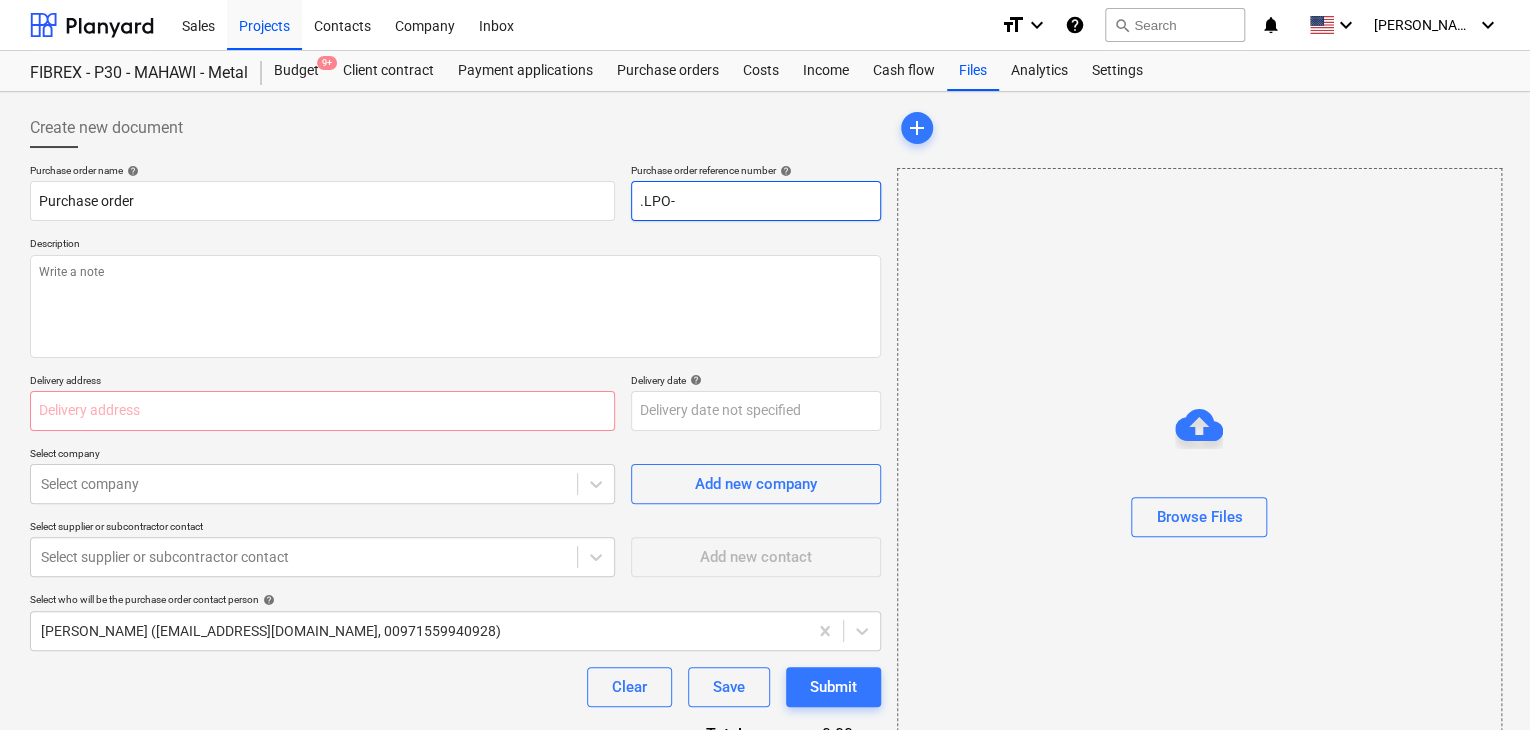 type on ".LPO-" 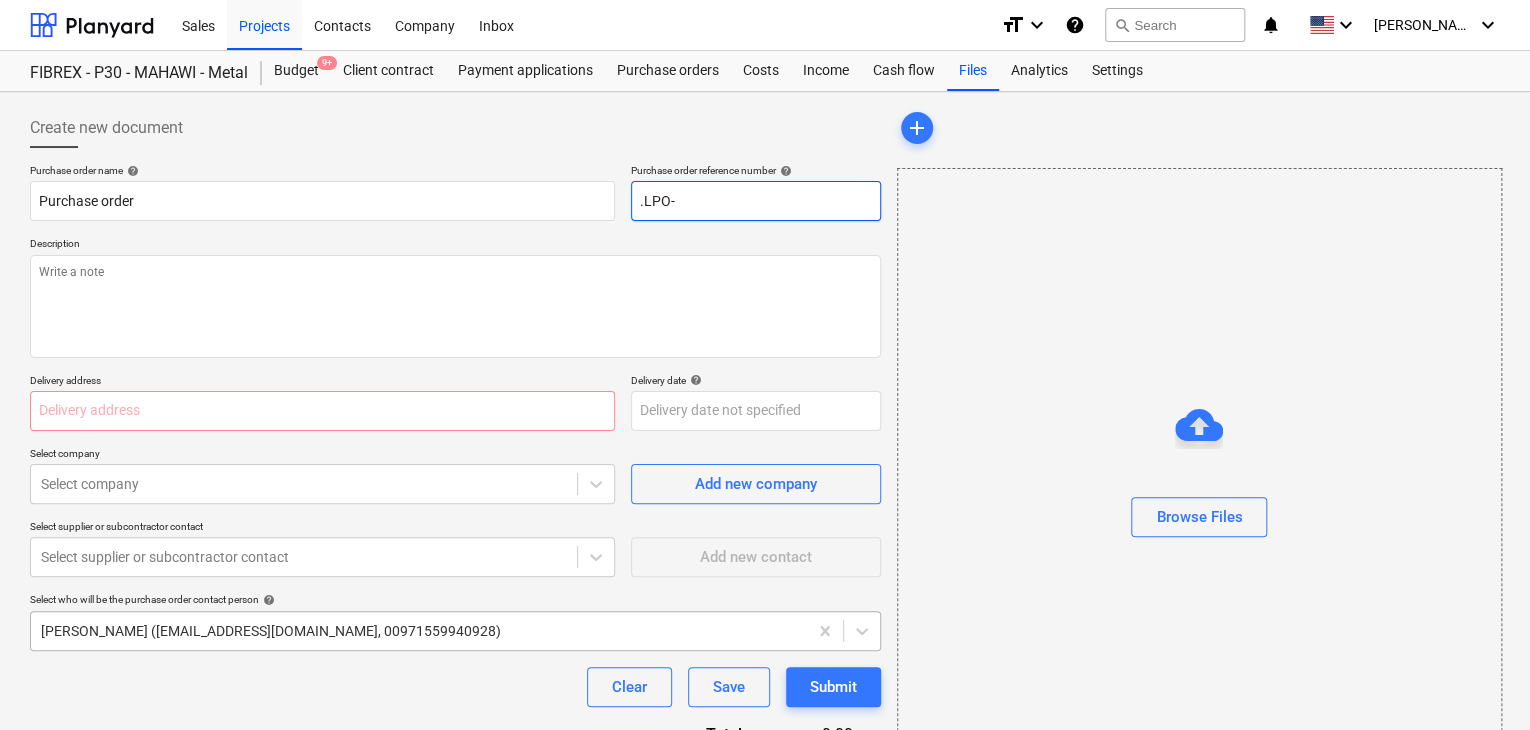 type on "x" 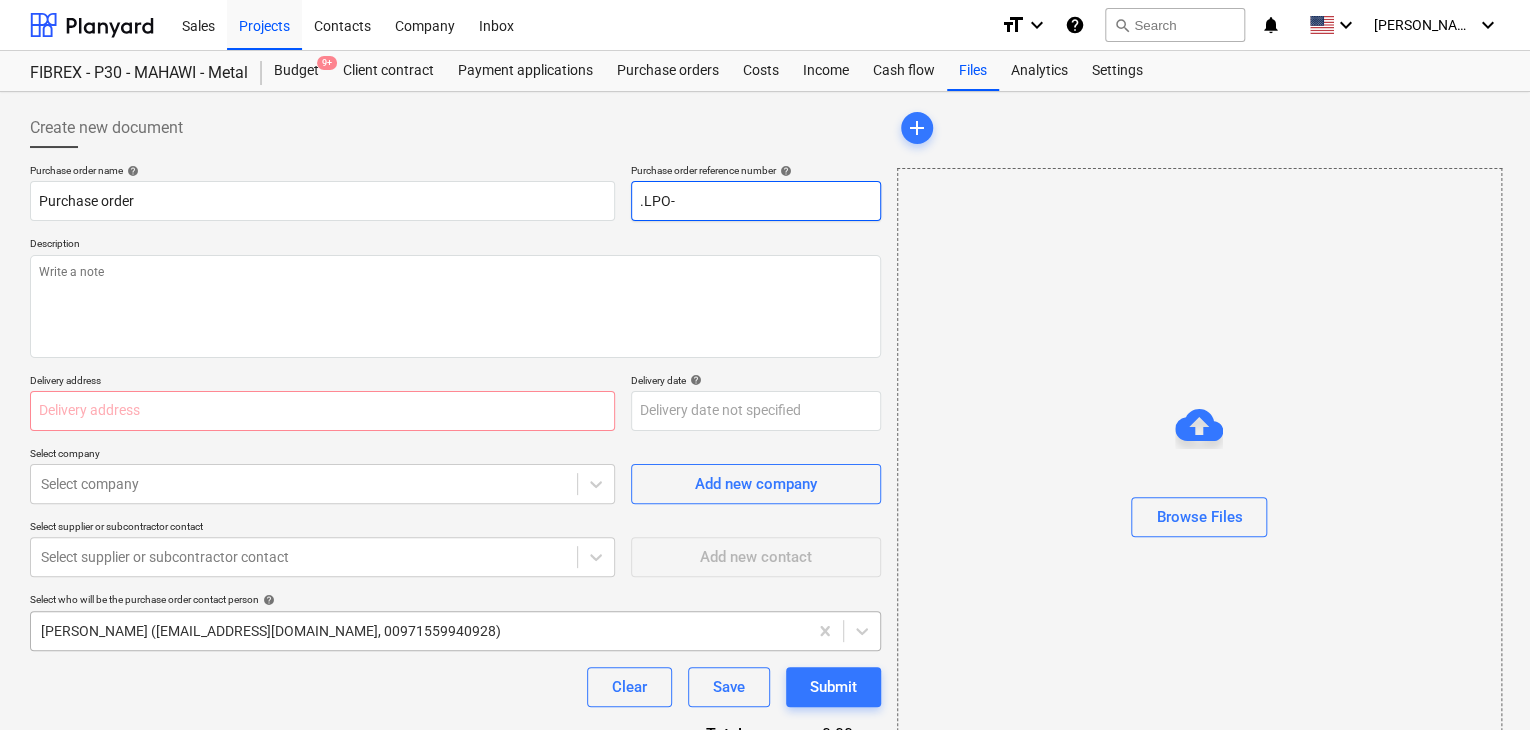 type on ".LPO-1" 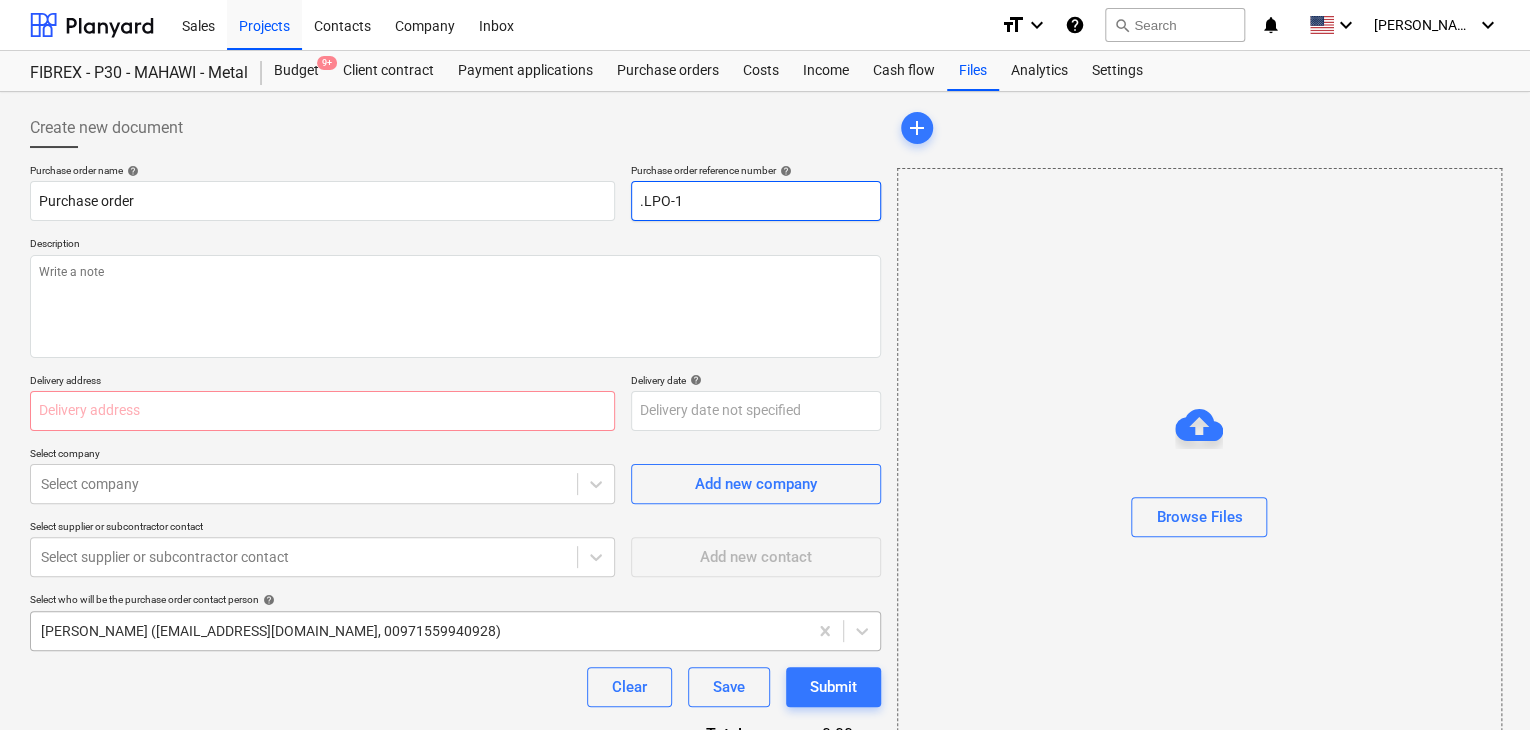 type on "x" 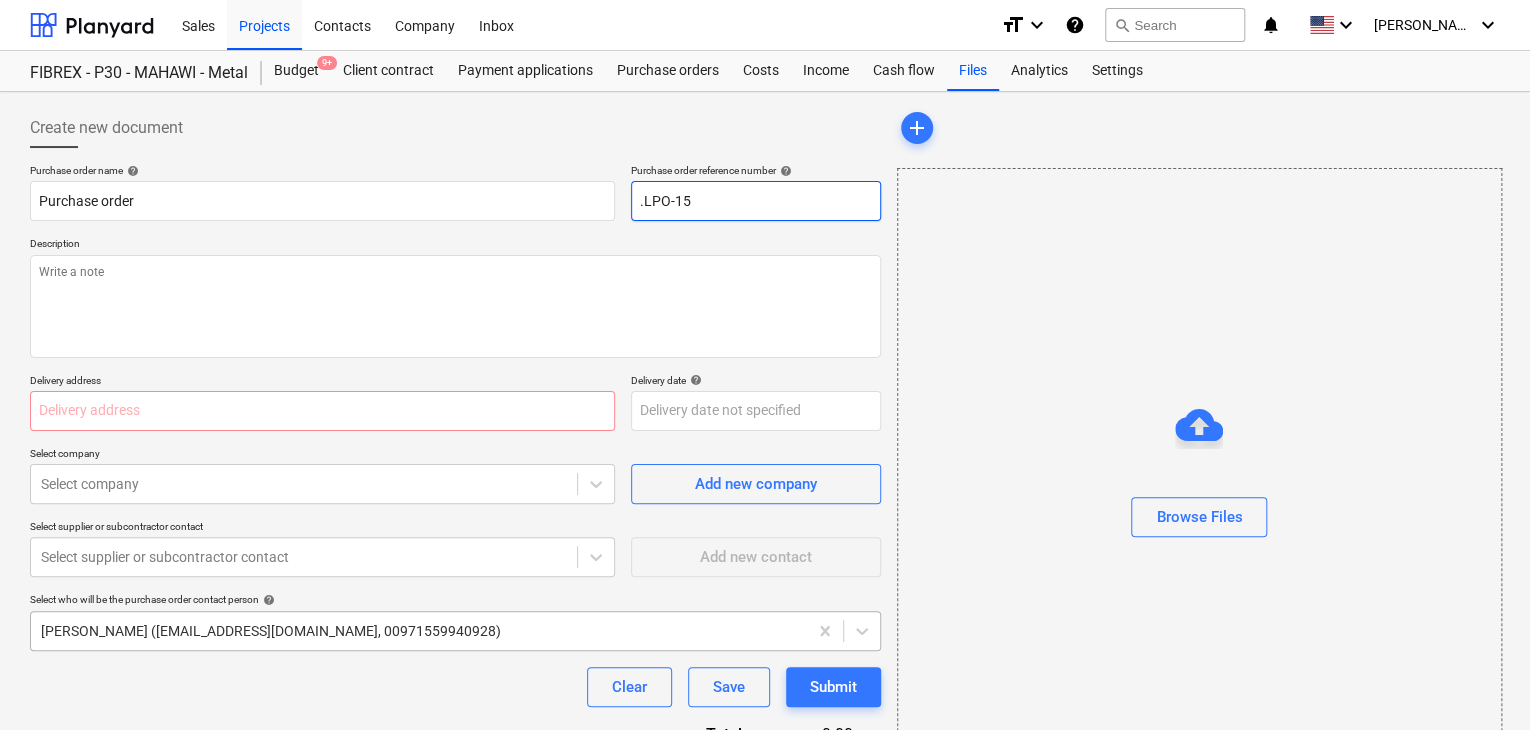 type on "x" 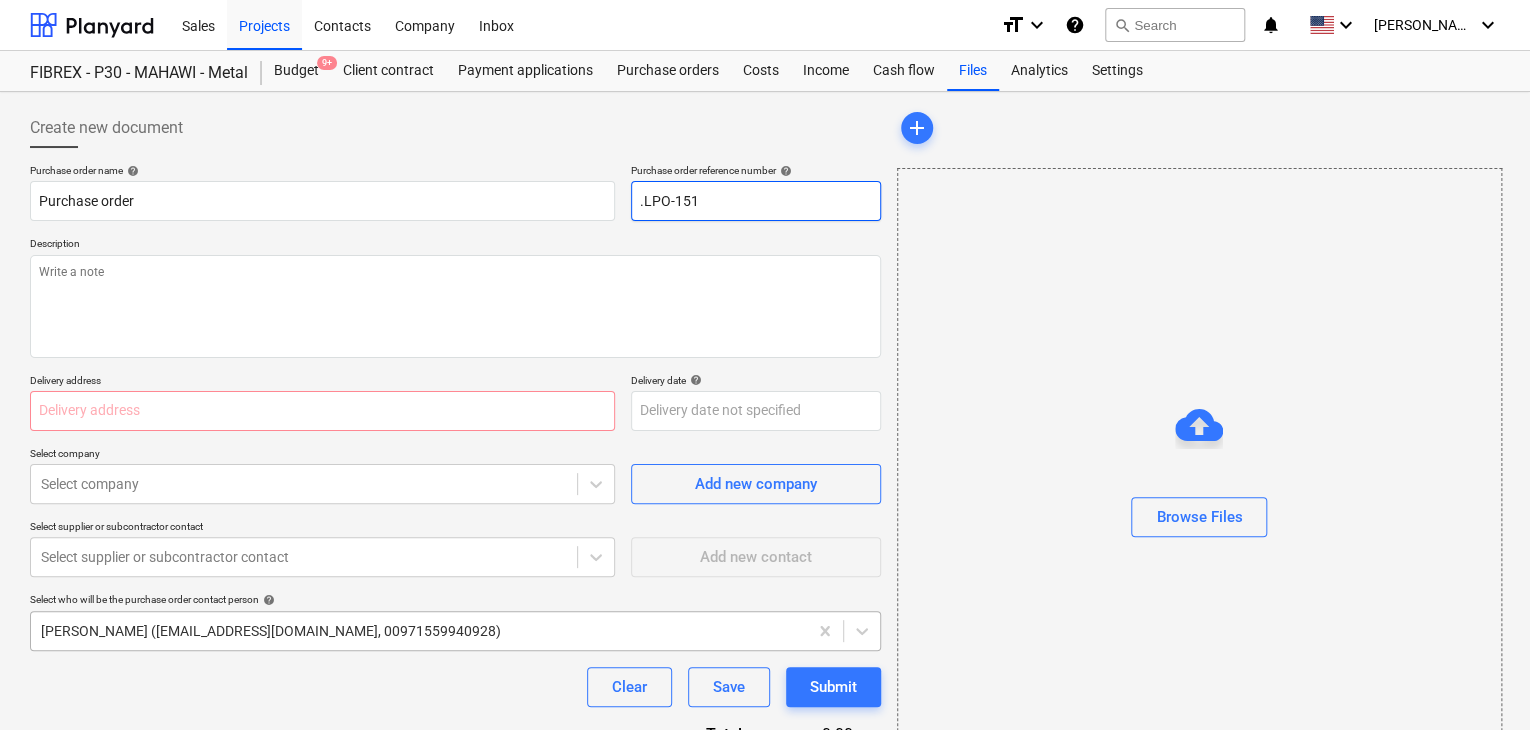 type on "x" 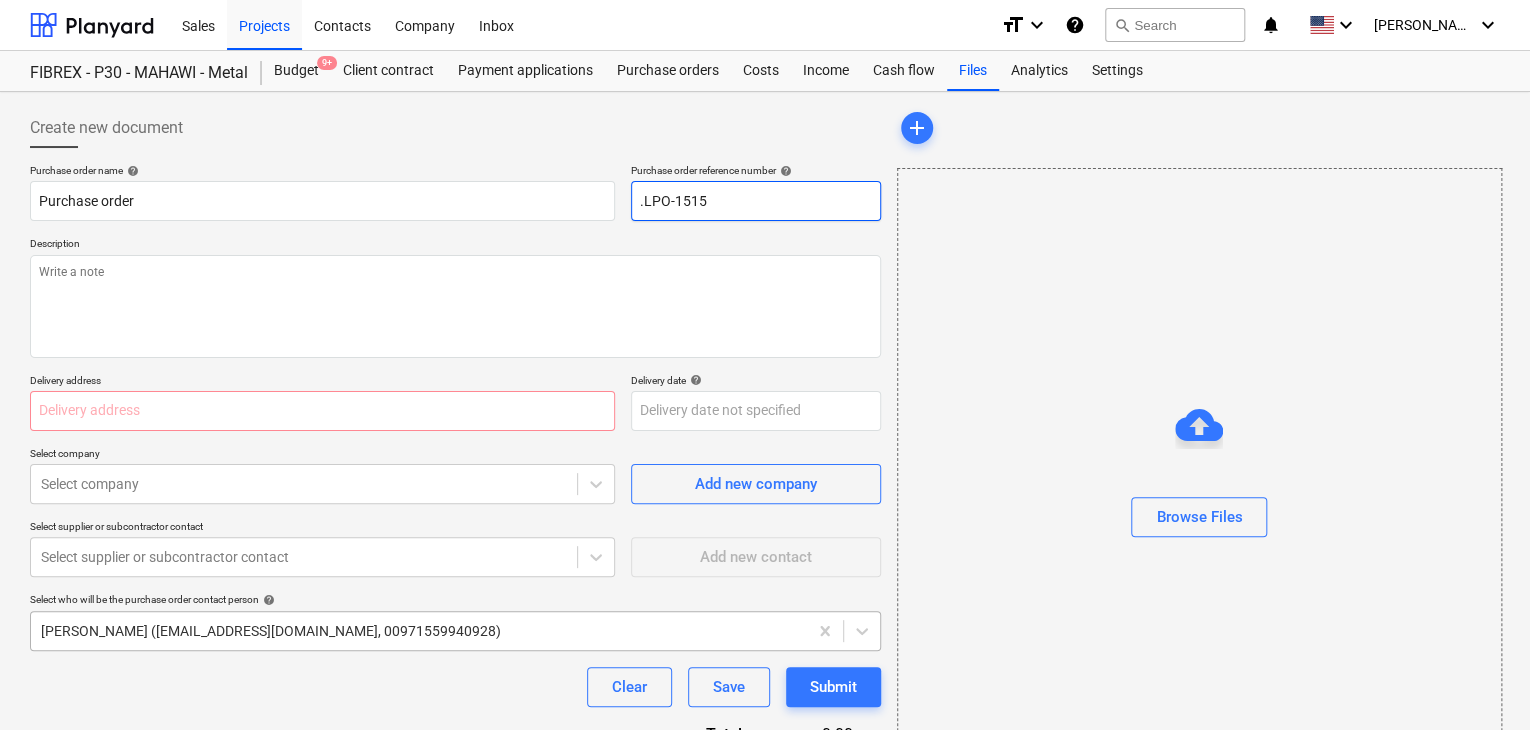 type on "x" 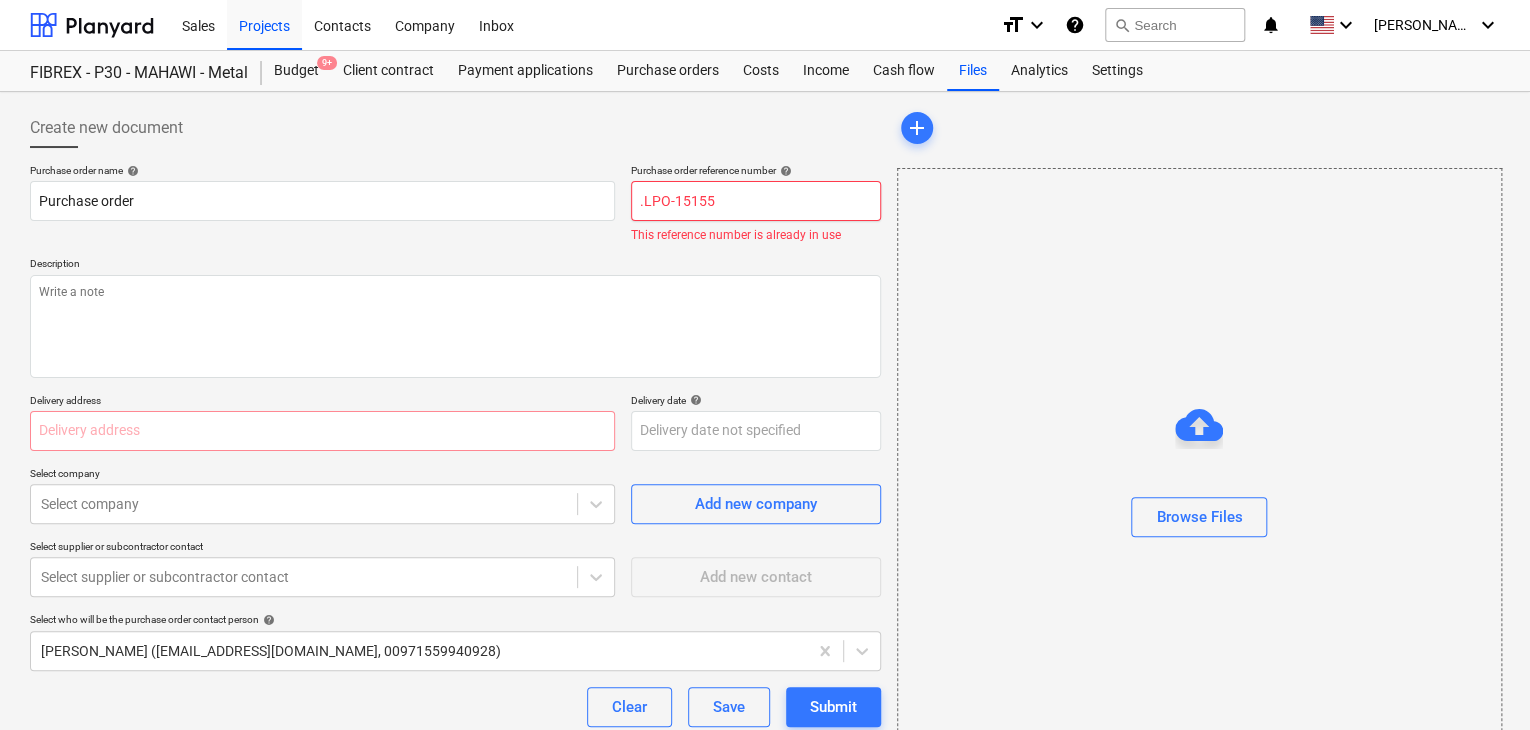 type on ".LPO-15155" 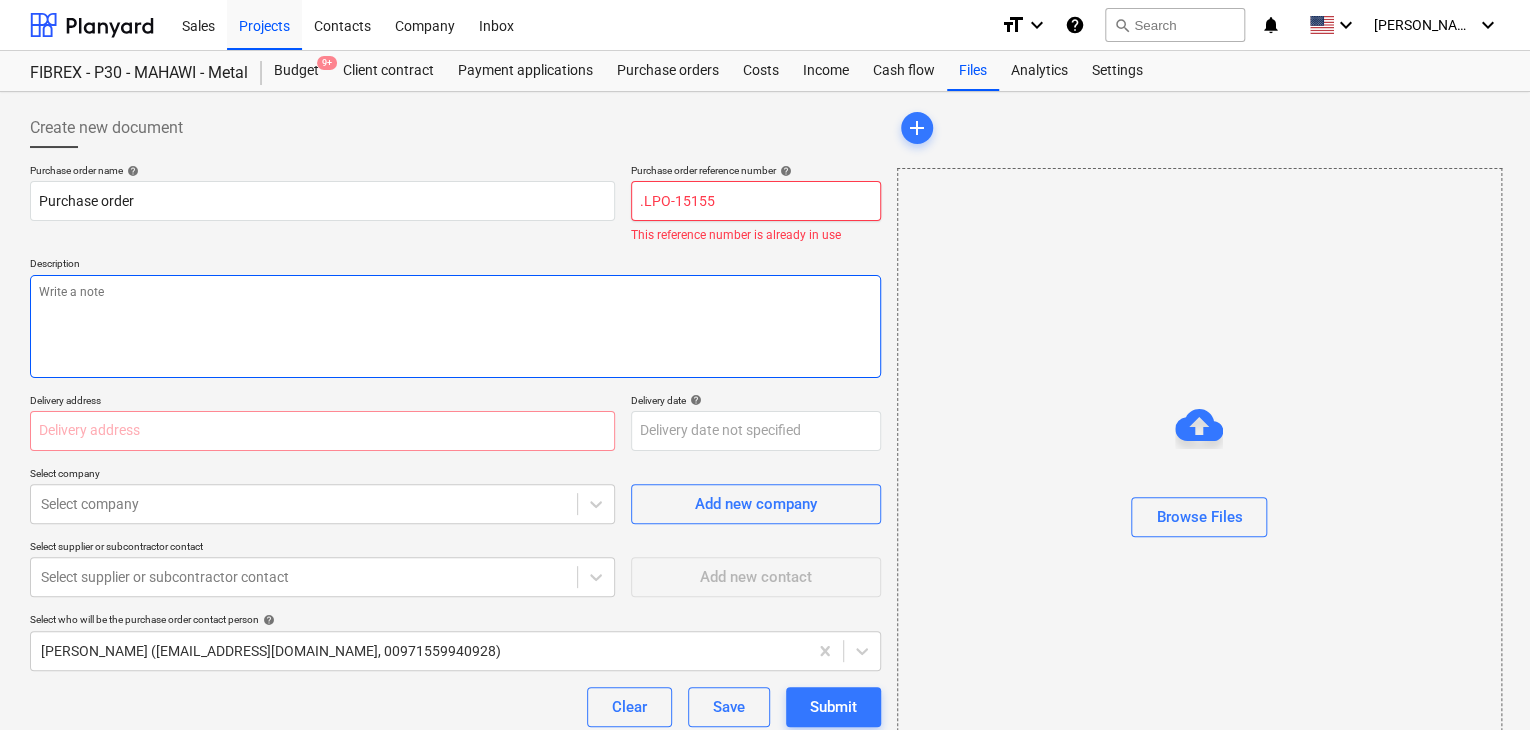 type on "x" 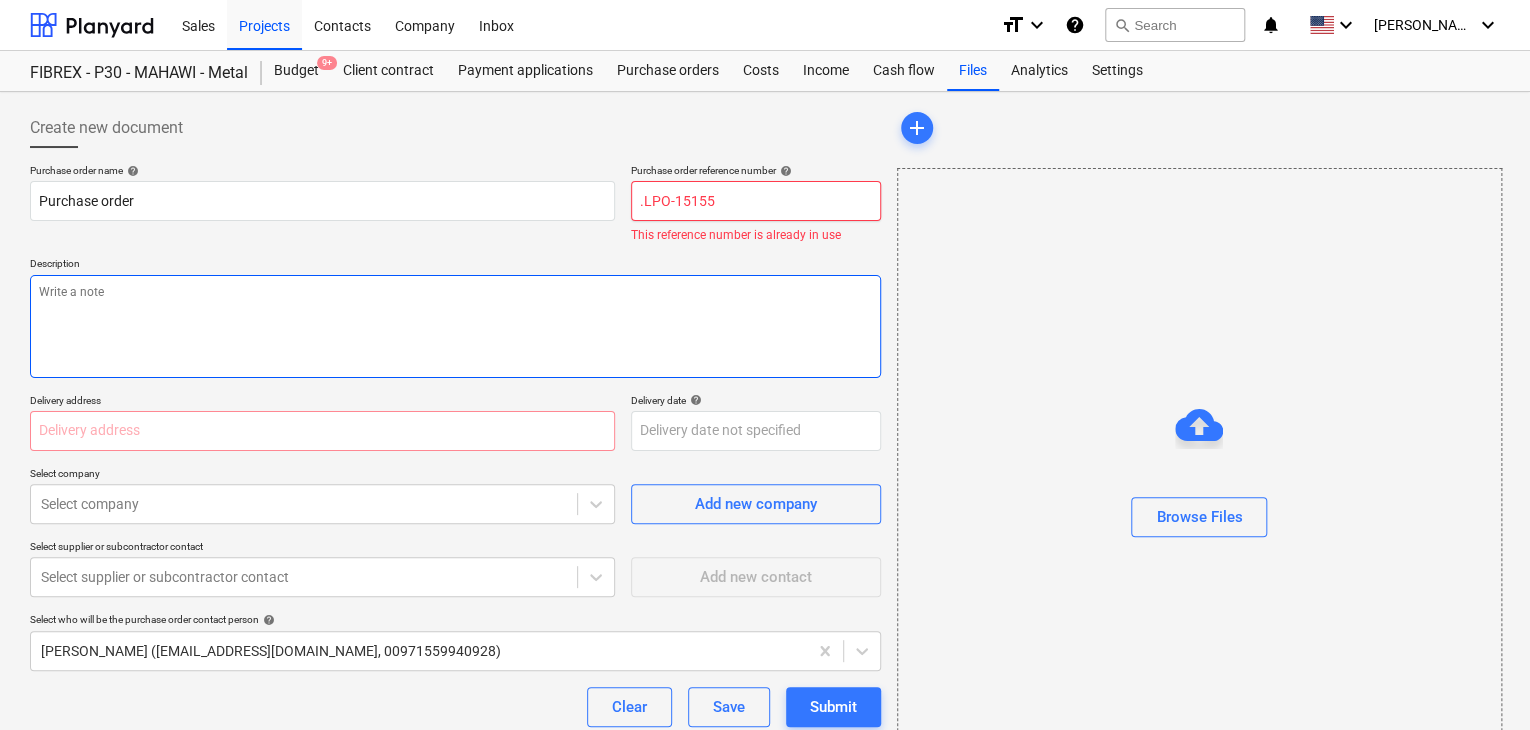 type on ".LPO-1515" 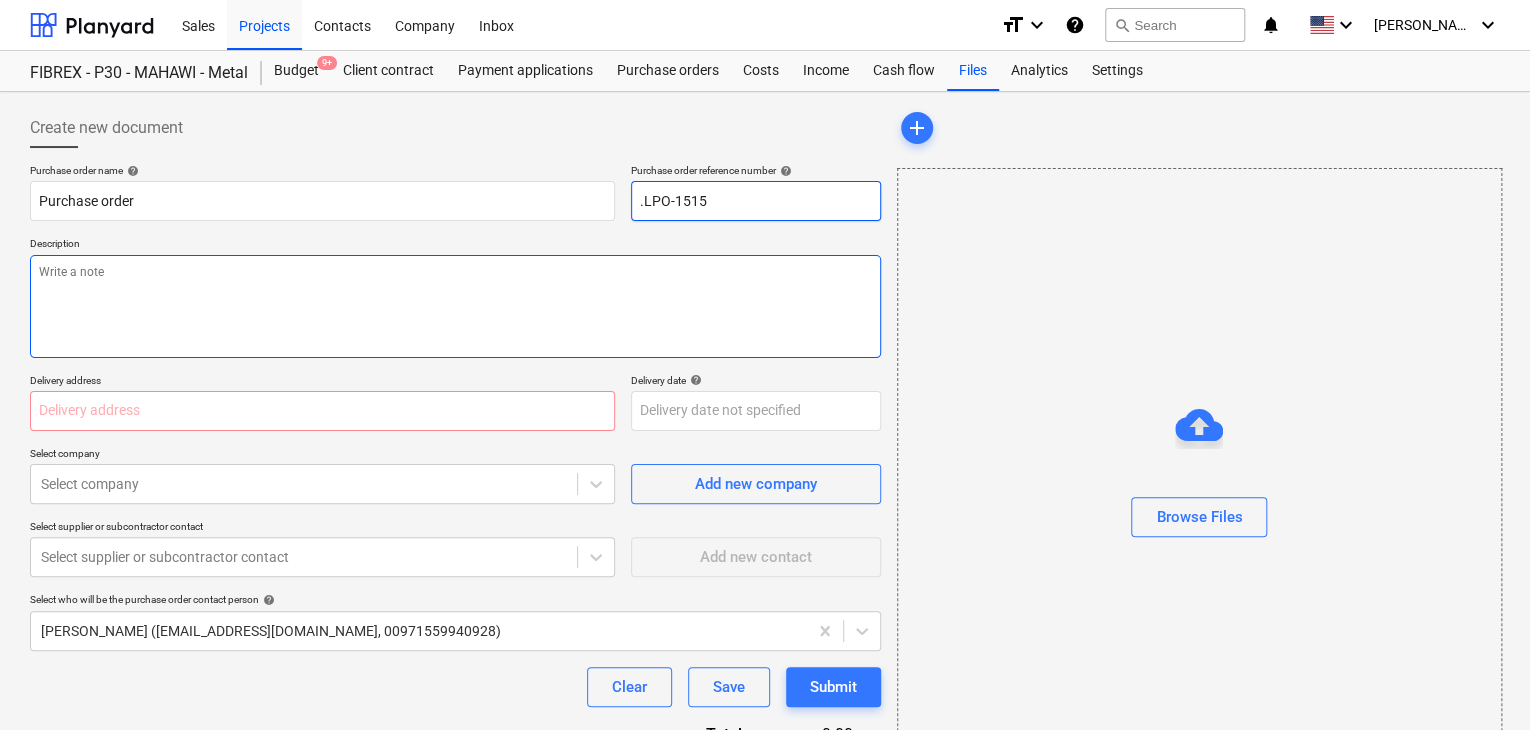 type on "x" 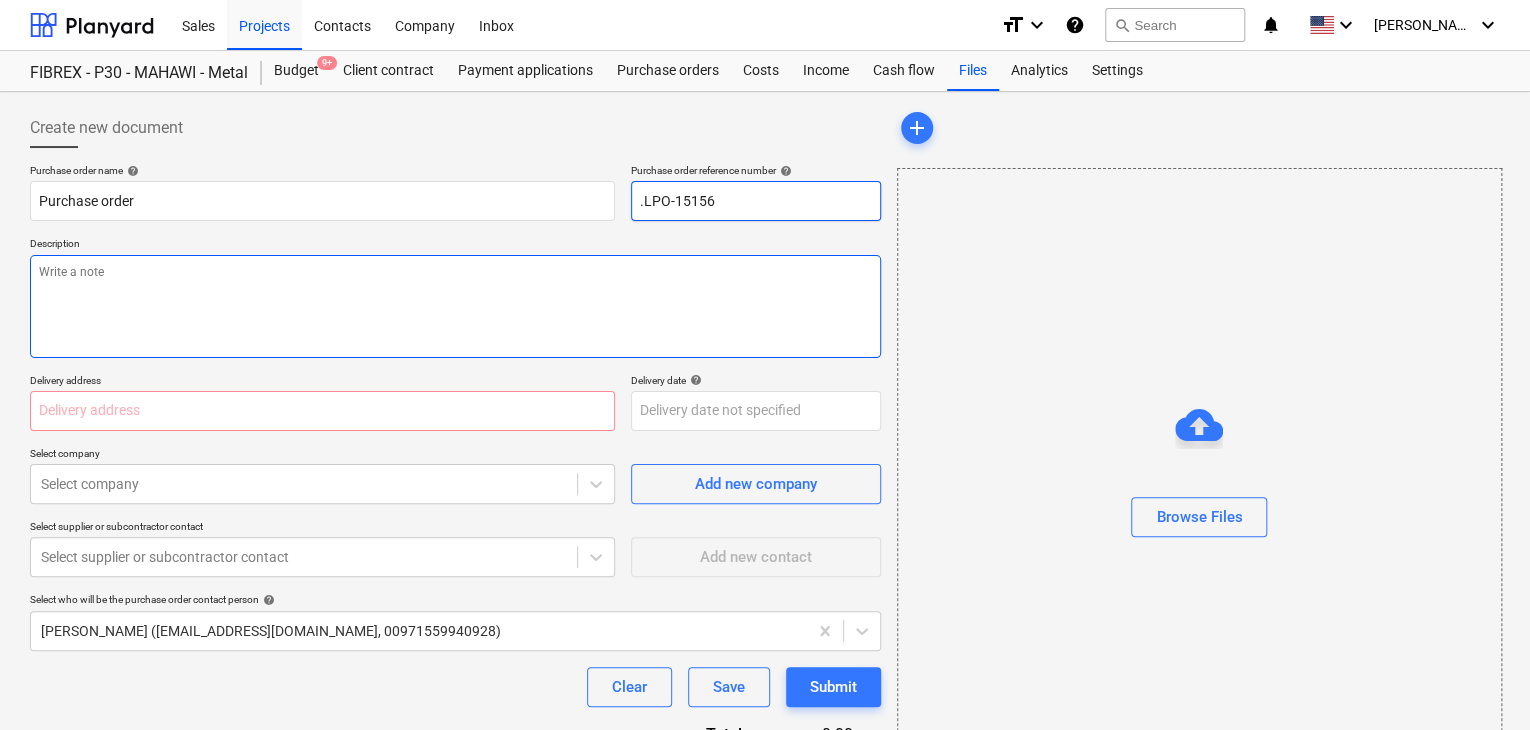 type on ".LPO-15156" 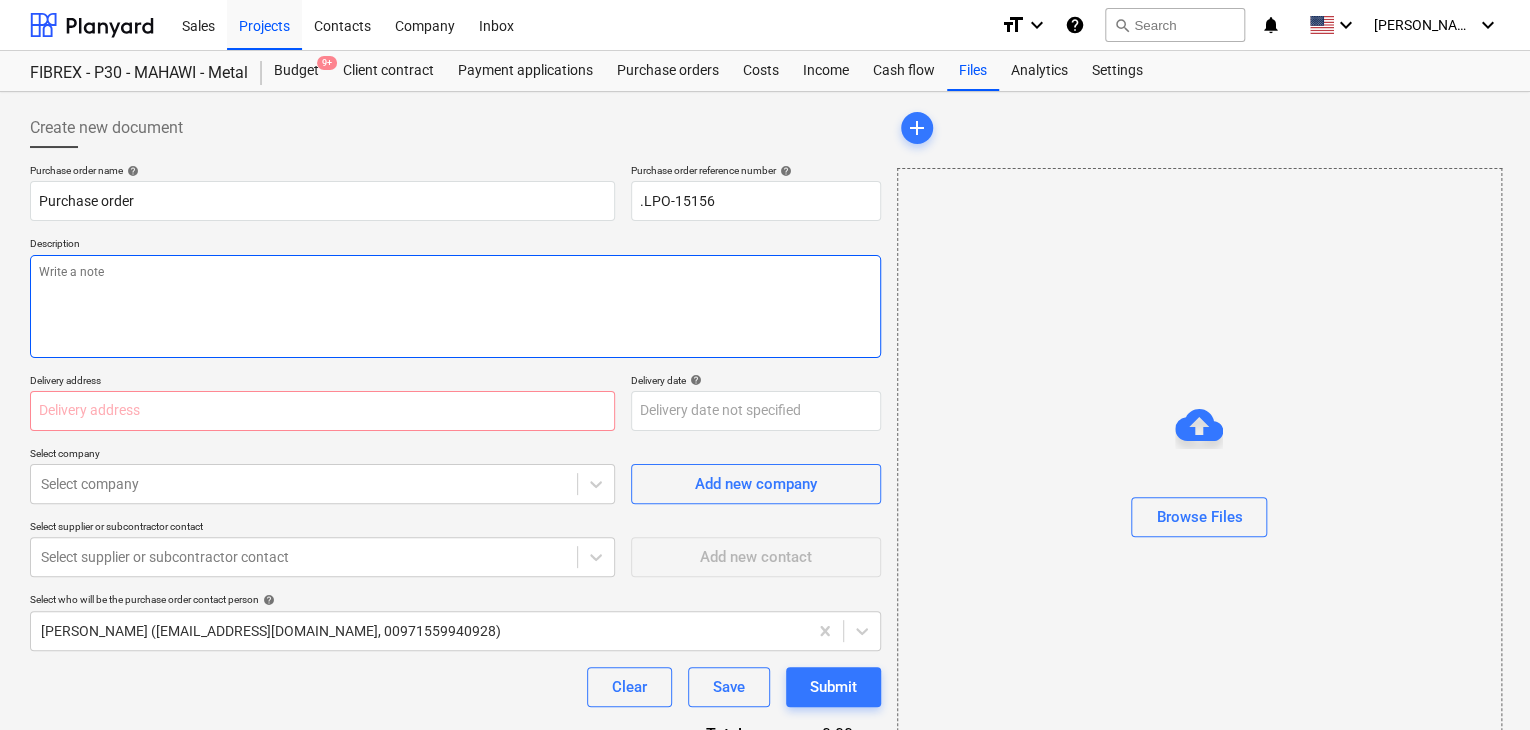 click at bounding box center [455, 306] 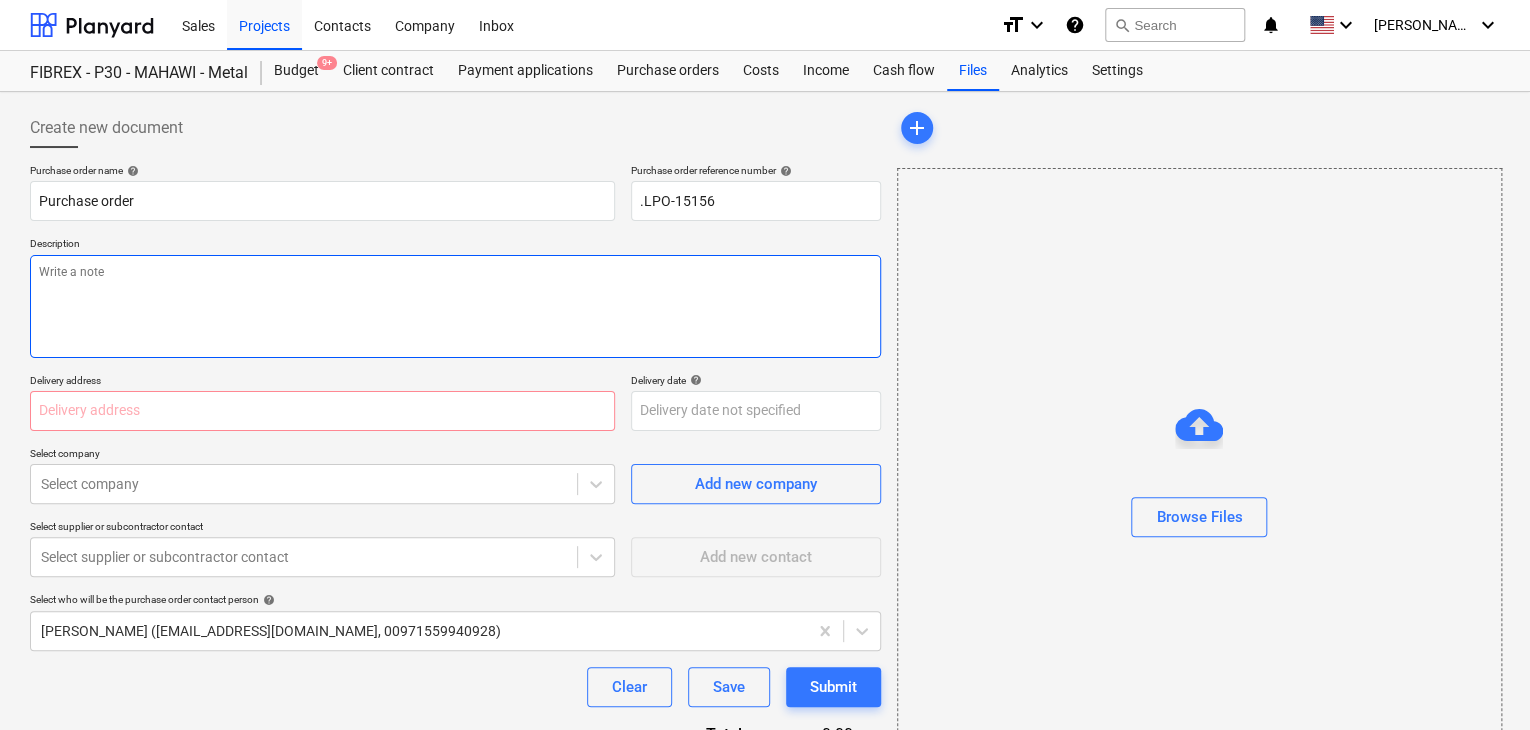 type on "x" 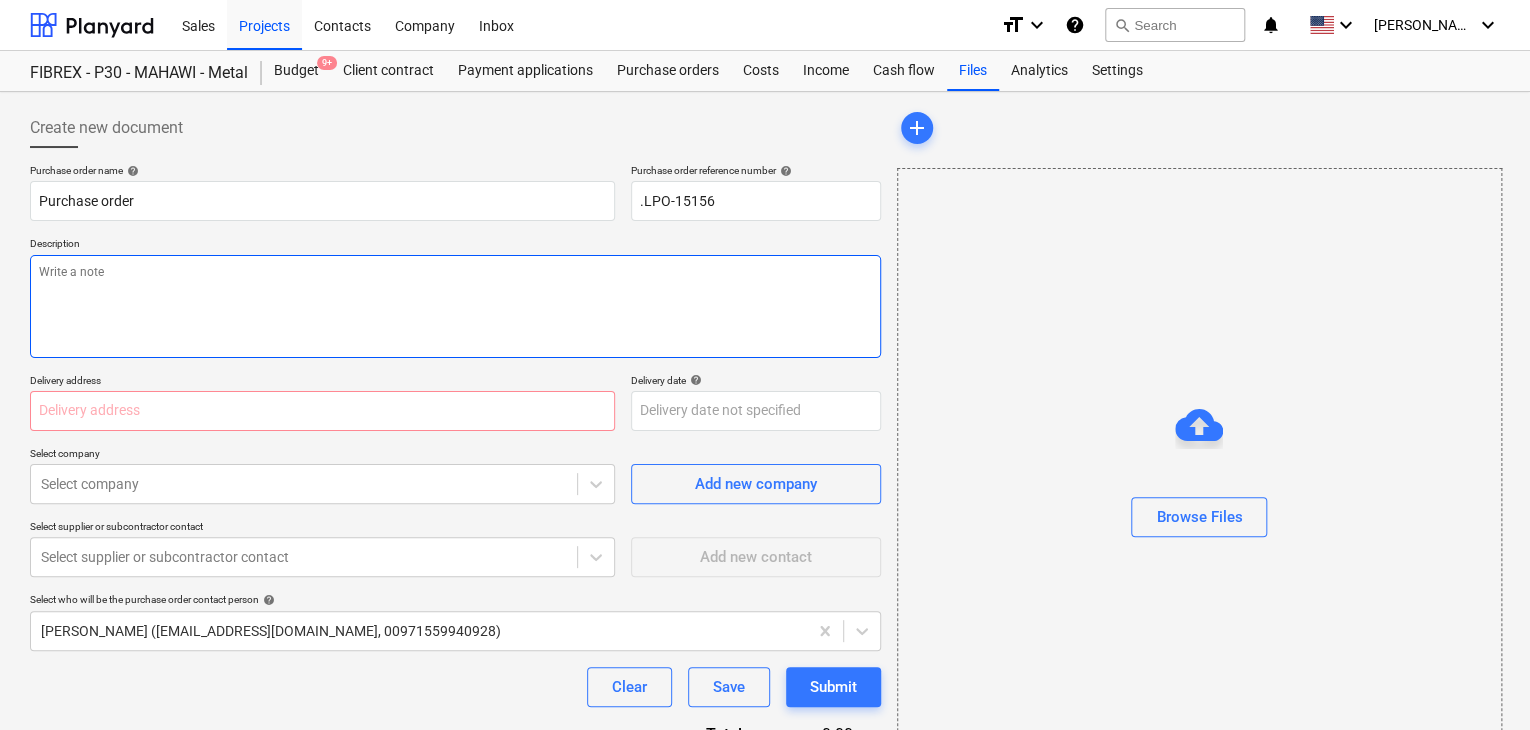 type on "2" 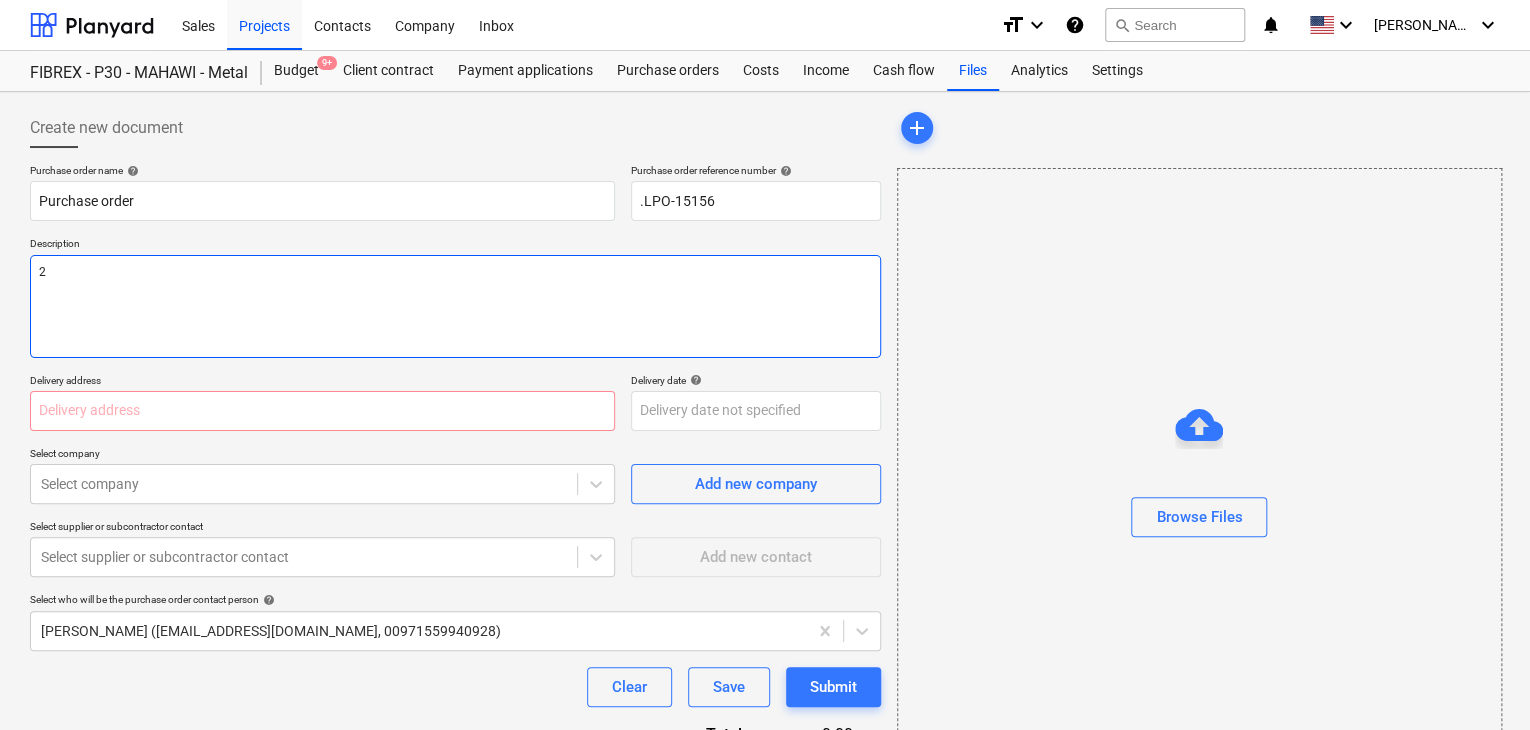 type on "x" 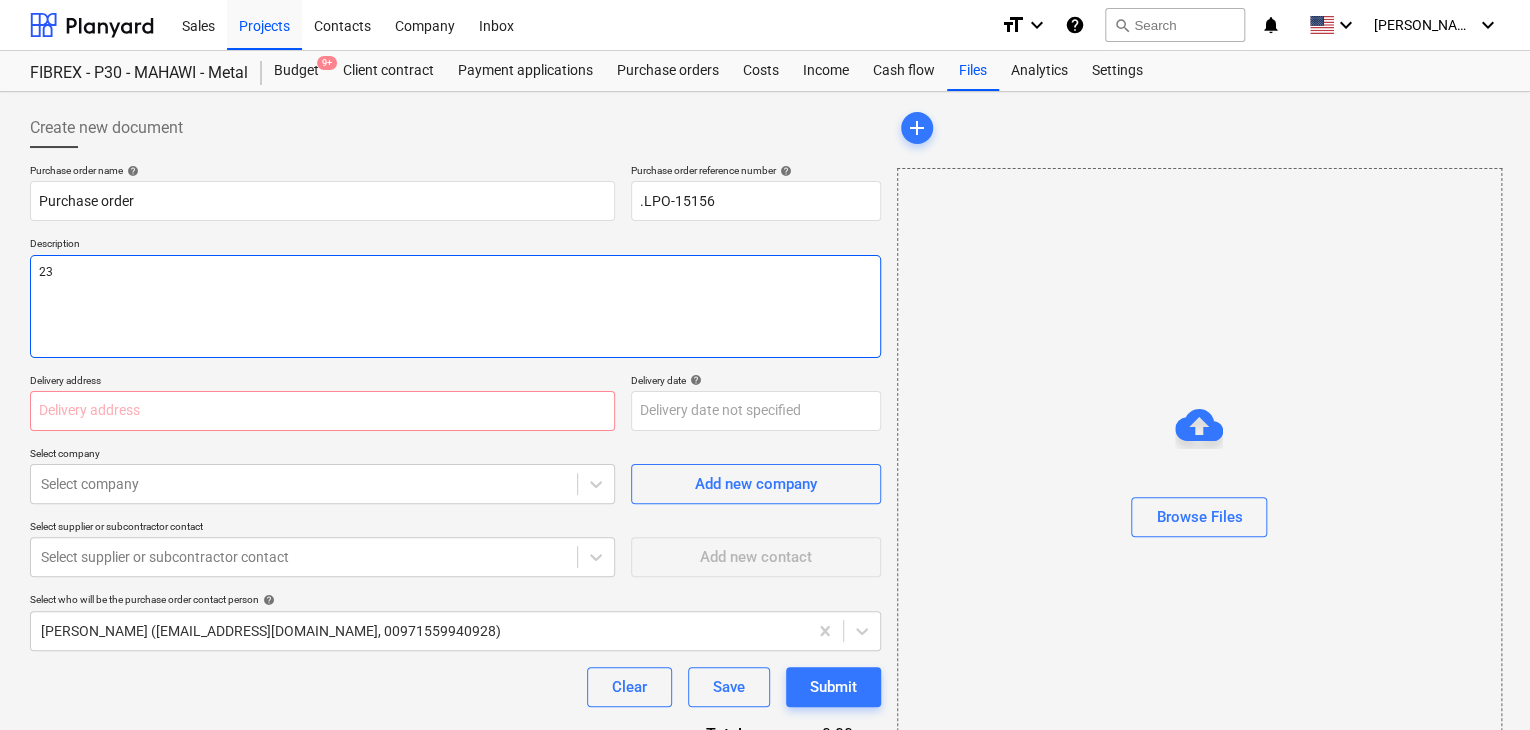 type on "x" 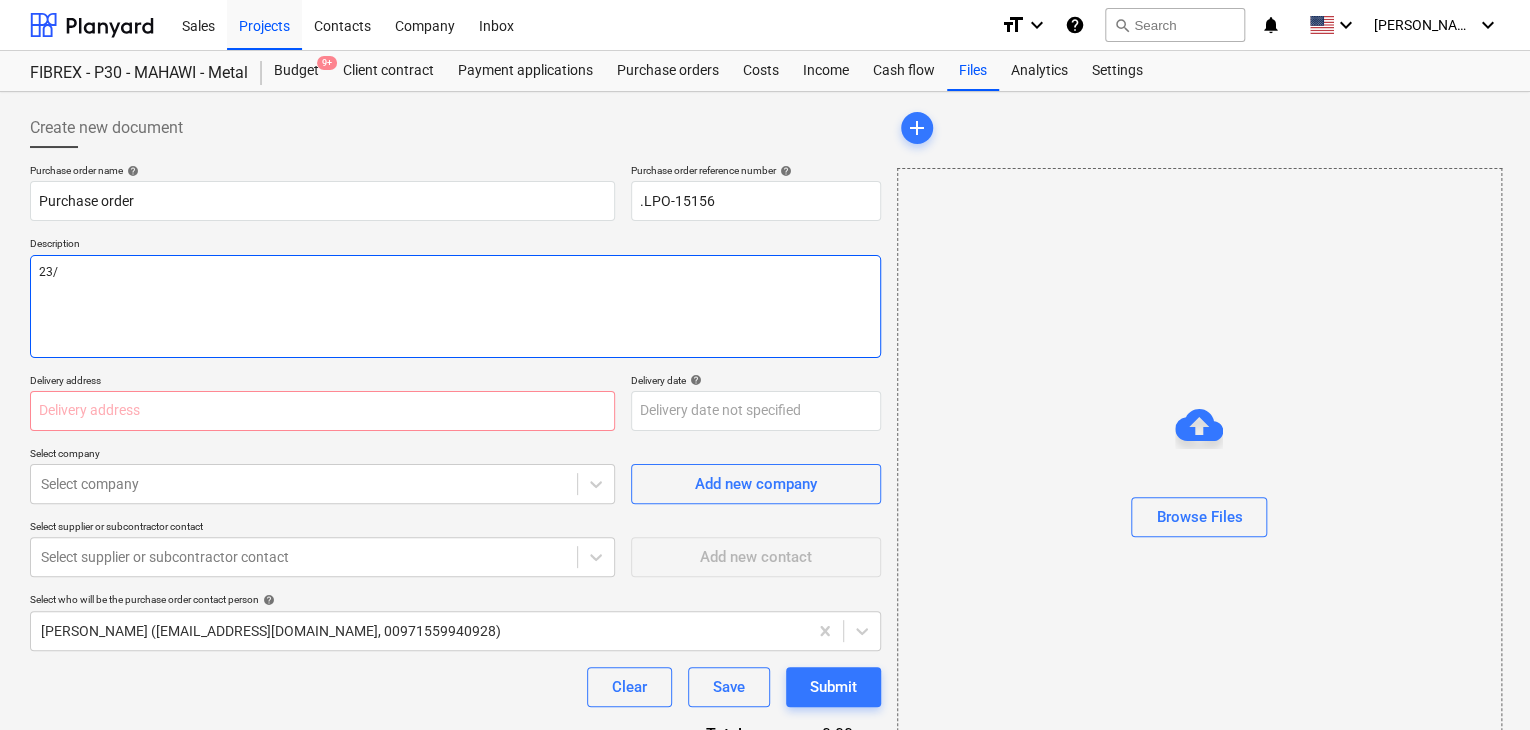 type on "23/J" 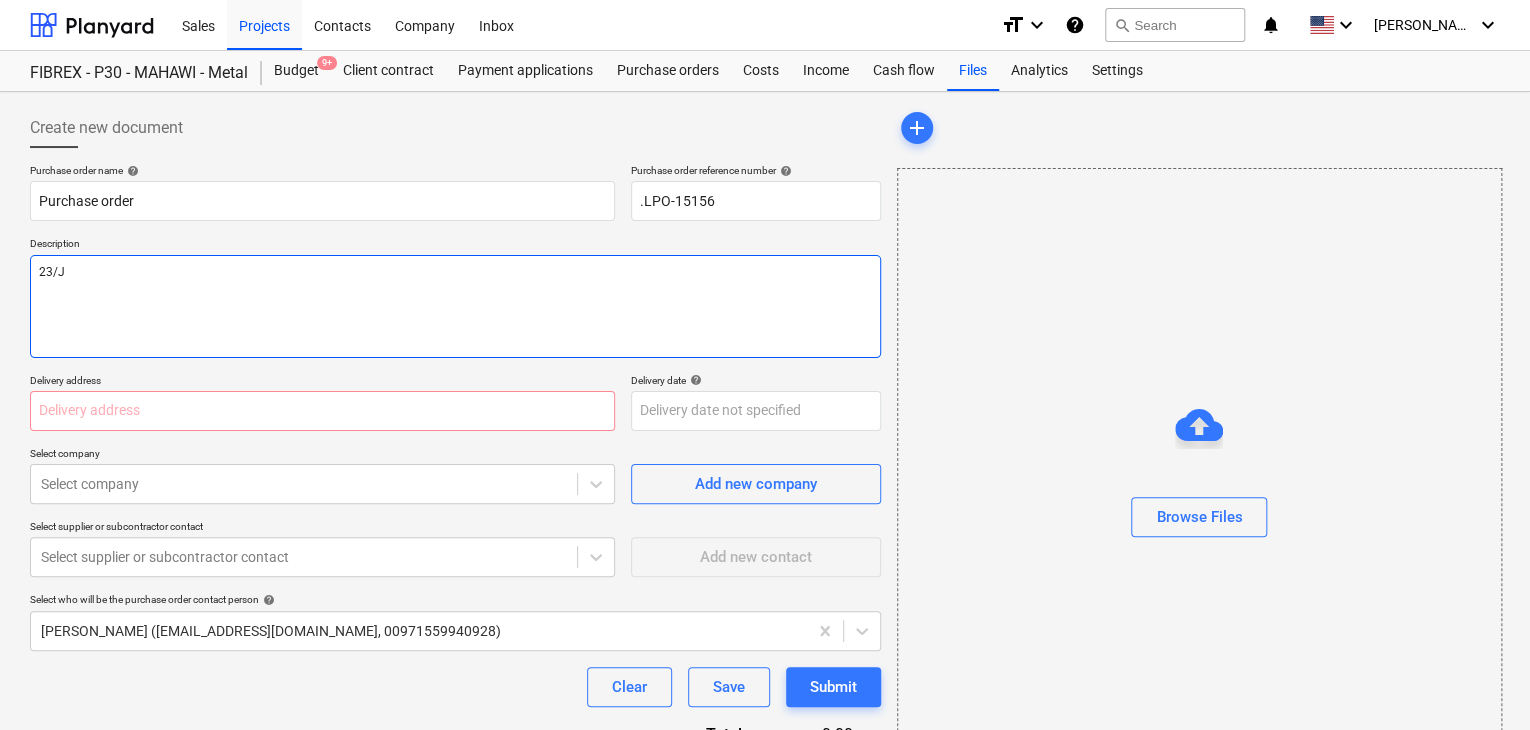 type on "x" 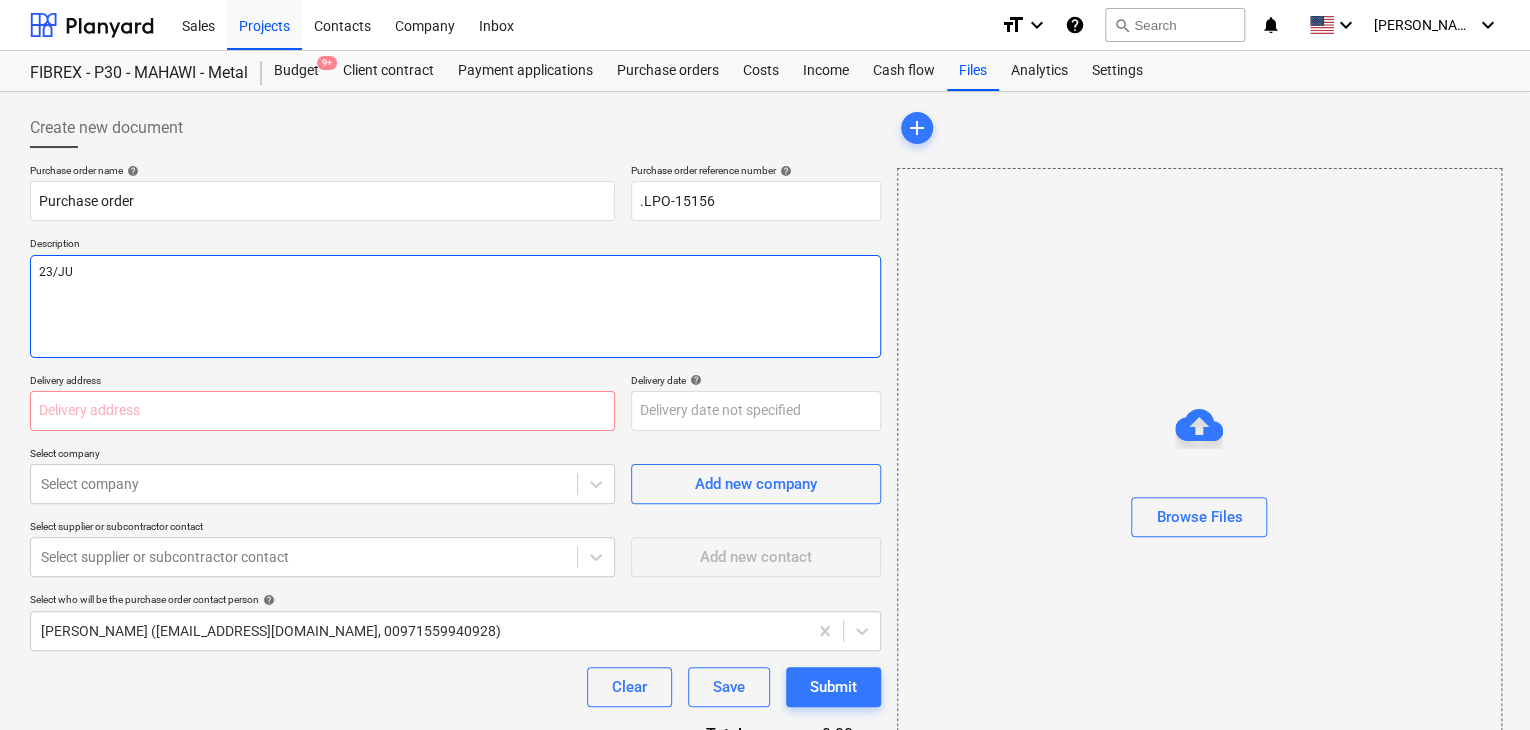 type on "x" 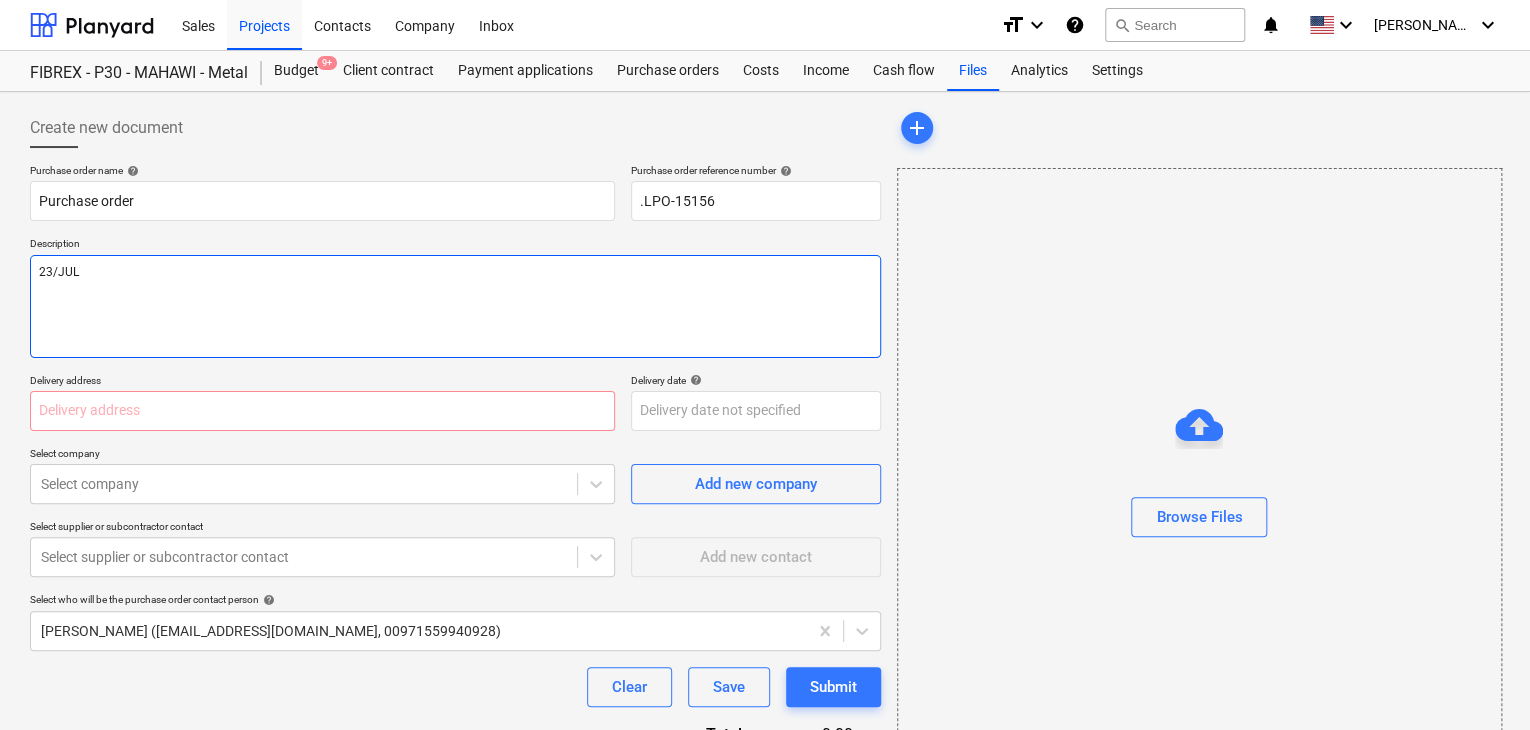 type on "x" 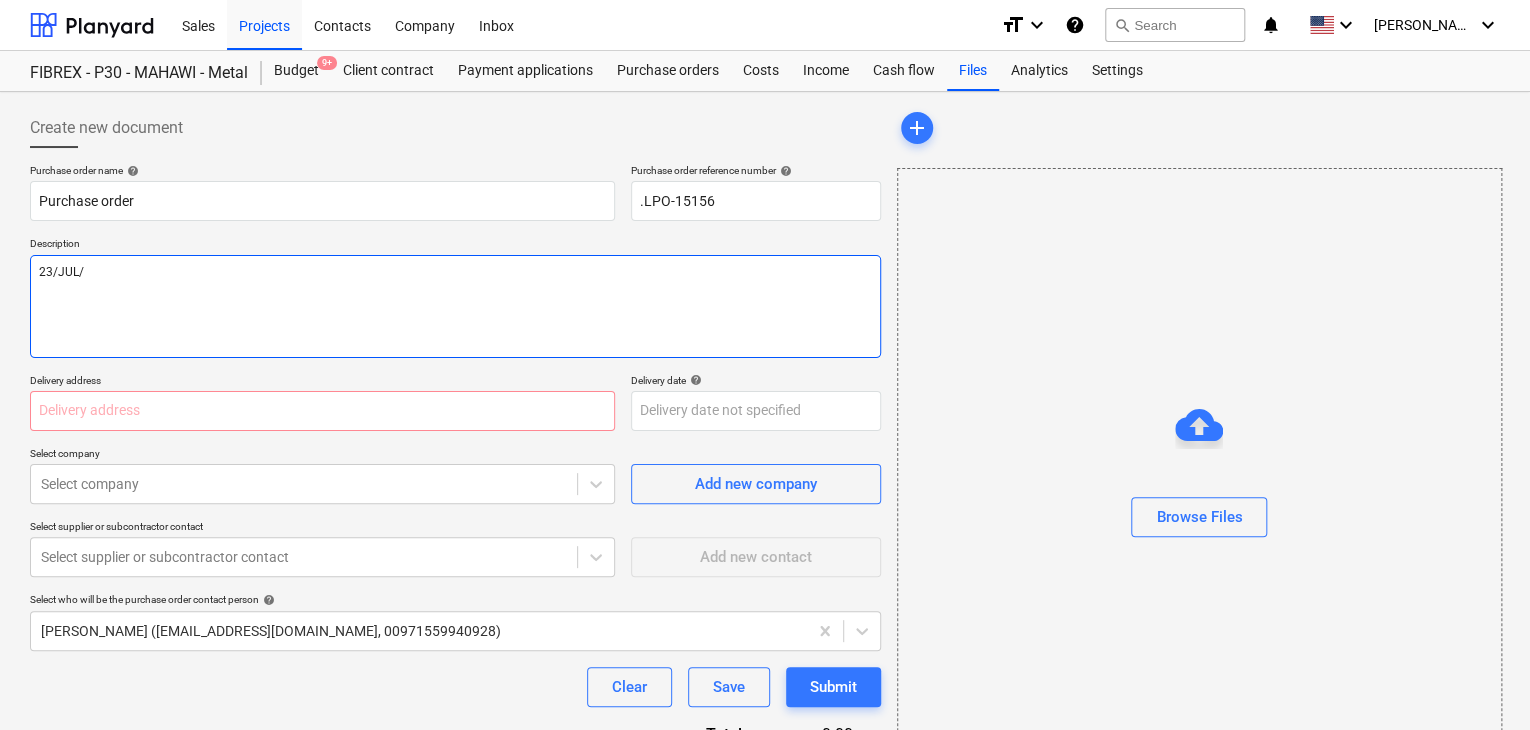 type on "x" 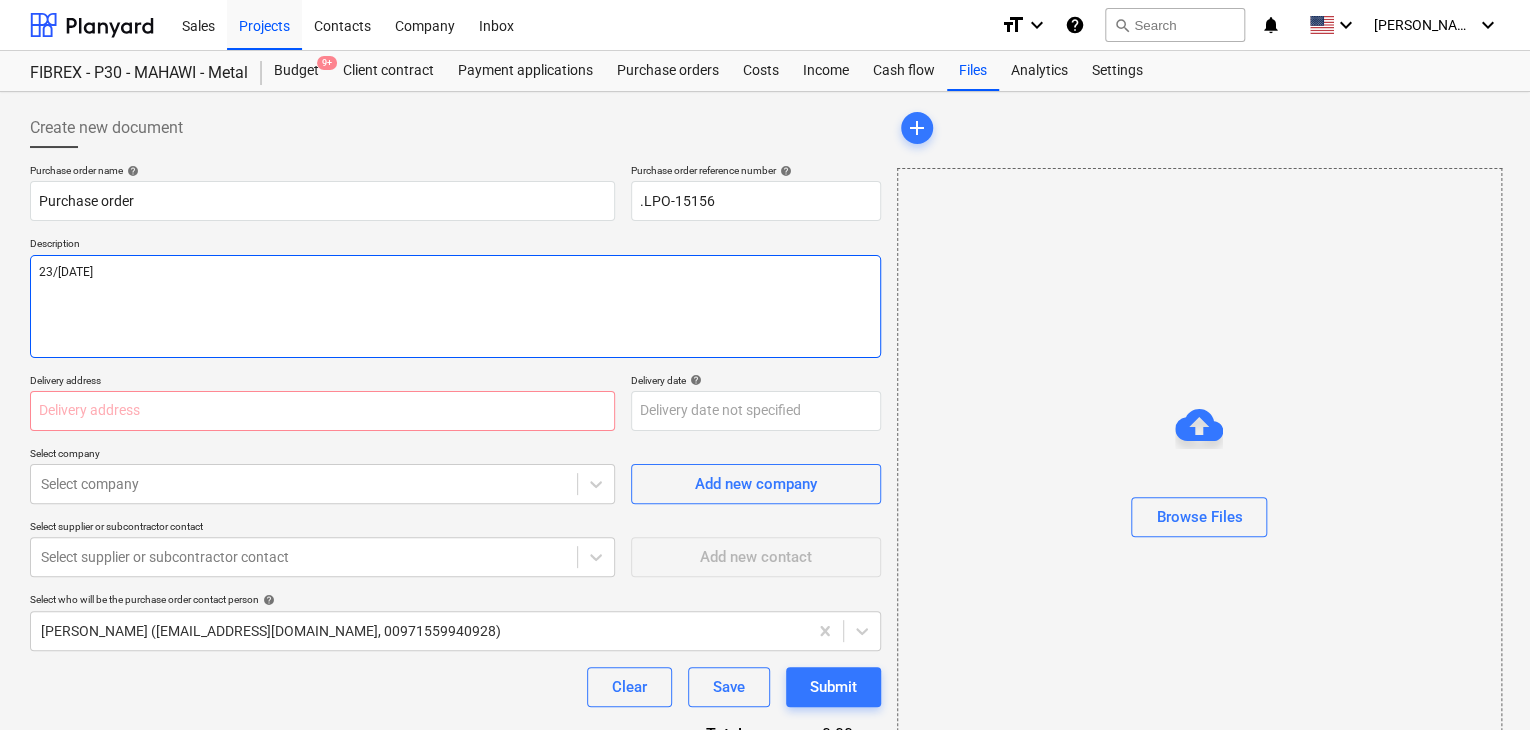 type on "x" 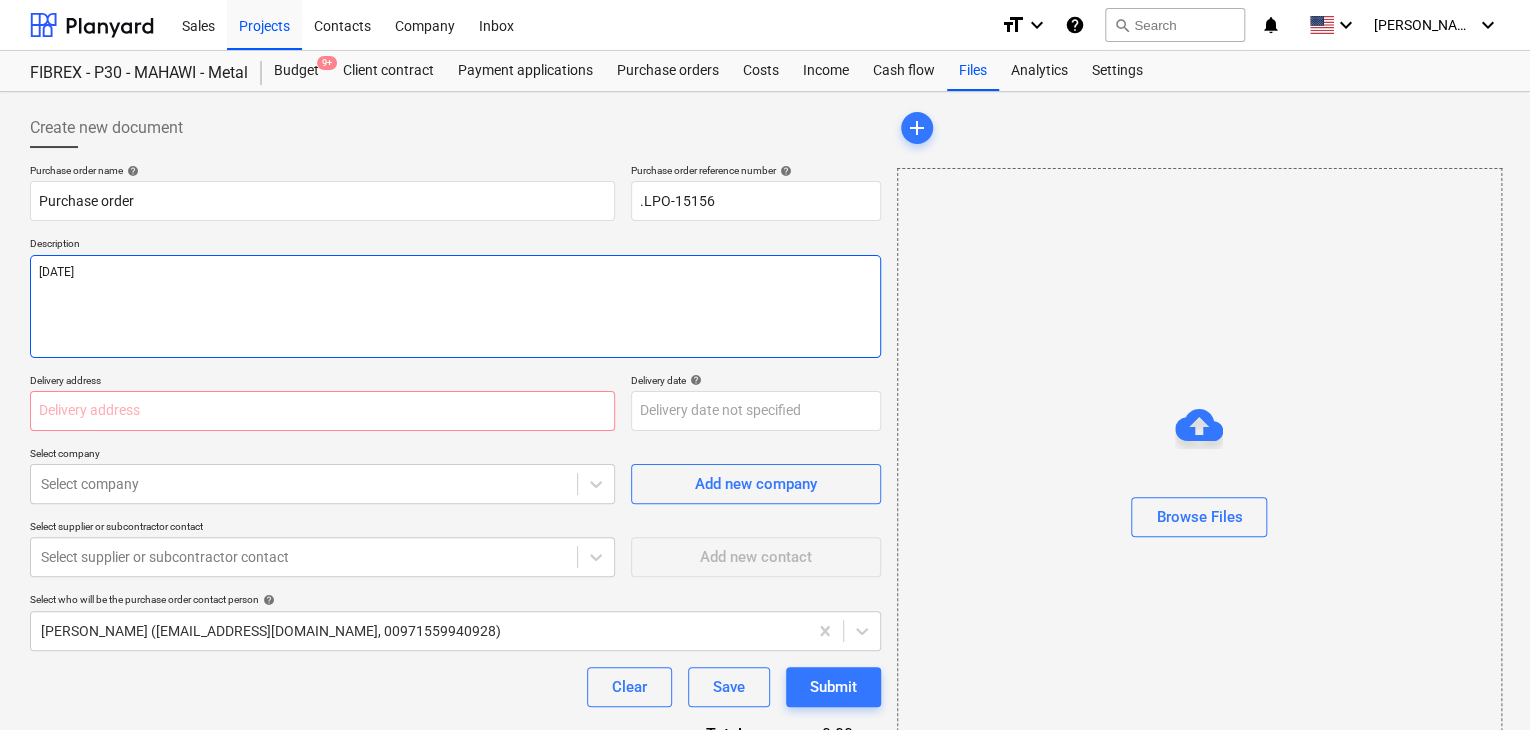 type on "x" 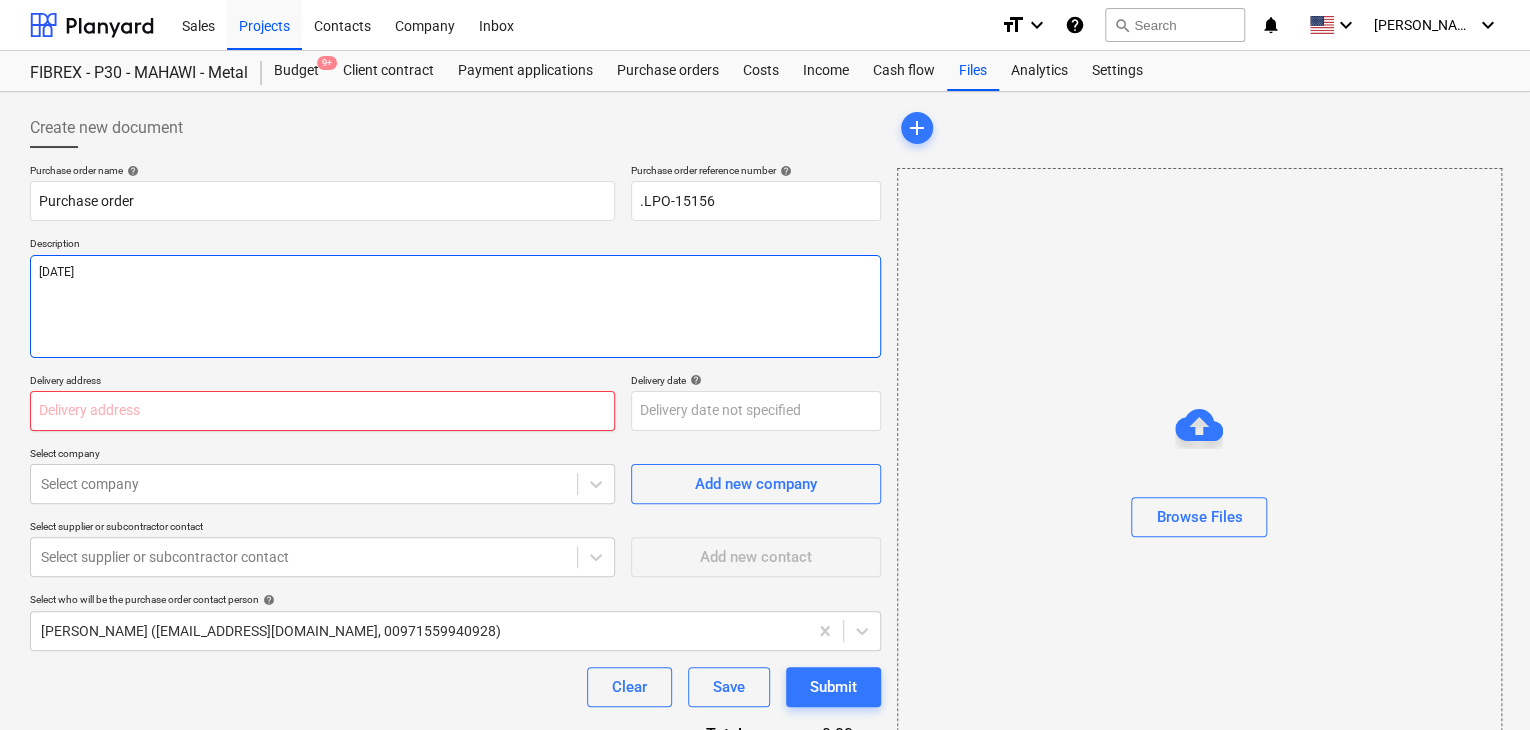 type on "[DATE]" 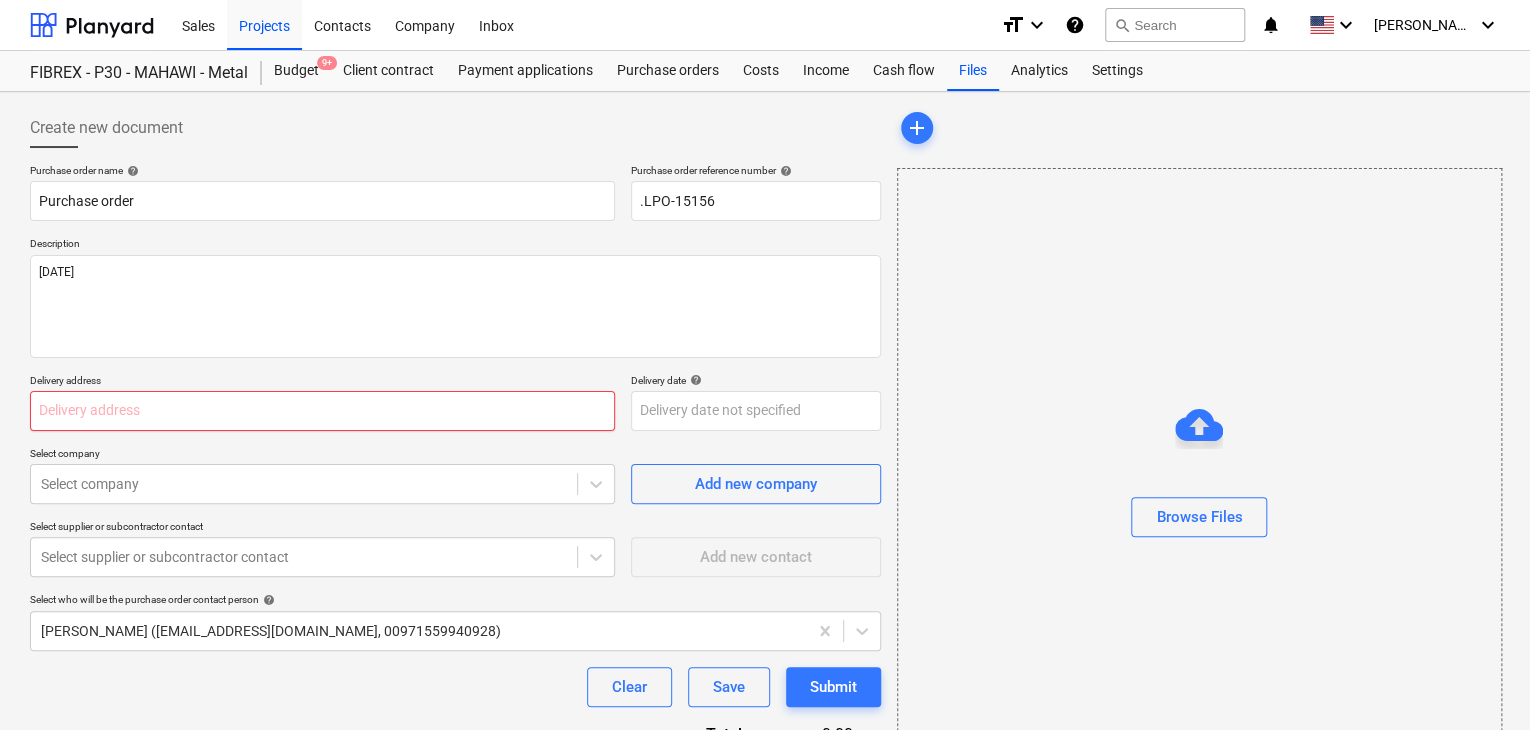 click at bounding box center (322, 411) 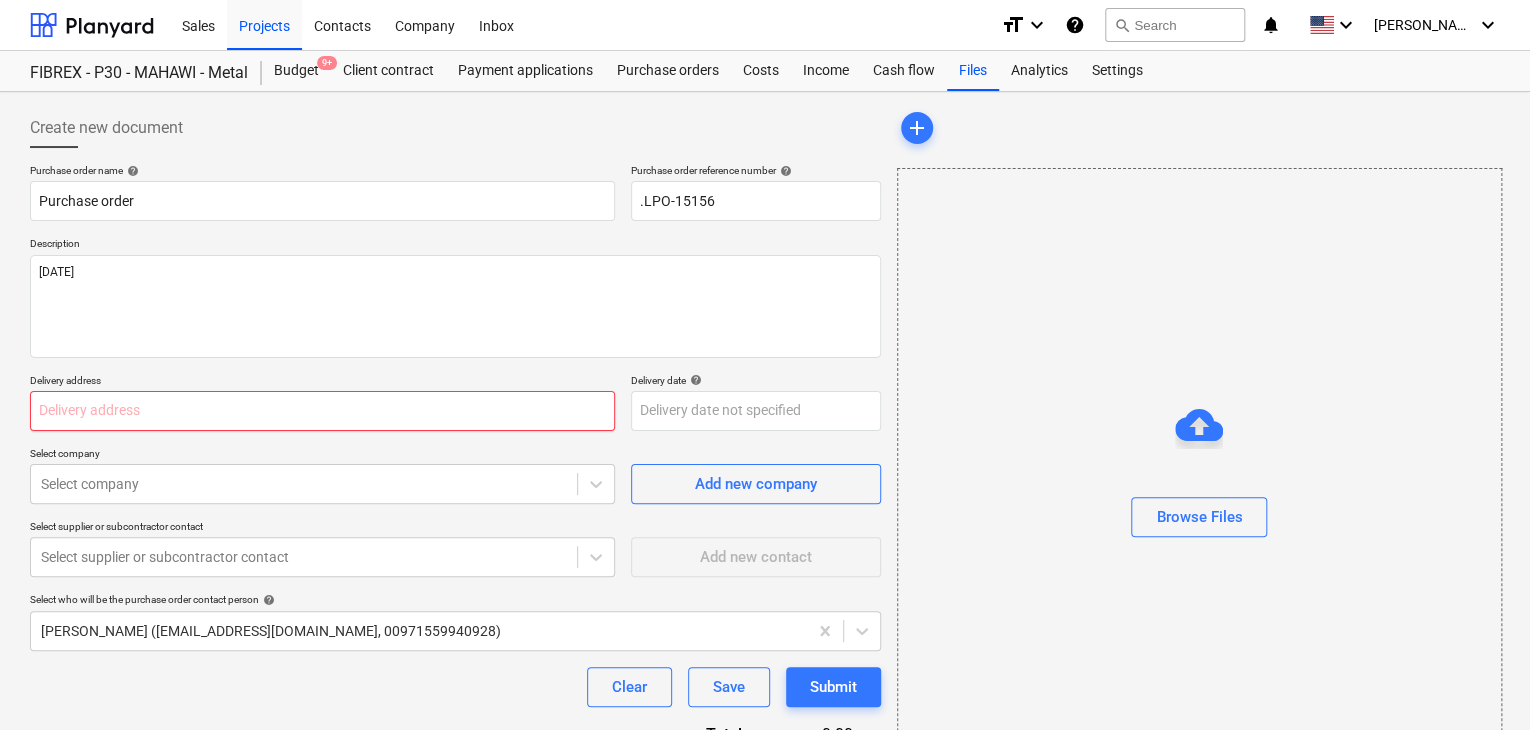 type on "x" 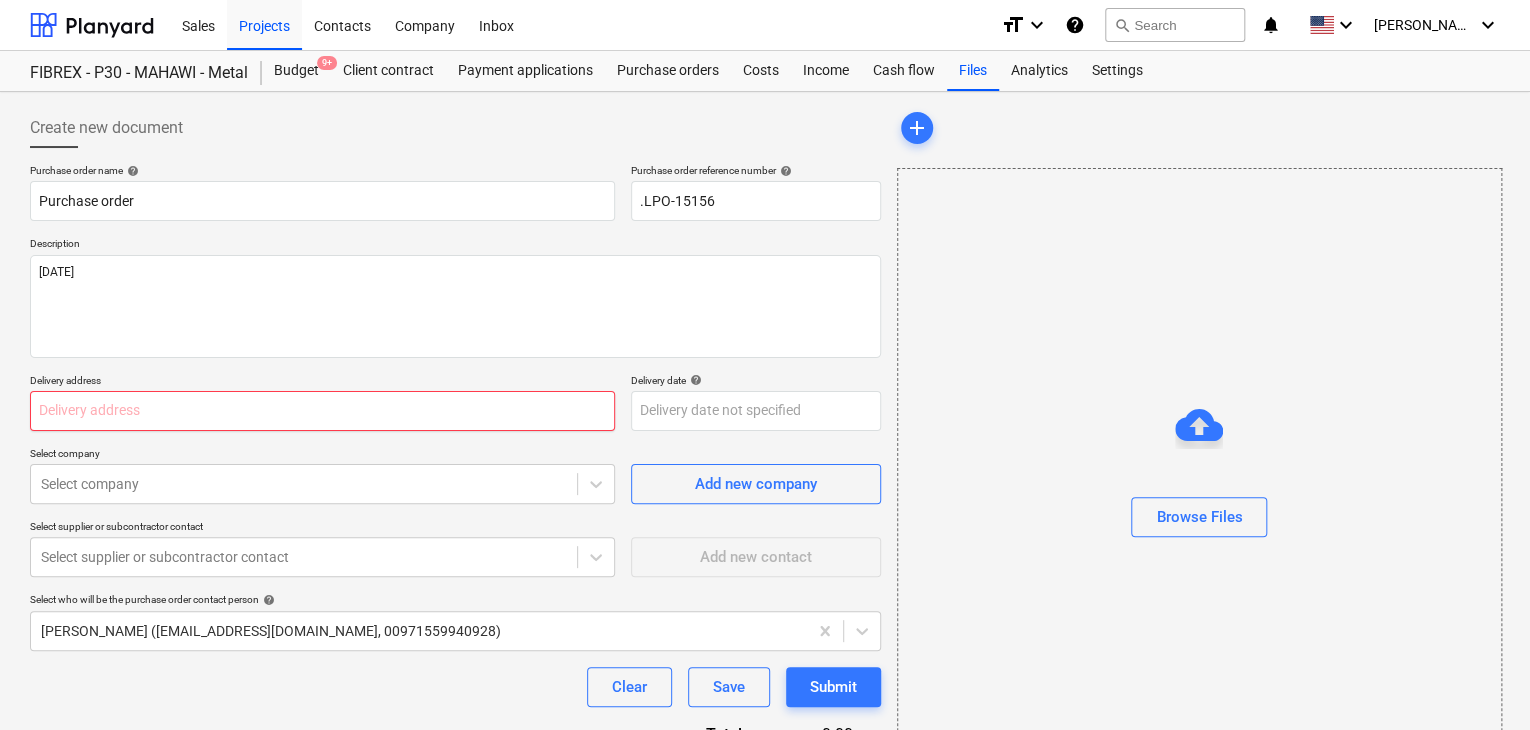 type on "L" 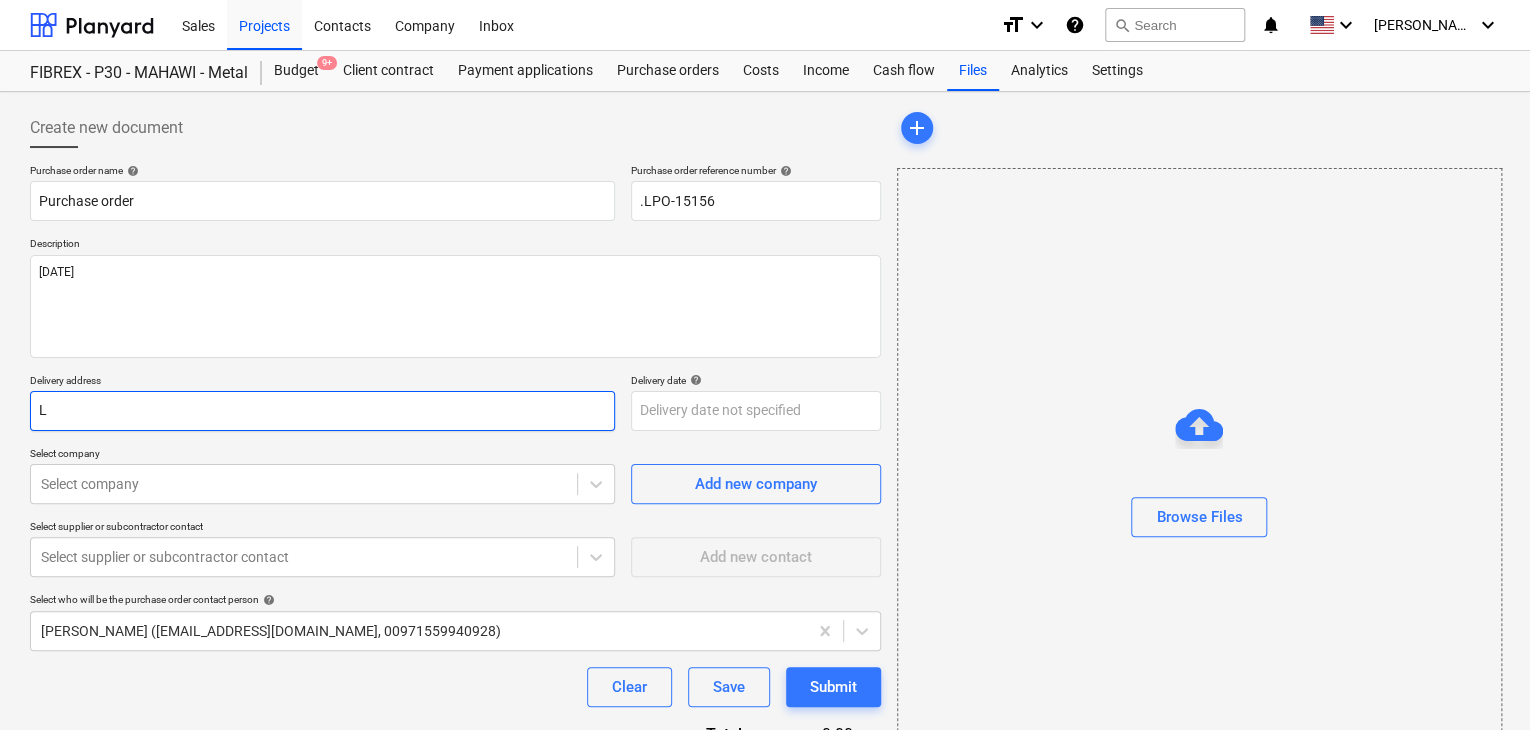 type on "x" 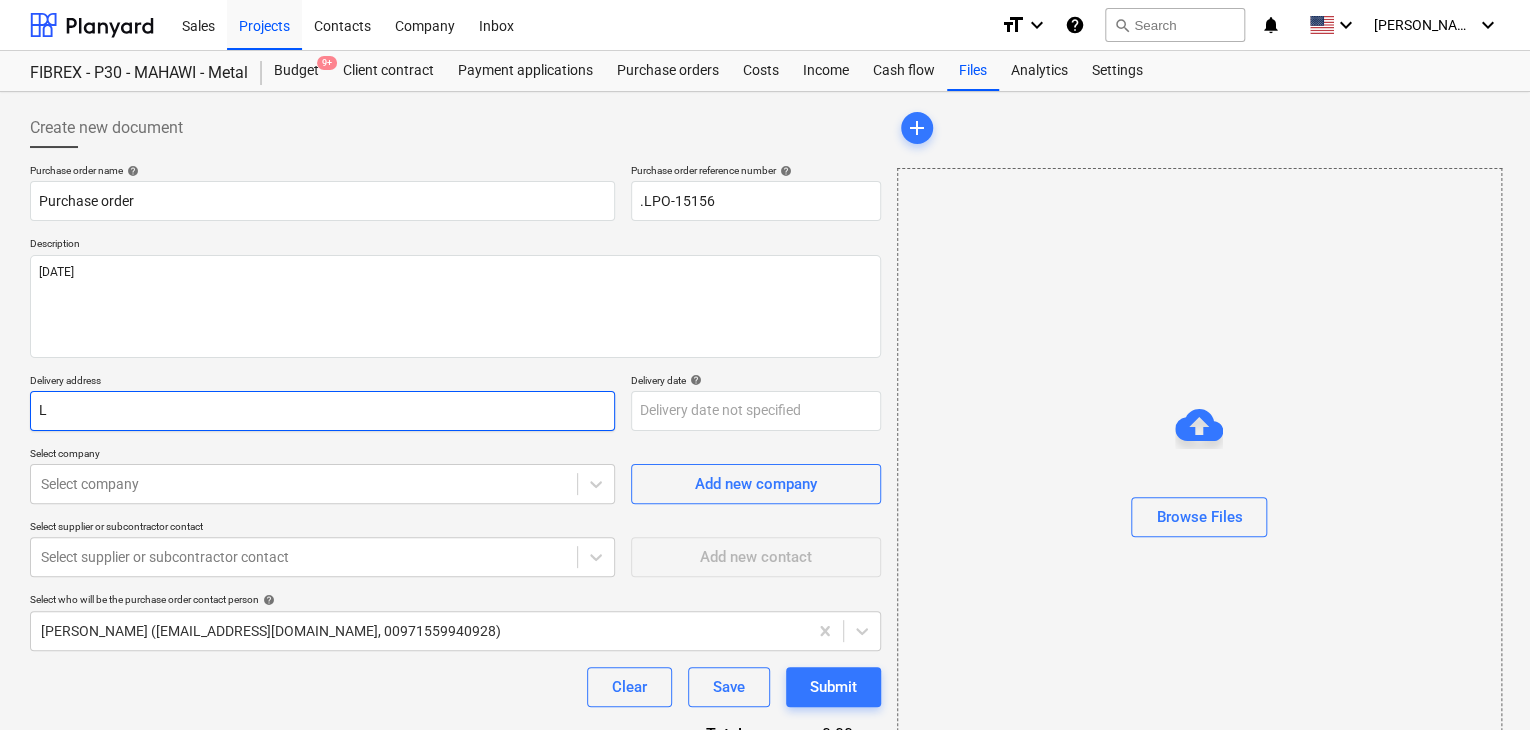 type on "LU" 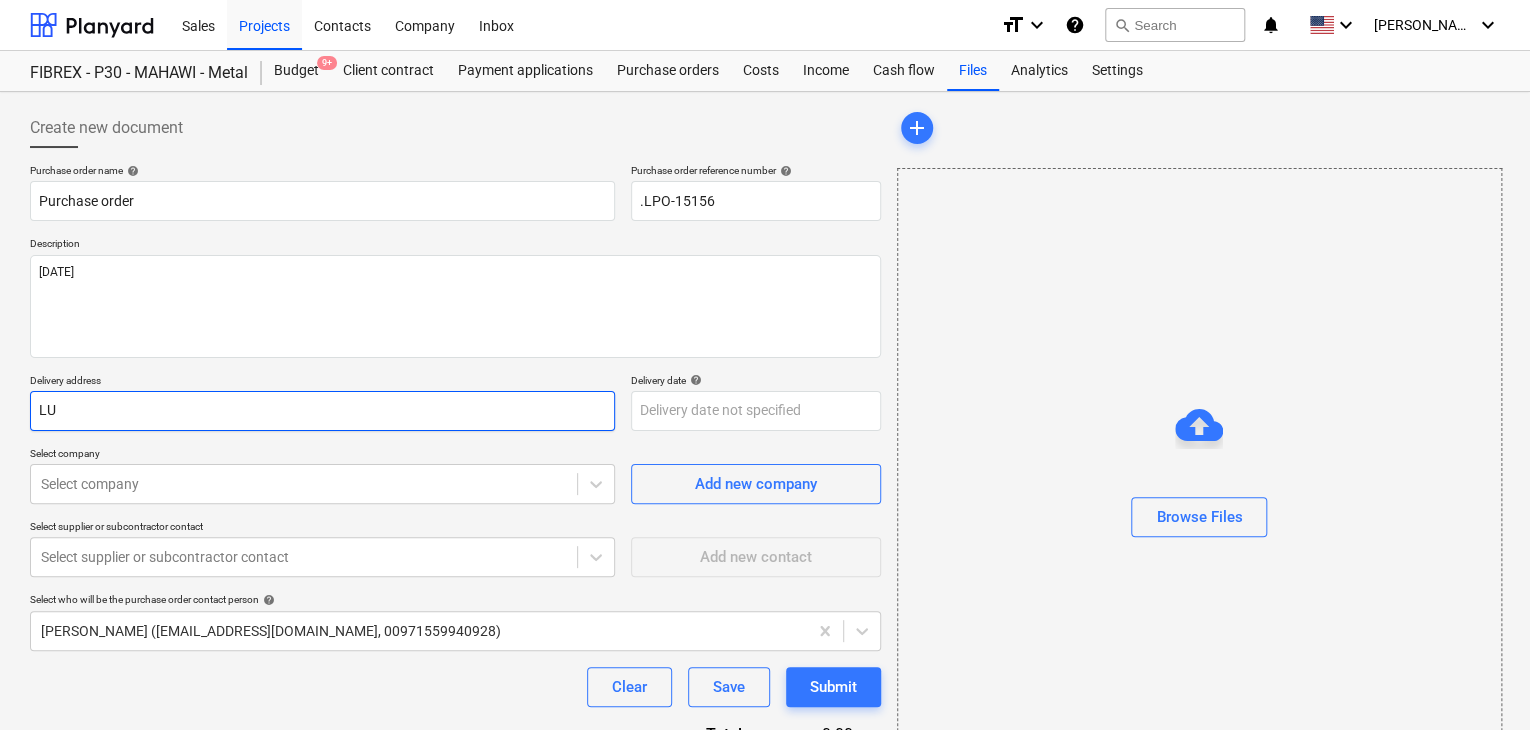 type on "x" 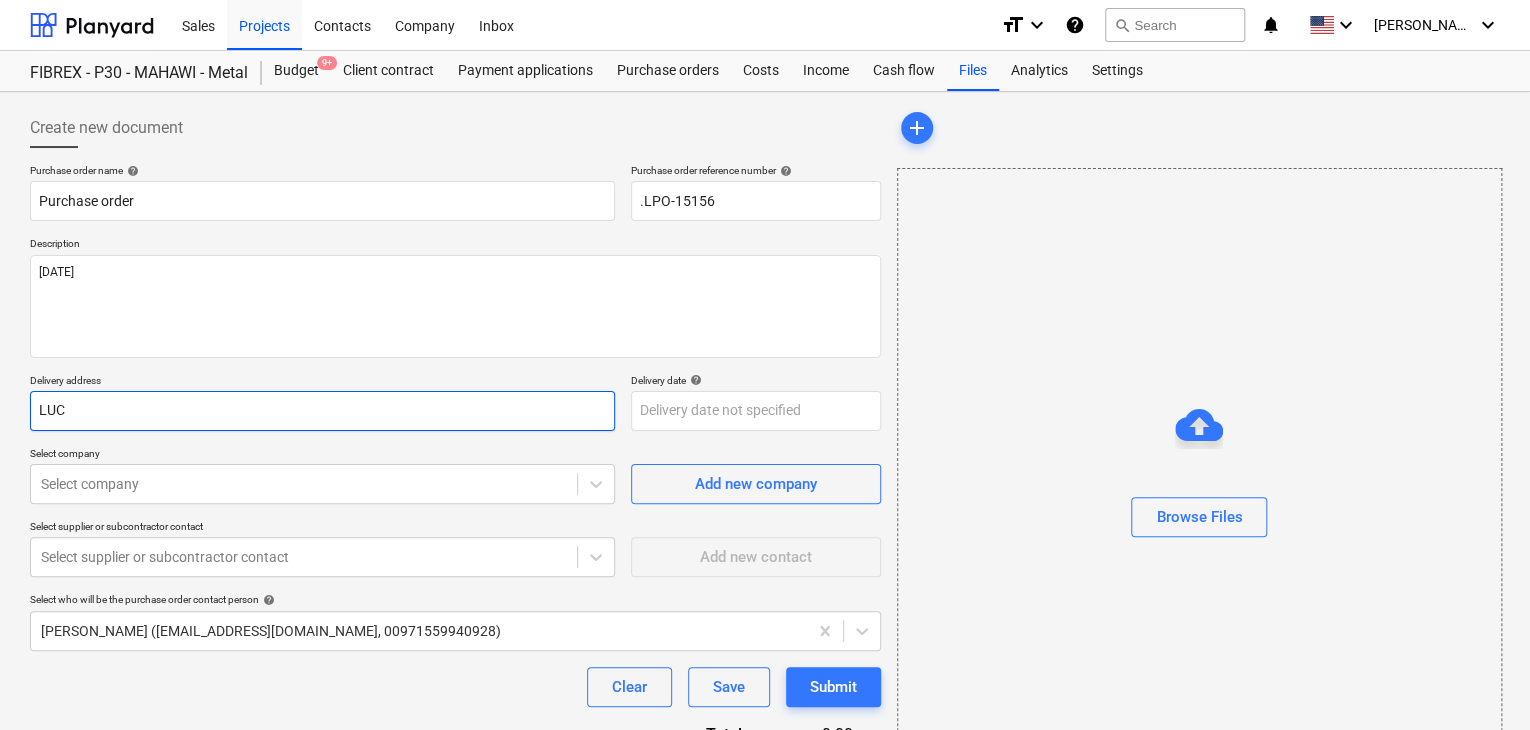 type on "x" 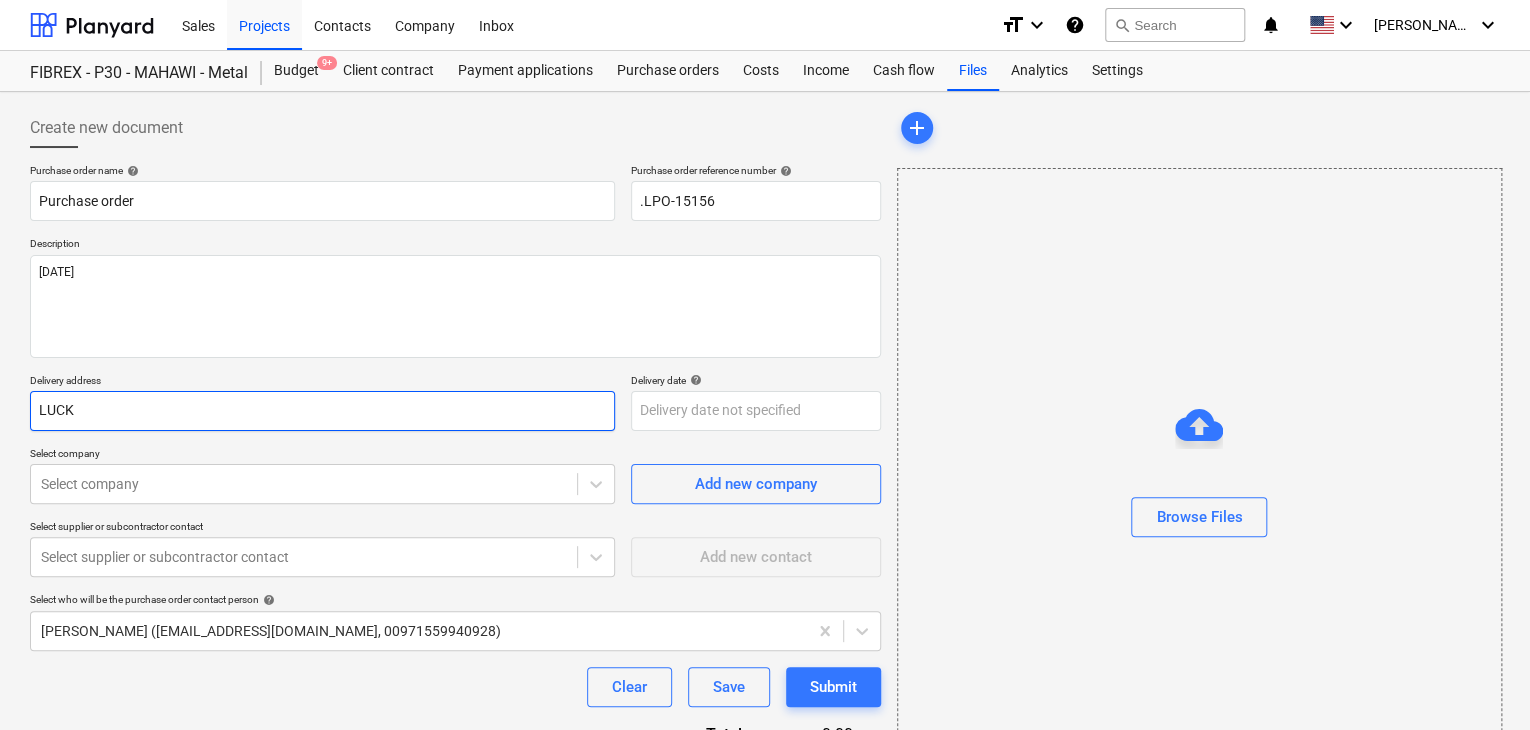 type on "x" 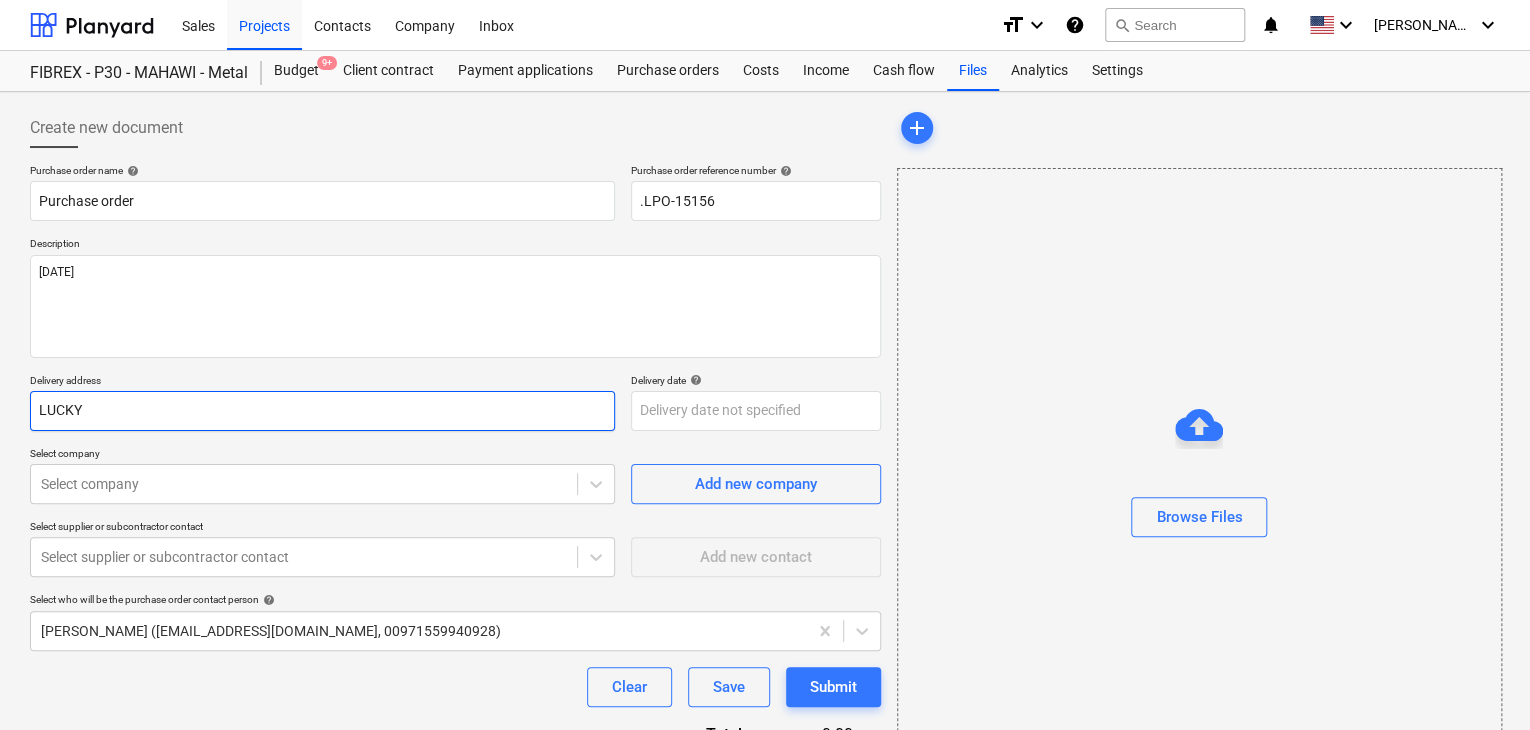 type on "x" 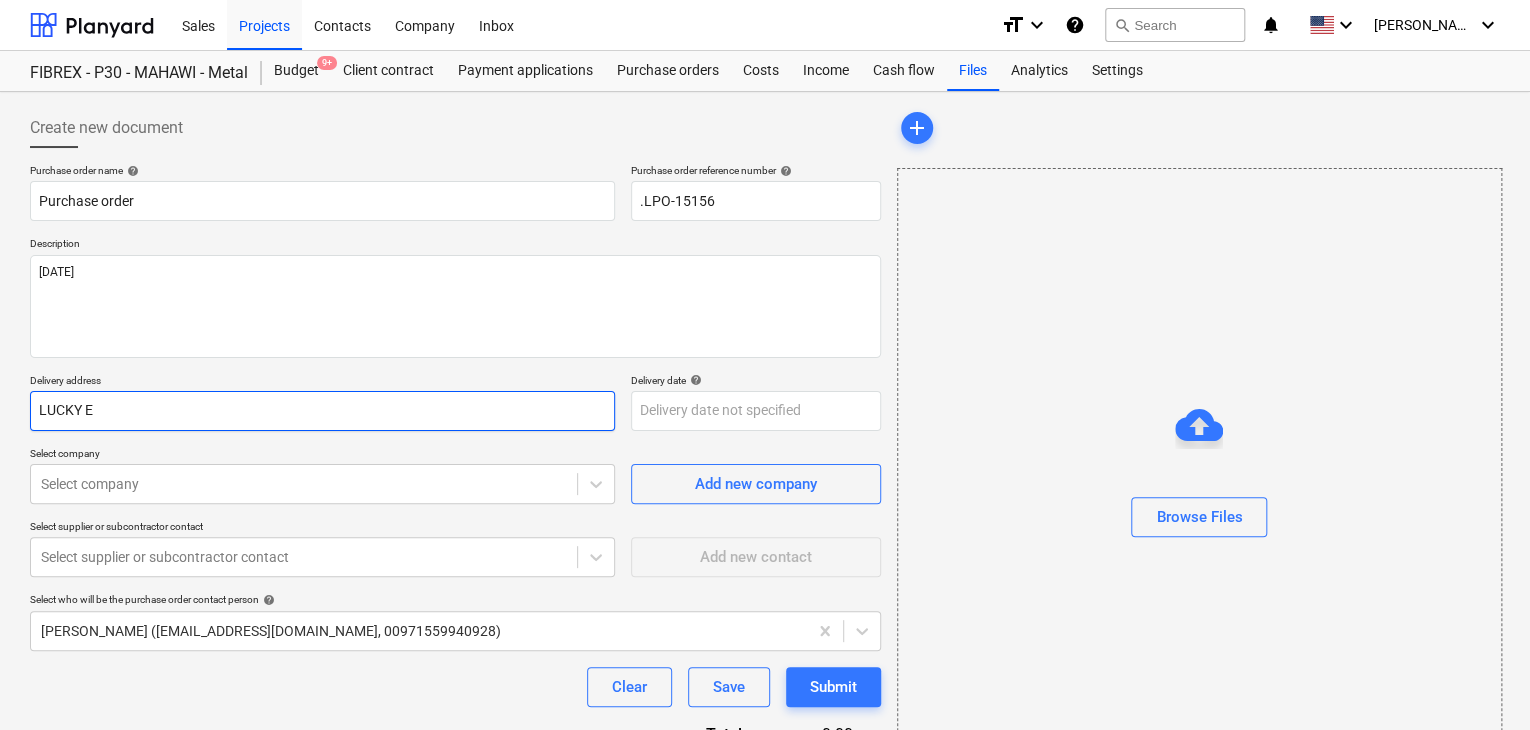 type on "x" 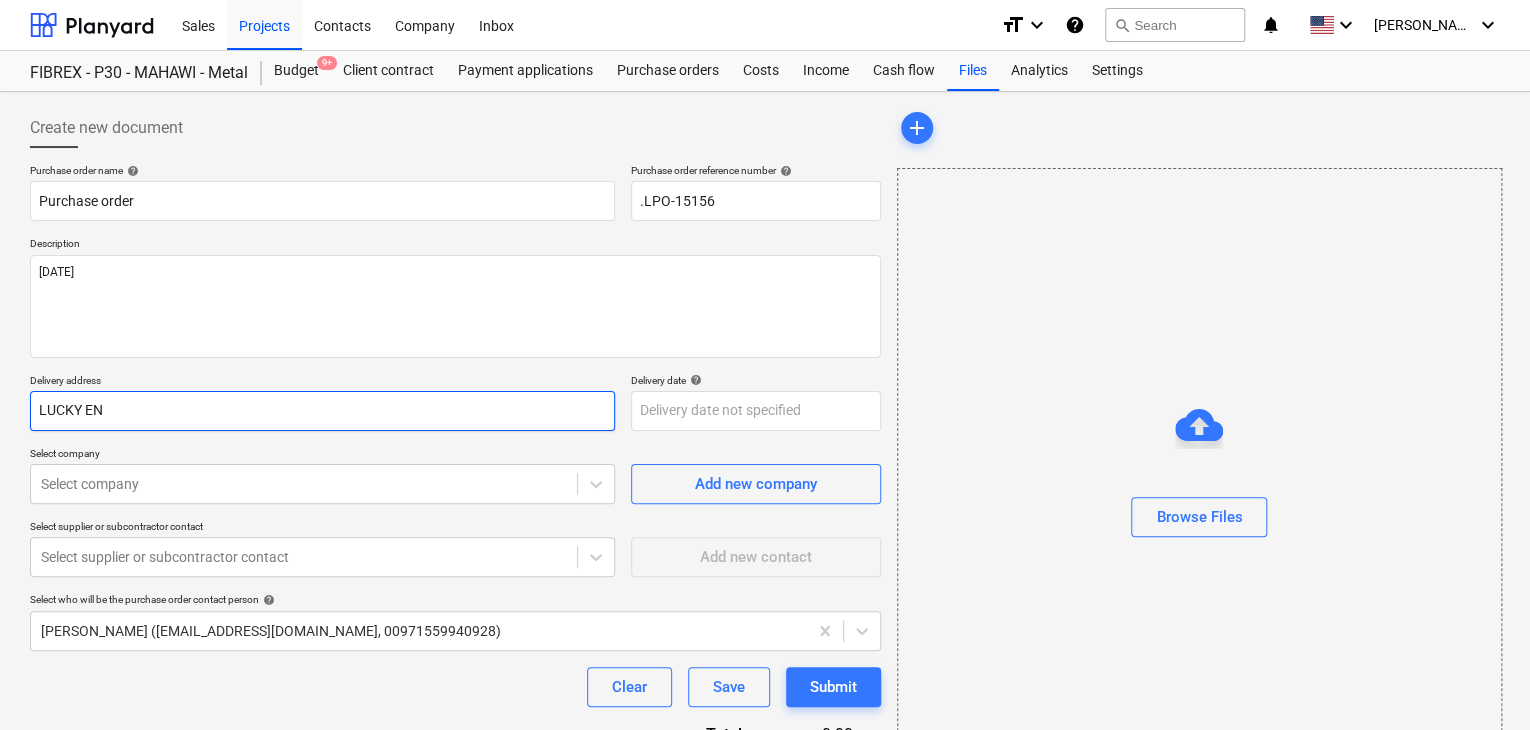 type on "x" 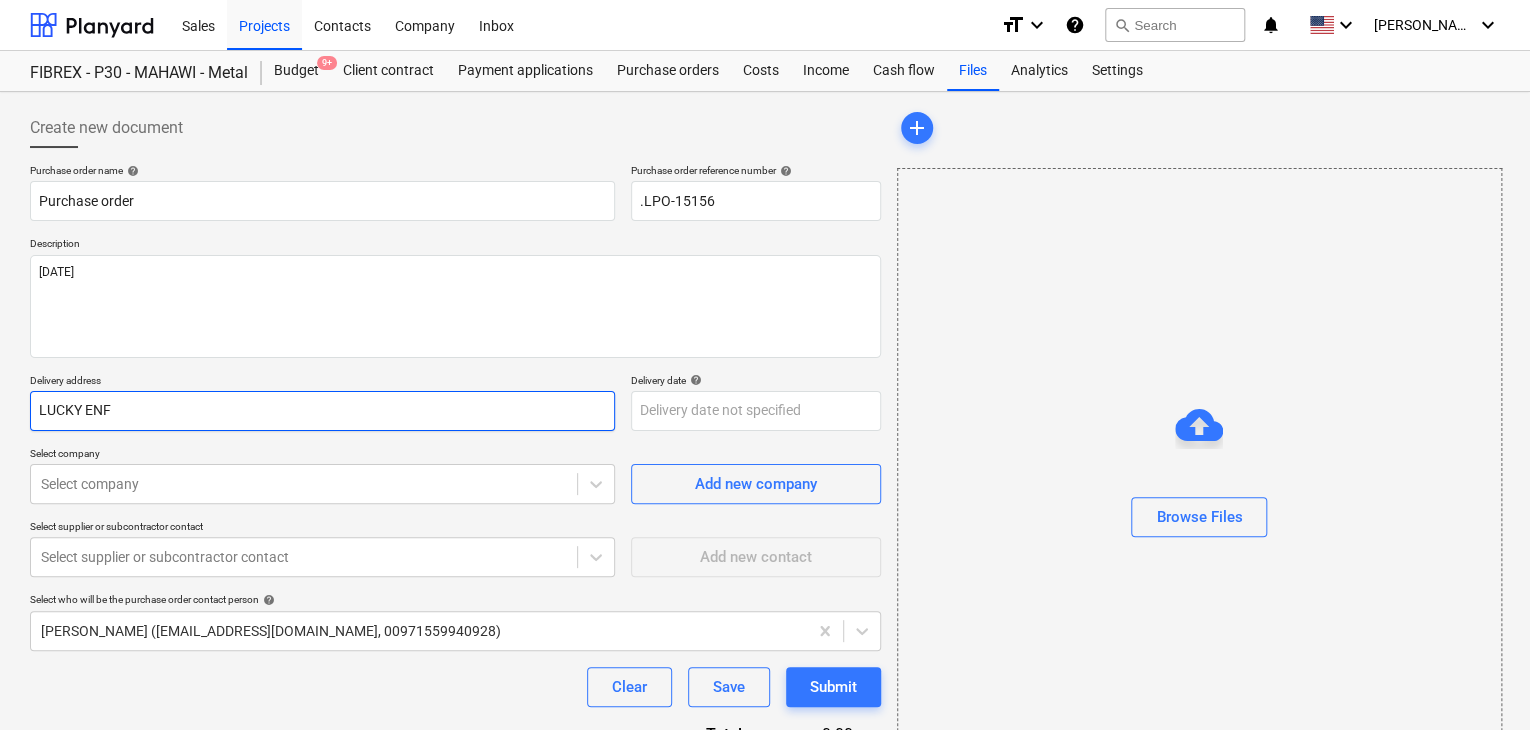 type on "x" 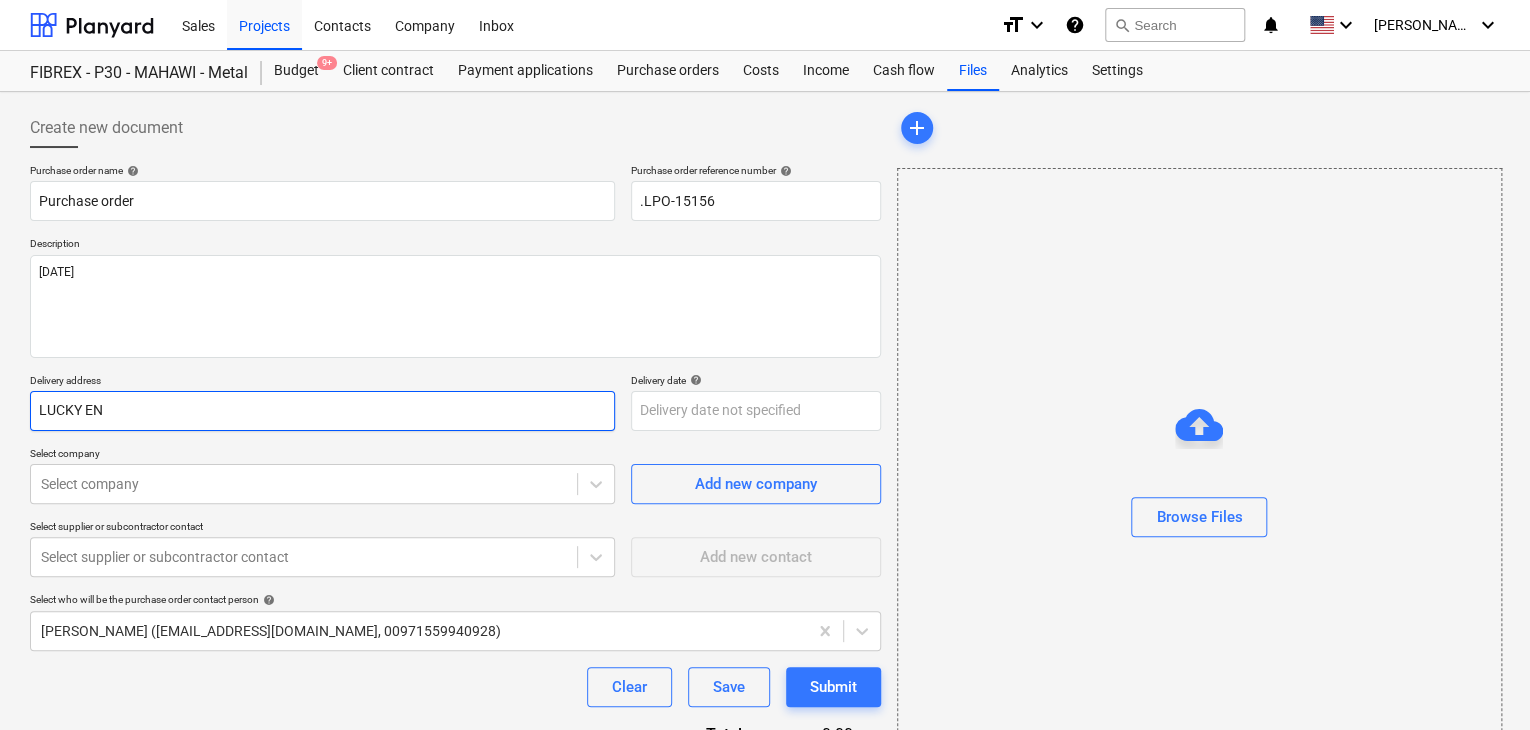 type on "LUCKY EN" 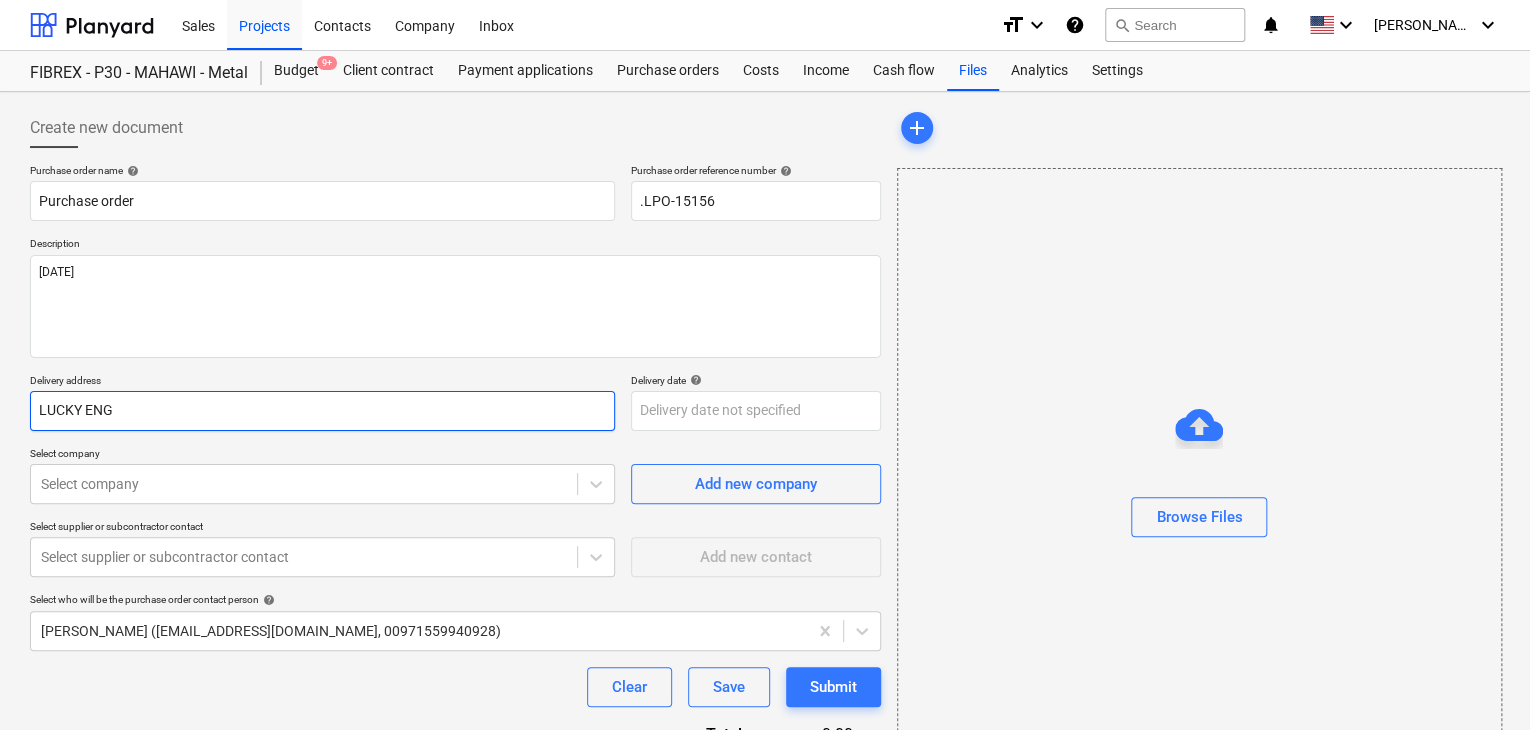 type on "x" 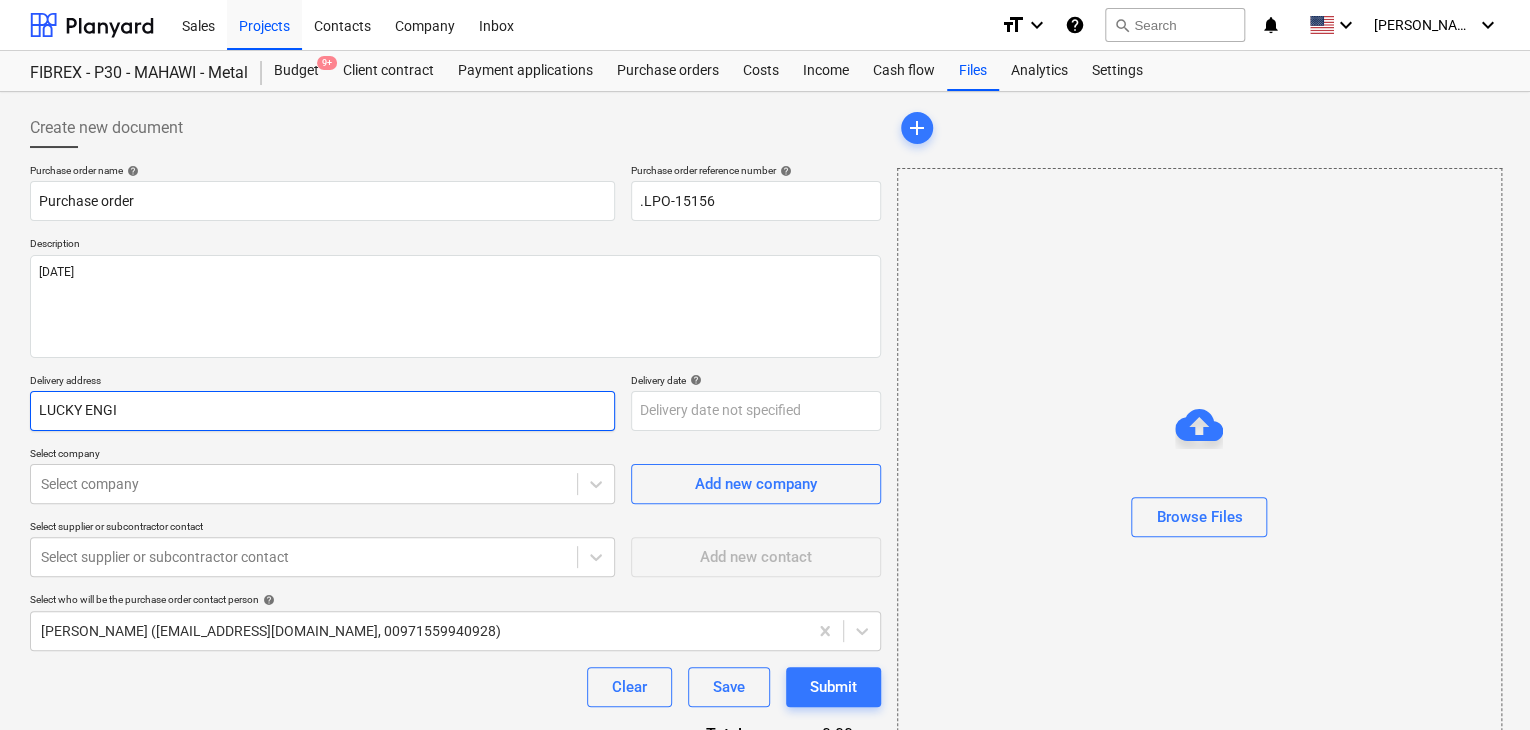 type on "x" 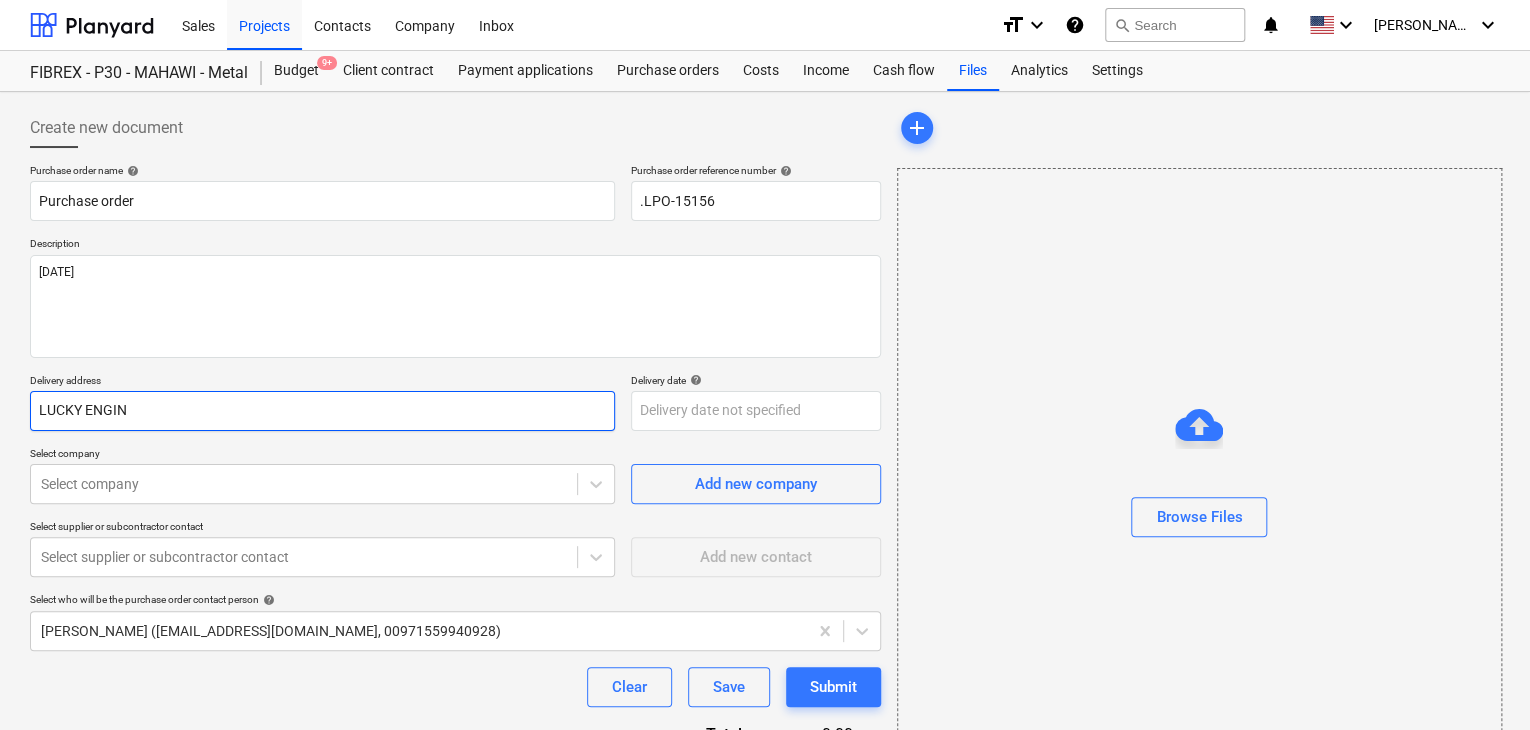 type on "x" 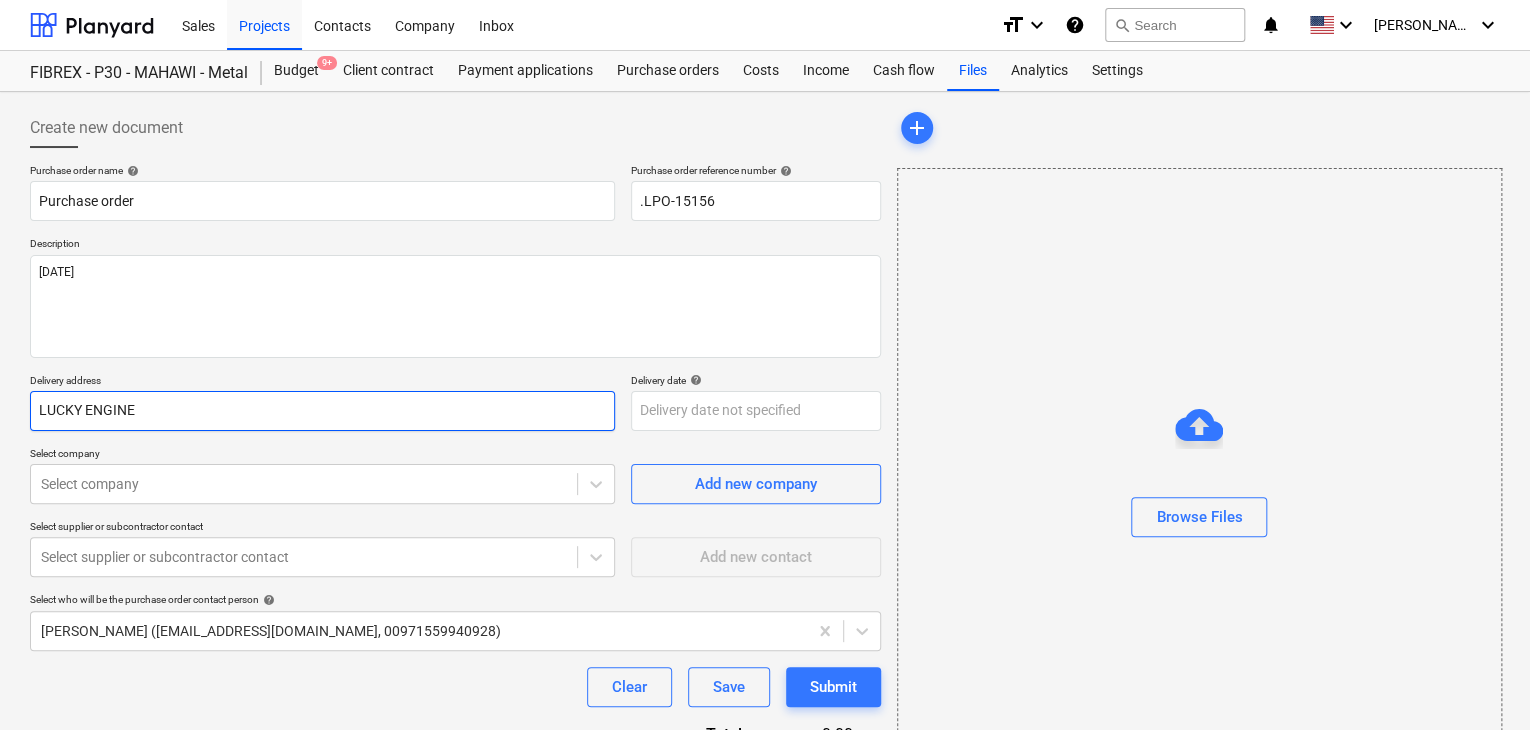 type on "x" 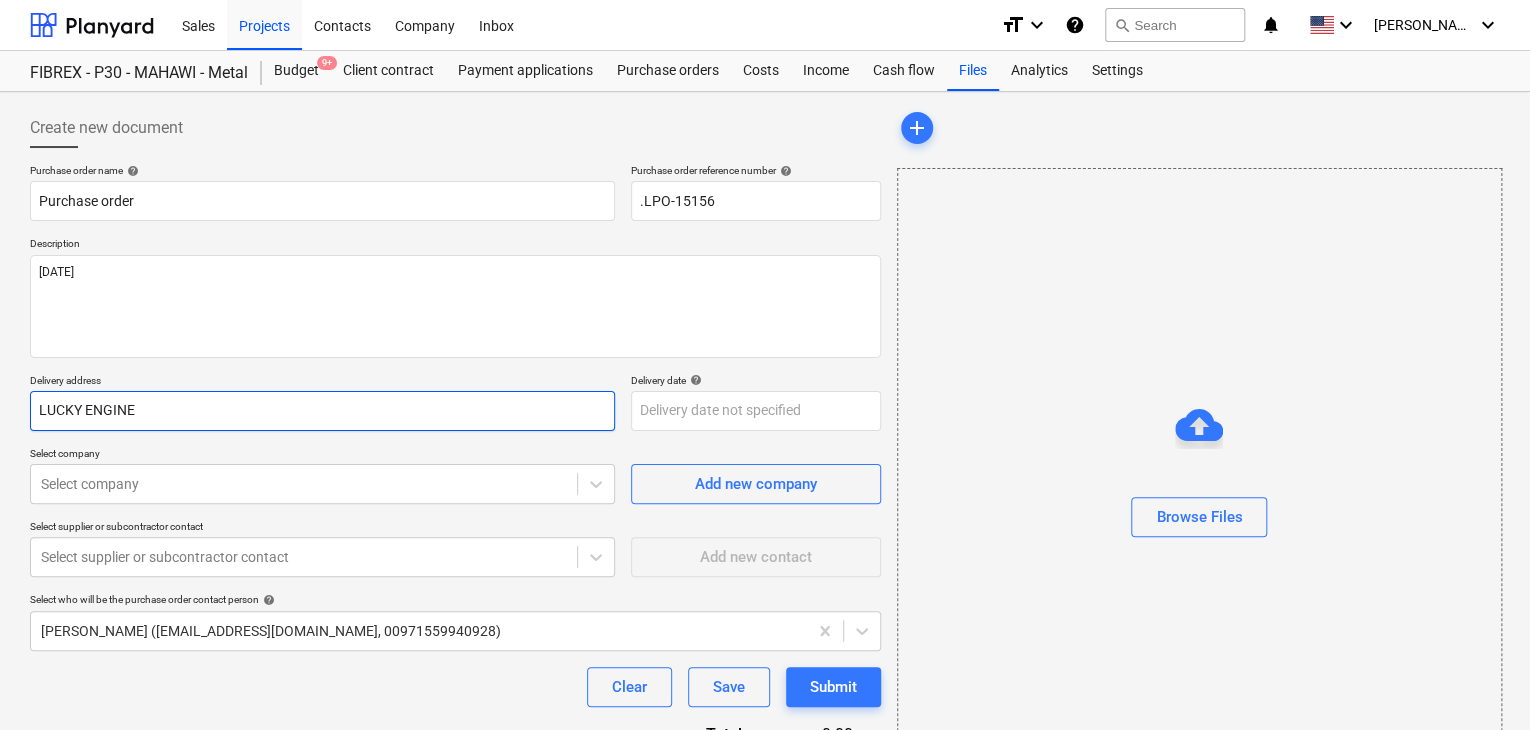 type on "LUCKY ENGINEE" 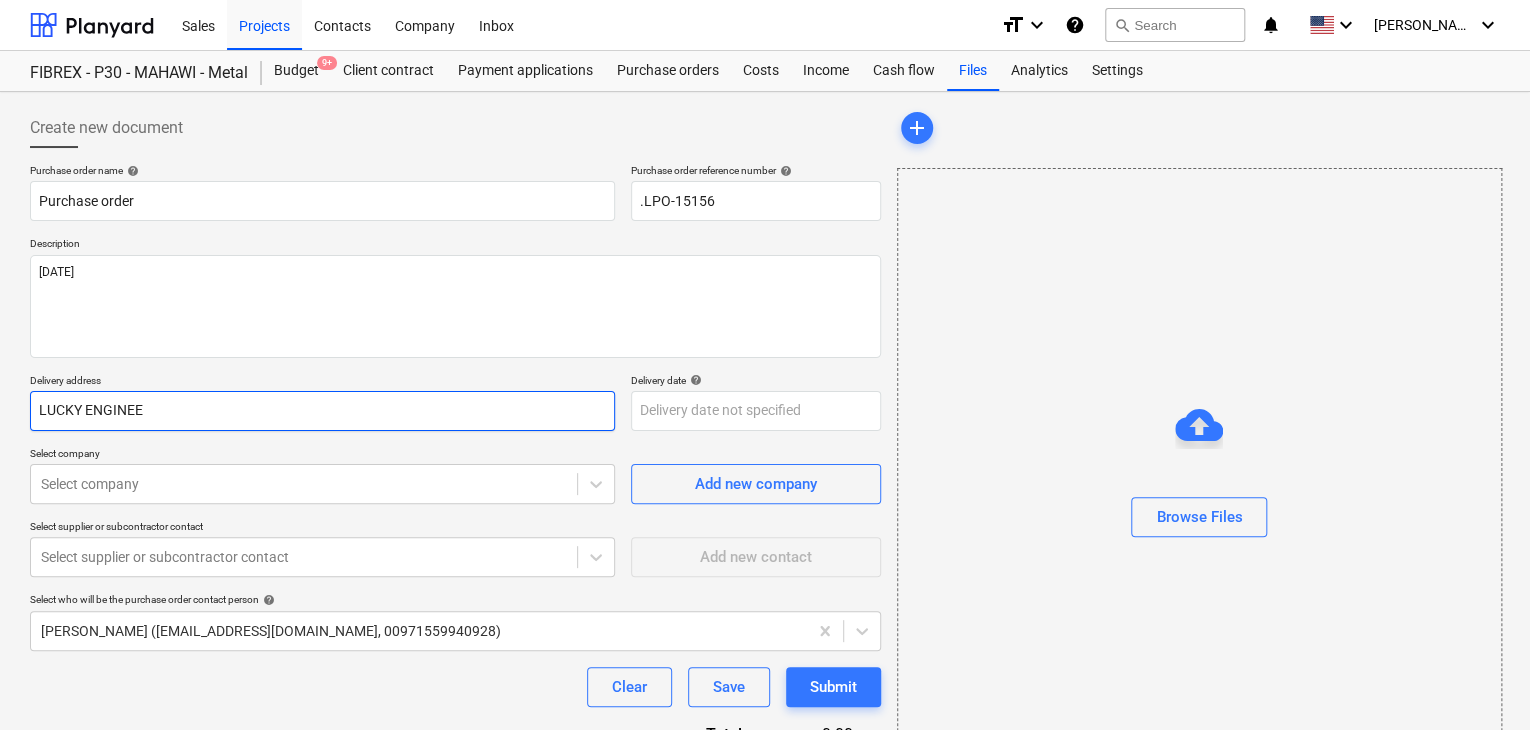 type on "x" 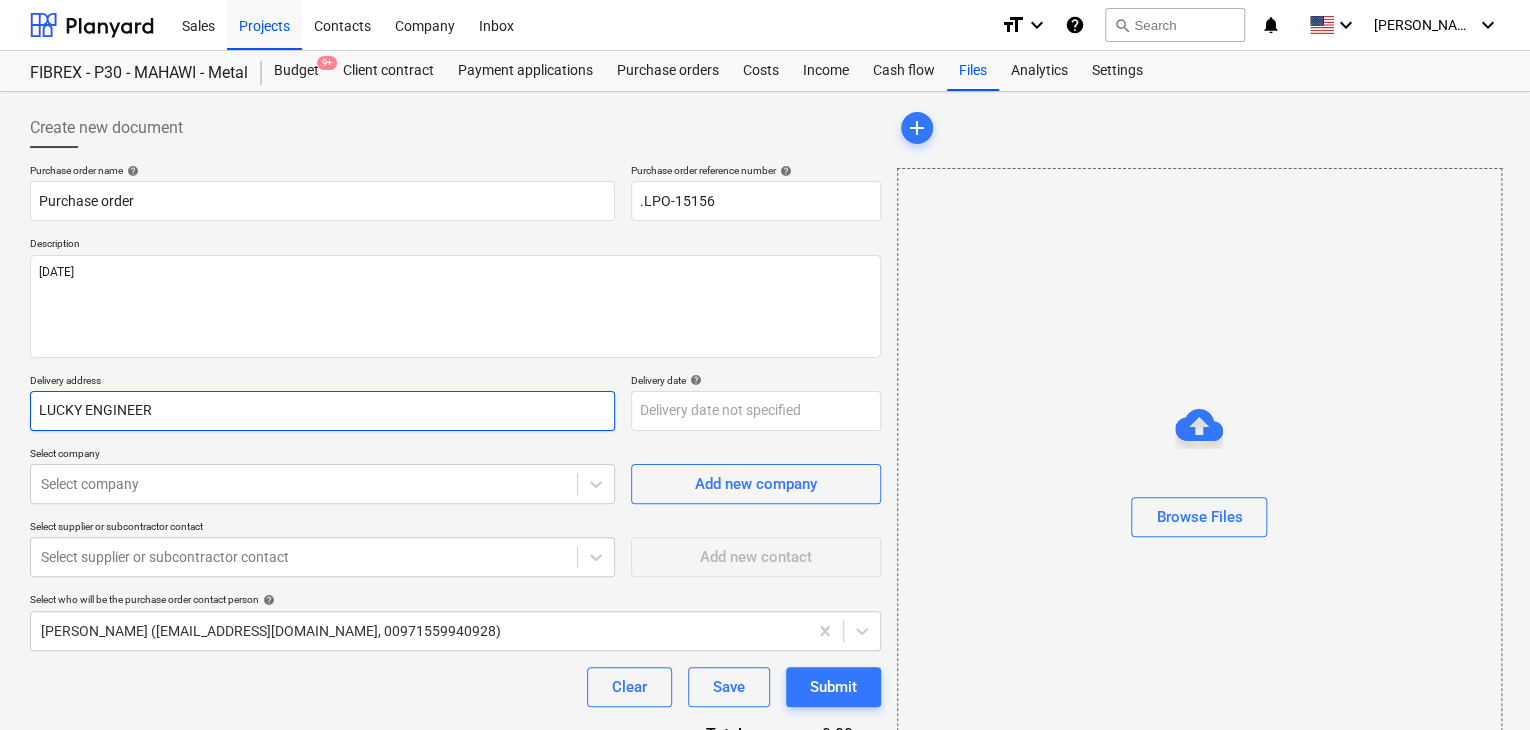 type on "x" 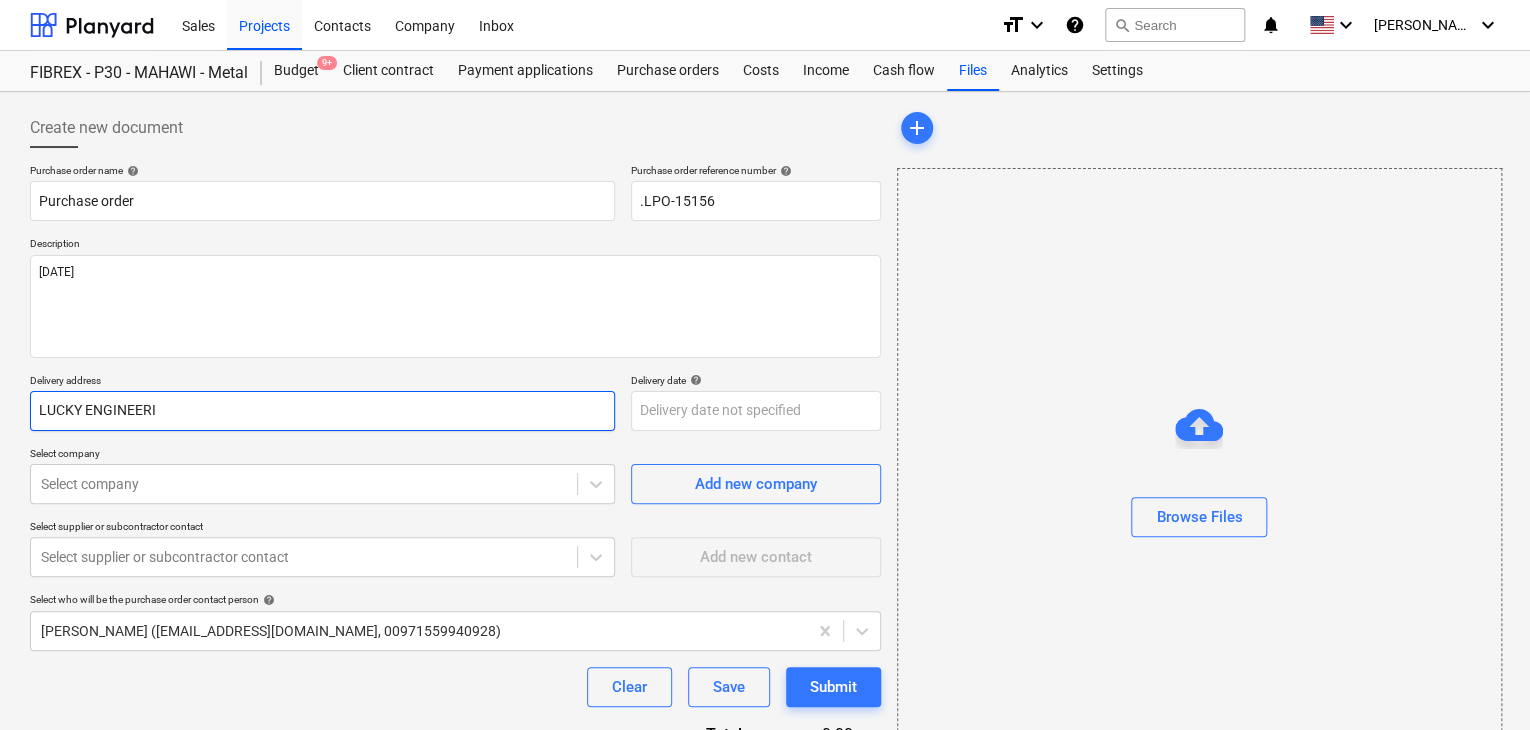 type on "x" 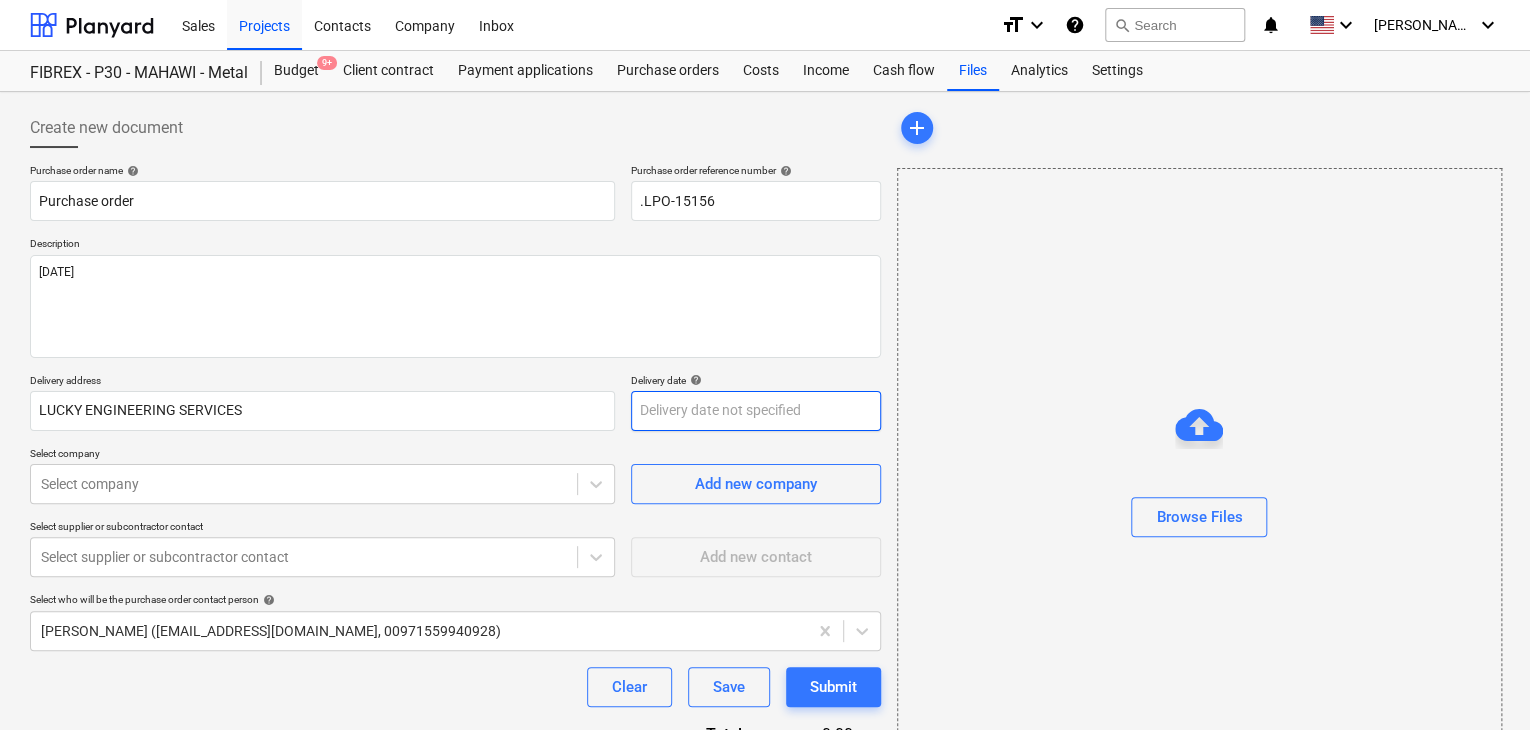 click on "Sales Projects Contacts Company Inbox format_size keyboard_arrow_down help search Search notifications 0 keyboard_arrow_down [PERSON_NAME] keyboard_arrow_down FIBREX - P30 - MAHAWI - Metal Budget 9+ Client contract Payment applications Purchase orders Costs Income Cash flow Files Analytics Settings Create new document Purchase order name help Purchase order Purchase order reference number help .LPO-15156 Description [DATE] Delivery address LUCKY ENGINEERING SERVICES Delivery date help Press the down arrow key to interact with the calendar and
select a date. Press the question mark key to get the keyboard shortcuts for changing dates. Select company Select company Add new company Select supplier or subcontractor contact Select supplier or subcontractor contact Add new contact Select who will be the purchase order contact person help [PERSON_NAME] ([EMAIL_ADDRESS][DOMAIN_NAME], 00971559940928) Clear Save Submit Total 0.00د.إ.‏ Select line-items to add help Search or select a line-item Select in bulk add" at bounding box center [765, 365] 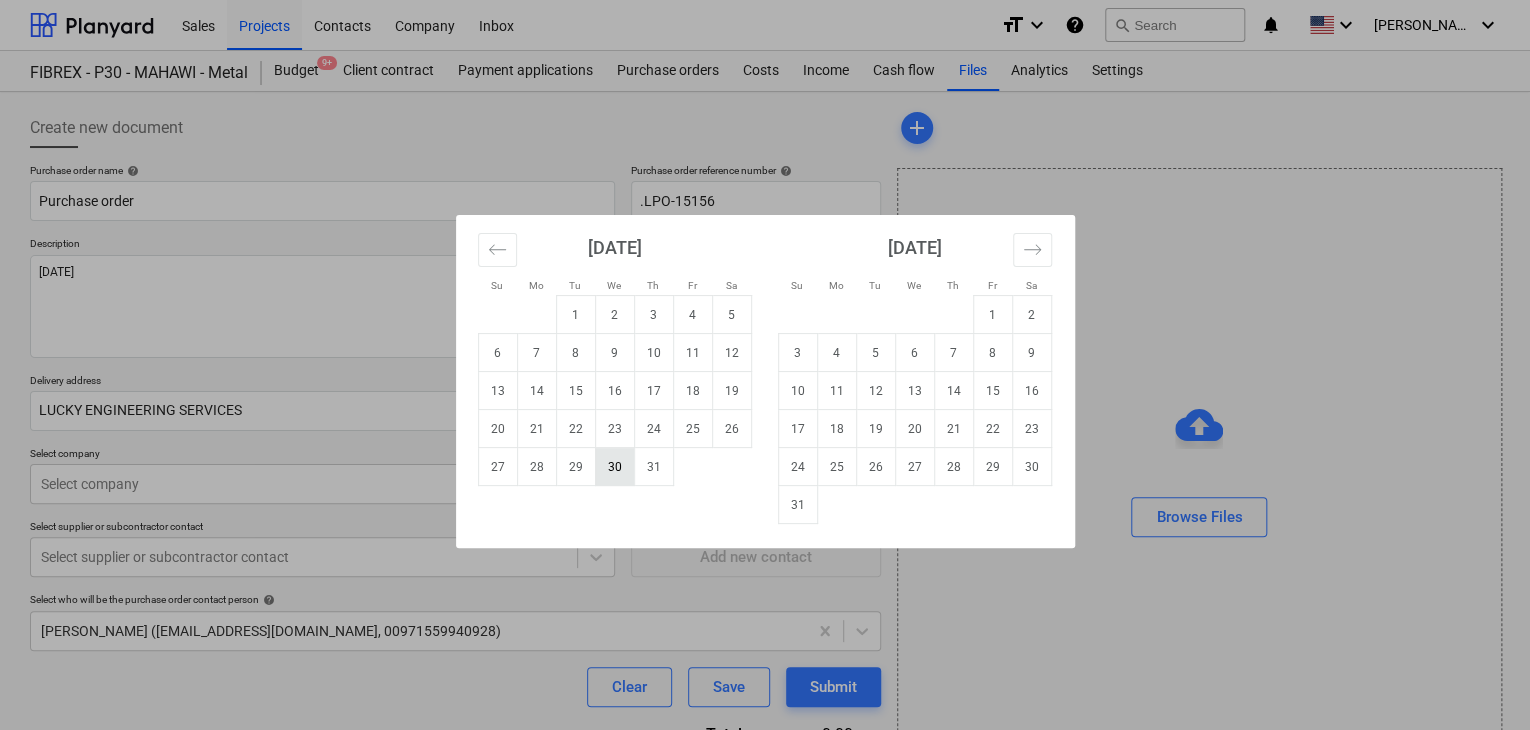 click on "30" at bounding box center (614, 467) 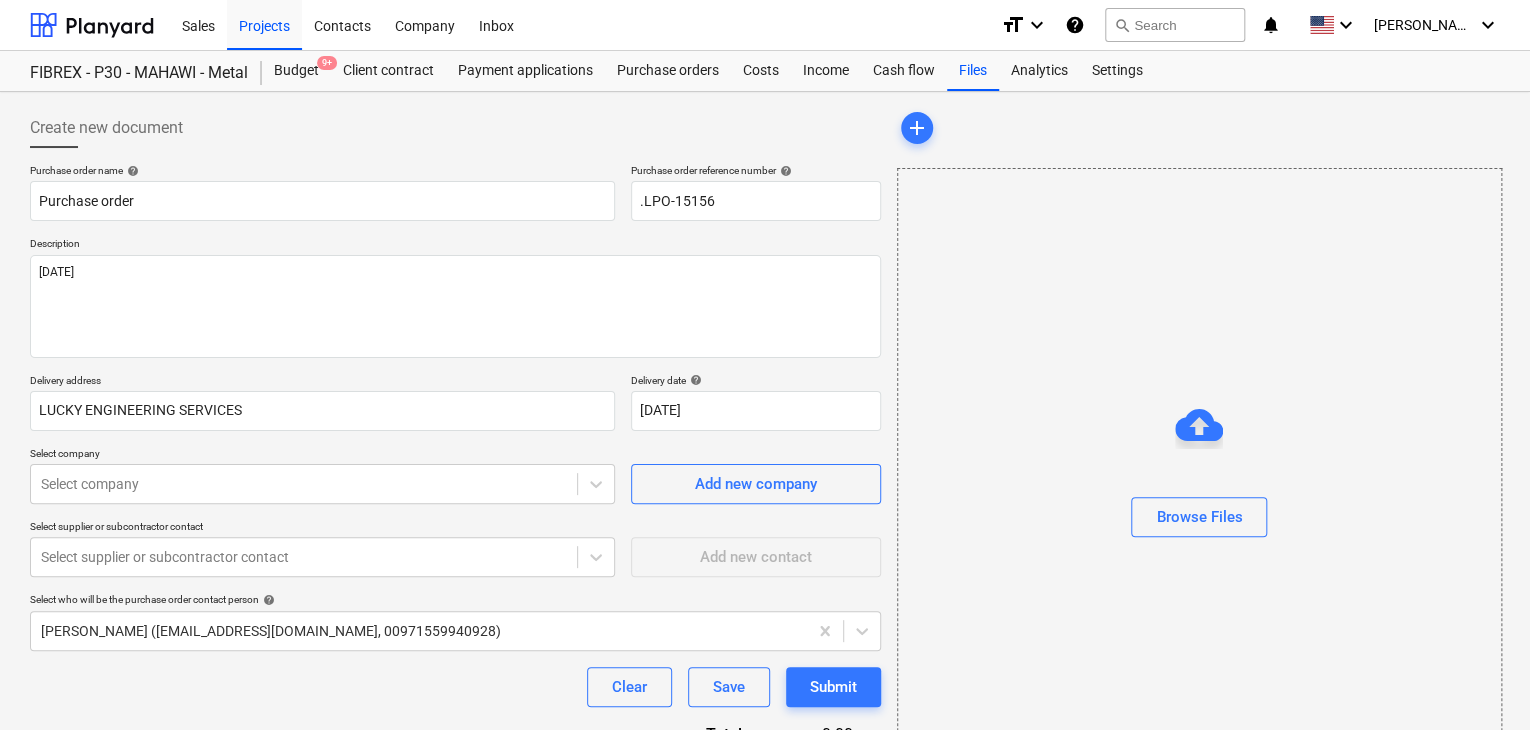 click on "Select company" at bounding box center [322, 455] 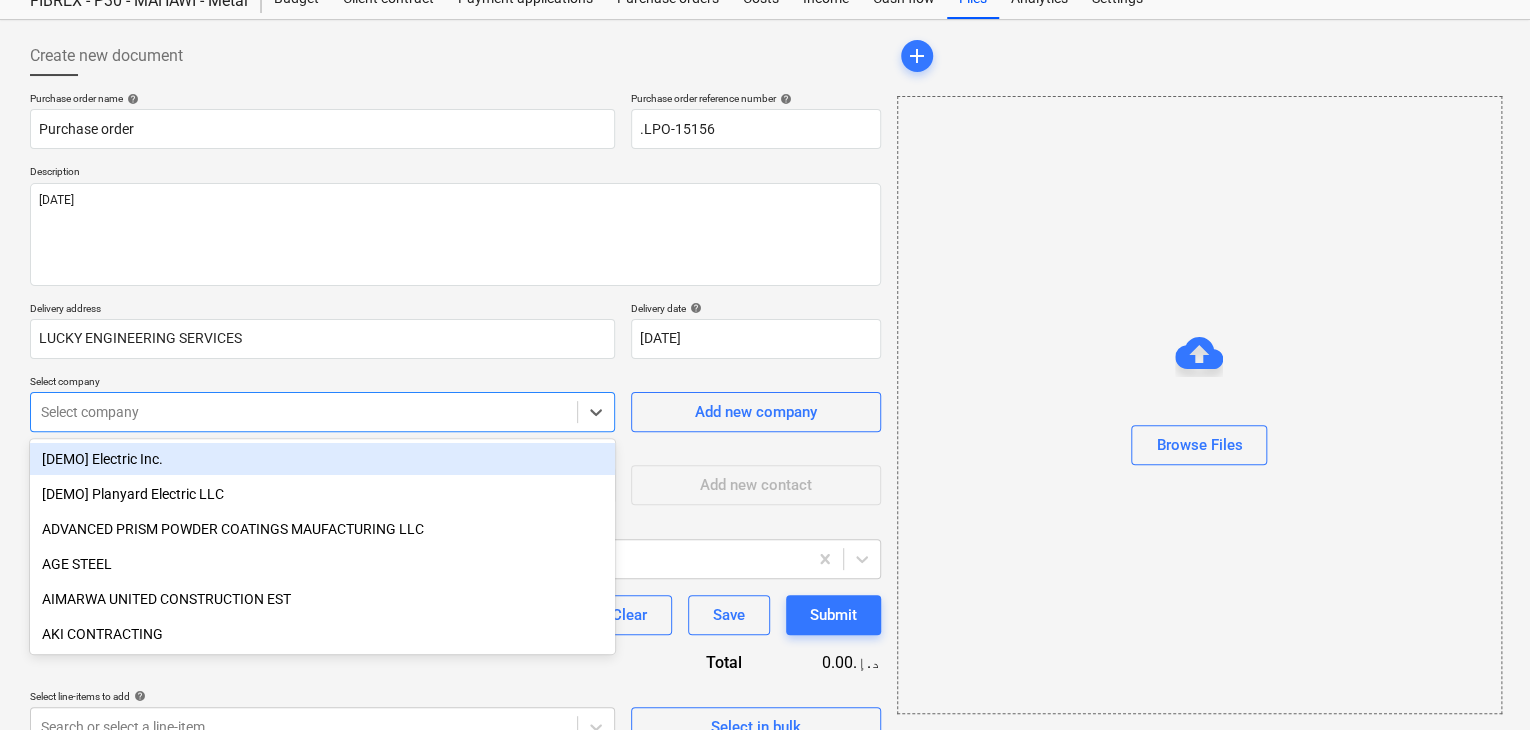 click on "Sales Projects Contacts Company Inbox format_size keyboard_arrow_down help search Search notifications 0 keyboard_arrow_down [PERSON_NAME] keyboard_arrow_down FIBREX - P30 - MAHAWI - Metal Budget 9+ Client contract Payment applications Purchase orders Costs Income Cash flow Files Analytics Settings Create new document Purchase order name help Purchase order Purchase order reference number help .LPO-15156 Description [DATE] Delivery address LUCKY ENGINEERING SERVICES Delivery date help [DATE] [DATE] Press the down arrow key to interact with the calendar and
select a date. Press the question mark key to get the keyboard shortcuts for changing dates. Select company option [DEMO] Electric Inc.   focused, 1 of 203. 203 results available. Use Up and Down to choose options, press Enter to select the currently focused option, press Escape to exit the menu, press Tab to select the option and exit the menu. Select company Add new company Select supplier or subcontractor contact Add new contact help add" at bounding box center [765, 293] 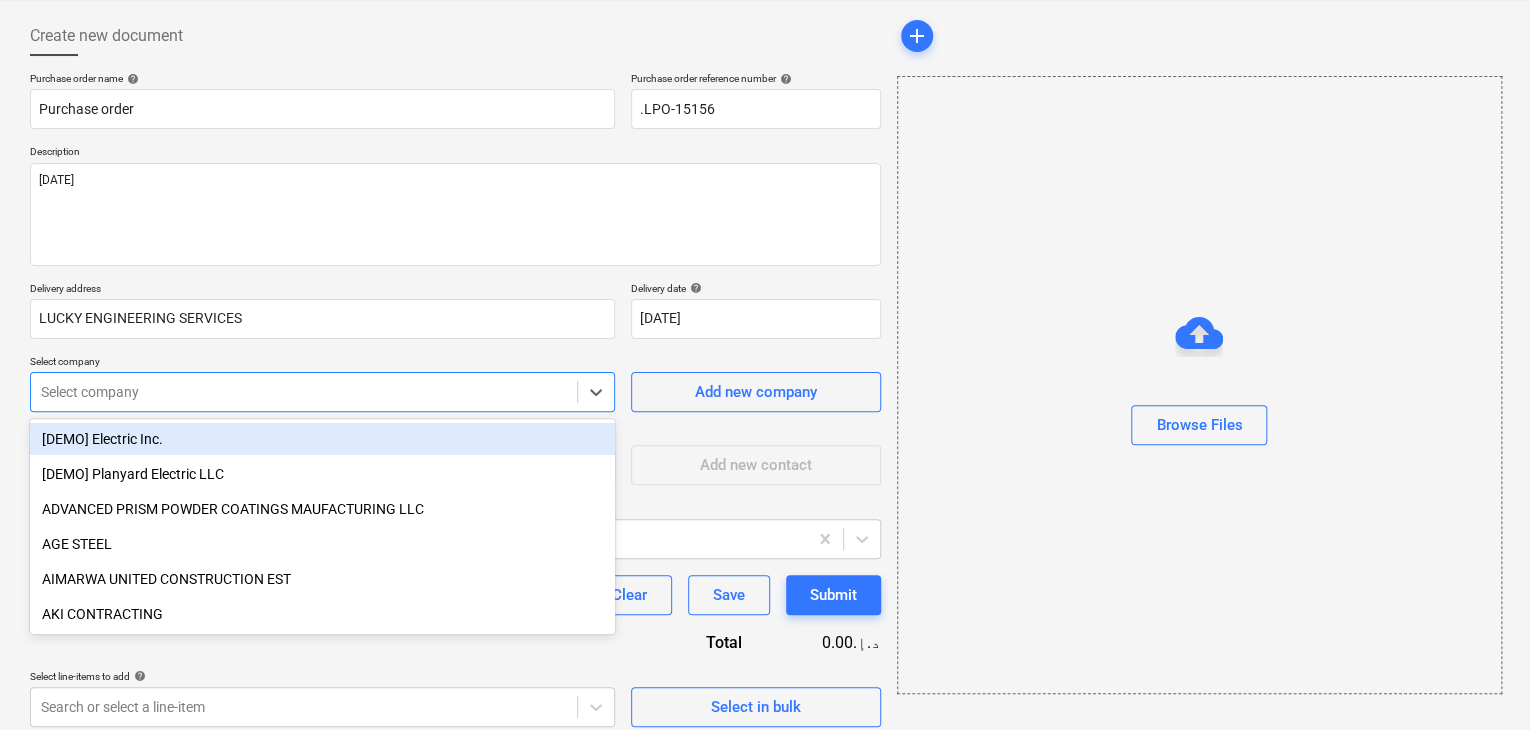 scroll, scrollTop: 93, scrollLeft: 0, axis: vertical 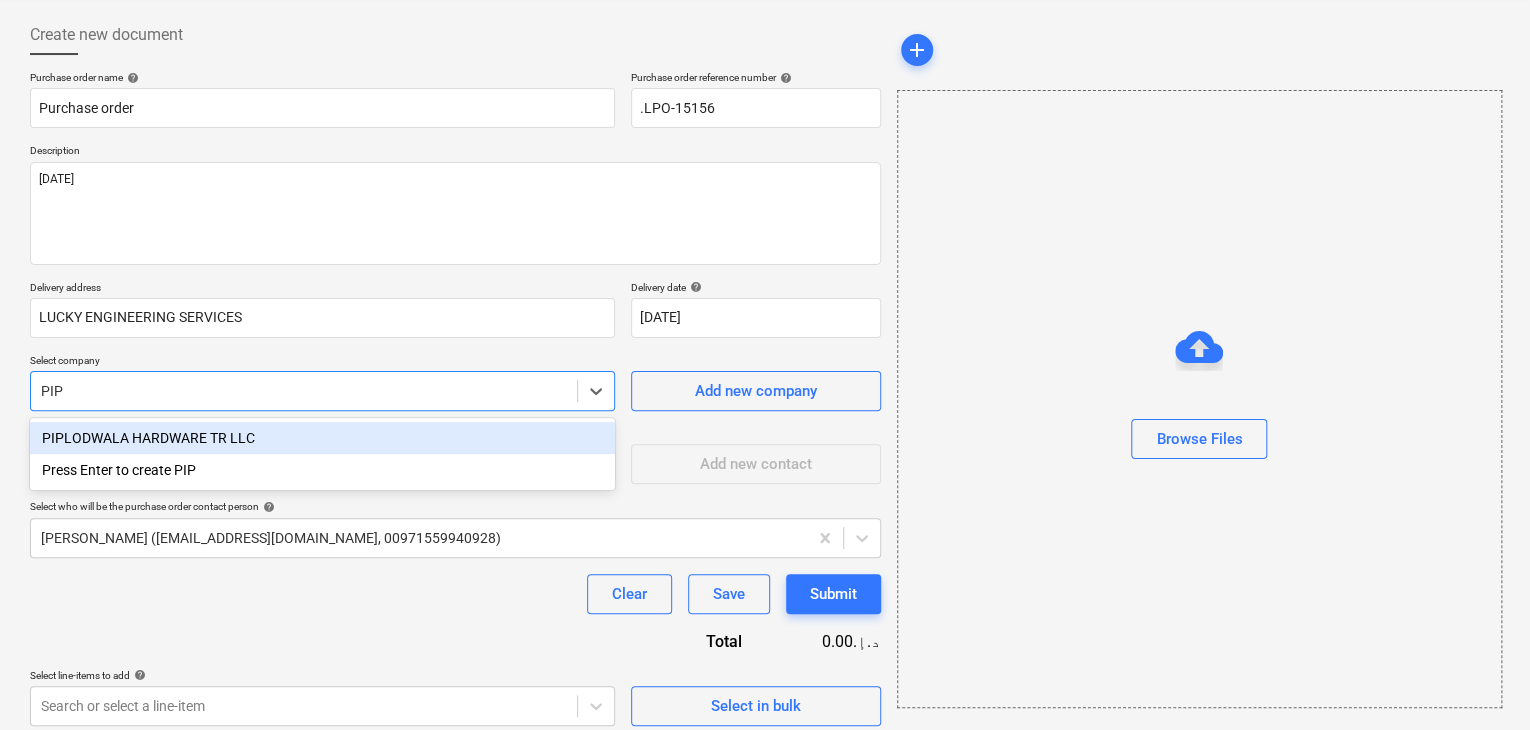 click on "PIPLODWALA HARDWARE TR LLC" at bounding box center (322, 438) 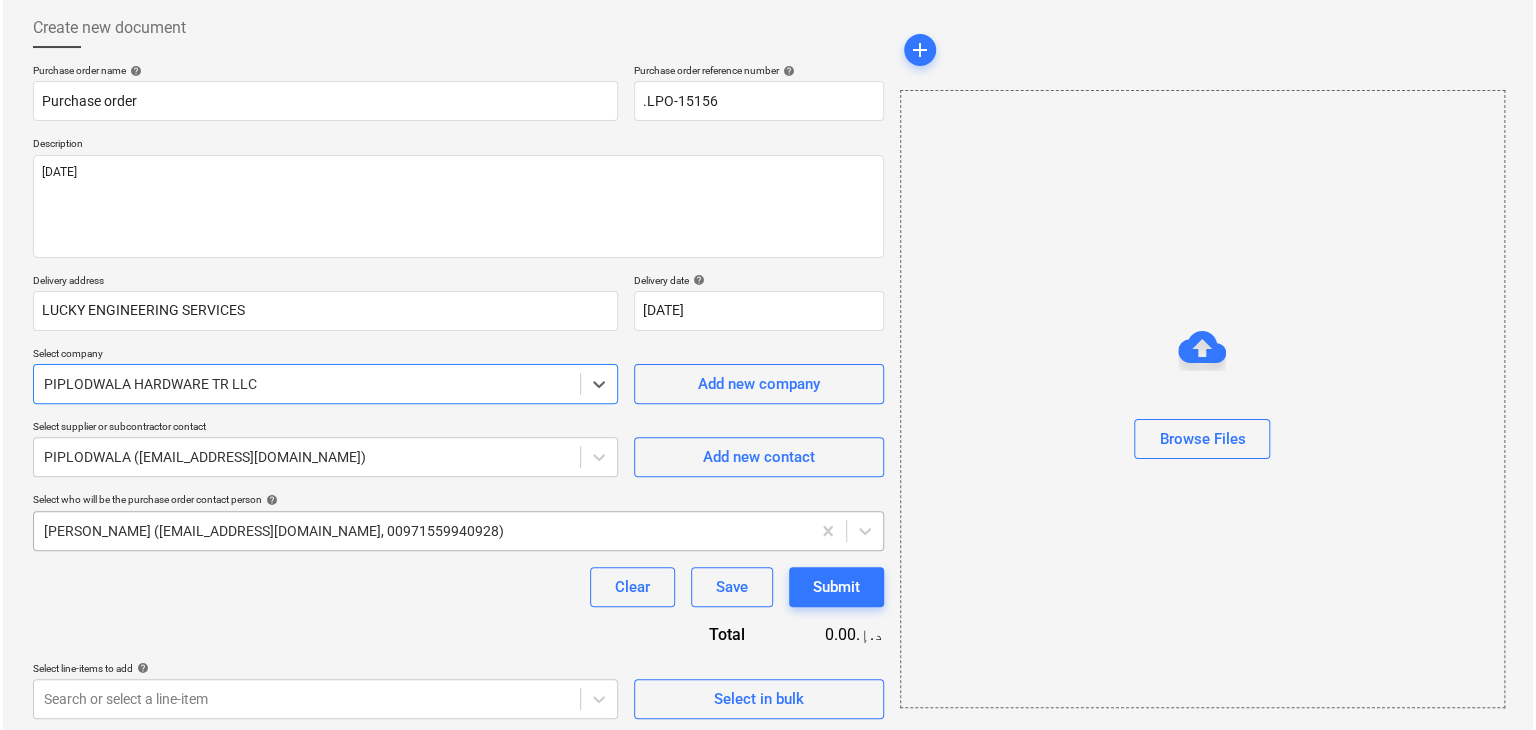 scroll, scrollTop: 104, scrollLeft: 0, axis: vertical 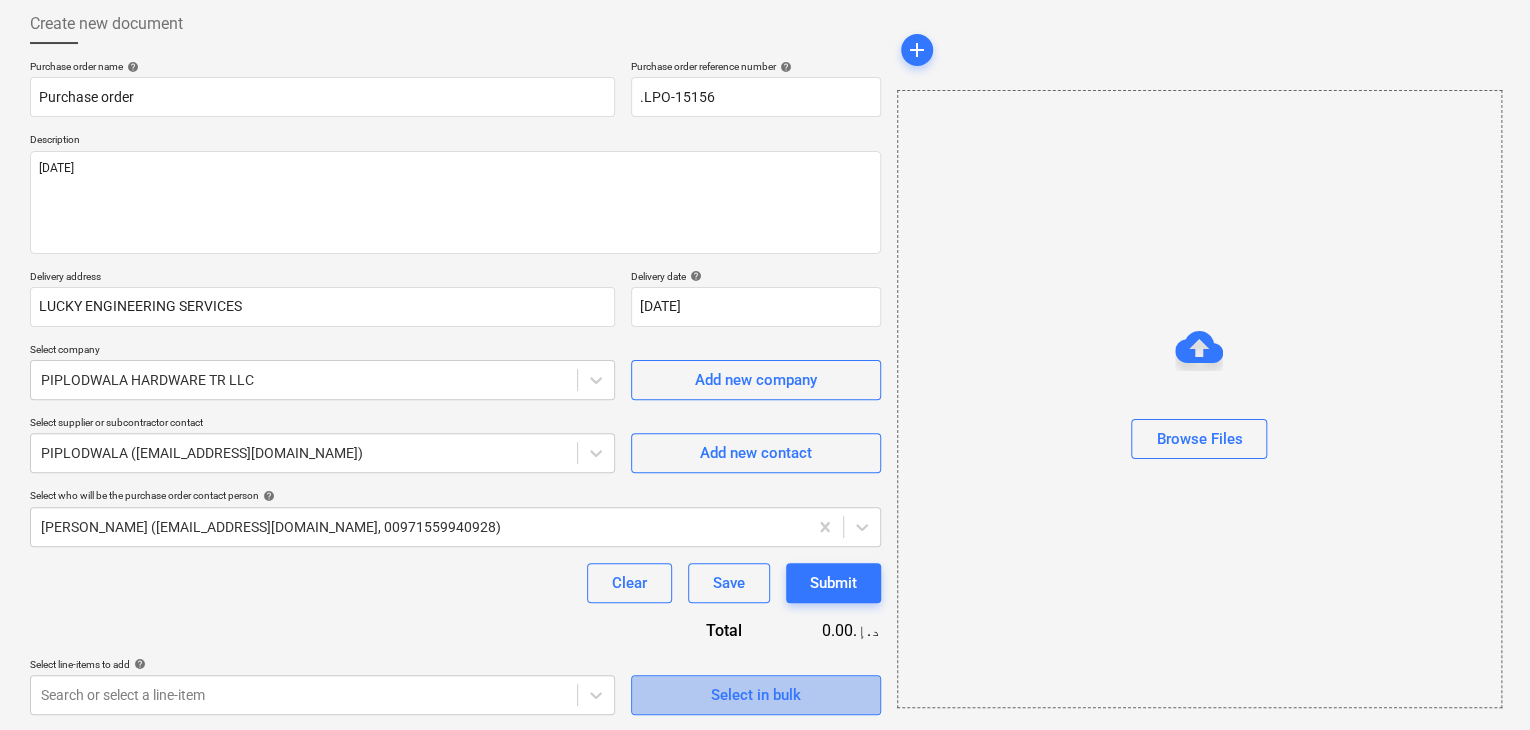 click on "Select in bulk" at bounding box center [756, 695] 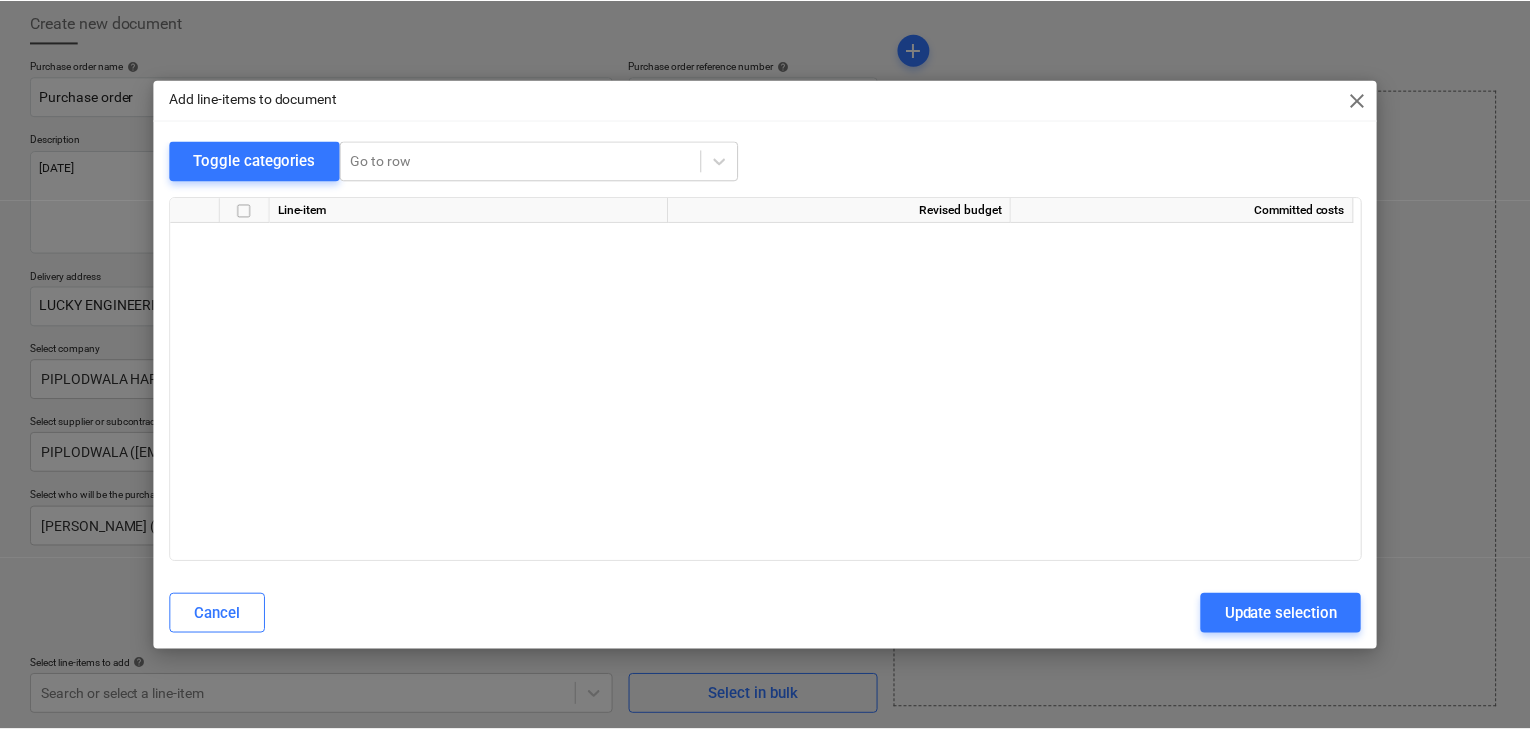 scroll, scrollTop: 7536, scrollLeft: 0, axis: vertical 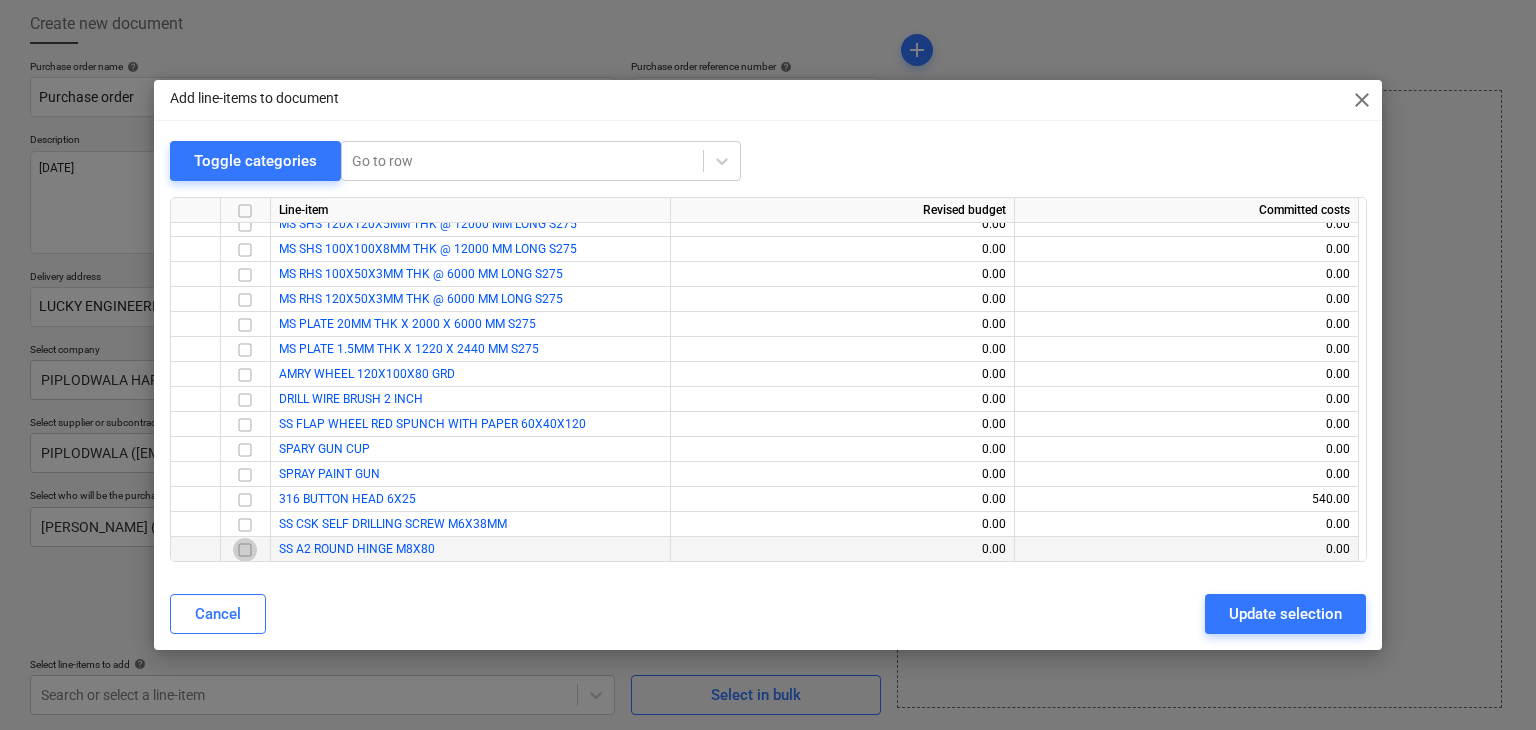 click at bounding box center (245, 550) 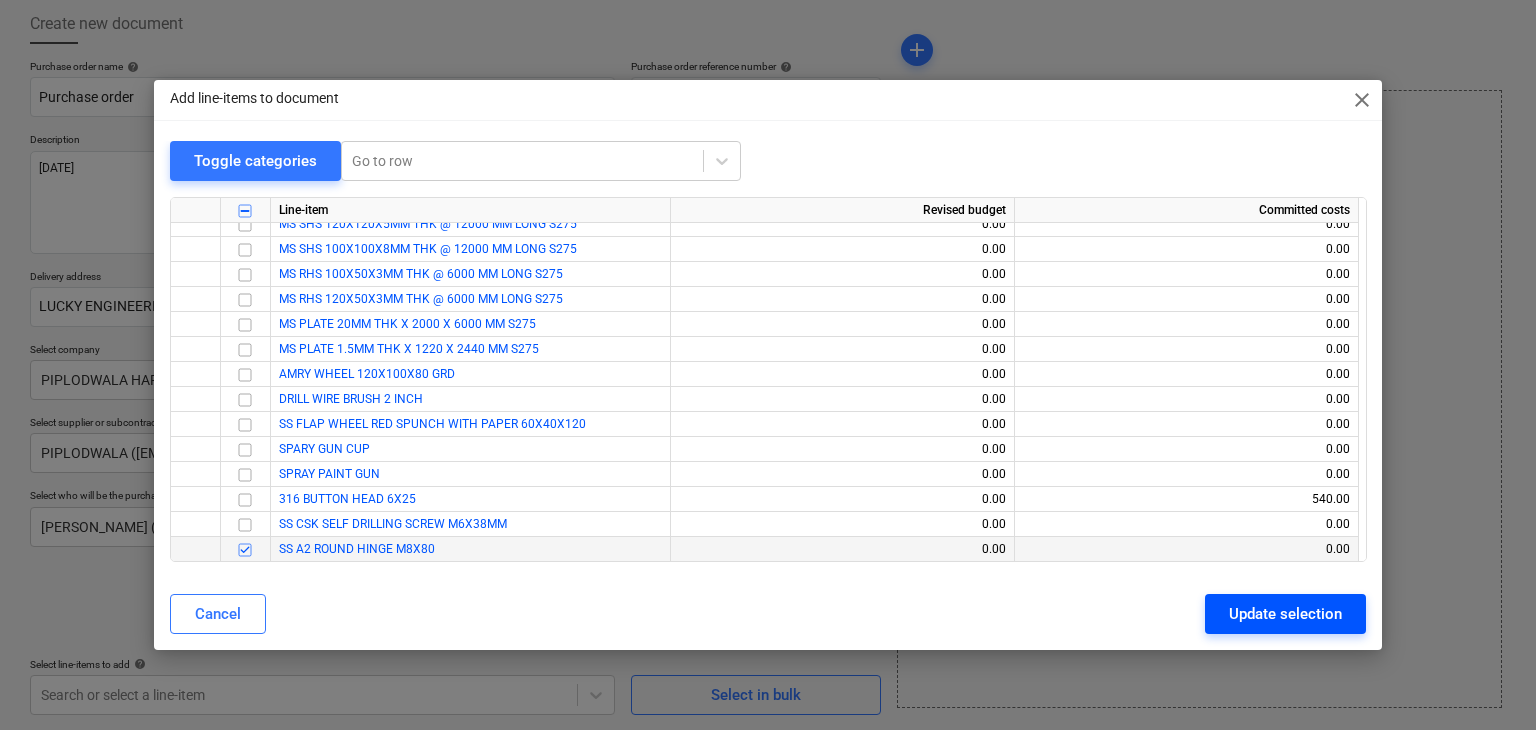 click on "Update selection" at bounding box center [1285, 614] 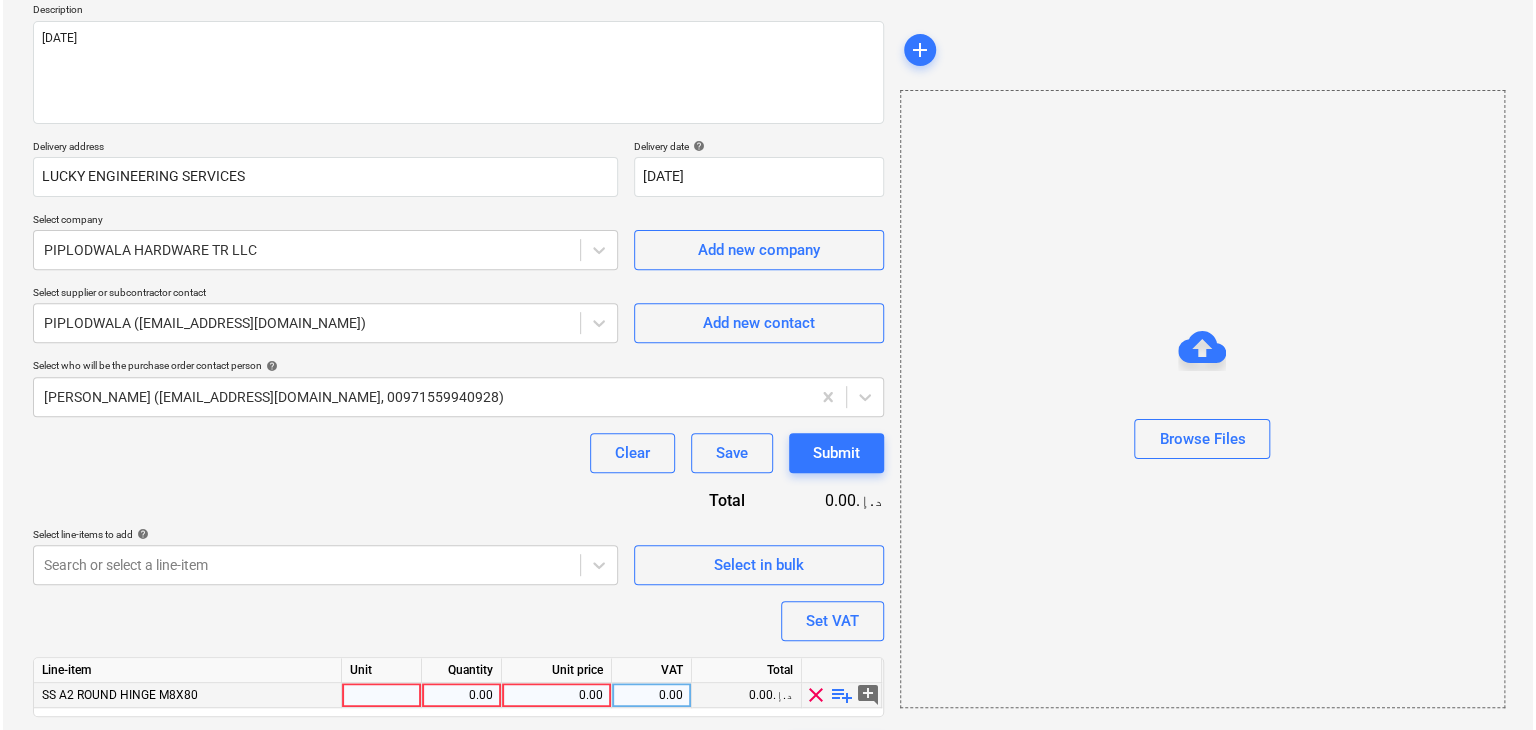 scroll, scrollTop: 292, scrollLeft: 0, axis: vertical 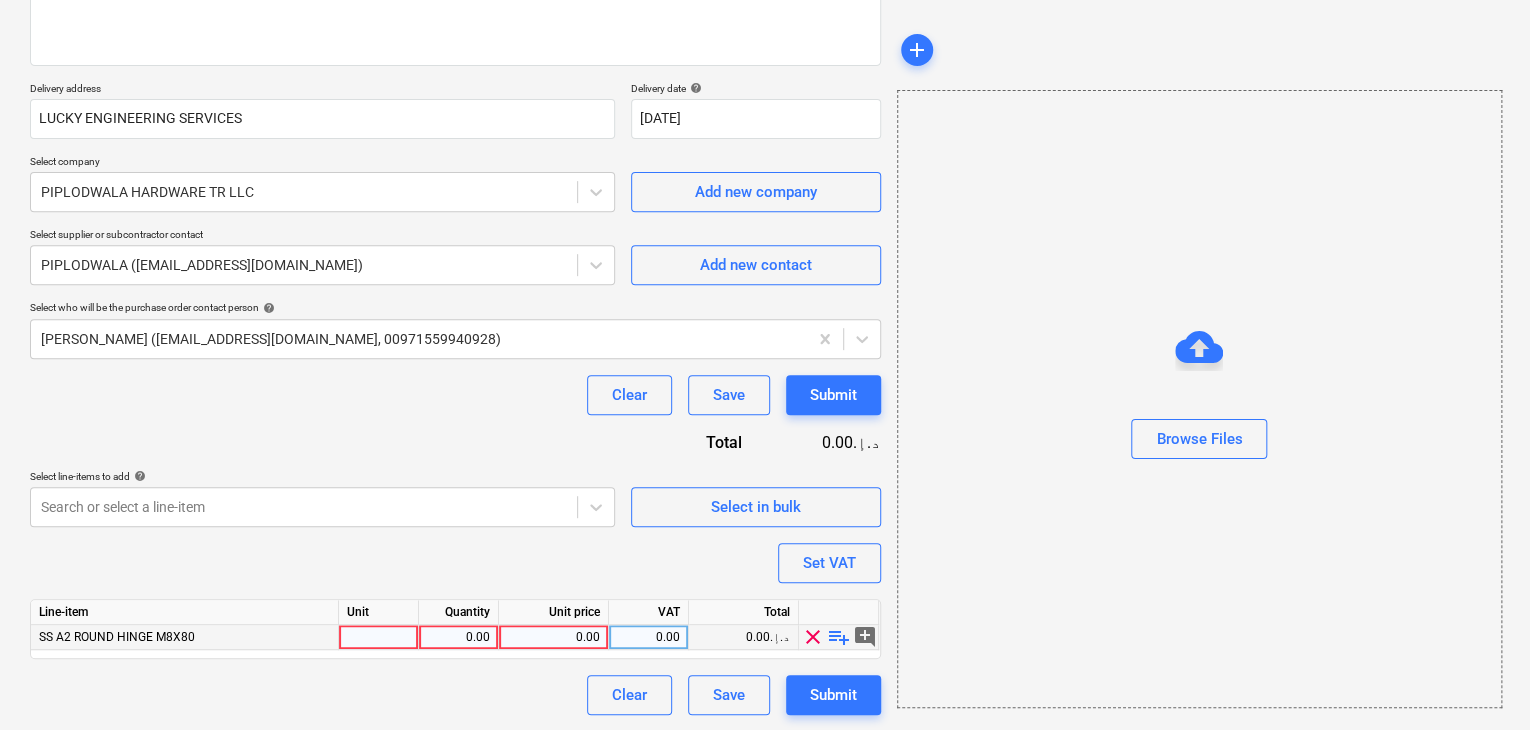 click at bounding box center (379, 637) 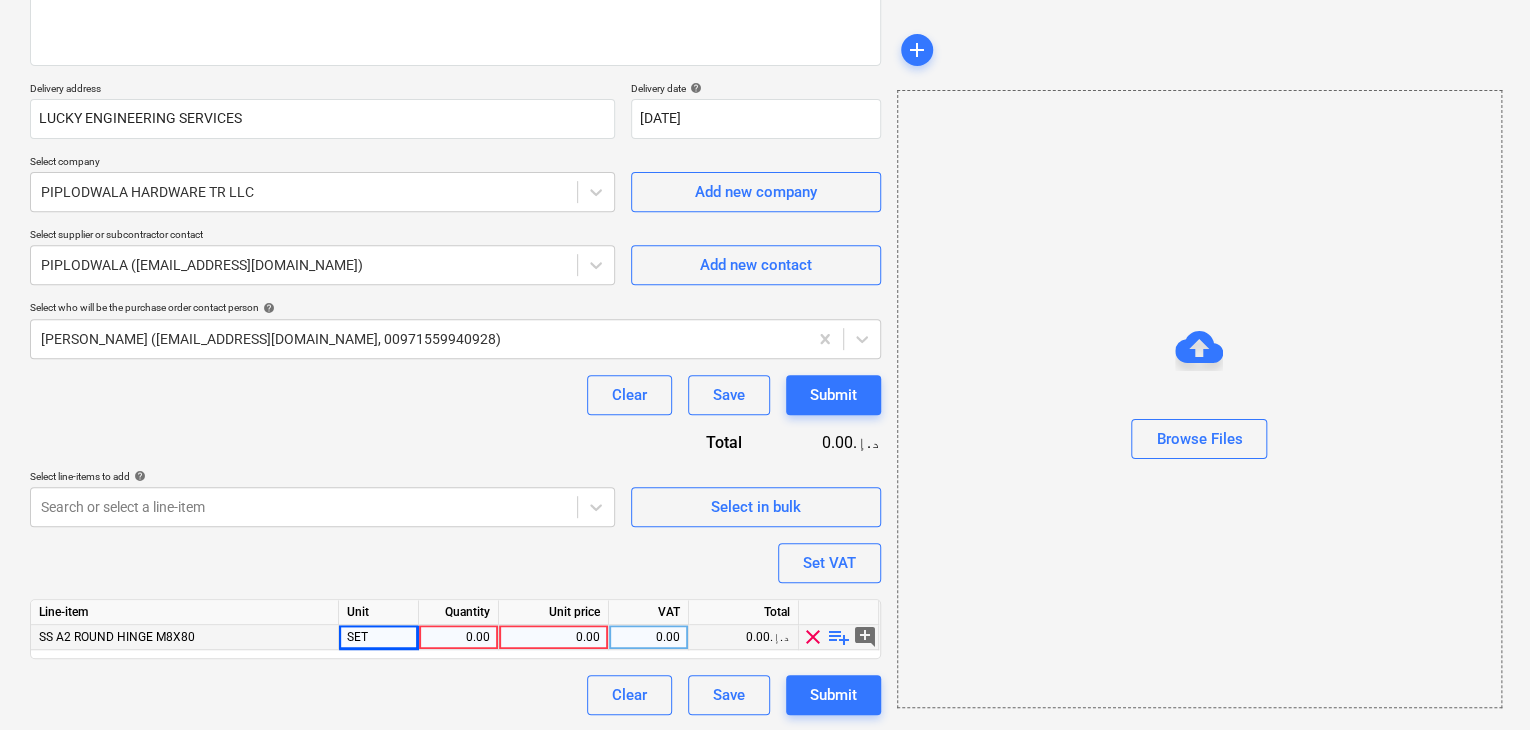 click on "0.00" at bounding box center (458, 637) 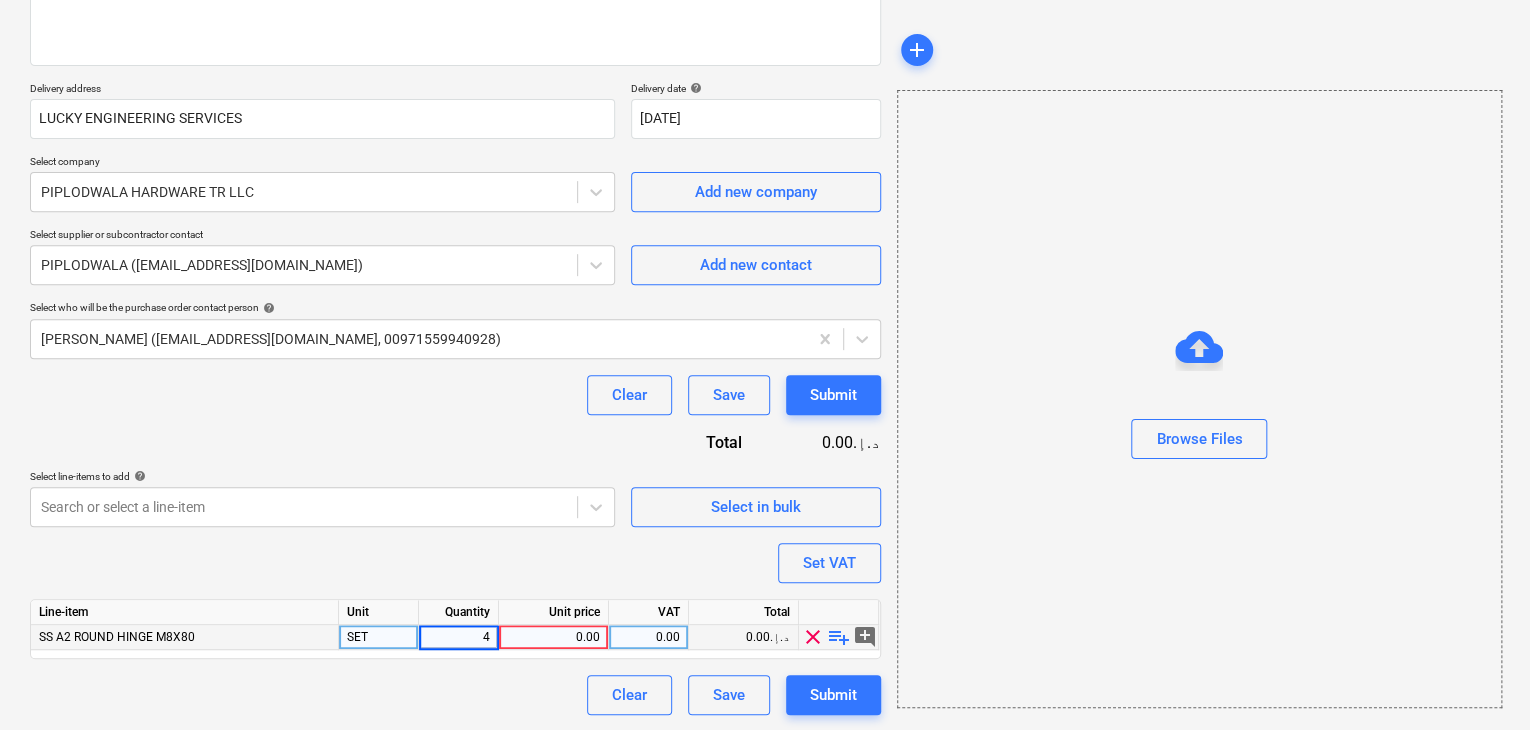 click on "0.00" at bounding box center (553, 637) 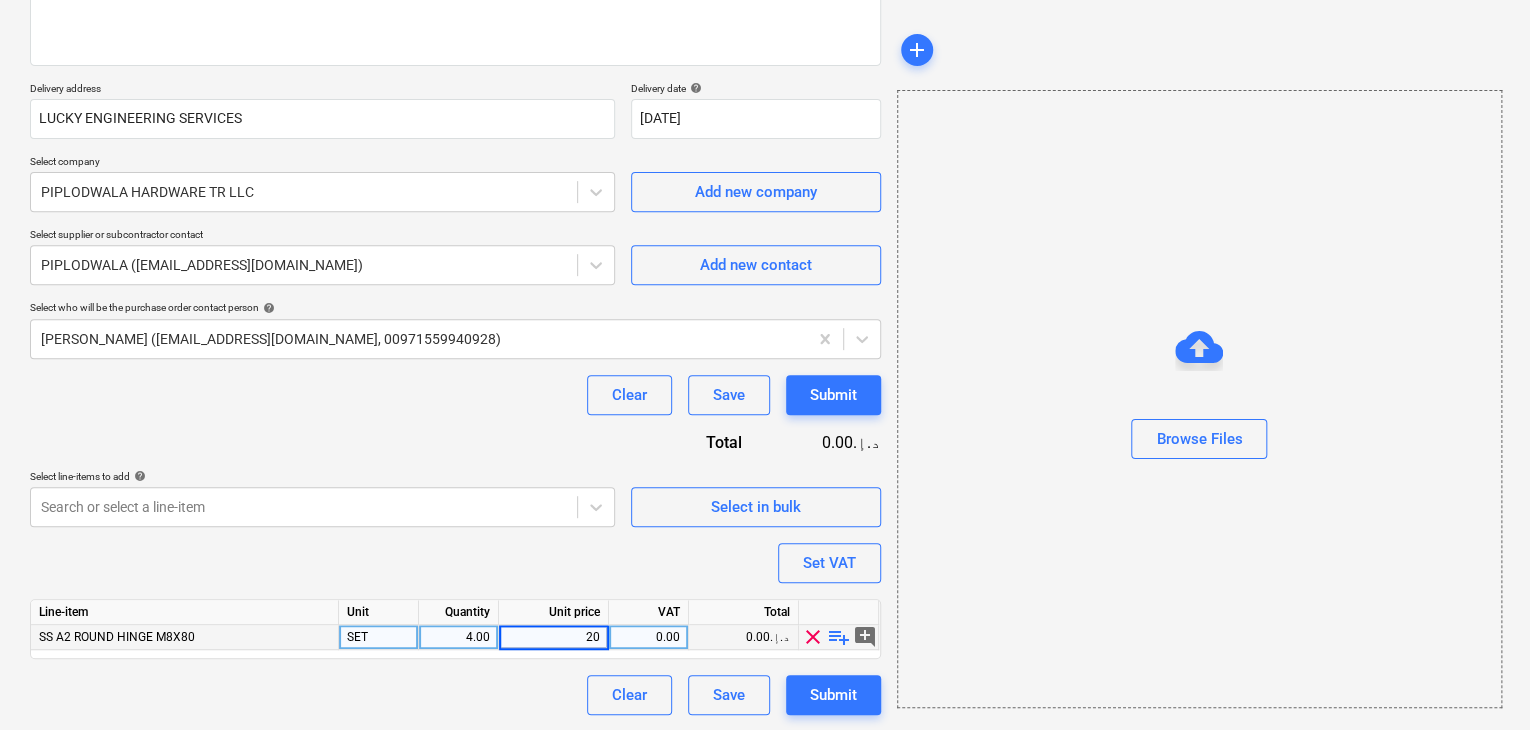 click on "Browse Files" at bounding box center (1199, 399) 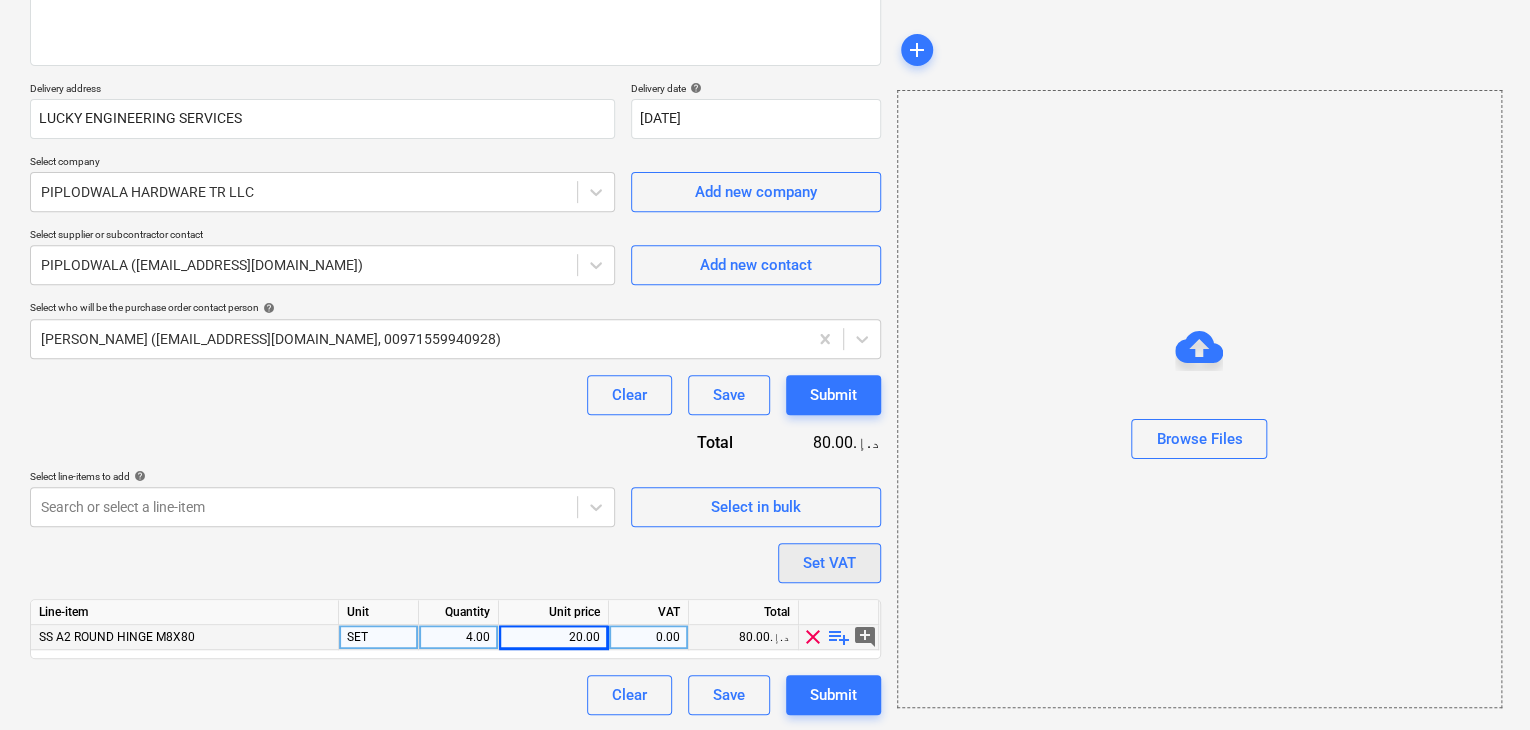 click on "Set VAT" at bounding box center (829, 563) 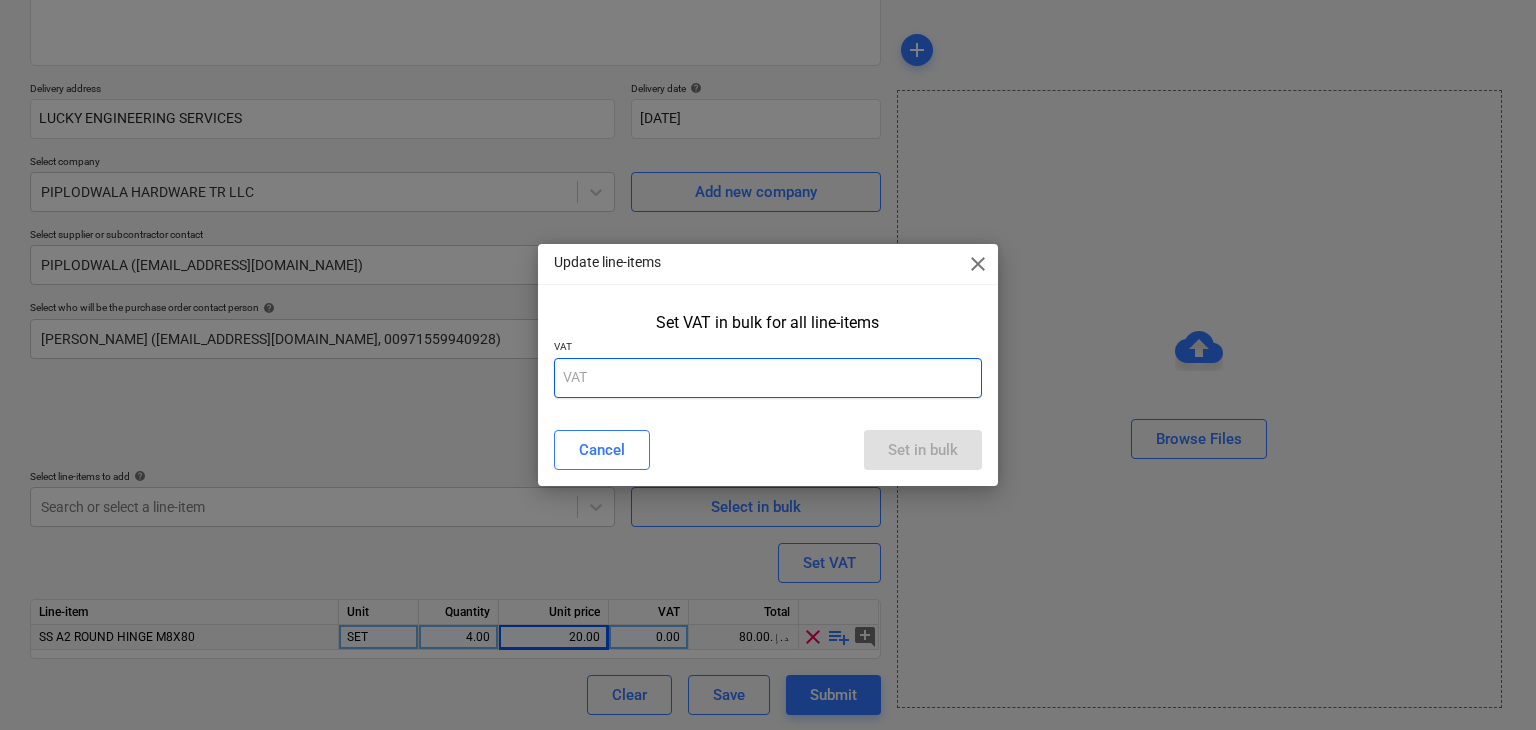 click at bounding box center [768, 378] 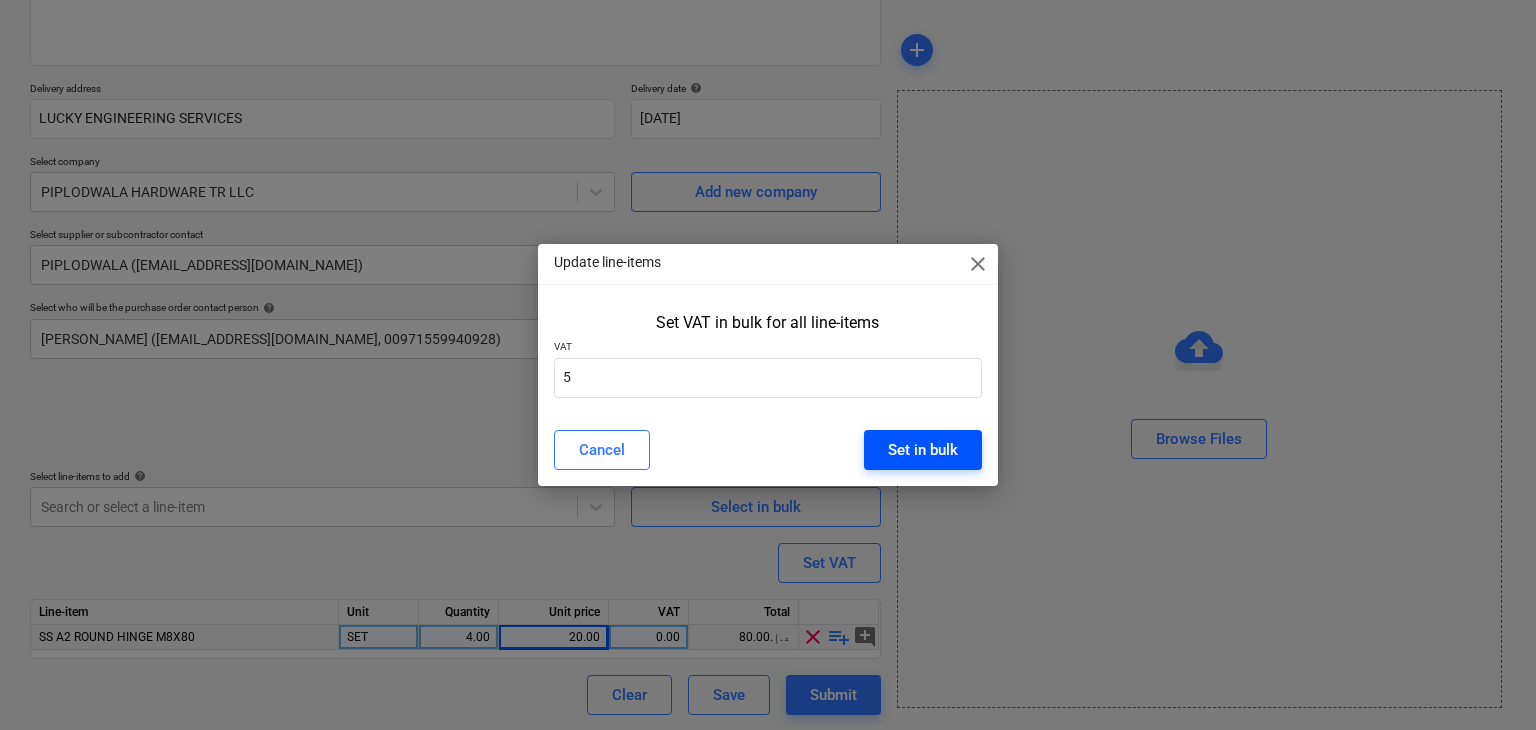 click on "Set in bulk" at bounding box center (923, 450) 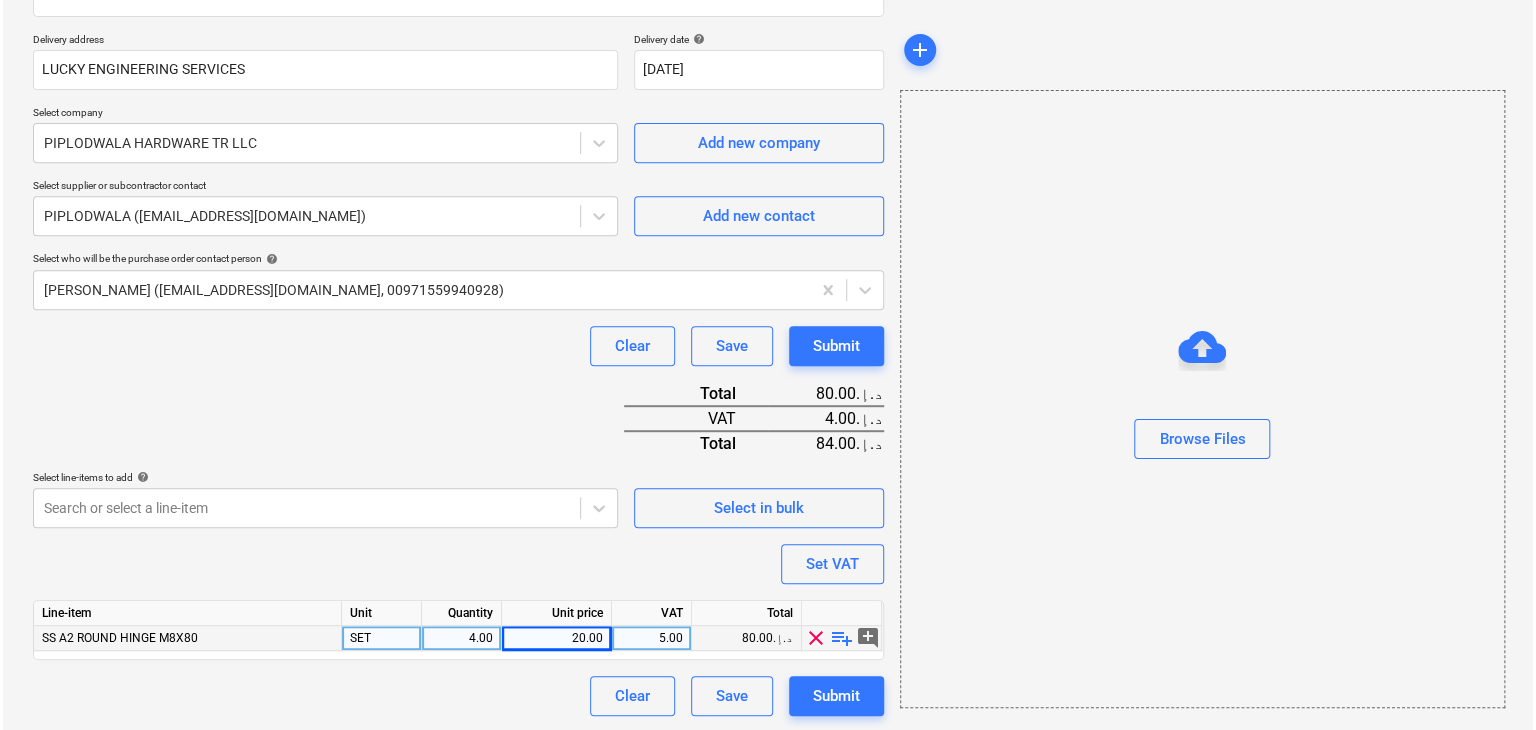 scroll, scrollTop: 342, scrollLeft: 0, axis: vertical 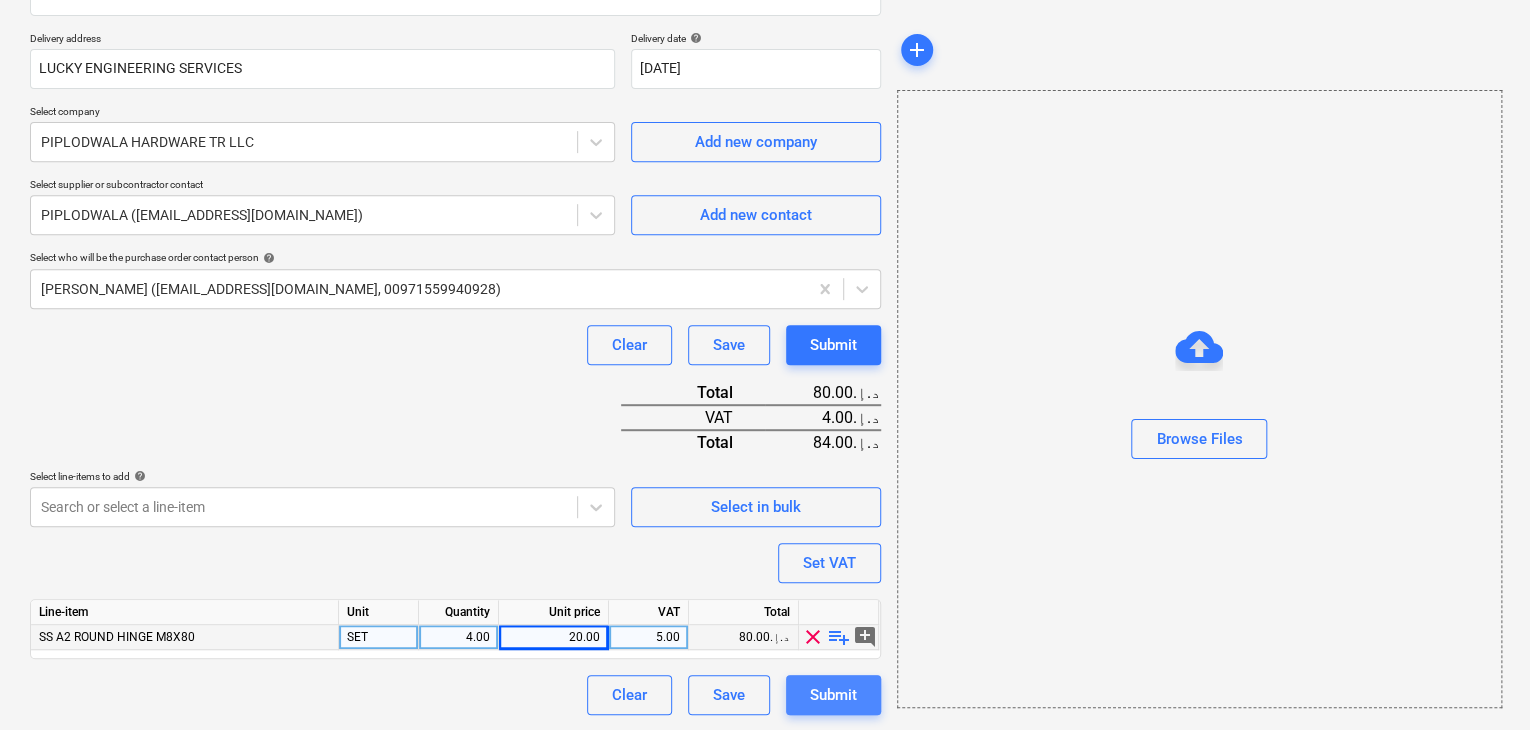 click on "Submit" at bounding box center [833, 695] 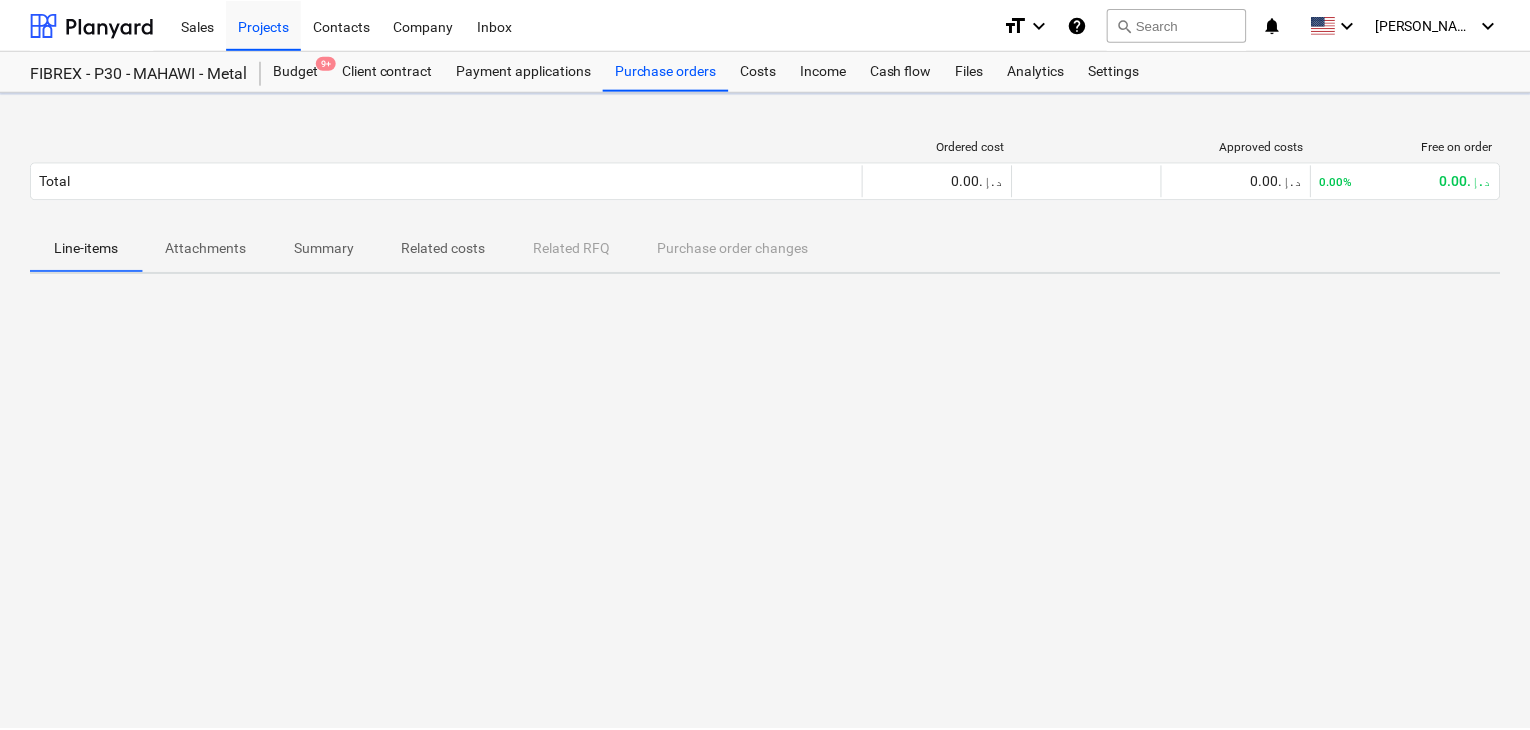 scroll, scrollTop: 0, scrollLeft: 0, axis: both 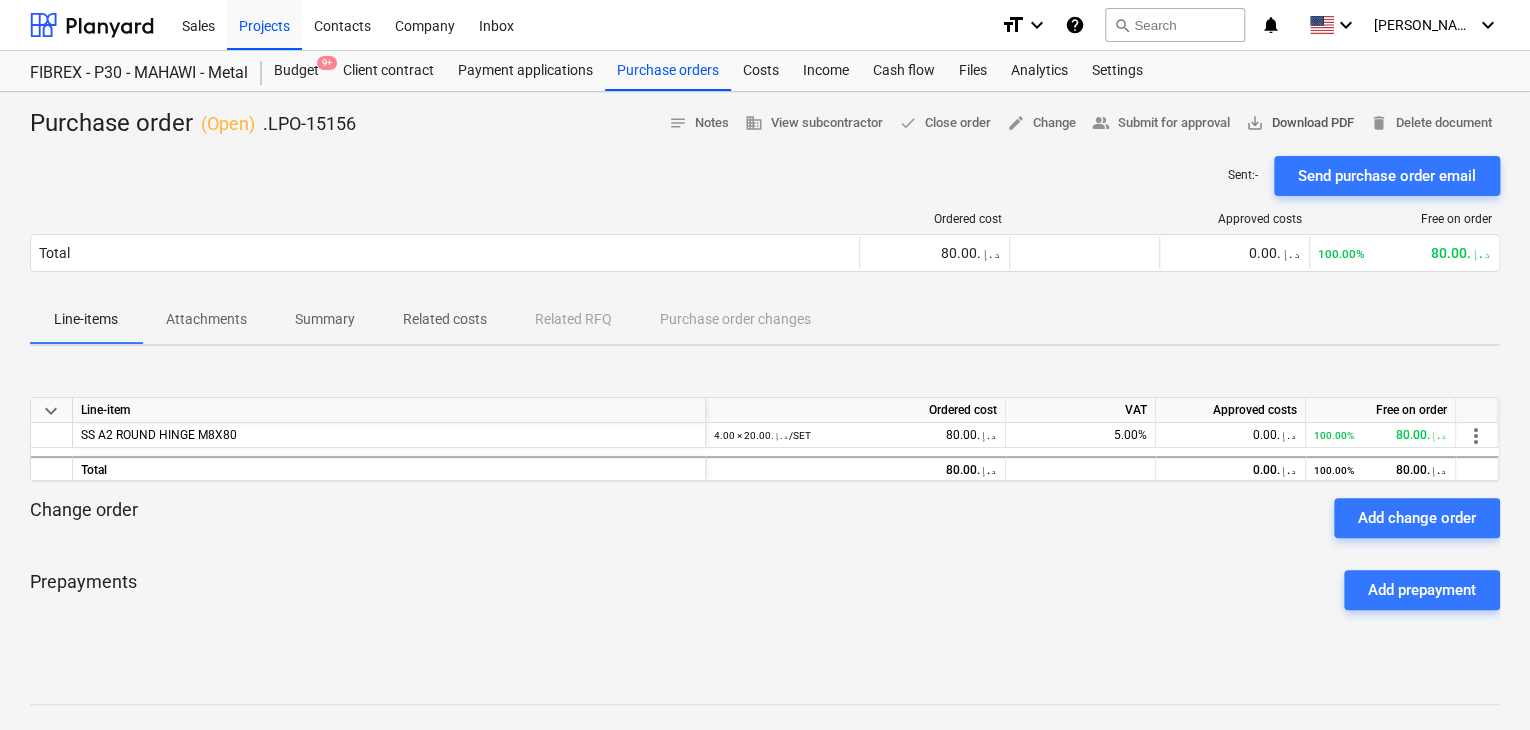click on "save_alt Download PDF" at bounding box center (1300, 123) 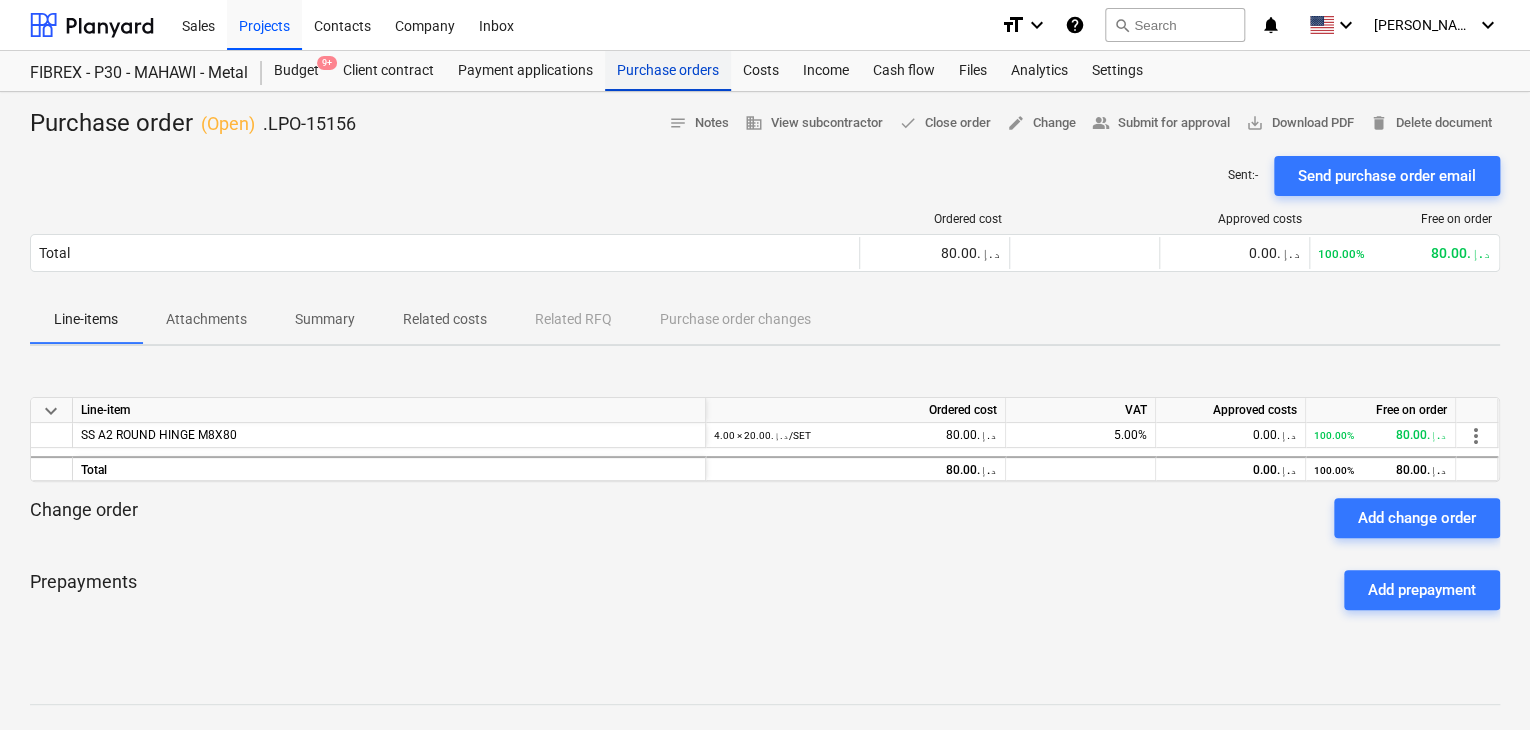 click on "Purchase orders" at bounding box center (668, 71) 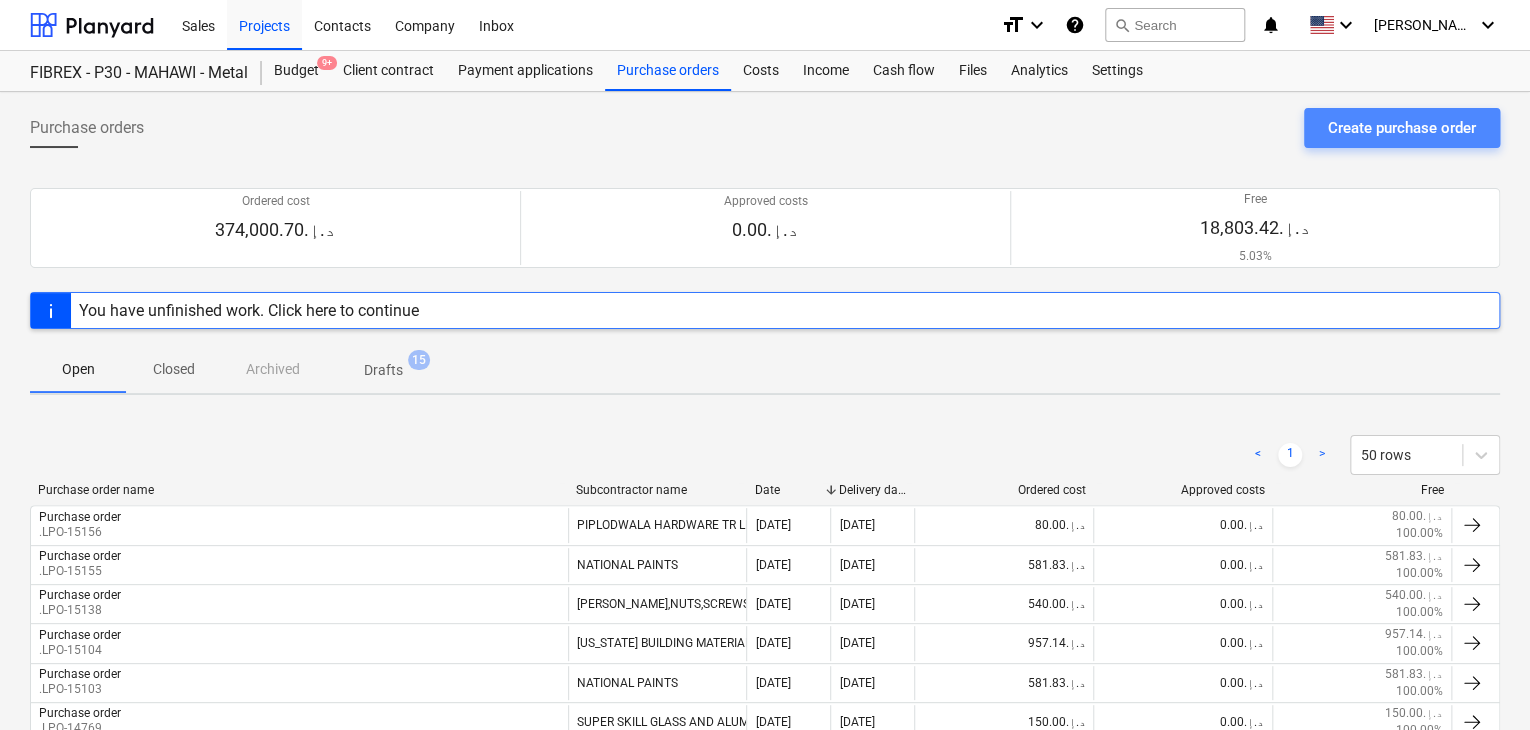 click on "Create purchase order" at bounding box center (1402, 128) 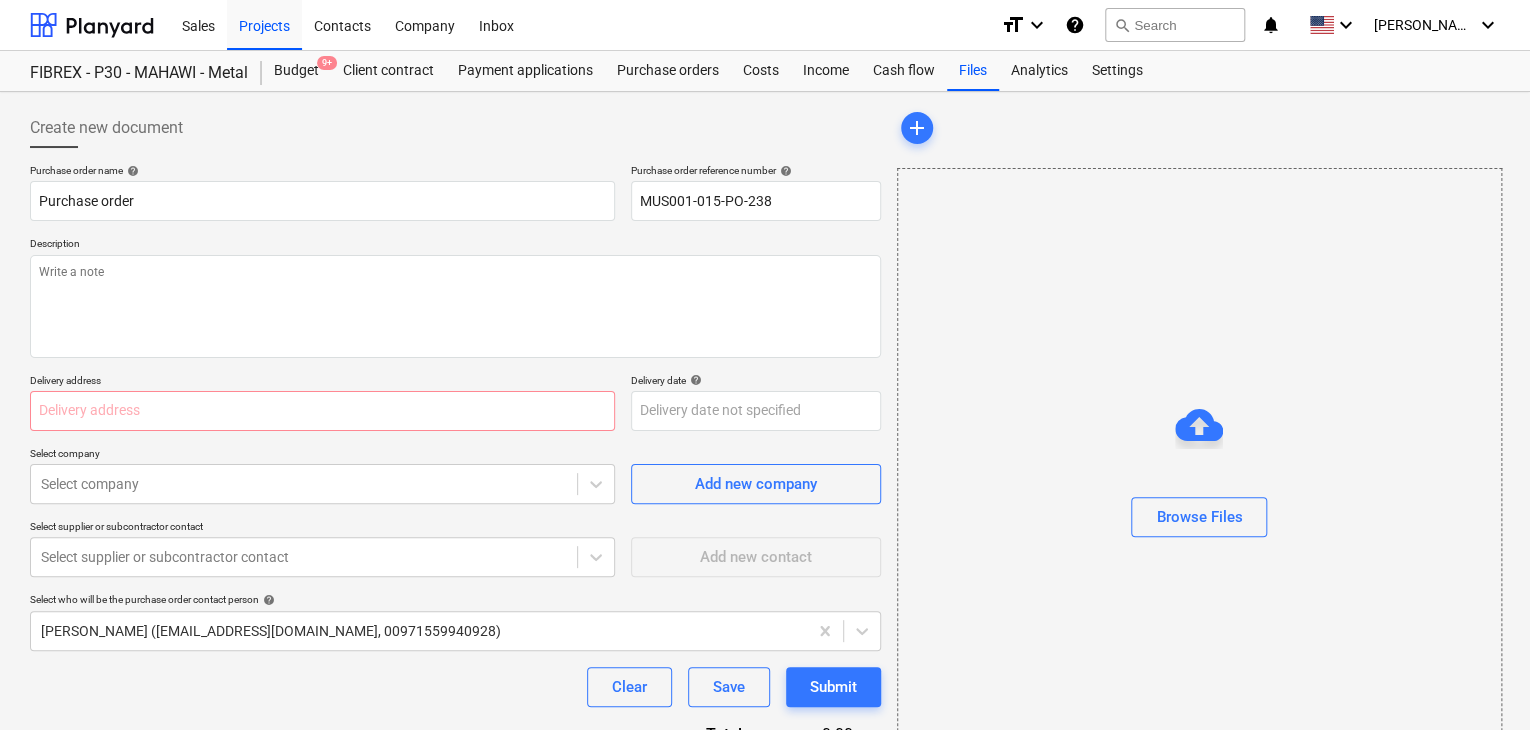 click on "Purchase order name help Purchase order Purchase order reference number help MUS001-015-PO-238 Description Delivery address Delivery date help Press the down arrow key to interact with the calendar and
select a date. Press the question mark key to get the keyboard shortcuts for changing dates. Select company Select company Add new company Select supplier or subcontractor contact Select supplier or subcontractor contact Add new contact Select who will be the purchase order contact person help [PERSON_NAME] ([EMAIL_ADDRESS][DOMAIN_NAME], 00971559940928) Clear Save Submit Total 0.00د.إ.‏ Select line-items to add help Search or select a line-item Select in bulk" at bounding box center [455, 491] 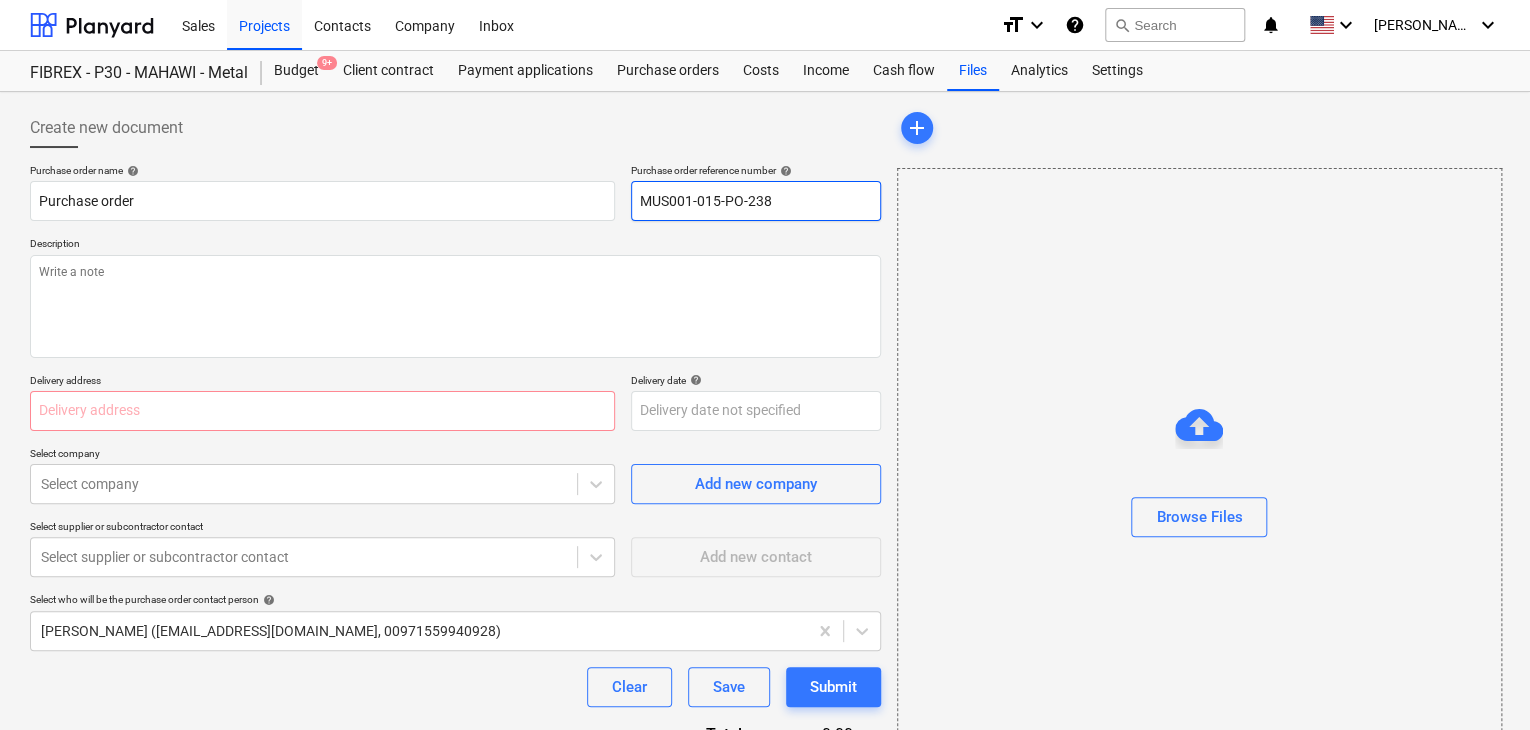 drag, startPoint x: 799, startPoint y: 204, endPoint x: 533, endPoint y: 163, distance: 269.14124 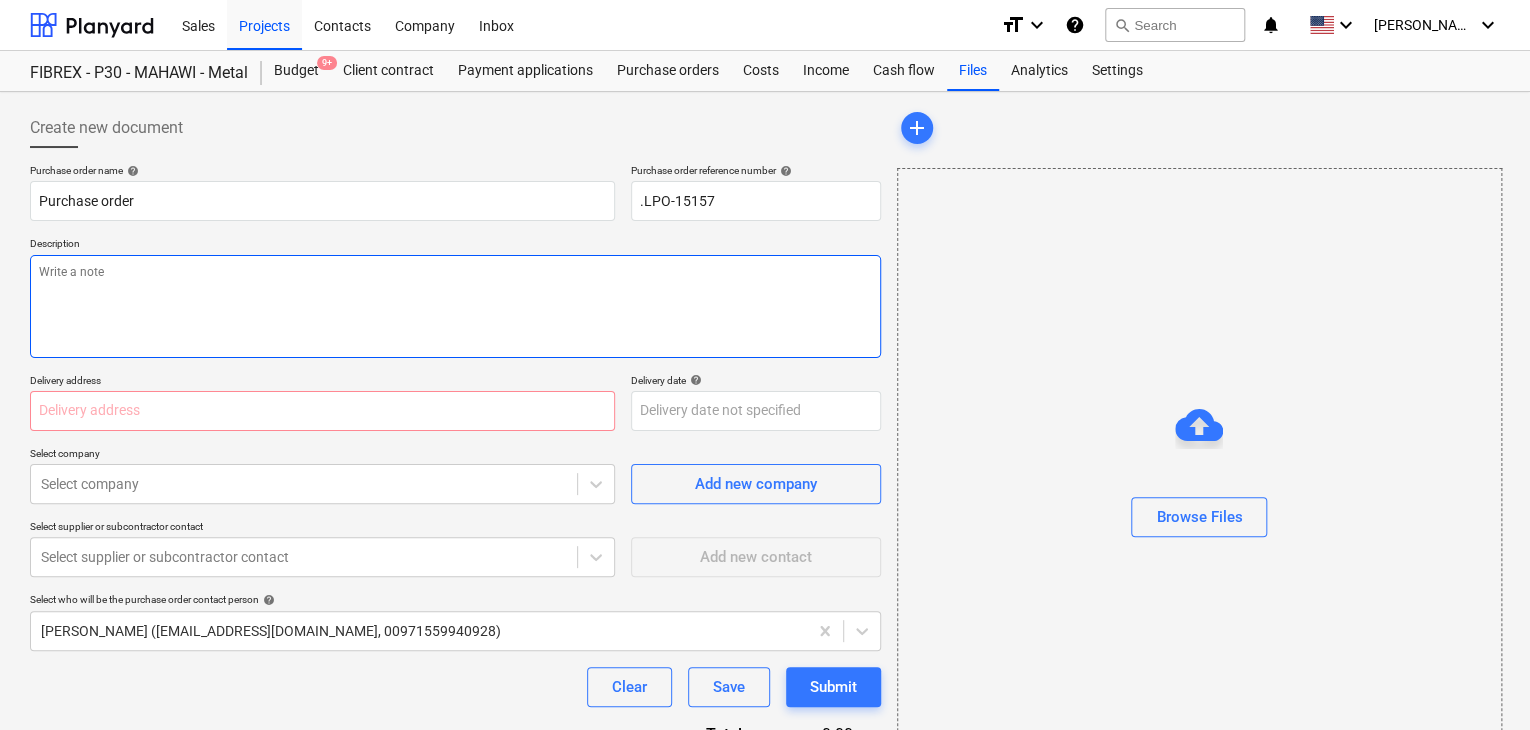 click at bounding box center (455, 306) 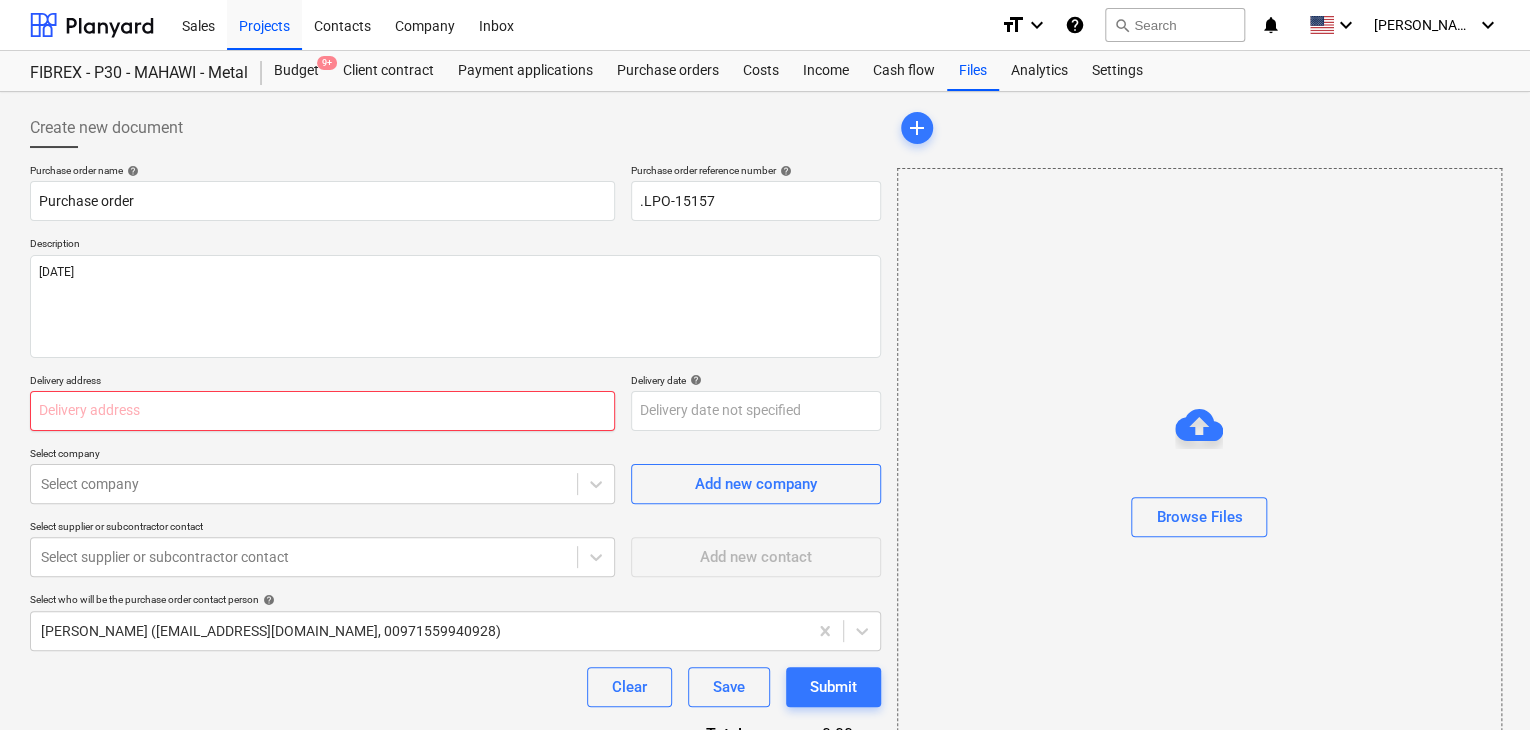 click at bounding box center (322, 411) 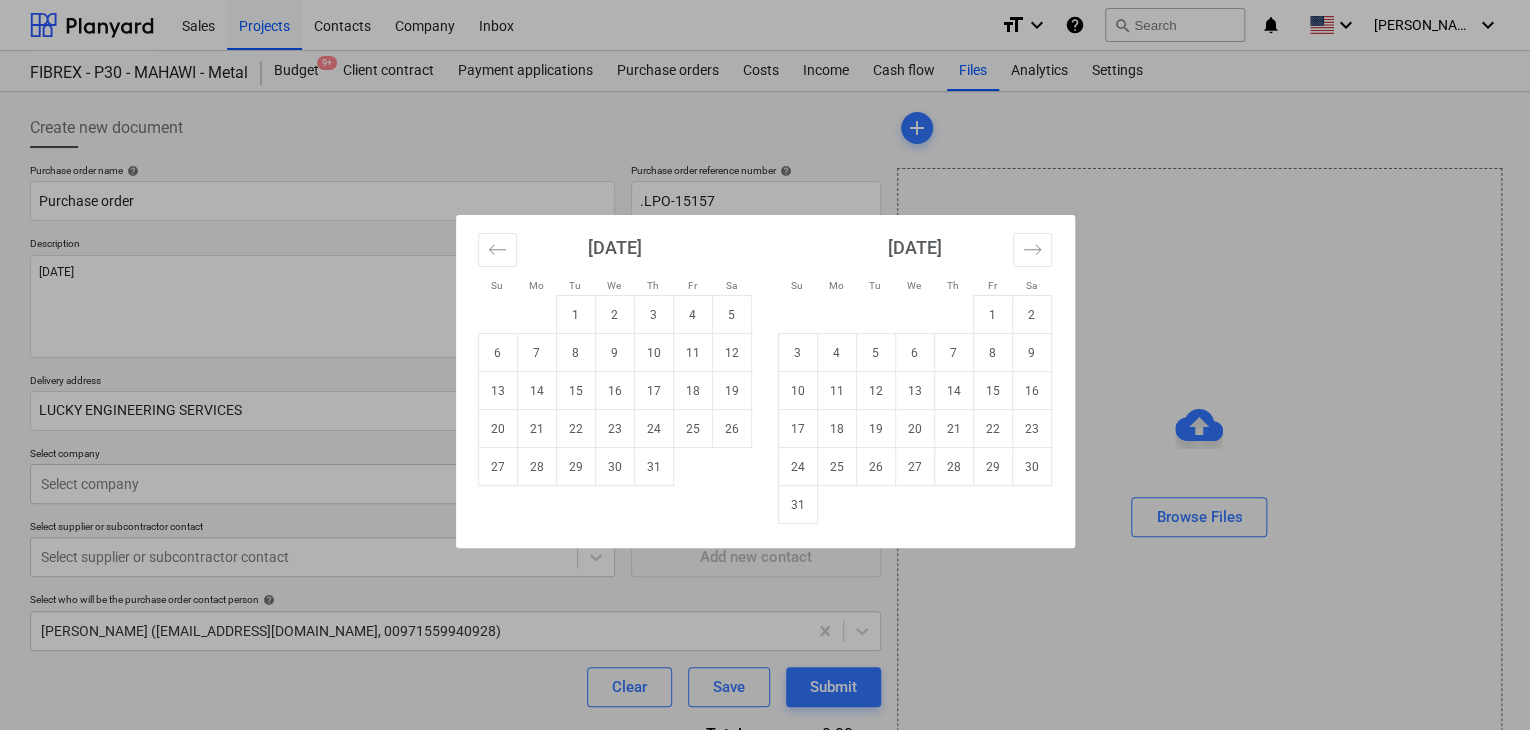 click on "Sales Projects Contacts Company Inbox format_size keyboard_arrow_down help search Search notifications 0 keyboard_arrow_down [PERSON_NAME] keyboard_arrow_down FIBREX - P30 - MAHAWI - Metal Budget 9+ Client contract Payment applications Purchase orders Costs Income Cash flow Files Analytics Settings Create new document Purchase order name help Purchase order Purchase order reference number help .LPO-15157 Description [DATE] Delivery address LUCKY ENGINEERING SERVICES Delivery date help Press the down arrow key to interact with the calendar and
select a date. Press the question mark key to get the keyboard shortcuts for changing dates. Select company Select company Add new company Select supplier or subcontractor contact Select supplier or subcontractor contact Add new contact Select who will be the purchase order contact person help [PERSON_NAME] ([EMAIL_ADDRESS][DOMAIN_NAME], 00971559940928) Clear Save Submit Total 0.00د.إ.‏ Select line-items to add help Search or select a line-item Select in bulk add" at bounding box center (765, 365) 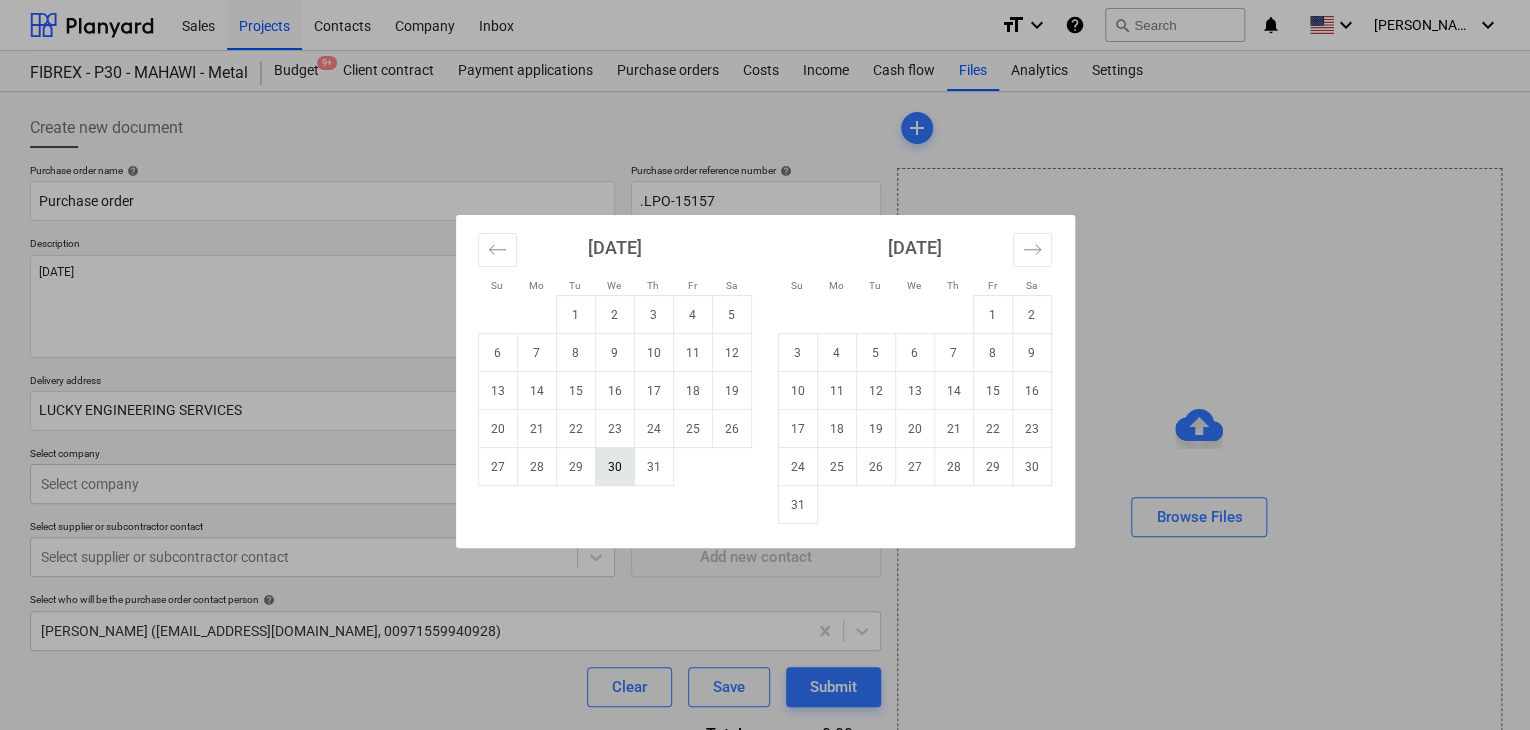 click on "30" at bounding box center [614, 467] 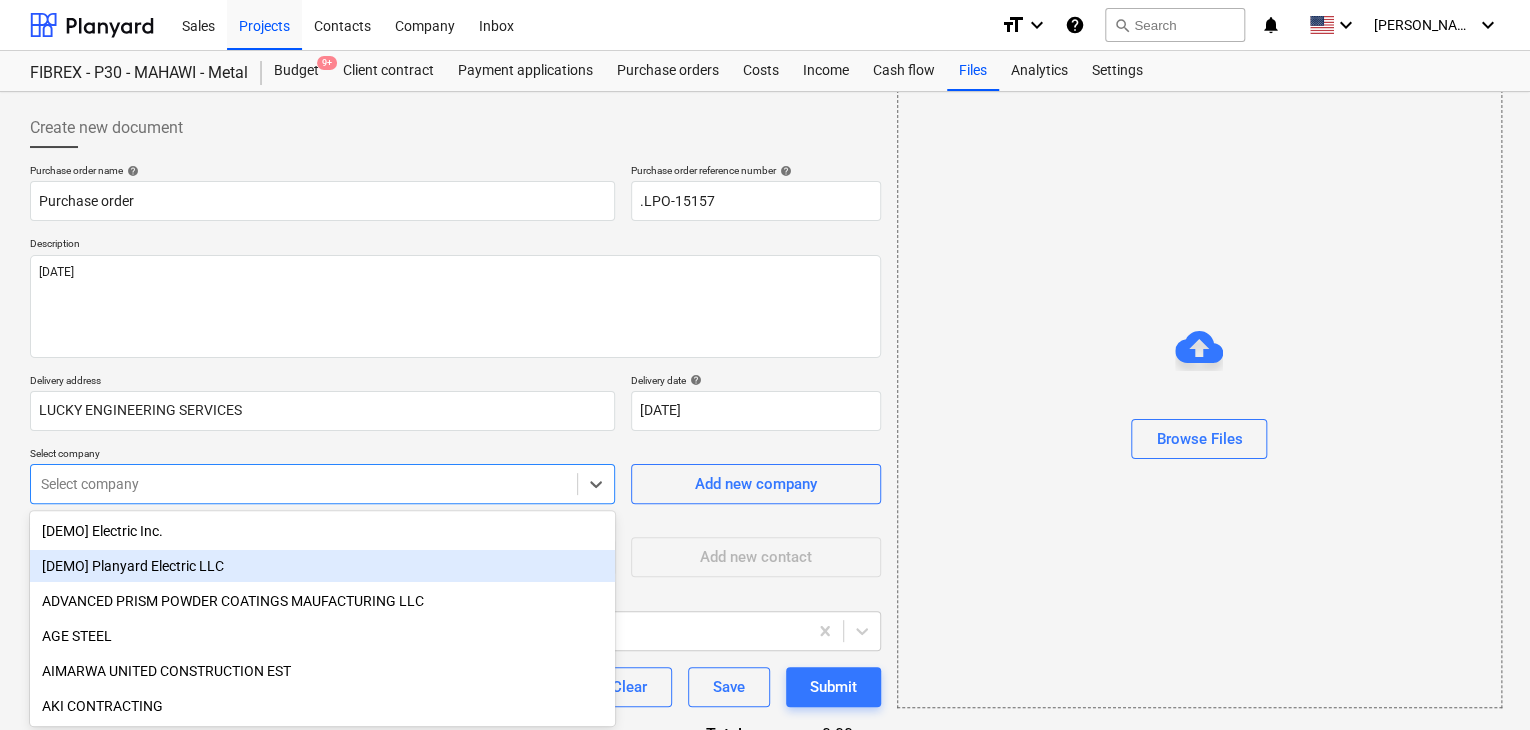 scroll, scrollTop: 93, scrollLeft: 0, axis: vertical 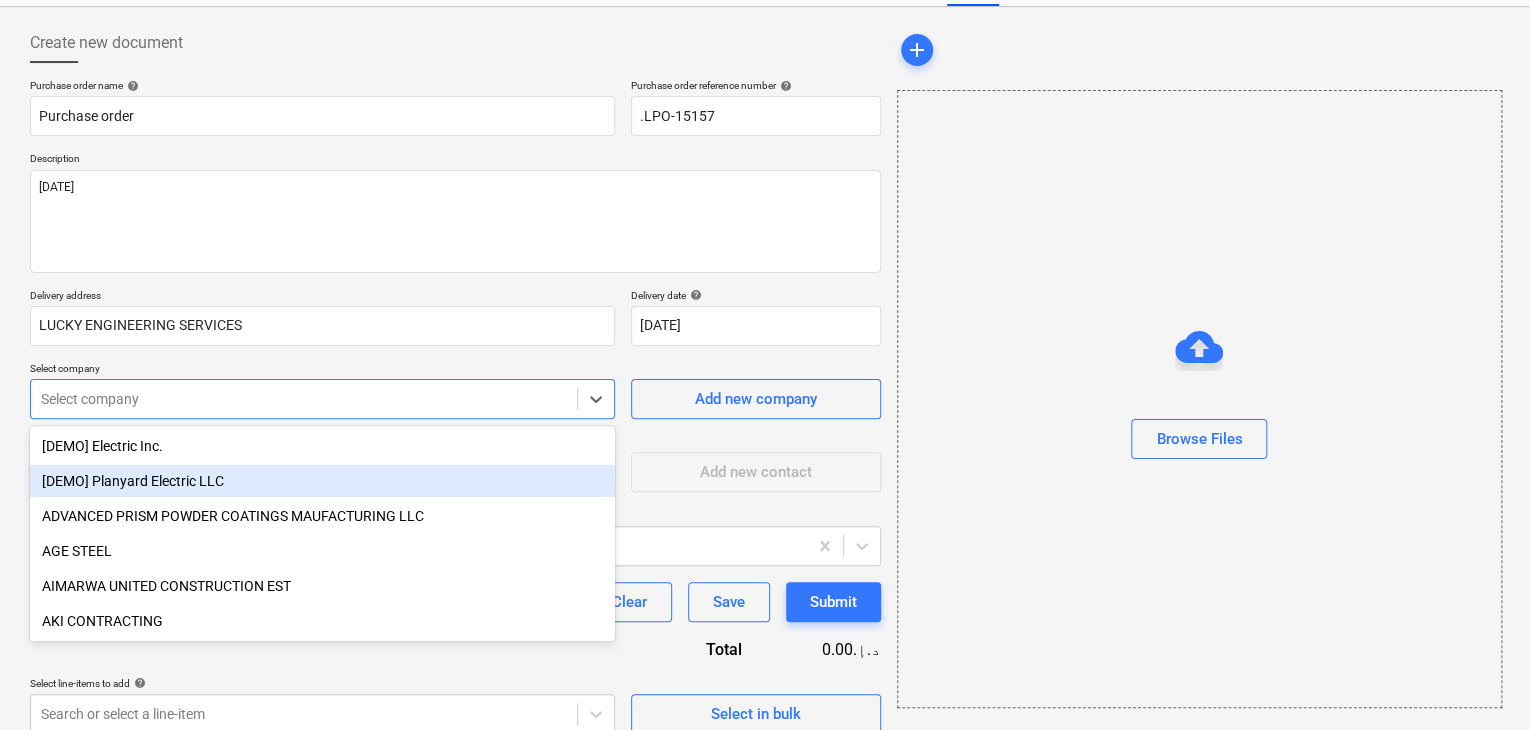 click on "Sales Projects Contacts Company Inbox format_size keyboard_arrow_down help search Search notifications 0 keyboard_arrow_down [PERSON_NAME] keyboard_arrow_down FIBREX - P30 - MAHAWI - Metal Budget 9+ Client contract Payment applications Purchase orders Costs Income Cash flow Files Analytics Settings Create new document Purchase order name help Purchase order Purchase order reference number help .LPO-15157 Description [DATE] Delivery address LUCKY ENGINEERING SERVICES Delivery date help [DATE] [DATE] Press the down arrow key to interact with the calendar and
select a date. Press the question mark key to get the keyboard shortcuts for changing dates. Select company option [DEMO] Planyard Electric LLC   focused, 2 of 203. 203 results available. Use Up and Down to choose options, press Enter to select the currently focused option, press Escape to exit the menu, press Tab to select the option and exit the menu. Select company Add new company Select supplier or subcontractor contact Add new contact" at bounding box center (765, 280) 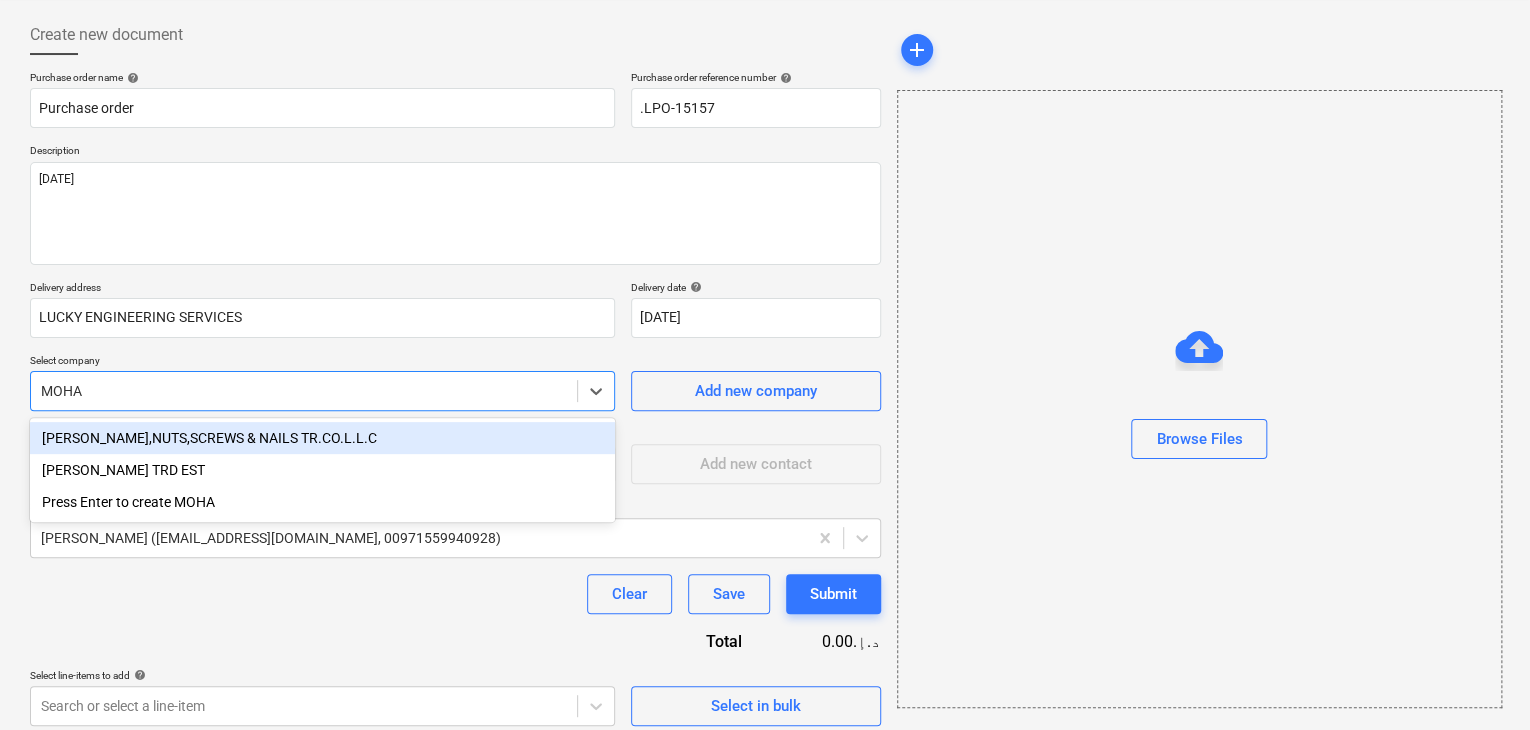click on "[PERSON_NAME],NUTS,SCREWS & NAILS TR.CO.L.L.C" at bounding box center [322, 438] 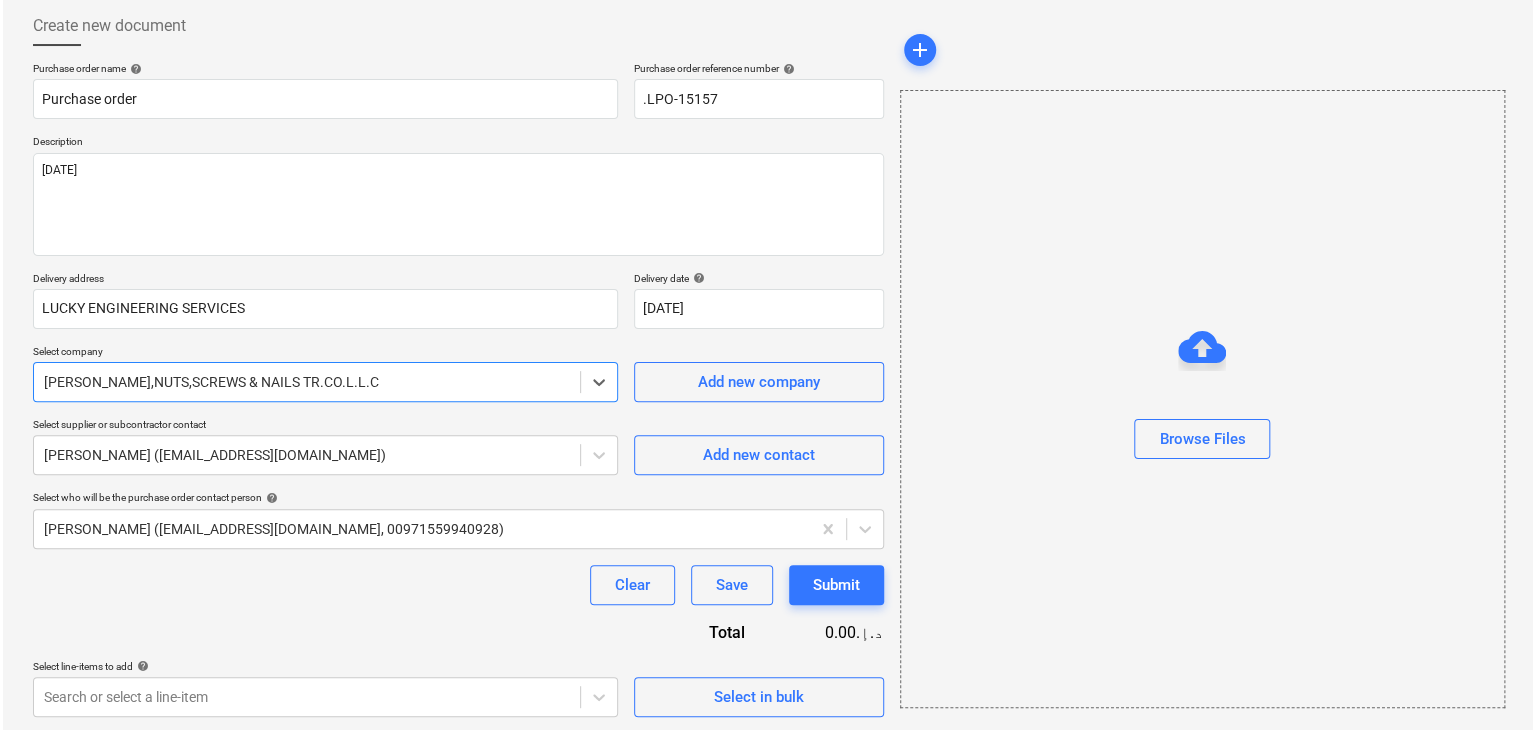 scroll, scrollTop: 104, scrollLeft: 0, axis: vertical 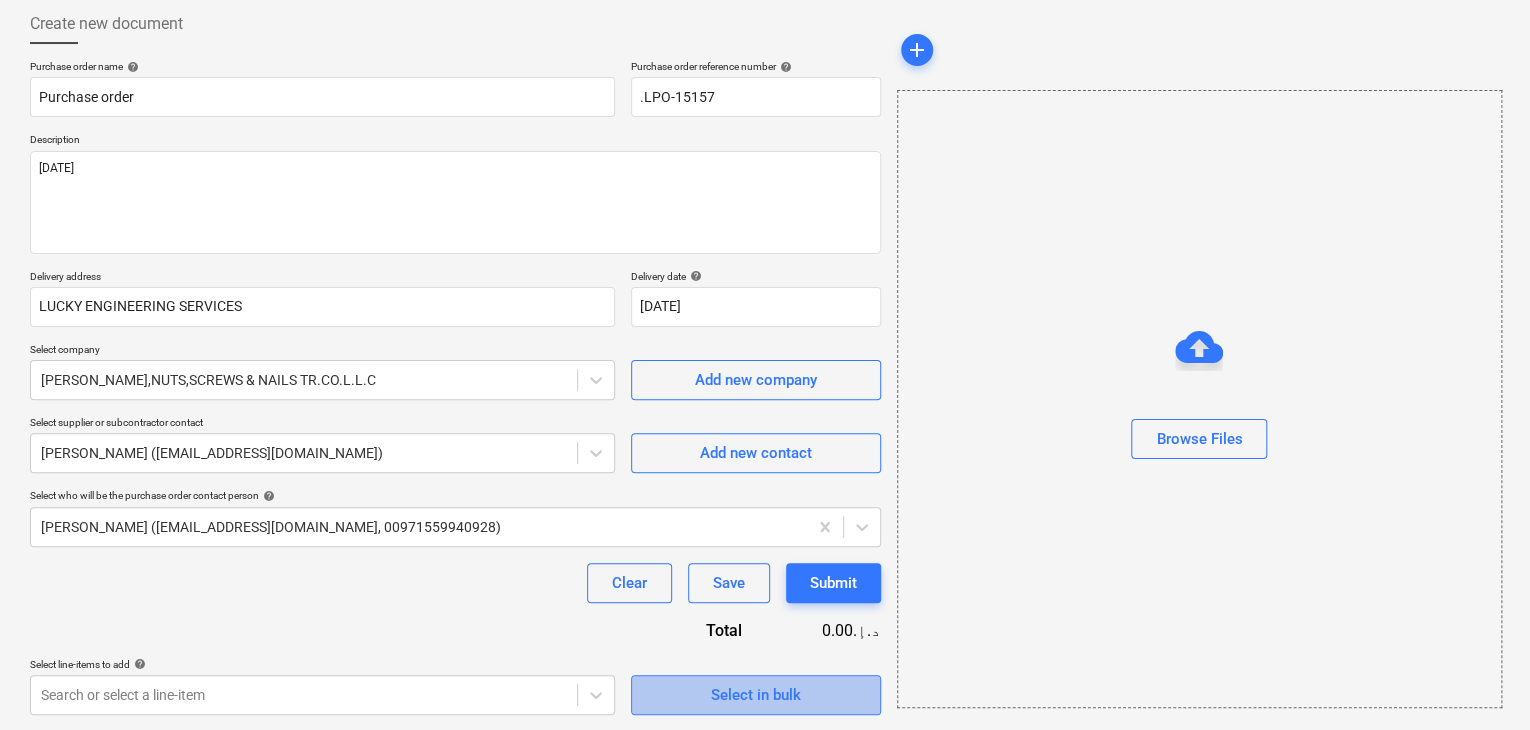 click on "Select in bulk" at bounding box center (756, 695) 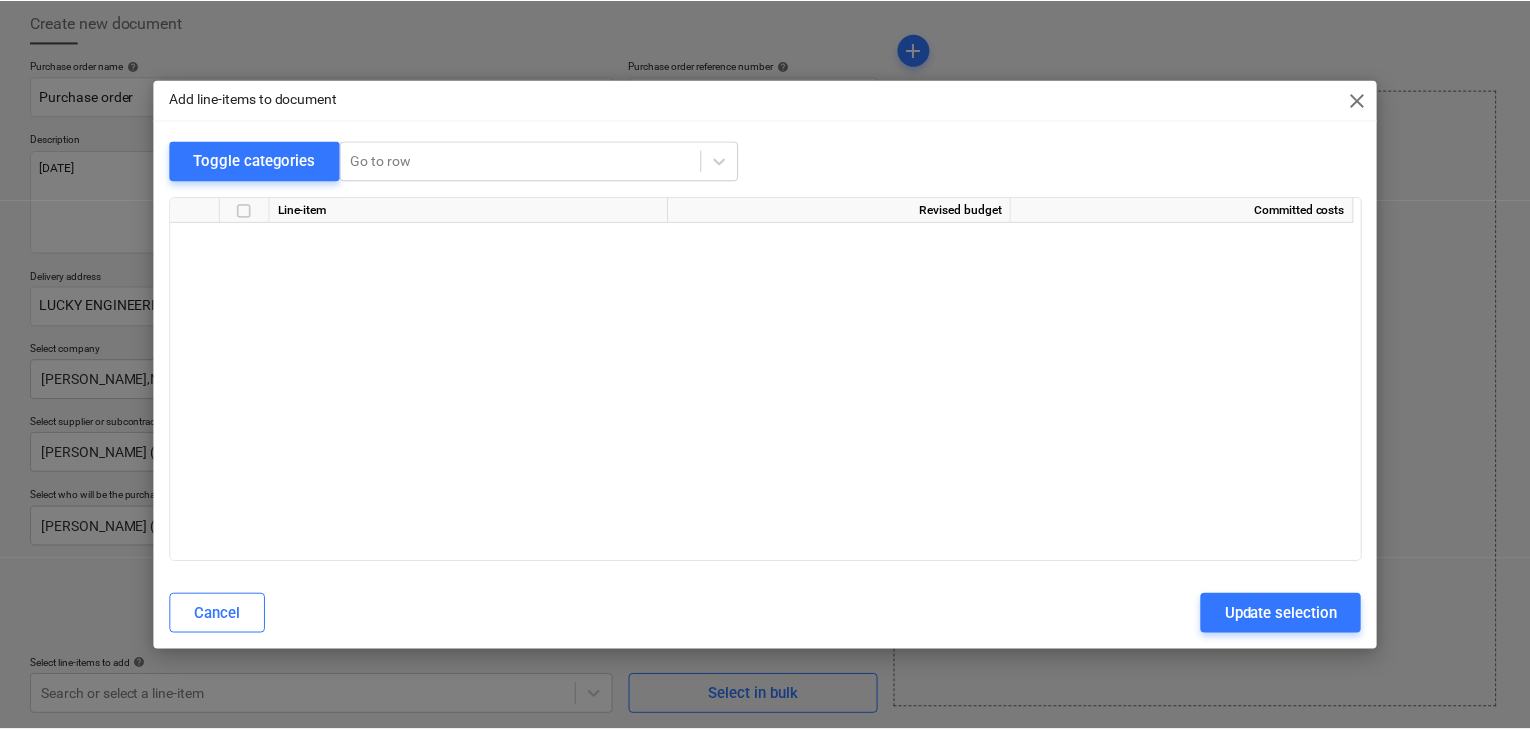 scroll, scrollTop: 7536, scrollLeft: 0, axis: vertical 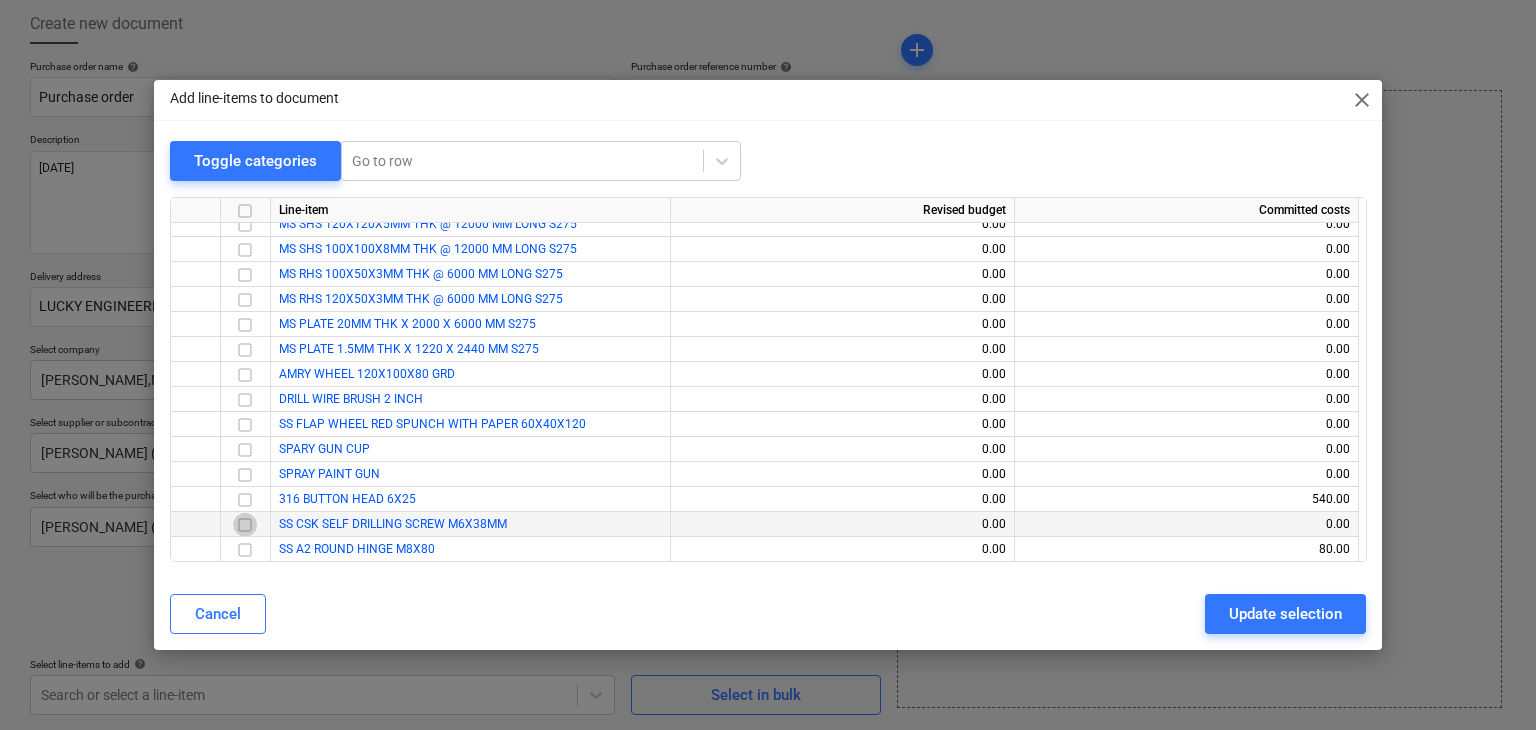 click at bounding box center (245, 525) 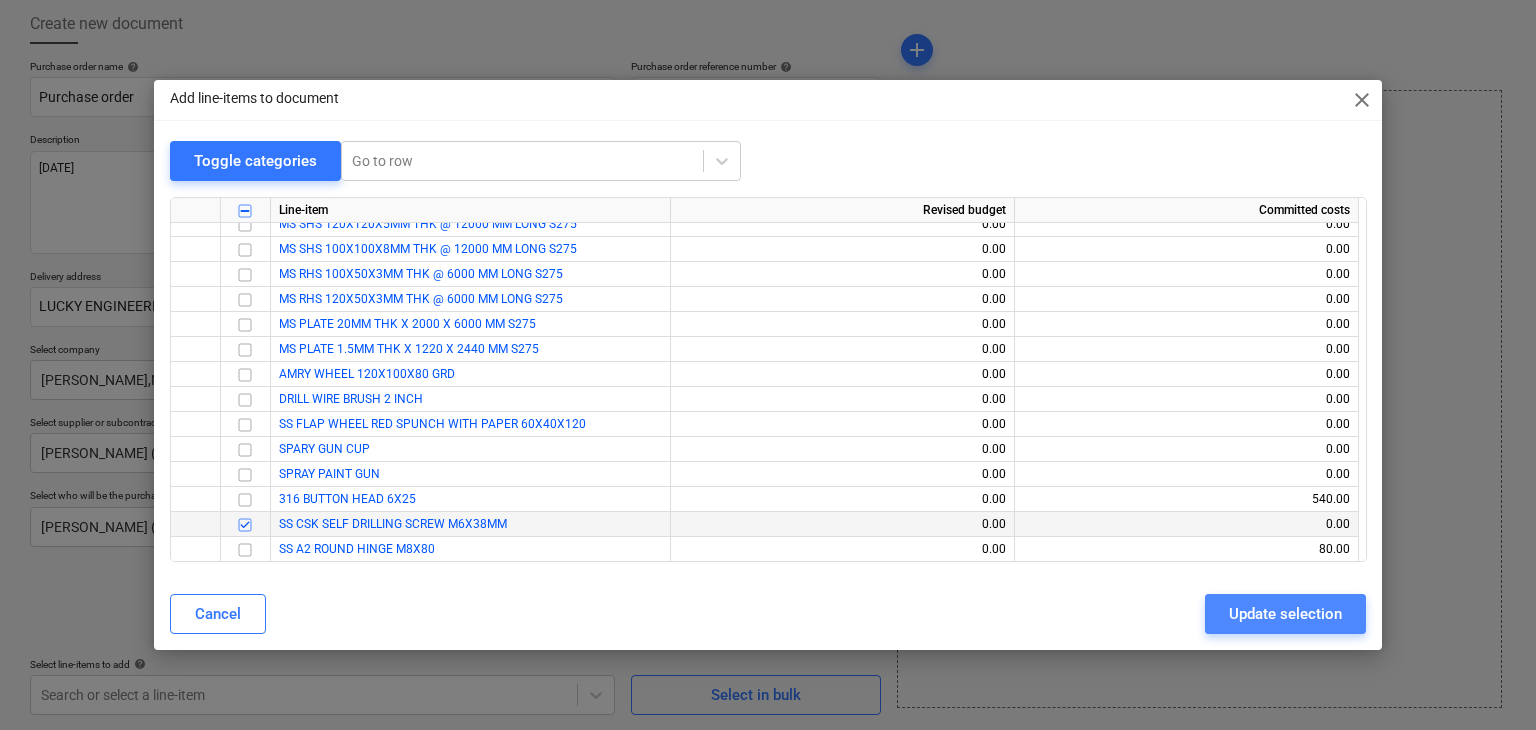click on "Update selection" at bounding box center [1285, 614] 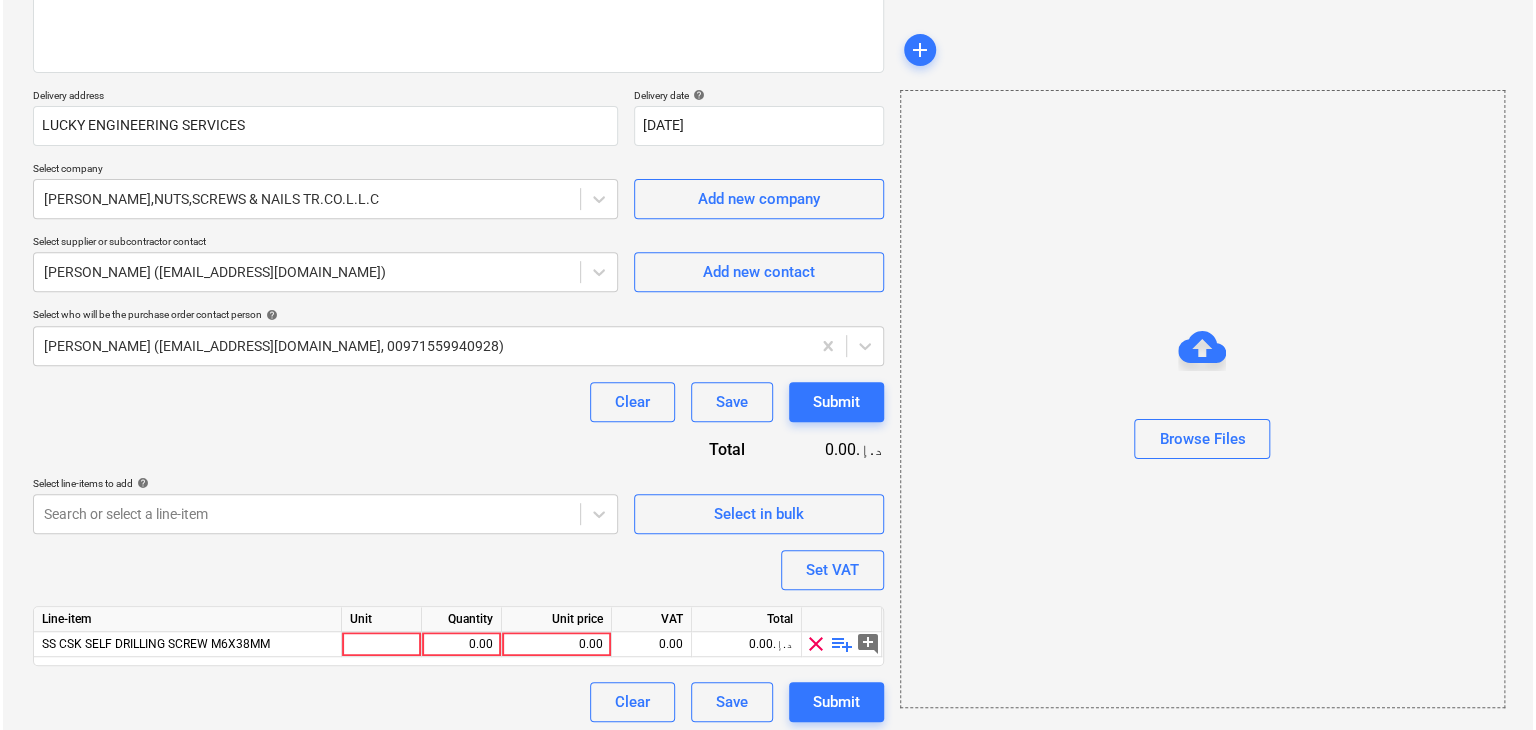 scroll, scrollTop: 292, scrollLeft: 0, axis: vertical 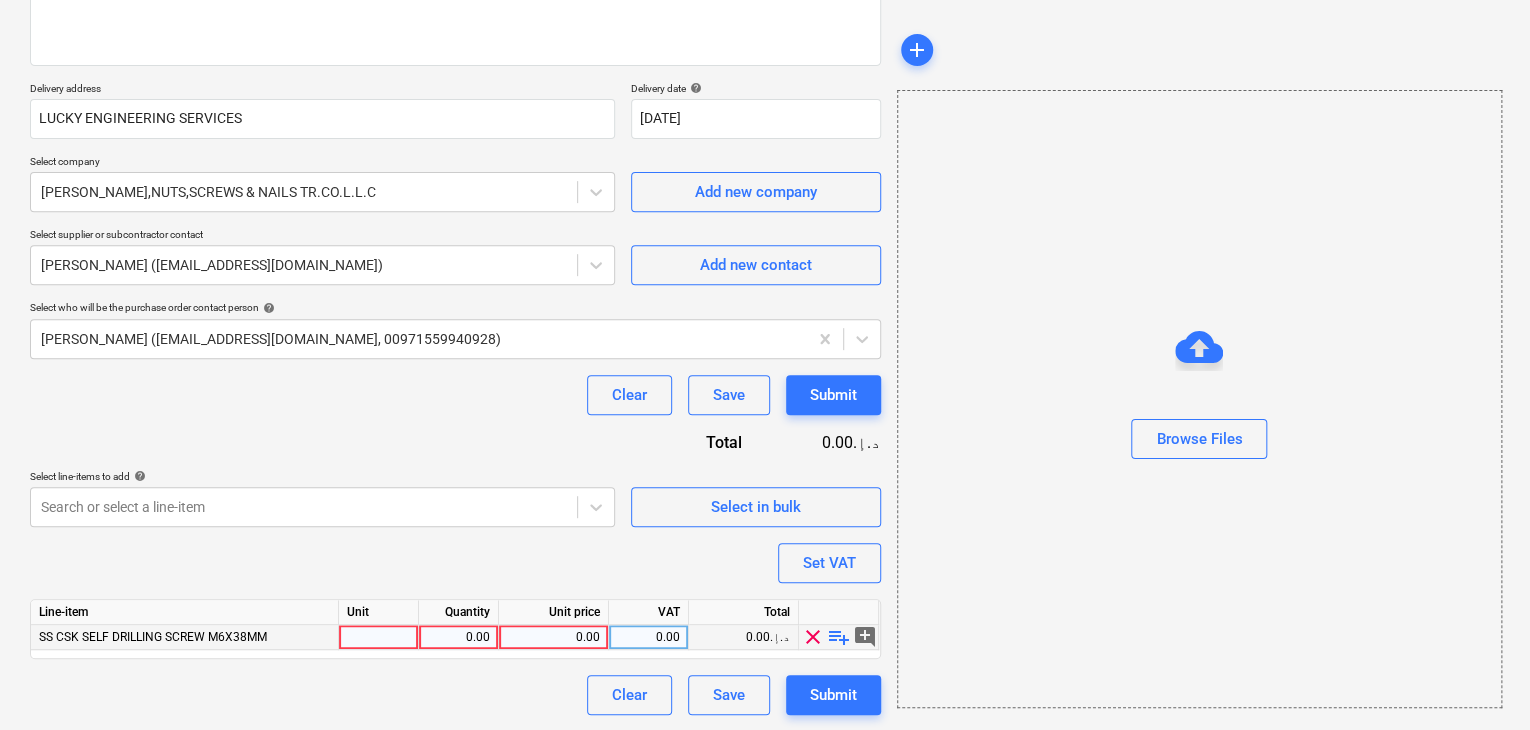 click at bounding box center (379, 637) 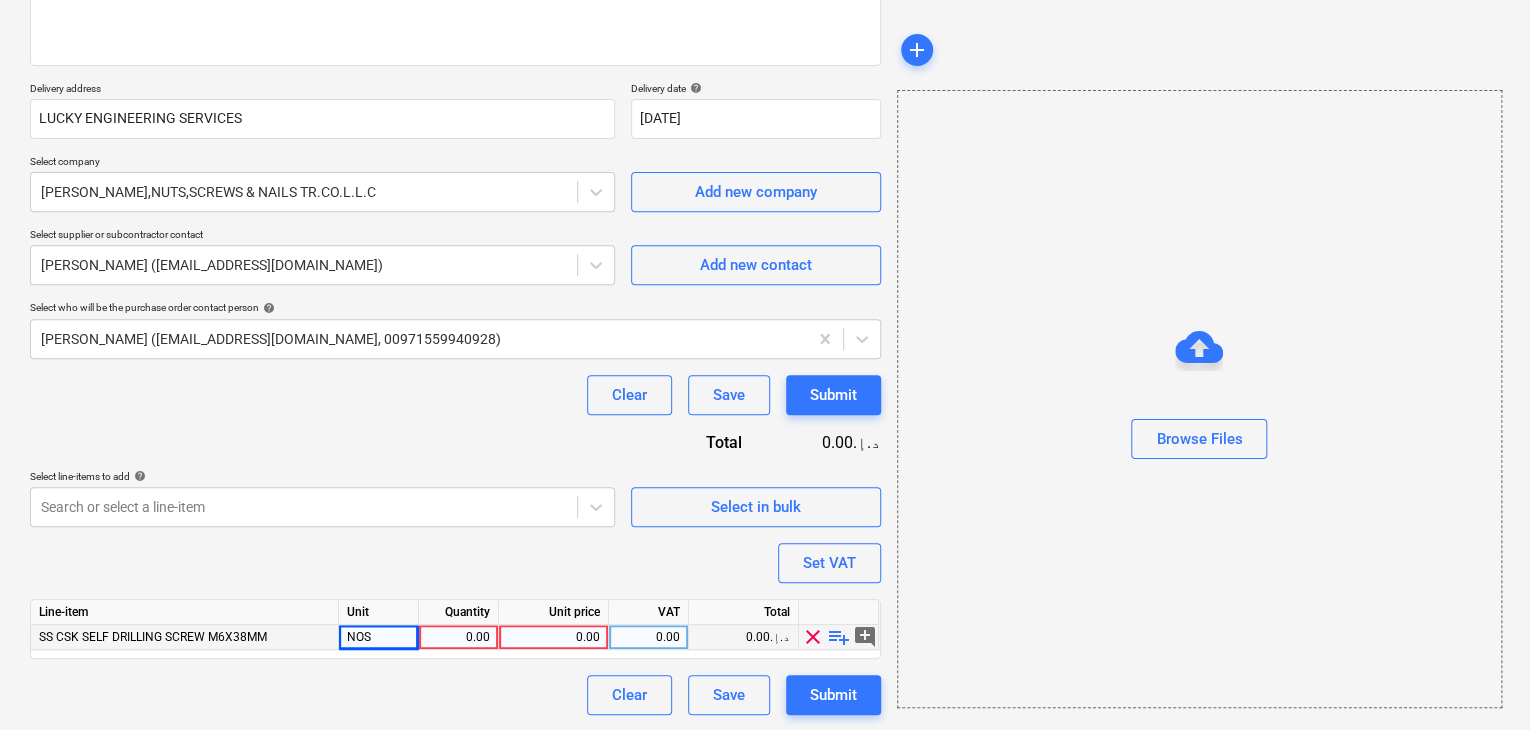 click on "0.00" at bounding box center [459, 637] 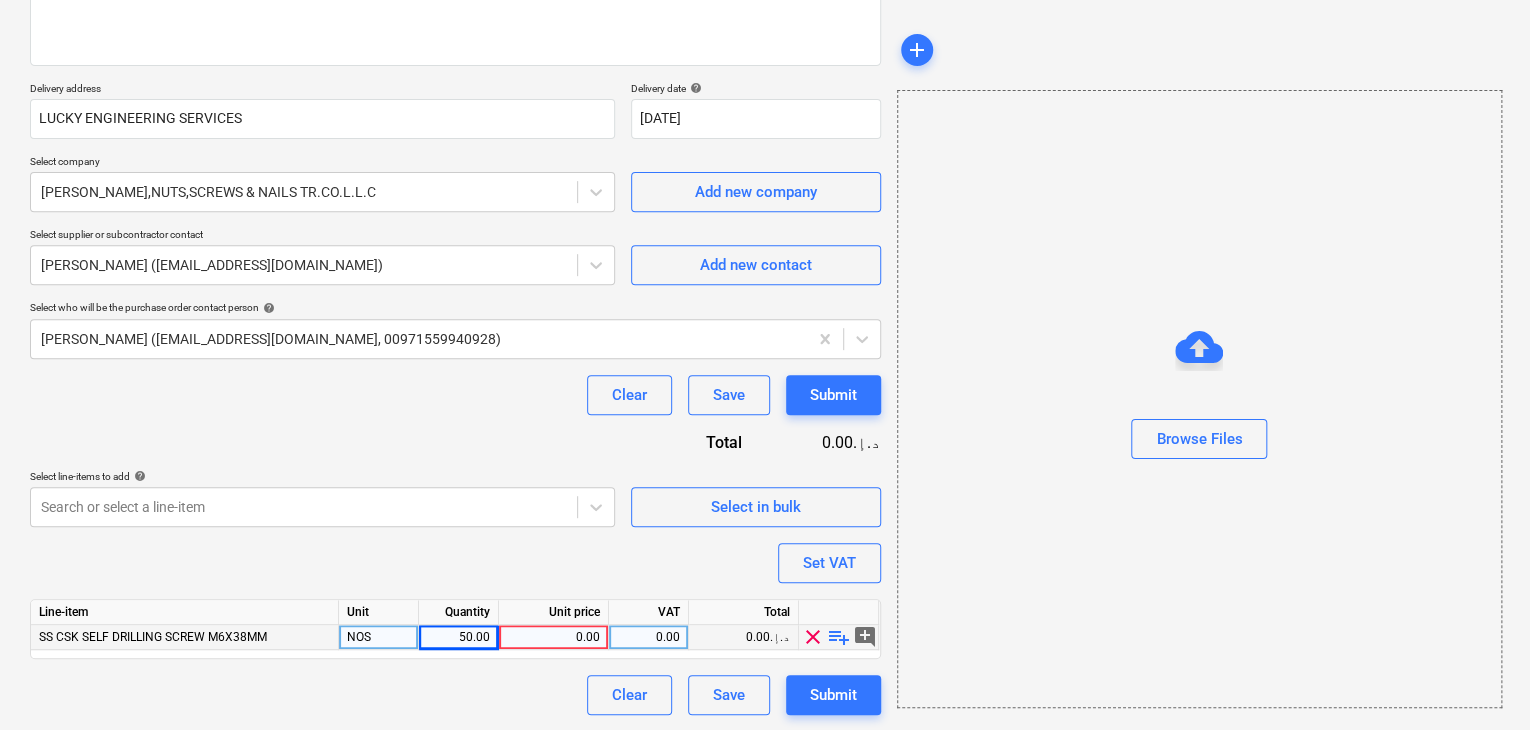 click on "0.00" at bounding box center [553, 637] 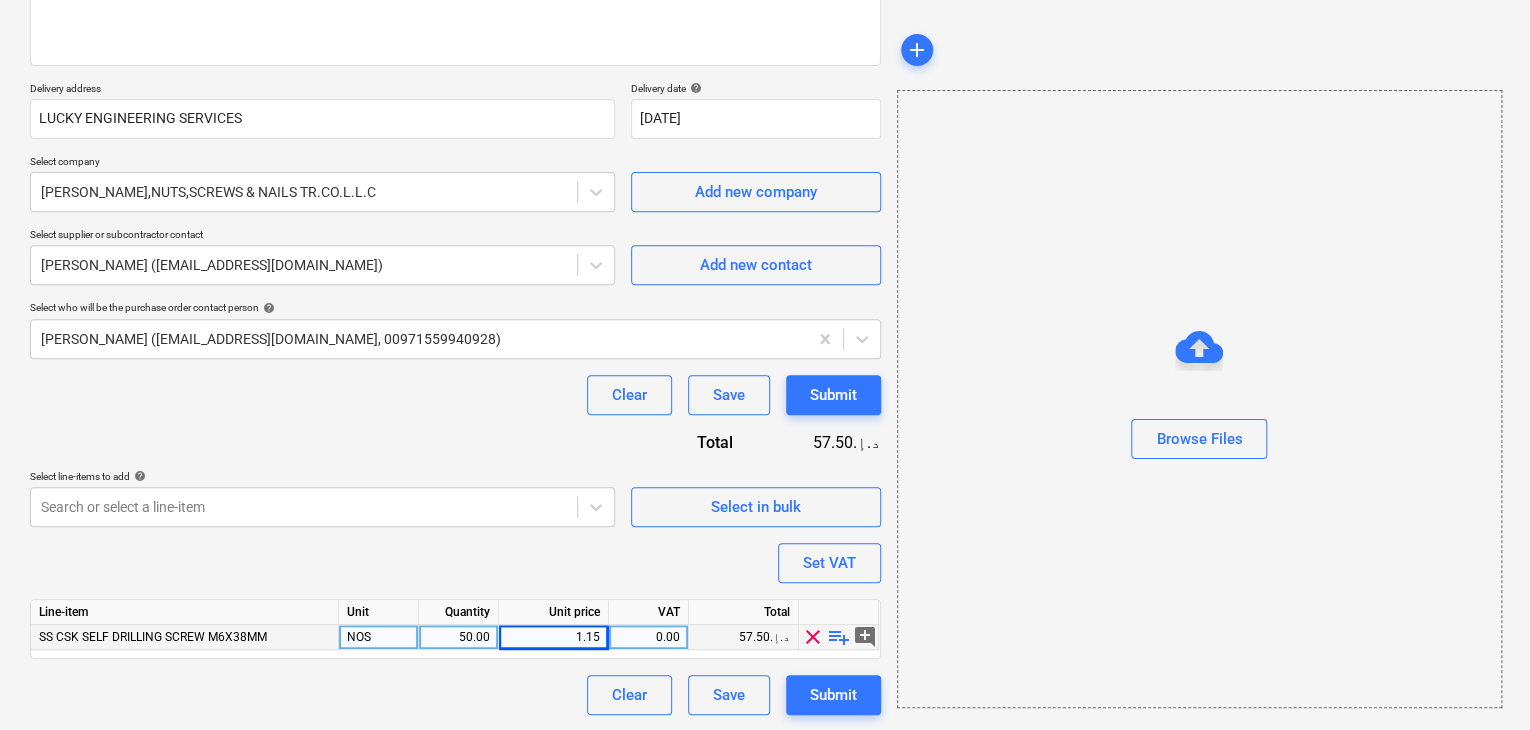 click on "Browse Files" at bounding box center [1199, 399] 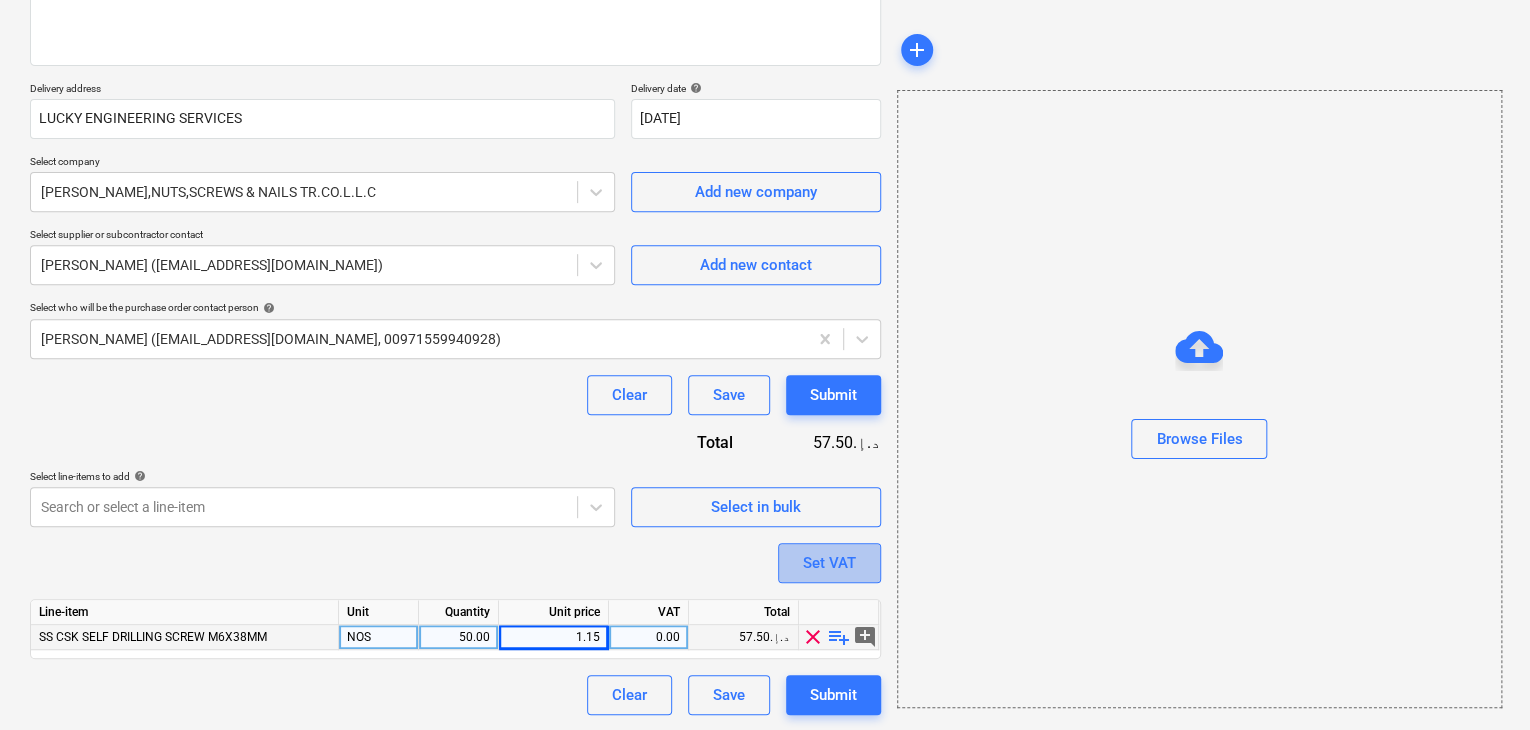 click on "Set VAT" at bounding box center [829, 563] 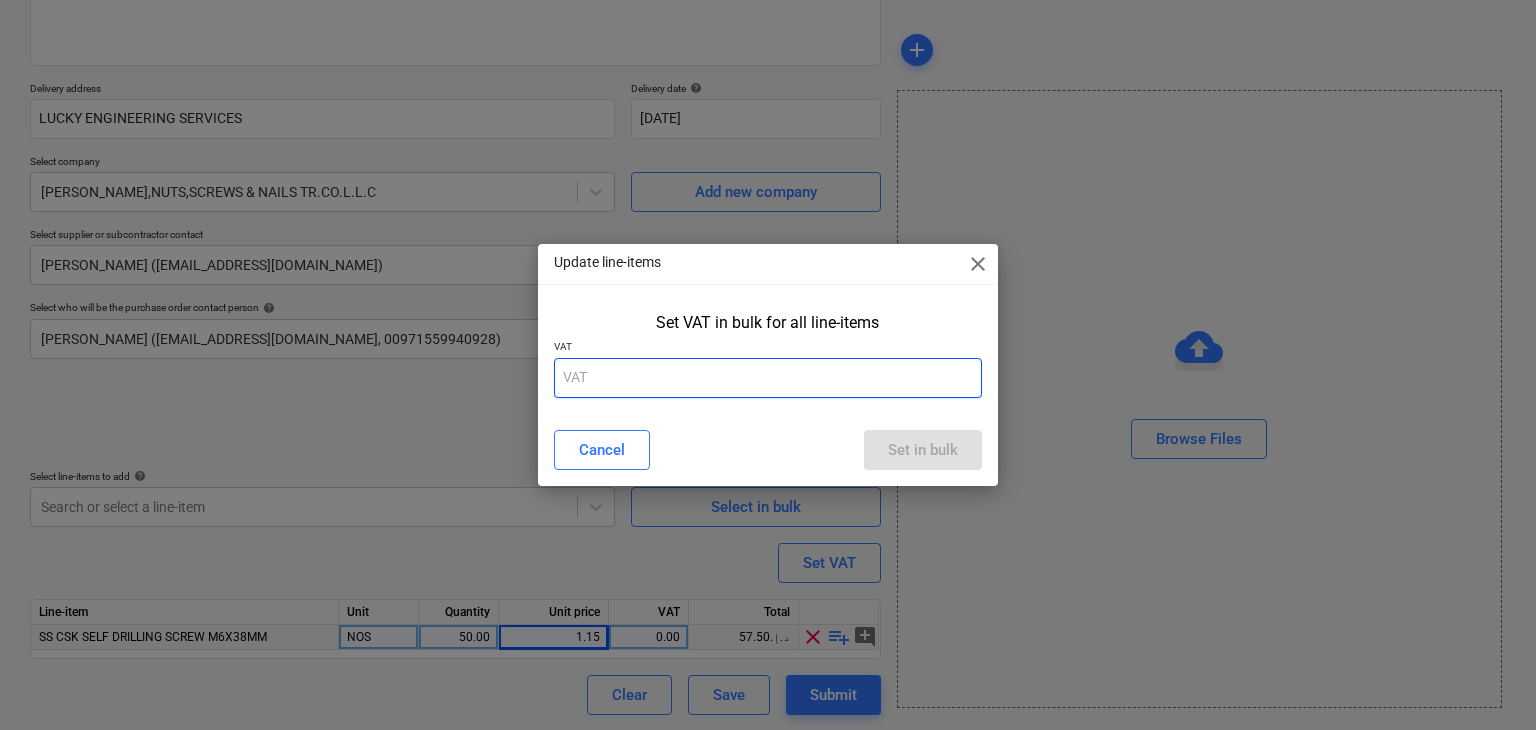 click at bounding box center [768, 378] 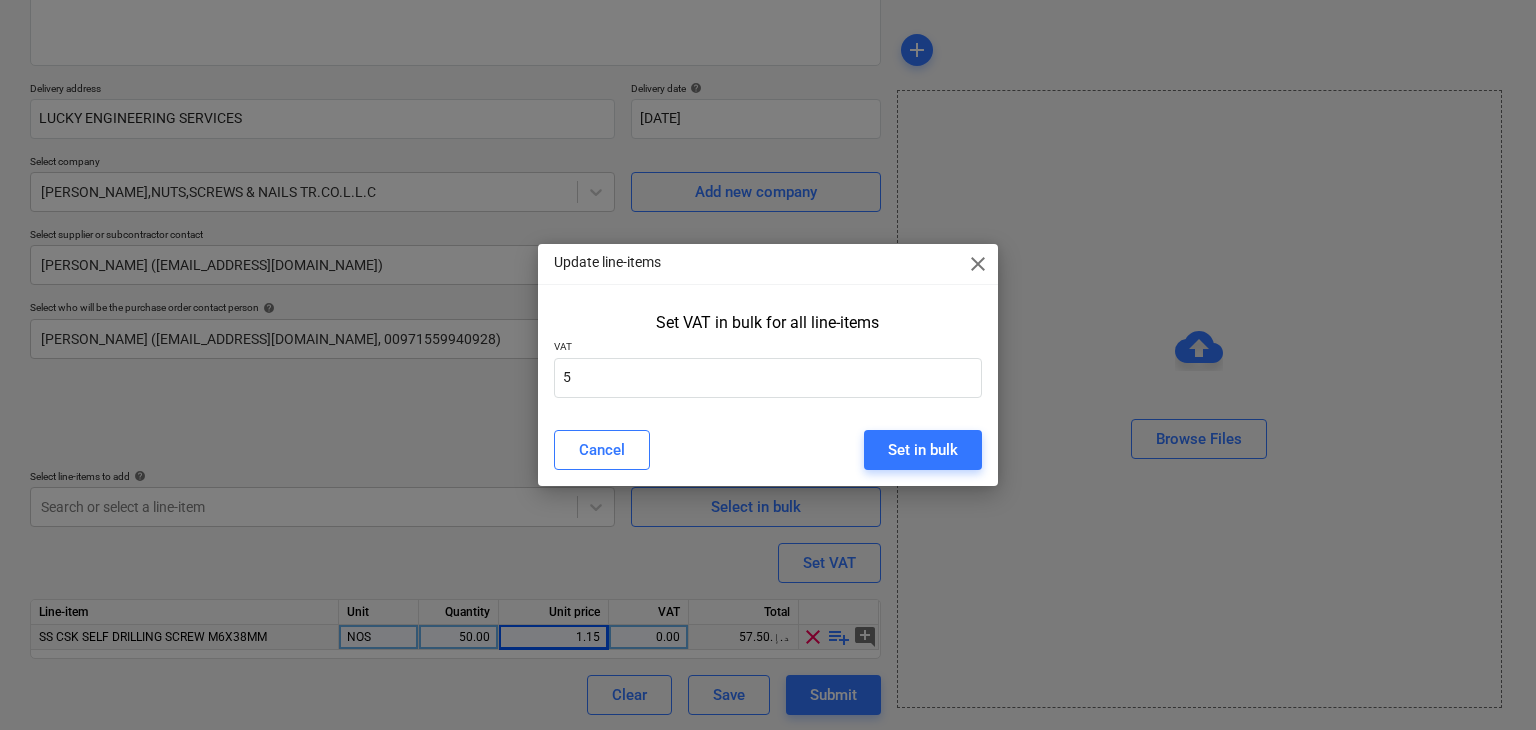 click on "Update line-items close Set VAT in bulk for all line-items VAT 5 Cancel Set in bulk" at bounding box center [768, 364] 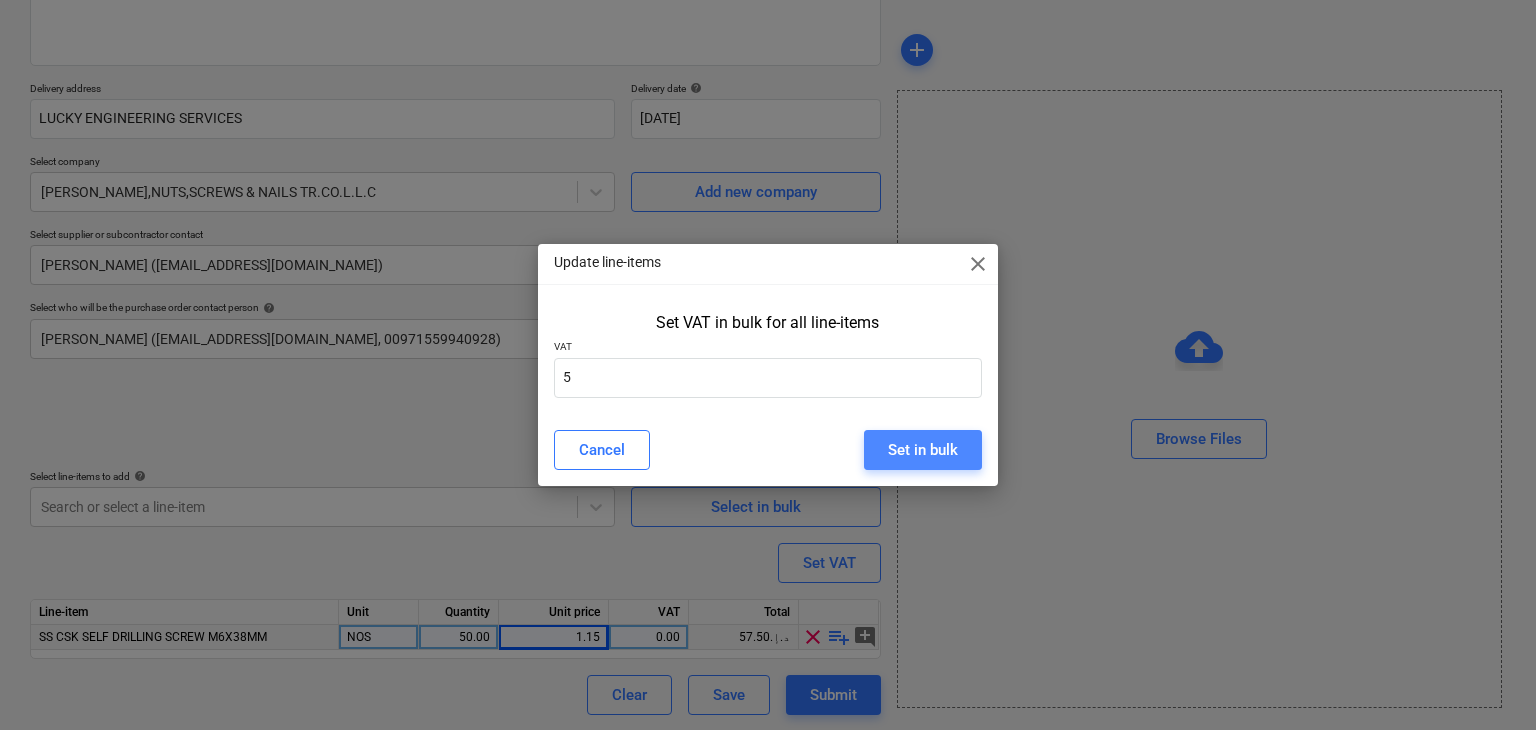 click on "Set in bulk" at bounding box center [923, 450] 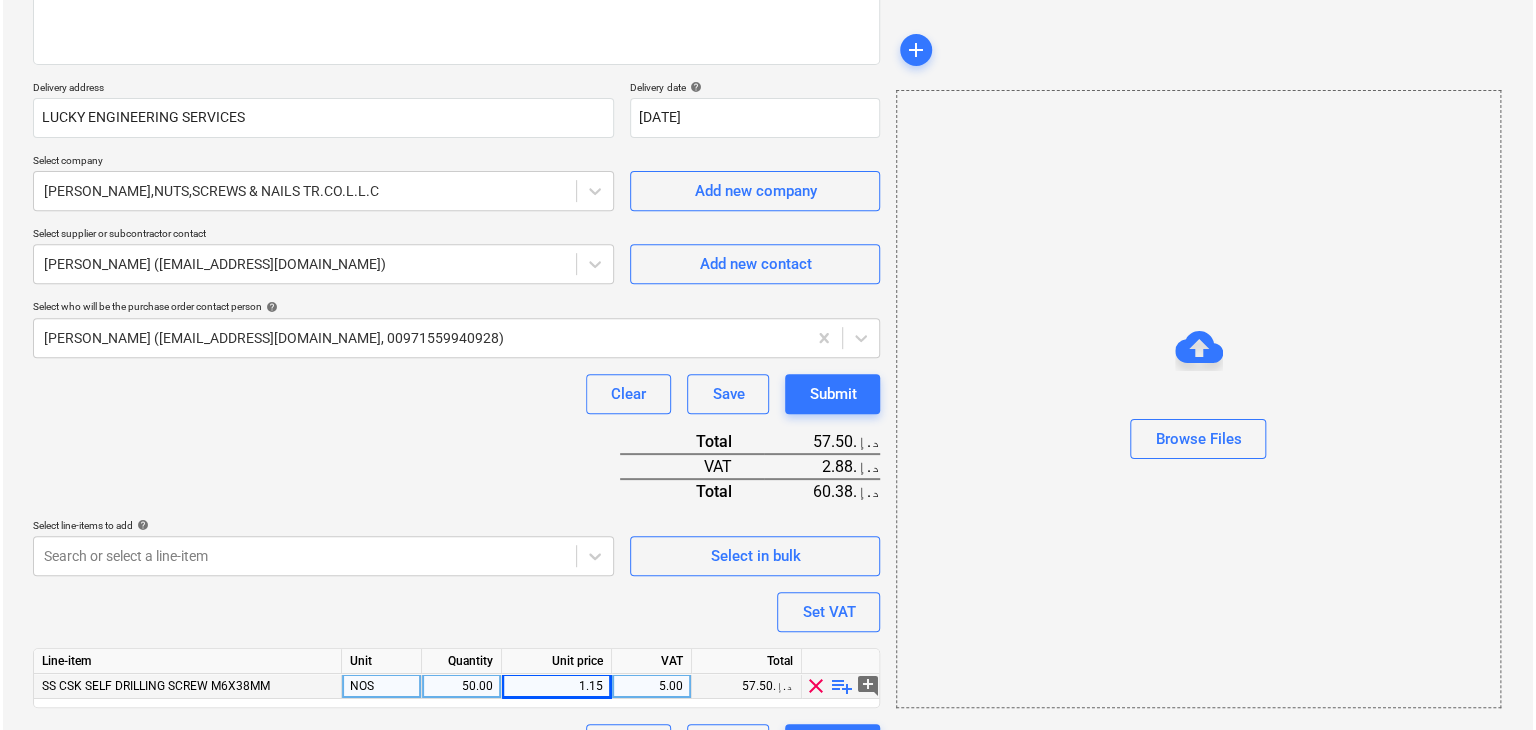 scroll, scrollTop: 342, scrollLeft: 0, axis: vertical 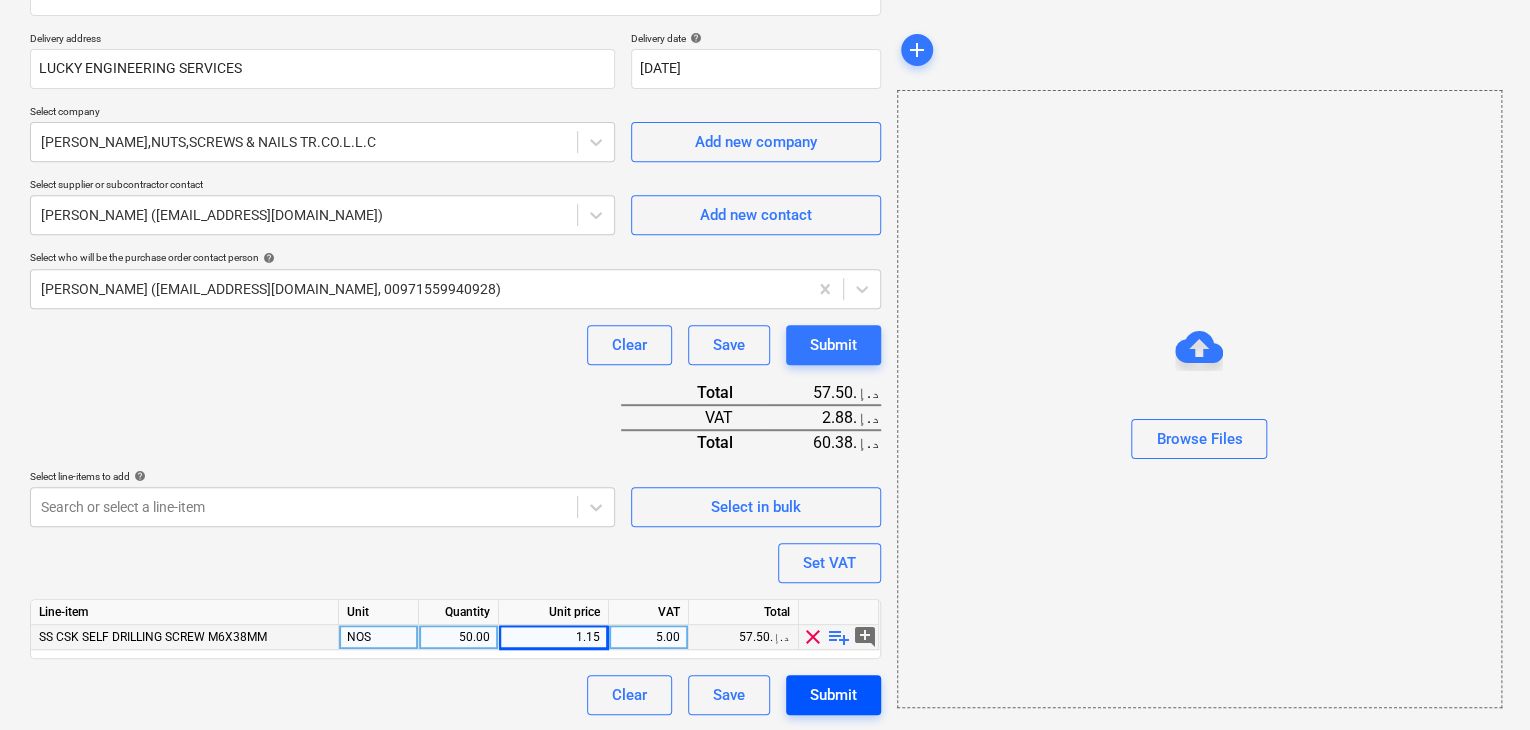 click on "Submit" at bounding box center (833, 695) 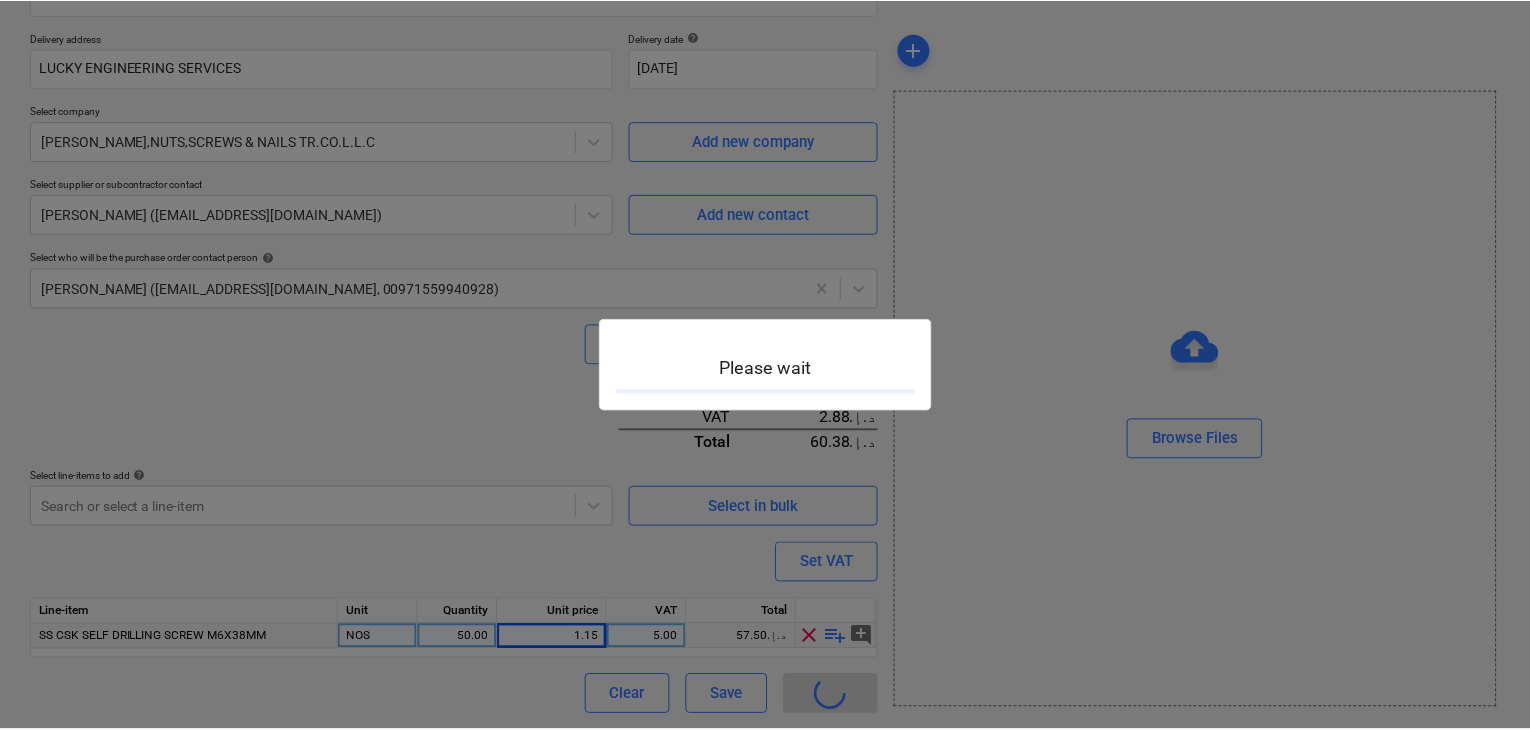 scroll, scrollTop: 0, scrollLeft: 0, axis: both 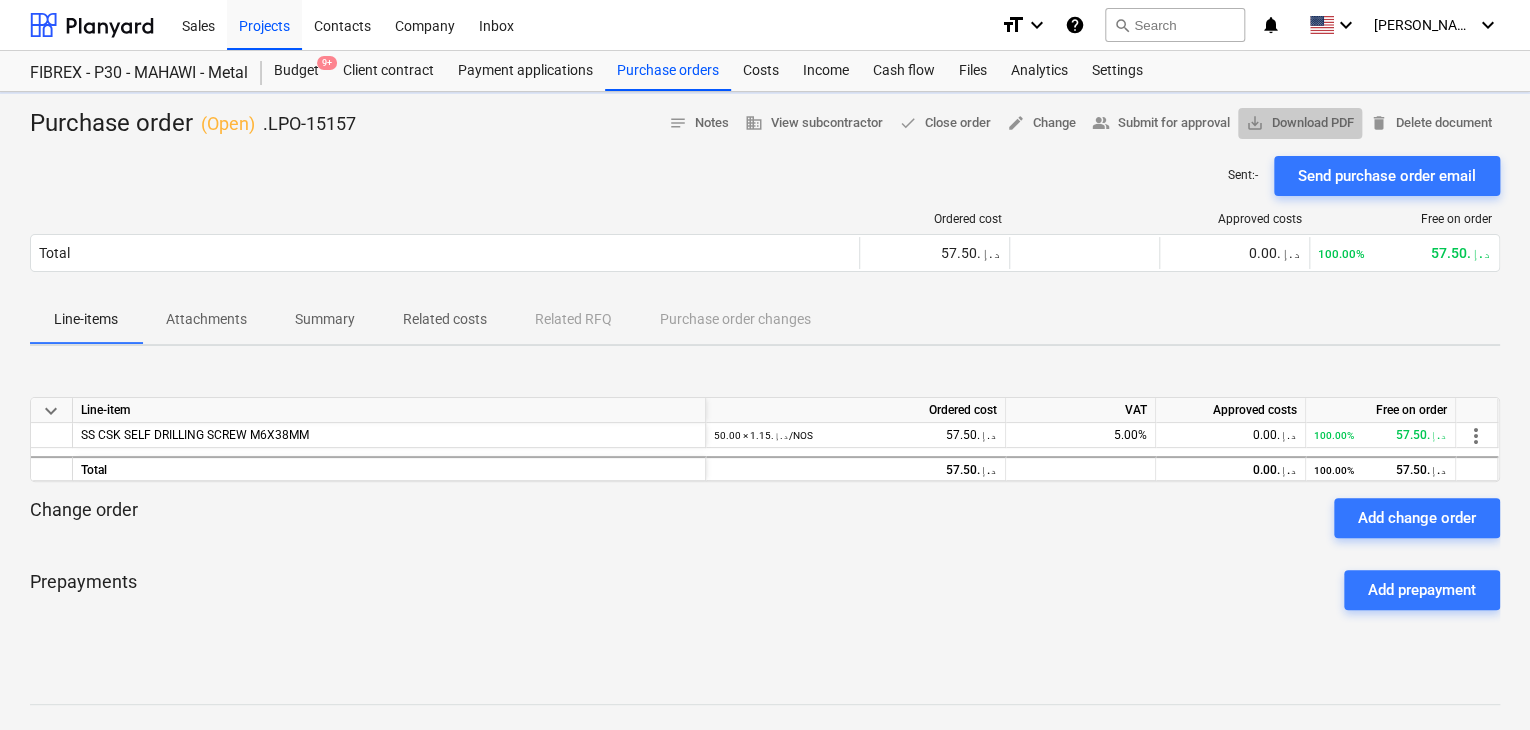 click on "save_alt Download PDF" at bounding box center [1300, 123] 